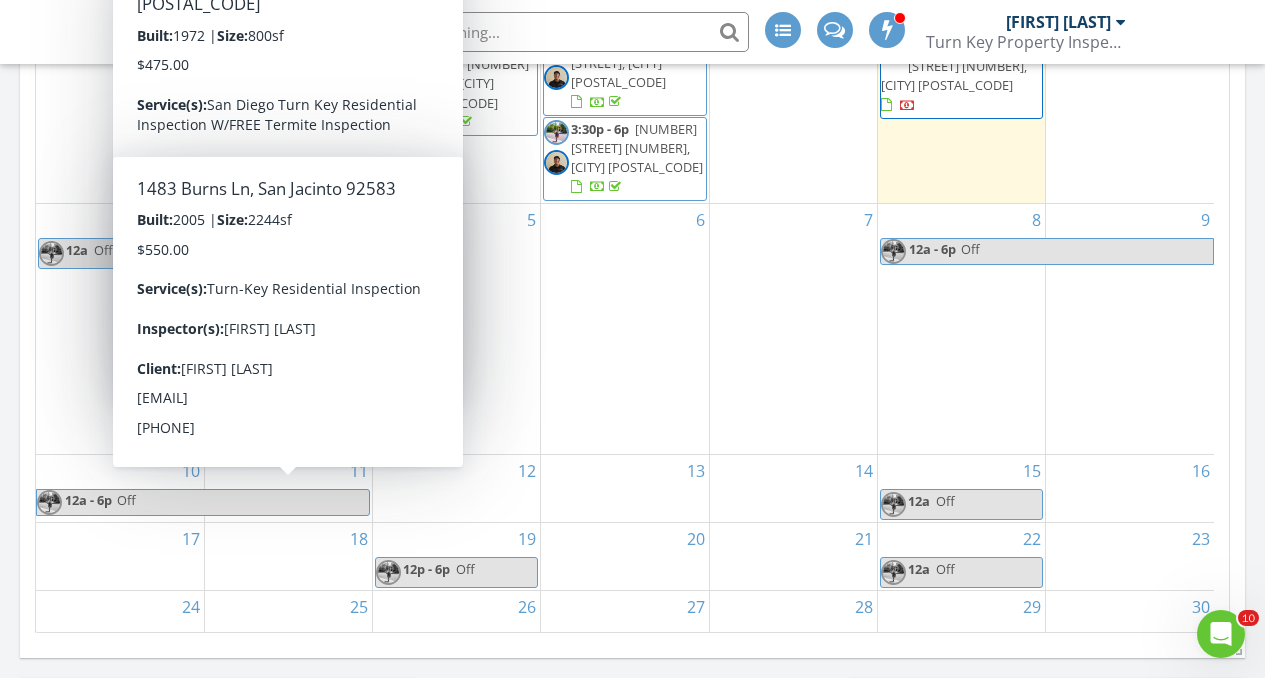 scroll, scrollTop: 0, scrollLeft: 0, axis: both 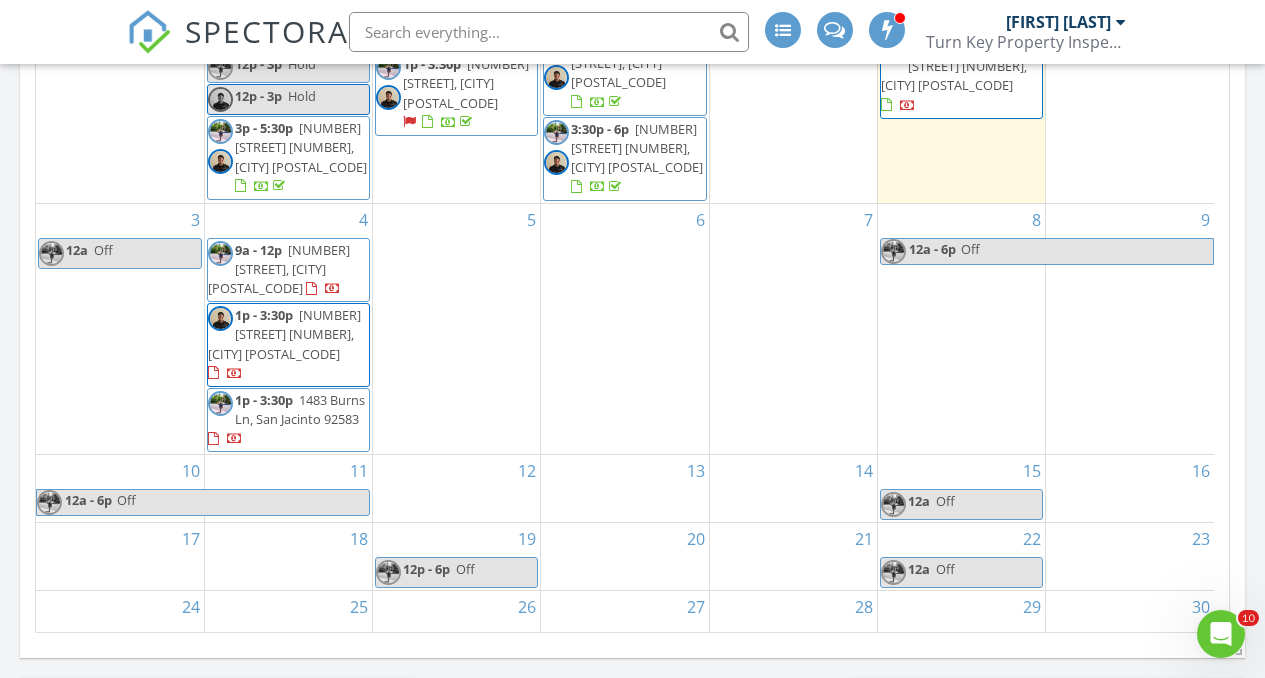click on "[NUMBER]
[TIME]
[NUMBER] [STREET], [CITY] [POSTAL_CODE]
[TIME]
[NUMBER] [STREET] [NUMBER], [CITY] [POSTAL_CODE]
[TIME]
[NUMBER] [STREET], [CITY] [POSTAL_CODE]" at bounding box center [288, 329] 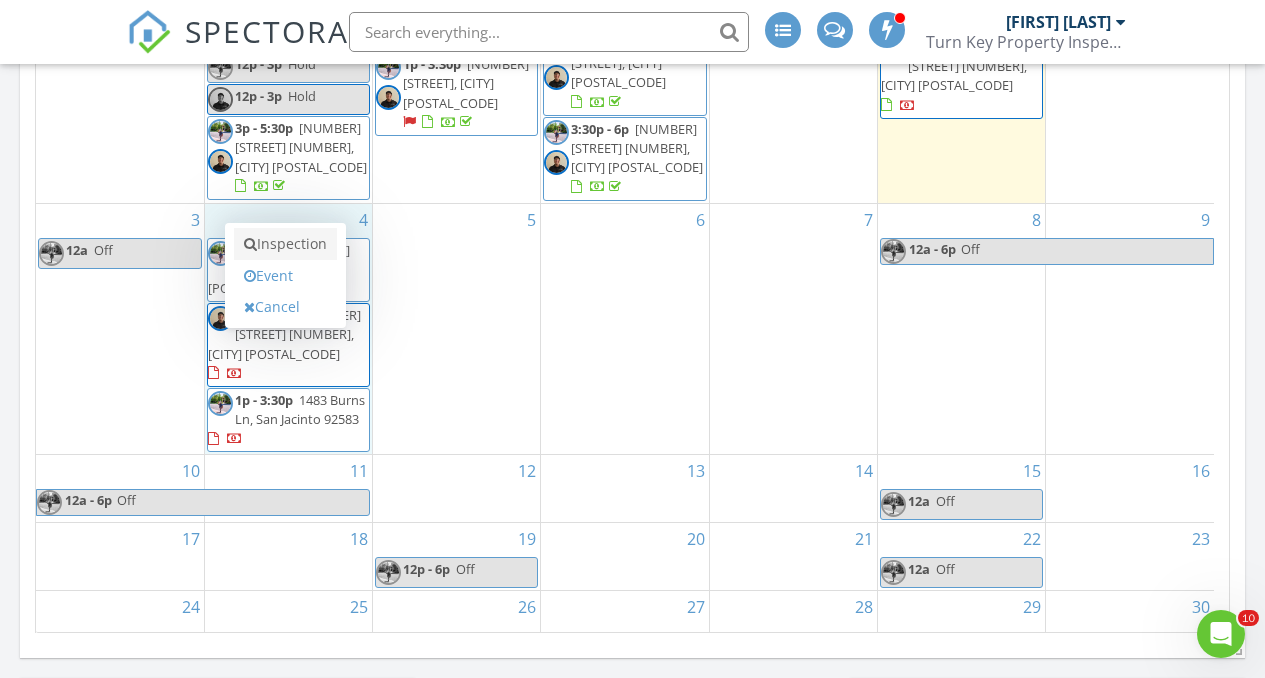 click on "Inspection" at bounding box center [285, 244] 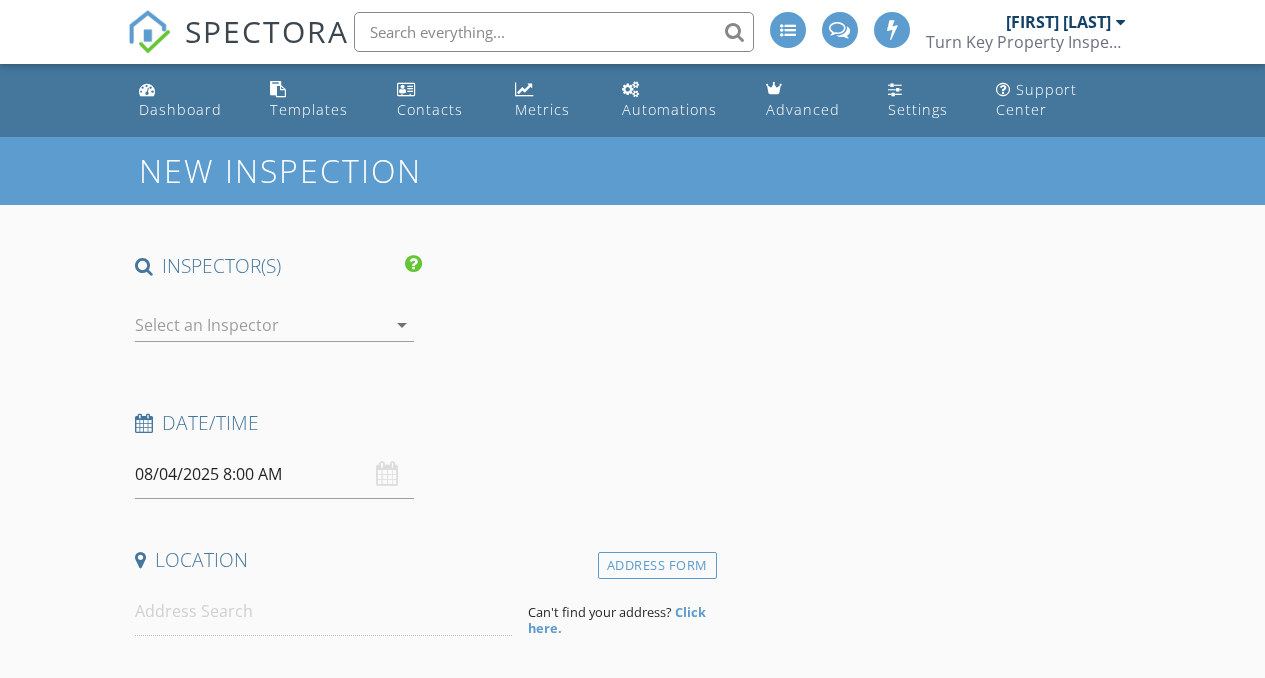 scroll, scrollTop: 0, scrollLeft: 0, axis: both 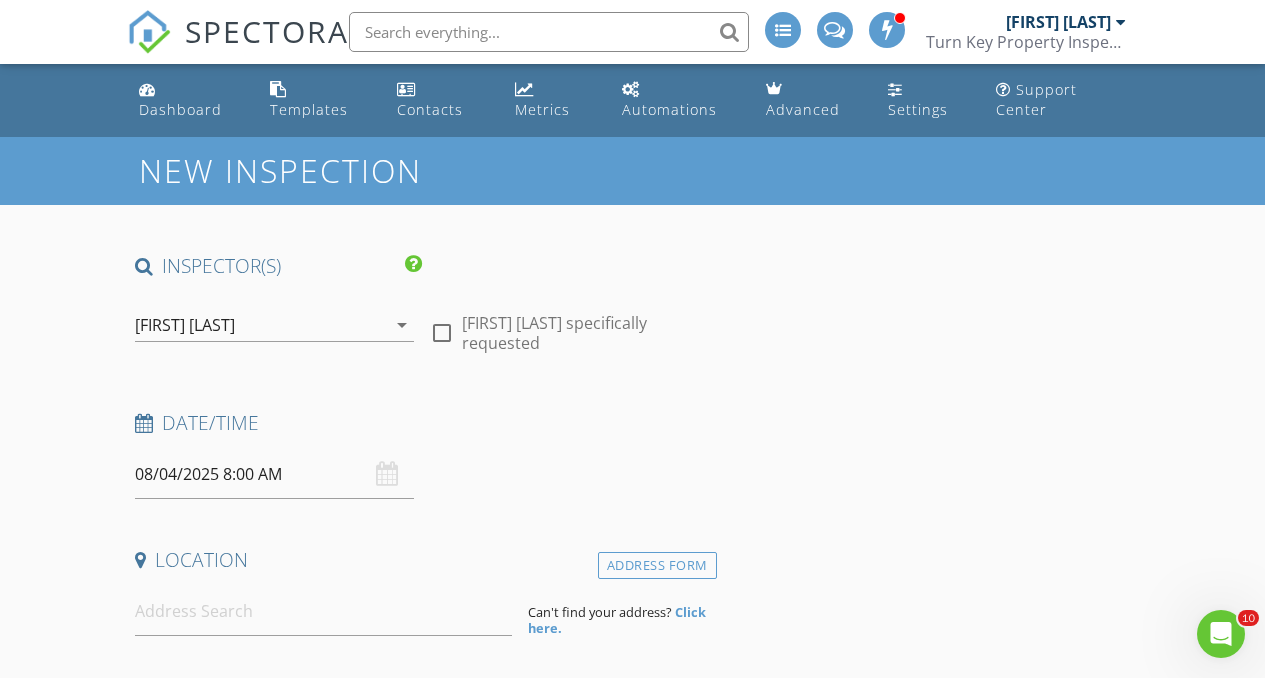 click on "[FIRST] [LAST]" at bounding box center [260, 325] 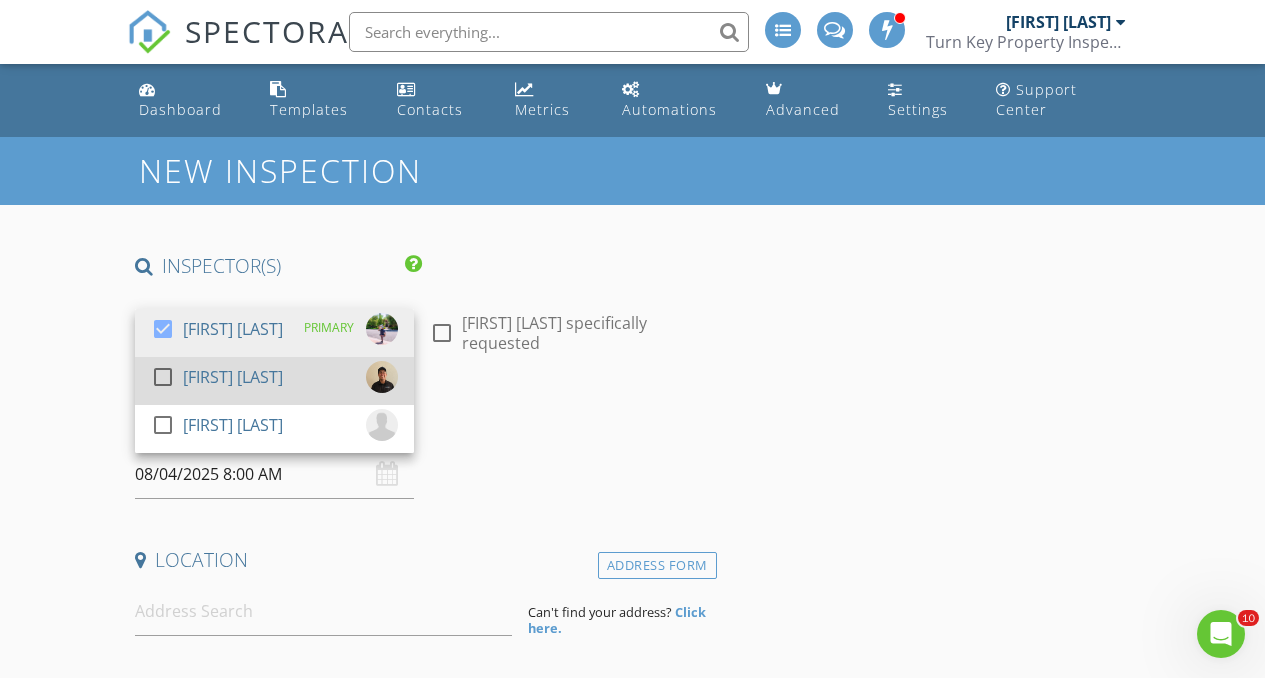 click on "[FIRST] [LAST]" at bounding box center [233, 377] 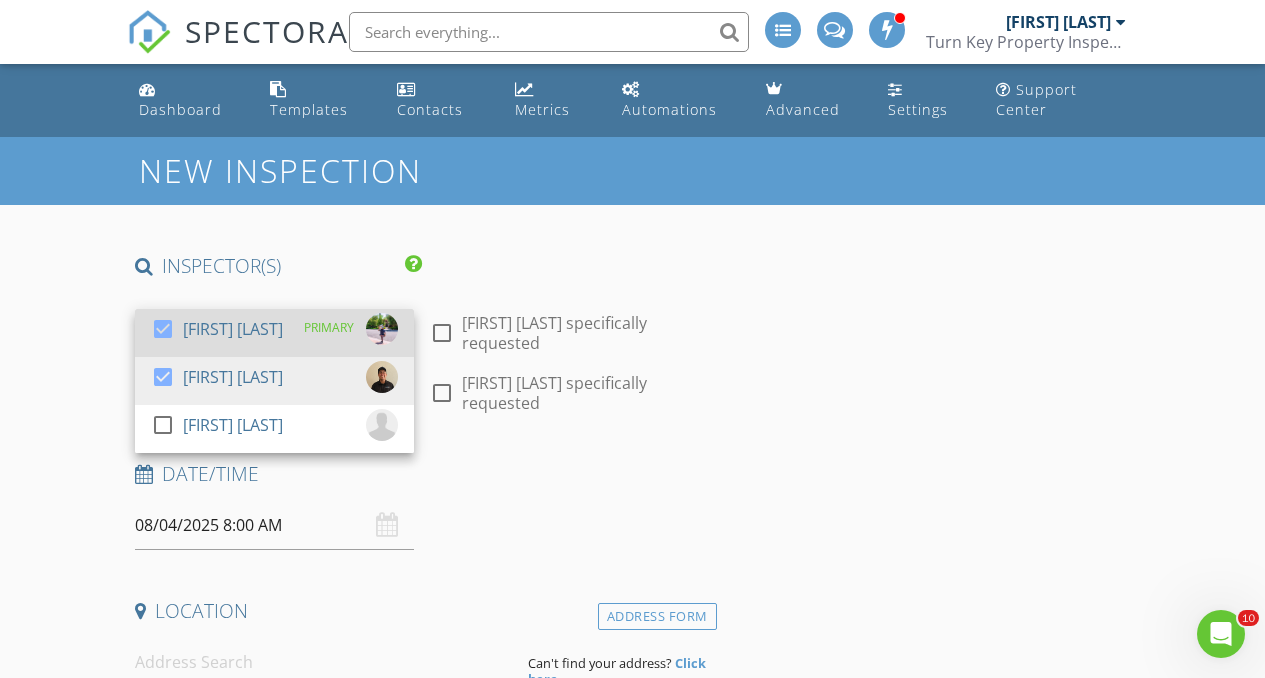 click on "[FIRST] [LAST]" at bounding box center (233, 329) 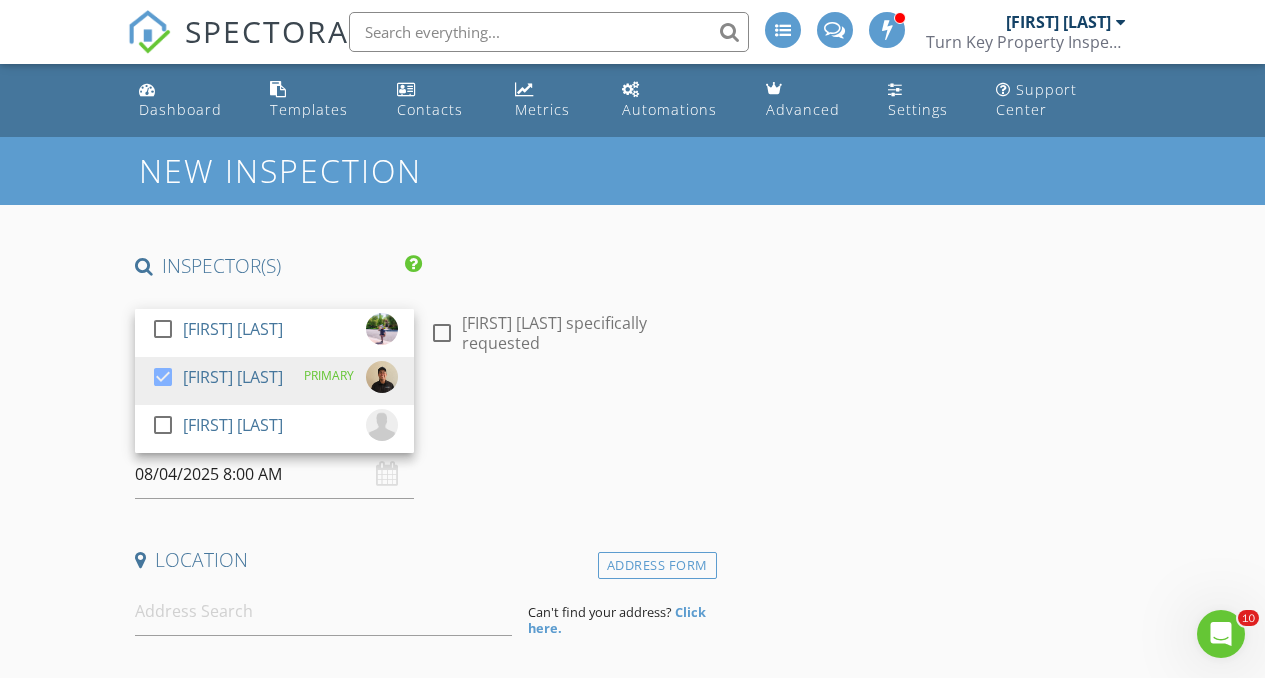 click on "New Inspection
INSPECTOR(S)
check_box_outline_blank   Anthony Flores     check_box   Anthony V. Flores   PRIMARY   check_box_outline_blank   Philip Reams     Anthony V. Flores arrow_drop_down   check_box_outline_blank Anthony V. Flores specifically requested
Date/Time
08/04/2025 8:00 AM
Location
Address Form       Can't find your address?   Click here.
client
check_box Enable Client CC email for this inspection   Client Search     check_box_outline_blank Client is a Company/Organization     First Name   Last Name   Email   CC Email   Phone         Tags         Notes   Private Notes
ADD ADDITIONAL client
SERVICES
check_box_outline_blank   Turn-Key Residential Inspection   Complete Home Inspection by a Certified Master Home Inspector check_box_outline_blank" at bounding box center (632, 1832) 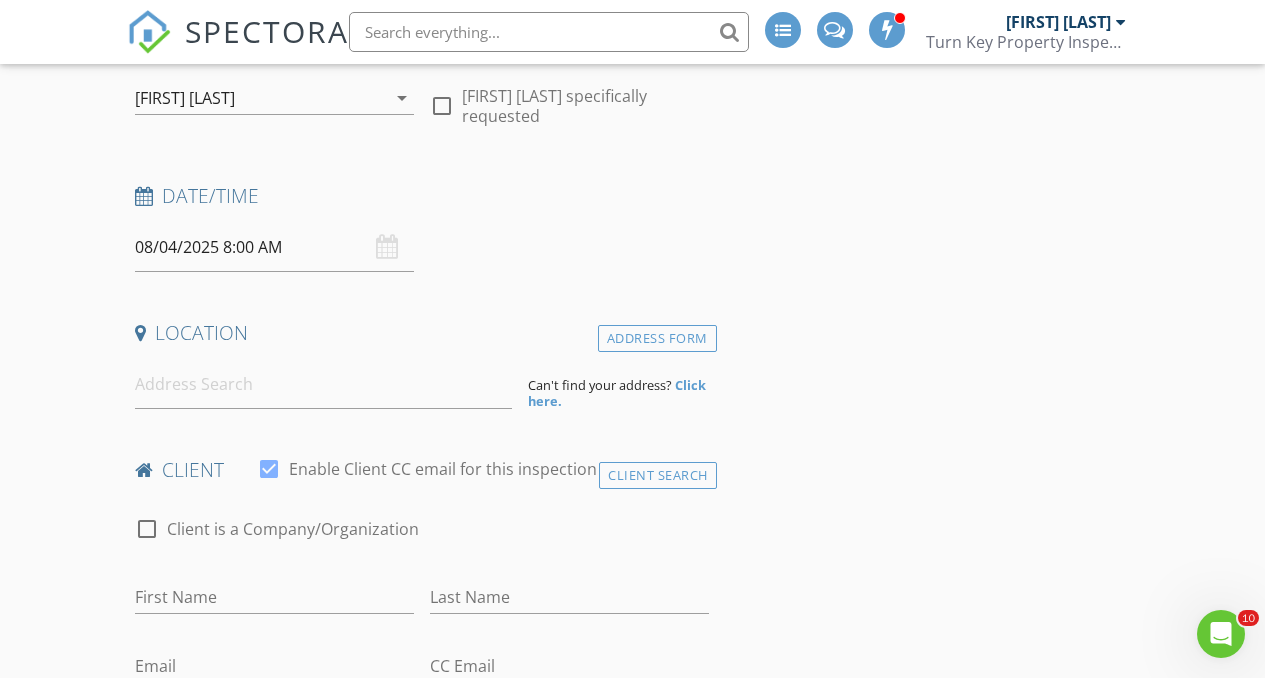 scroll, scrollTop: 237, scrollLeft: 0, axis: vertical 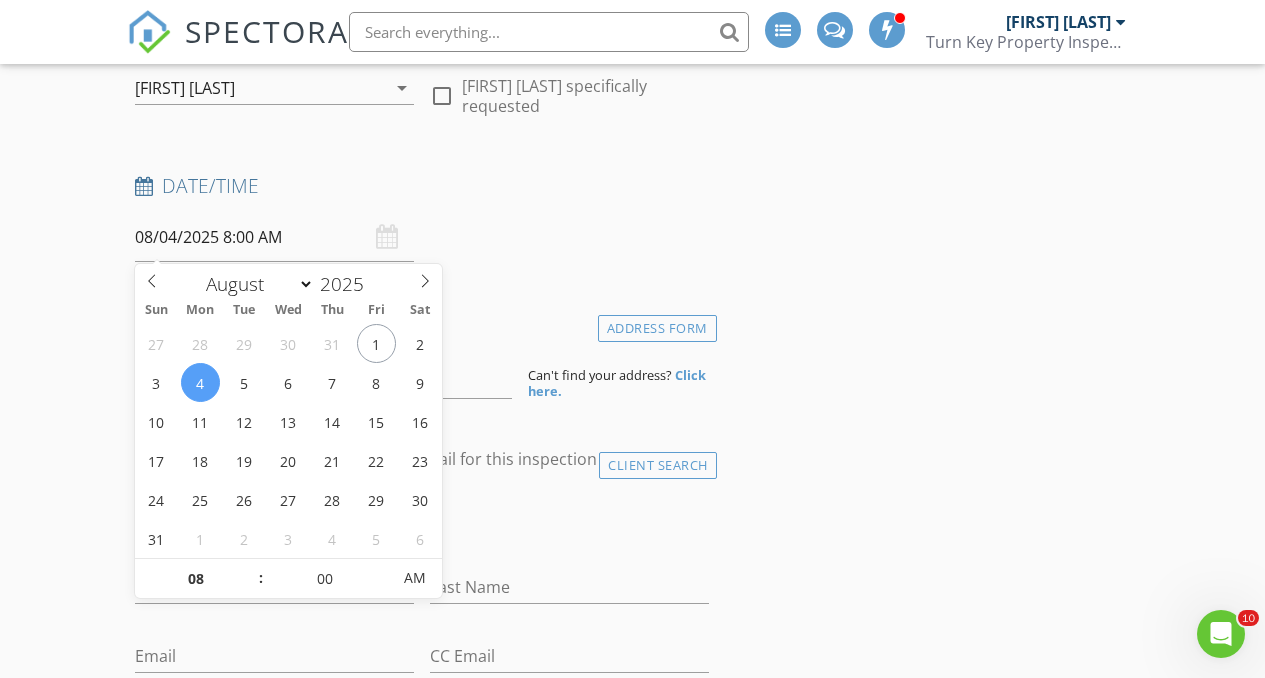 click on "08/04/2025 8:00 AM" at bounding box center [274, 237] 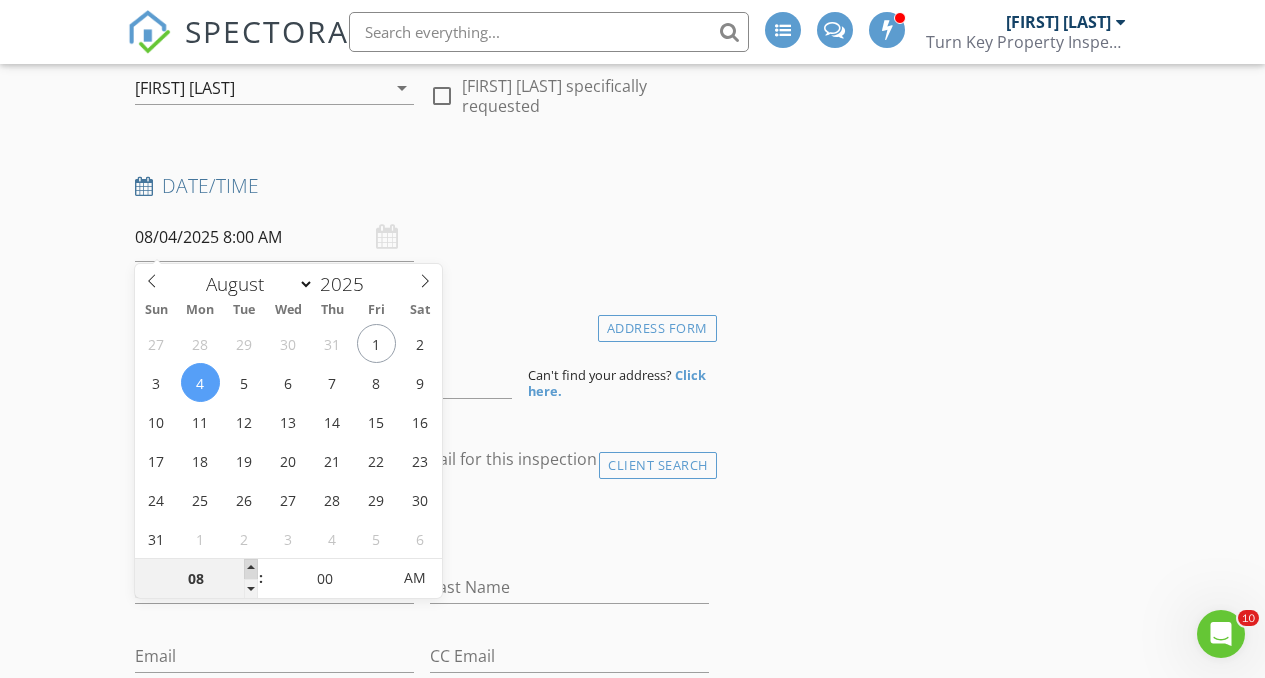 type on "08/04/2025 9:00 AM" 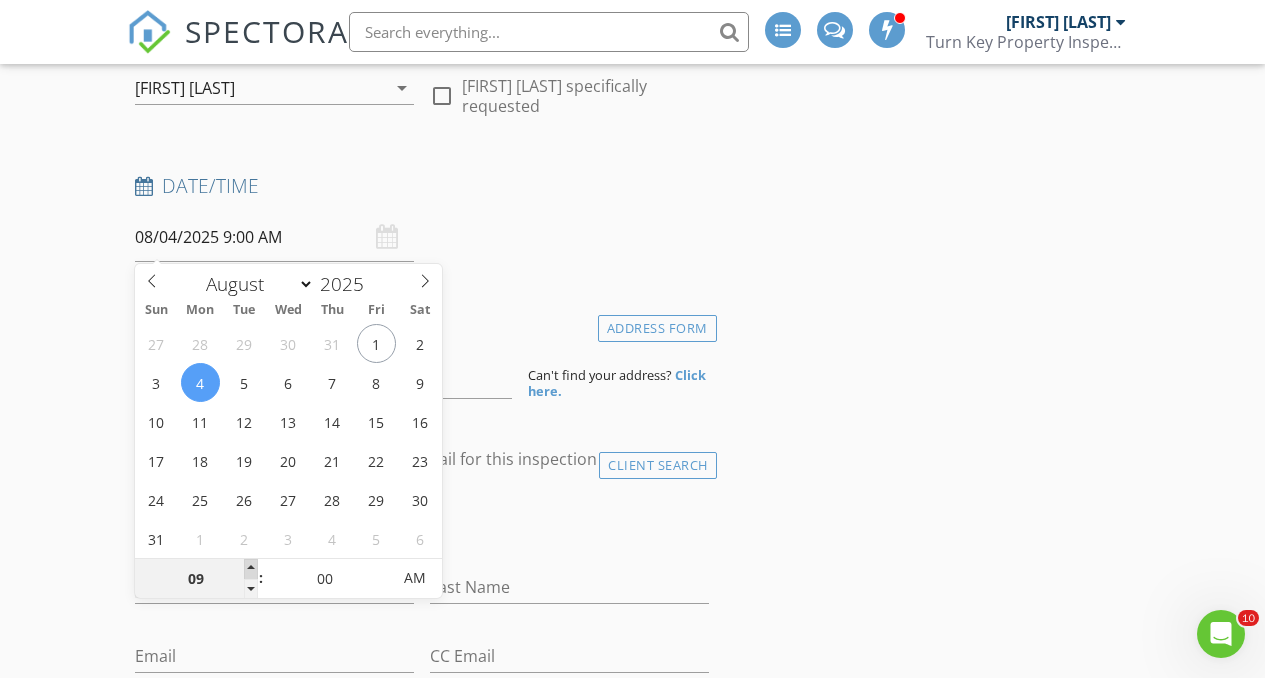 click at bounding box center (251, 569) 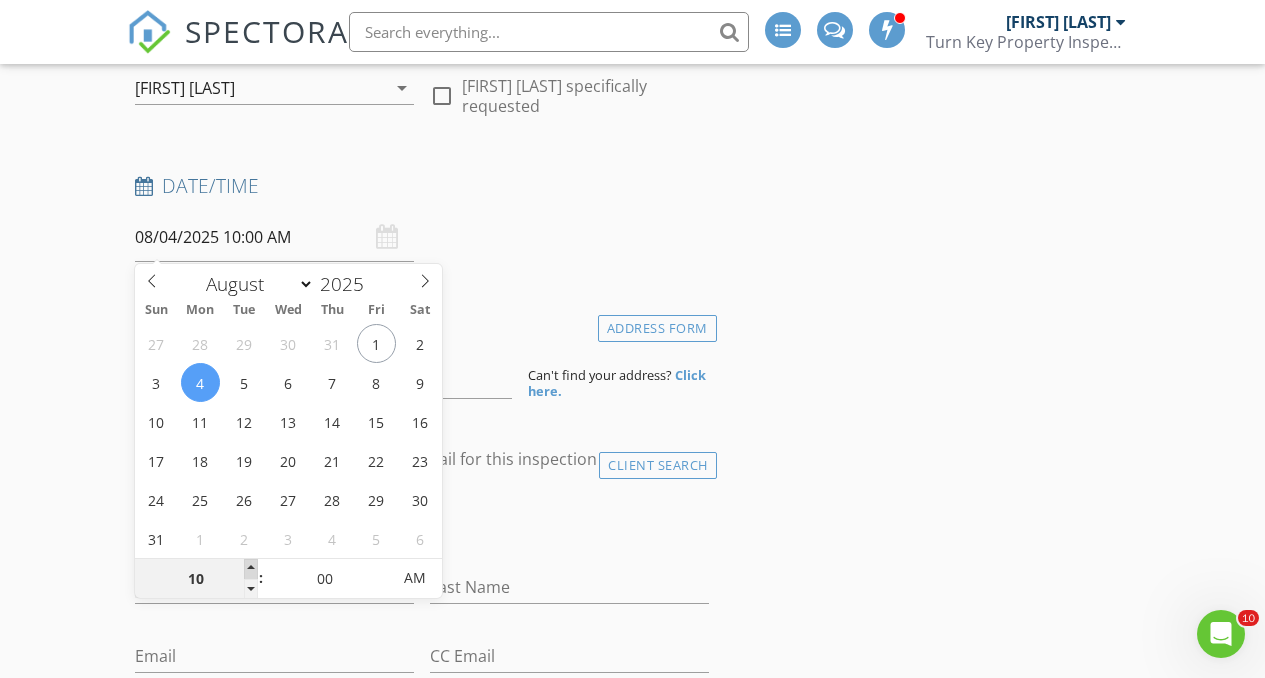 click at bounding box center (251, 569) 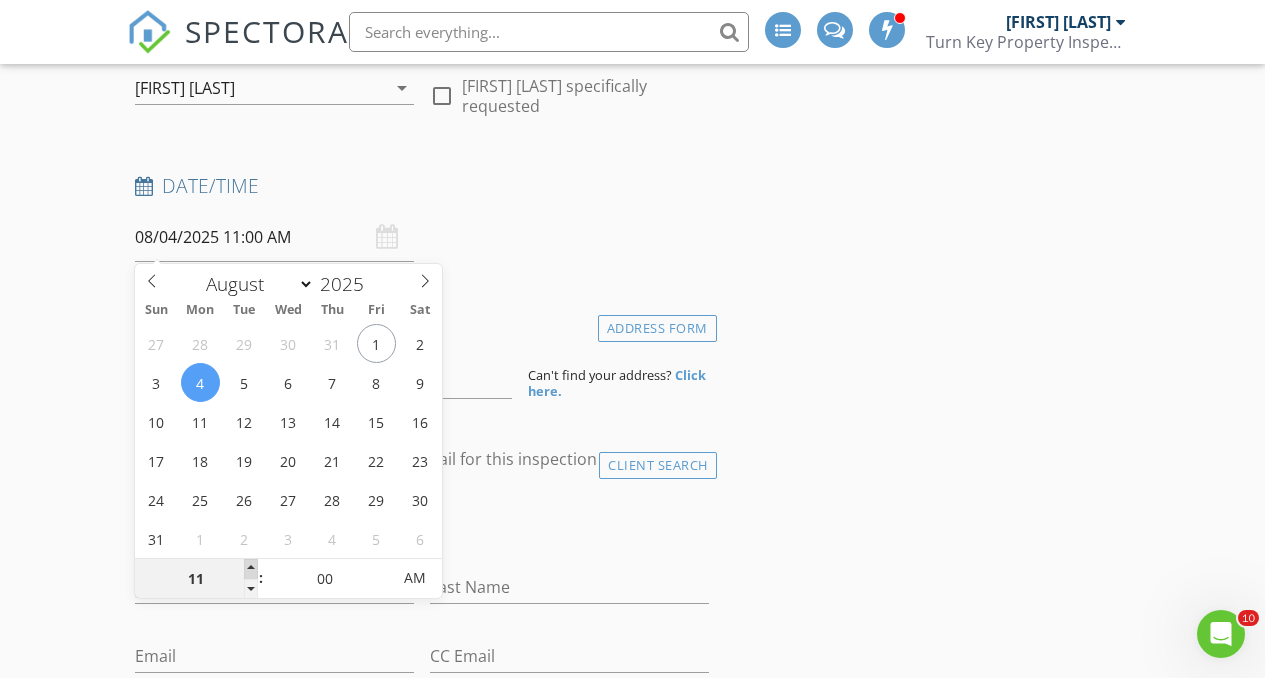 click at bounding box center [251, 569] 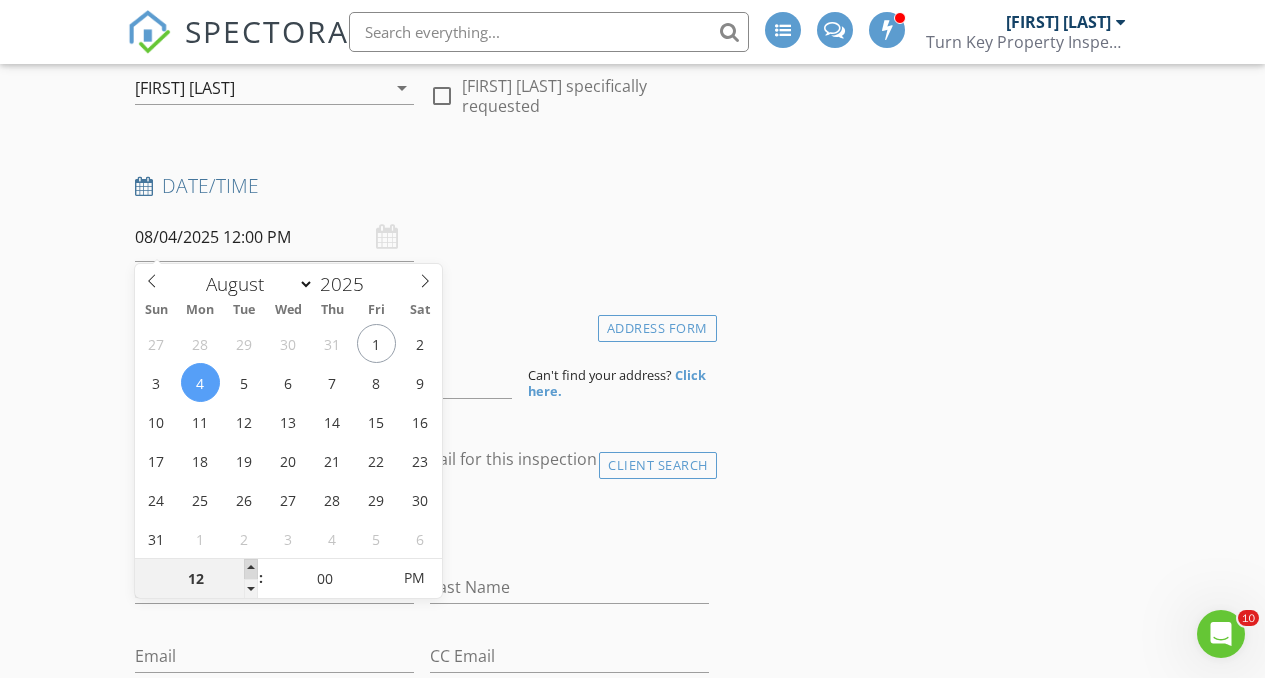 click at bounding box center [251, 569] 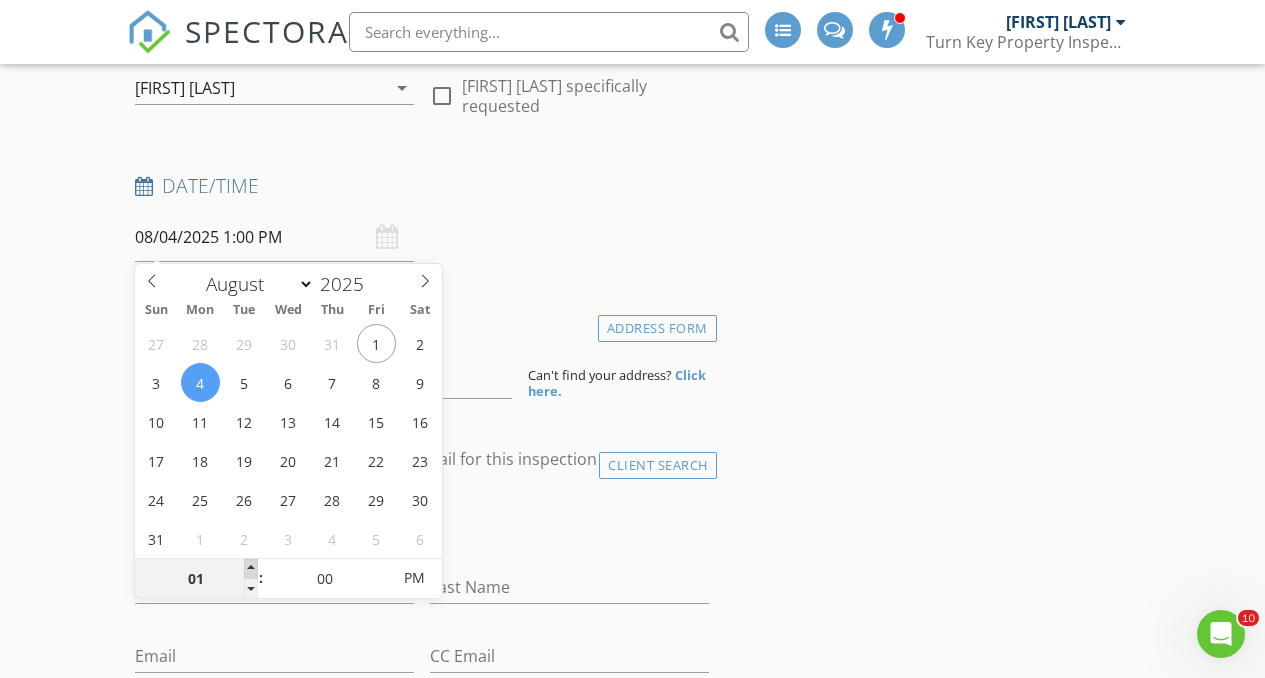 click at bounding box center [251, 569] 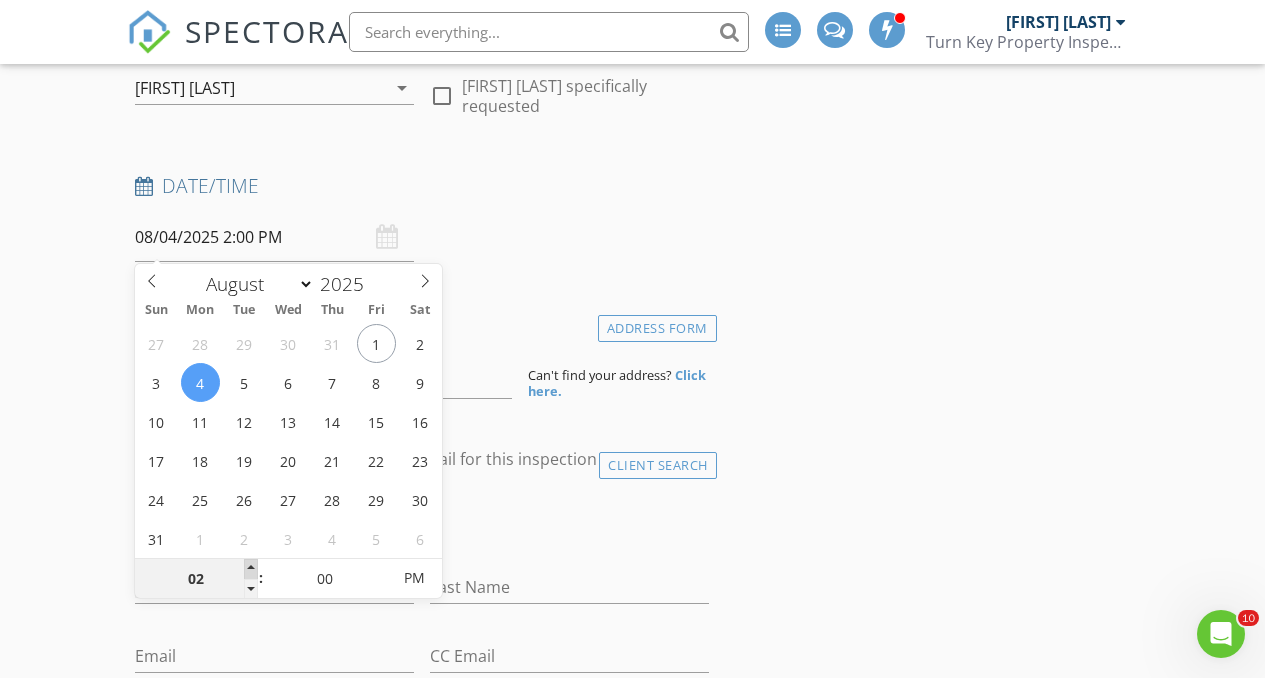 click at bounding box center (251, 569) 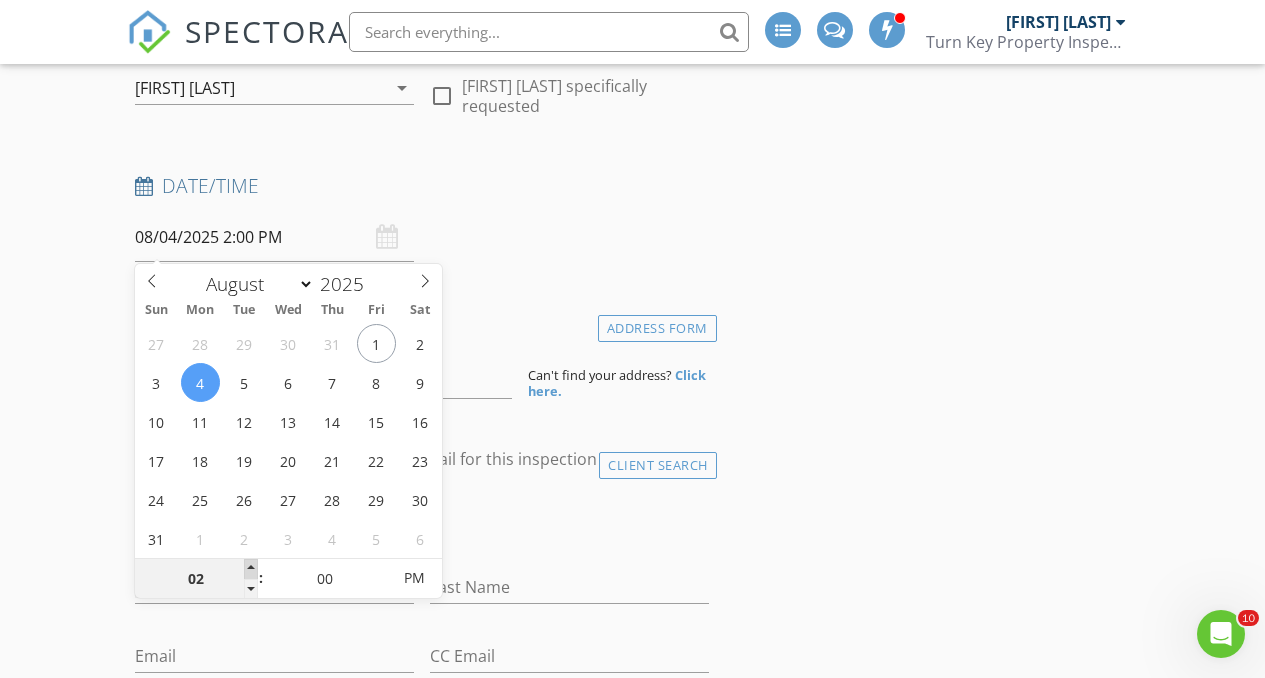 type on "08/04/2025 3:00 PM" 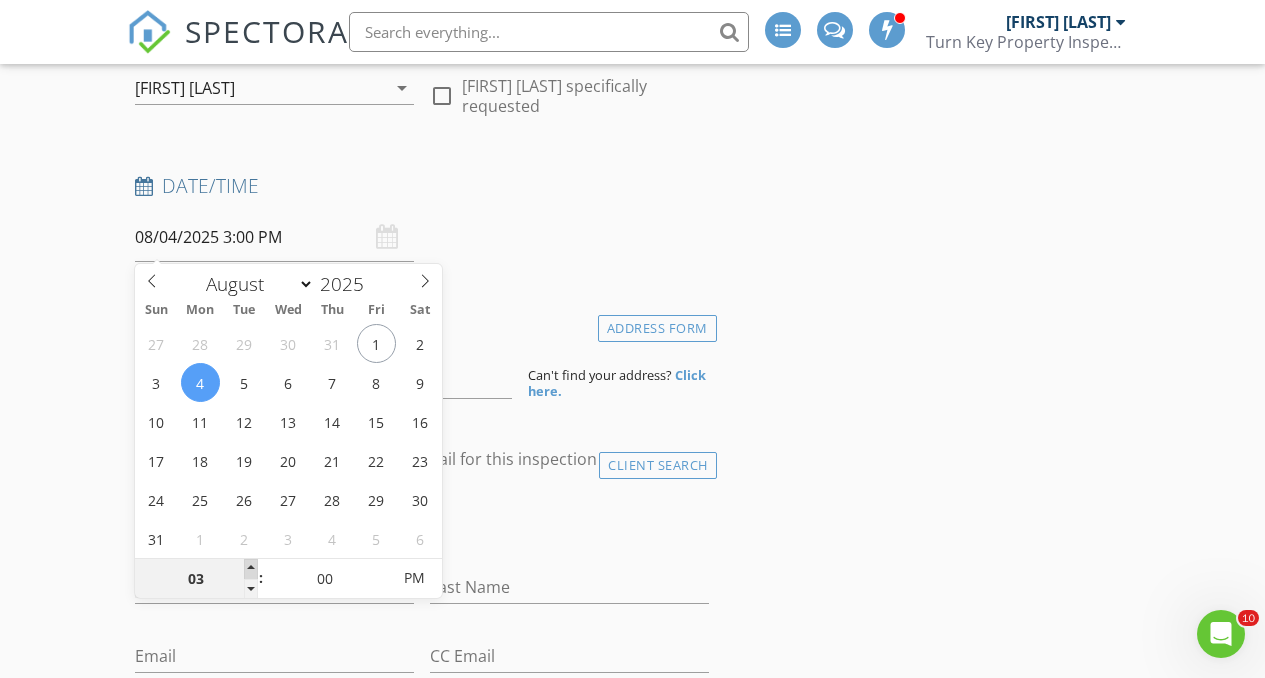 click at bounding box center [251, 569] 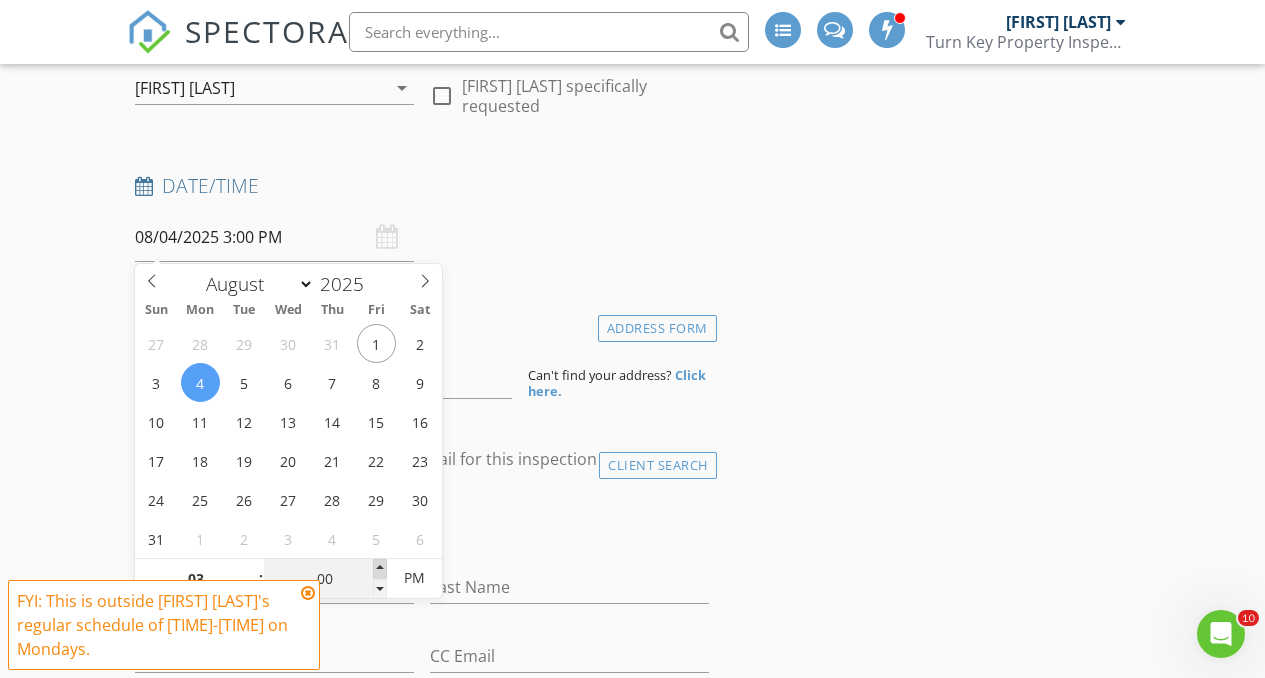type on "08/04/2025 3:05 PM" 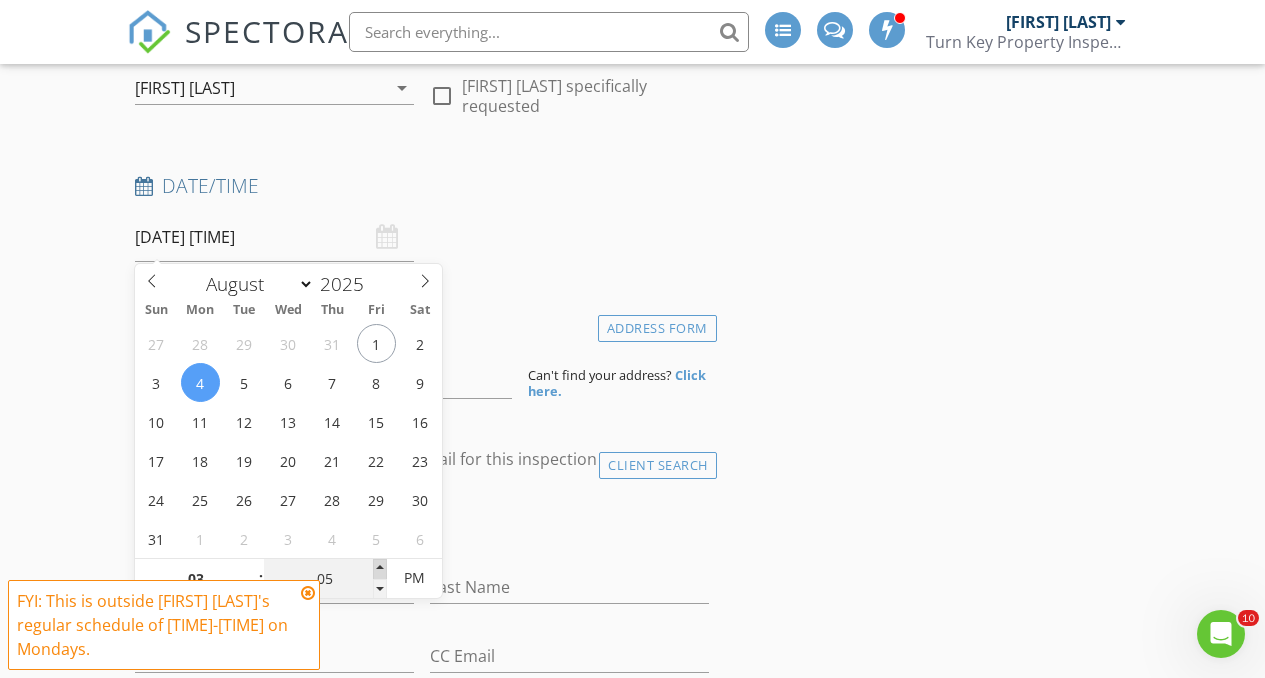 click at bounding box center [380, 569] 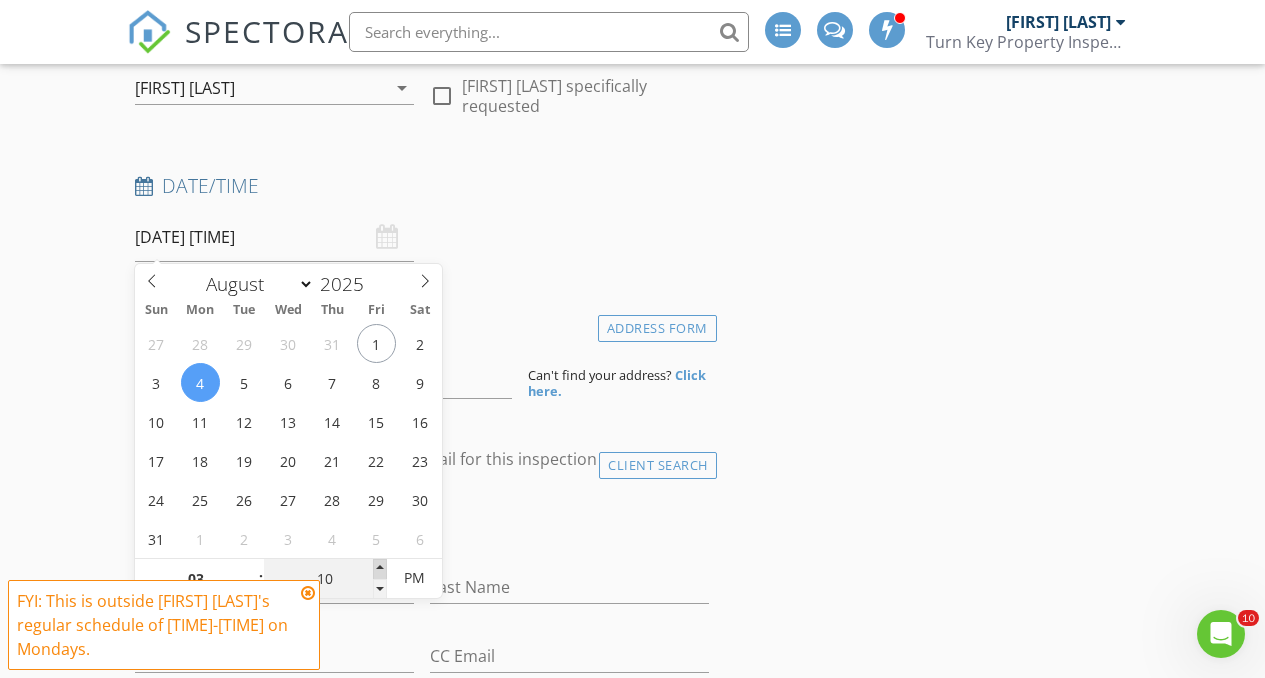 click at bounding box center [380, 569] 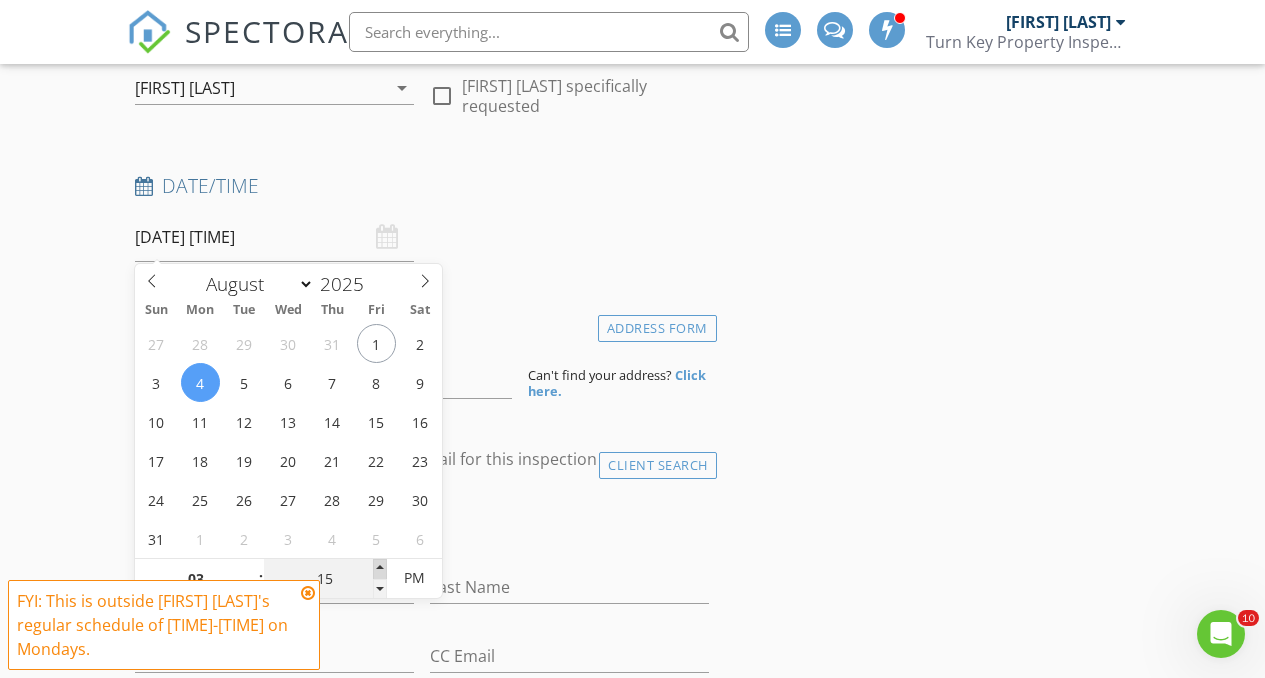 click at bounding box center [380, 569] 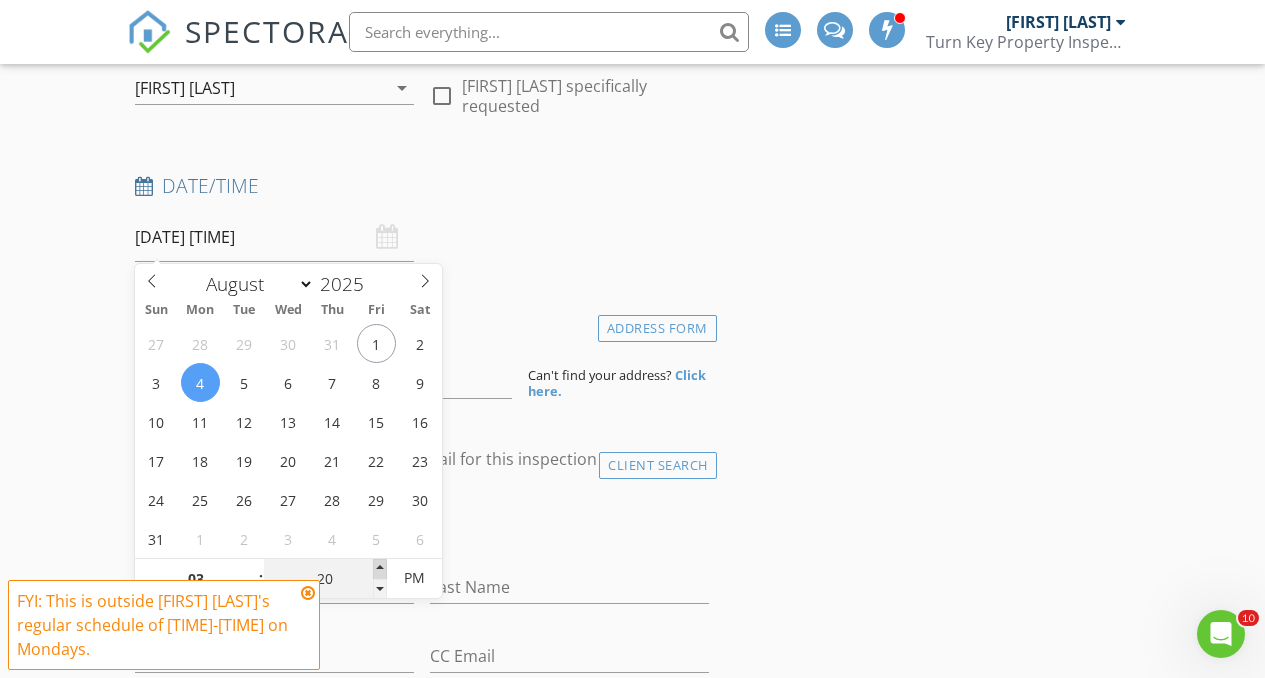 click at bounding box center (380, 569) 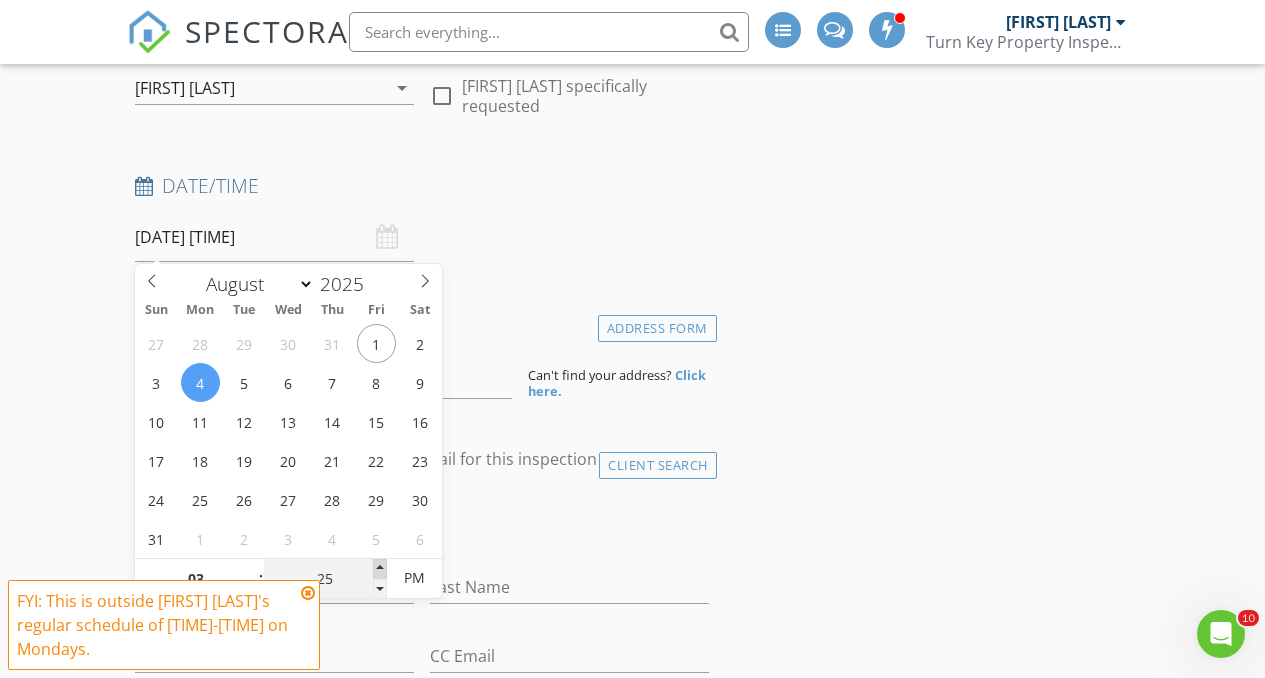 click at bounding box center [380, 569] 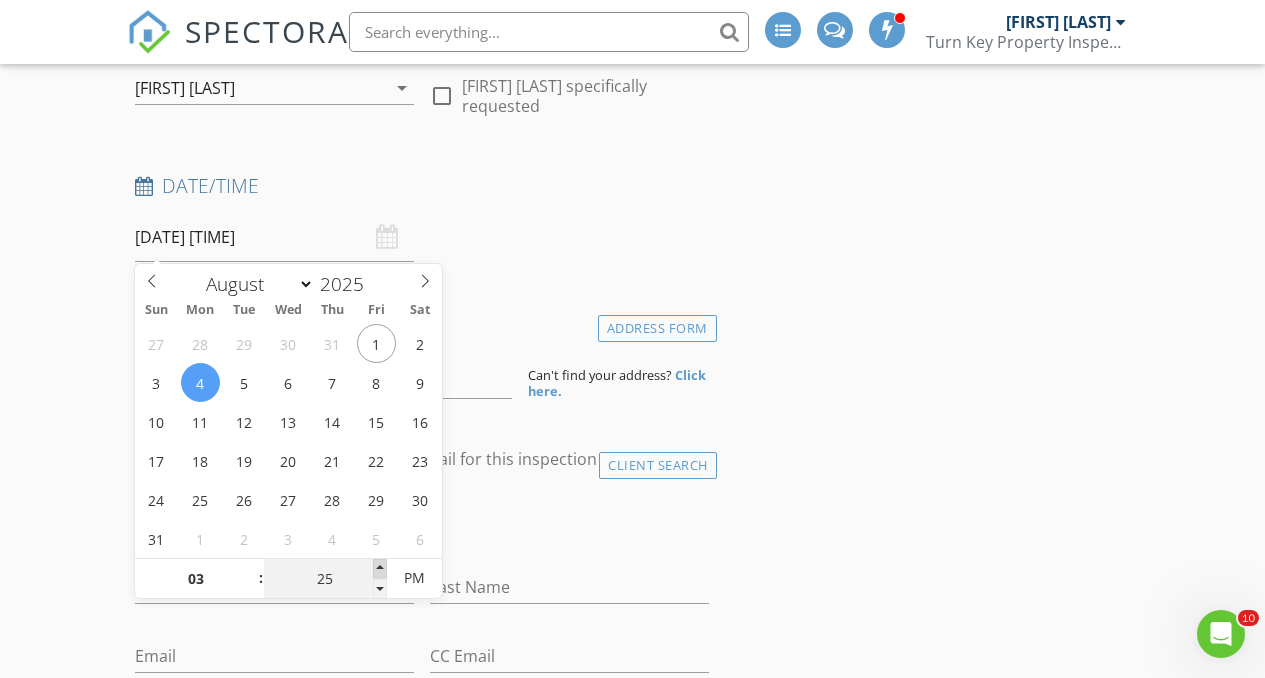 type on "08/04/2025 3:30 PM" 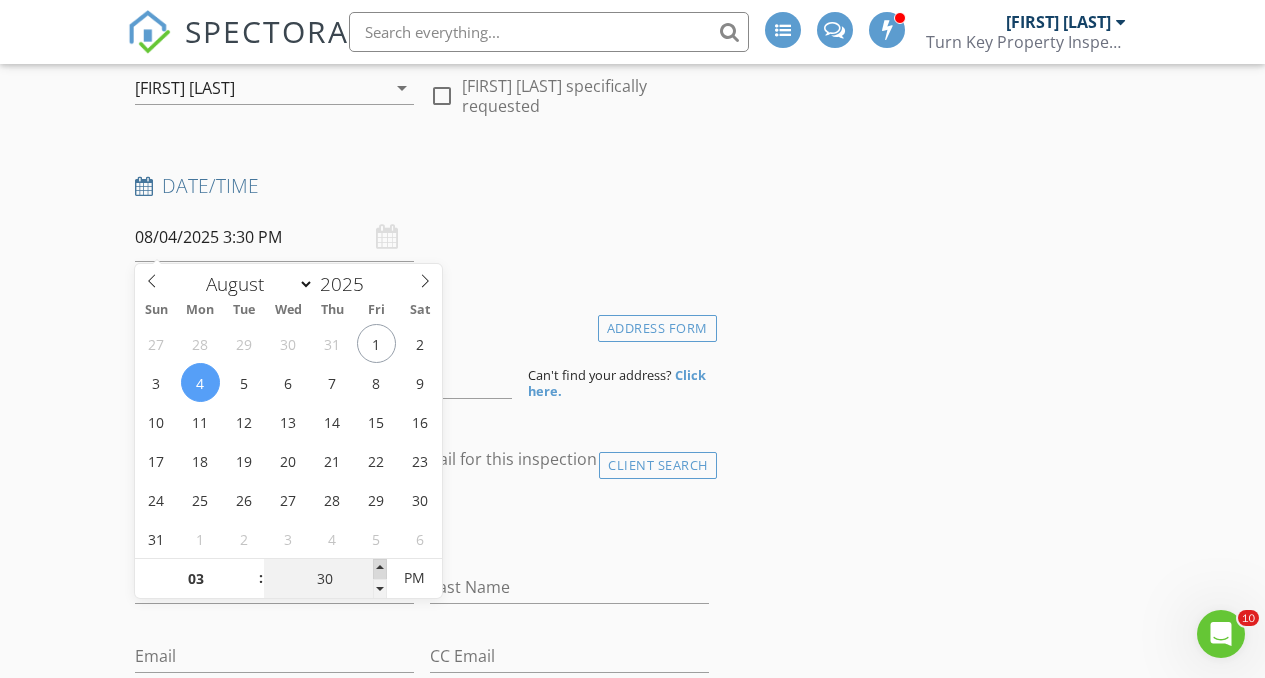 click at bounding box center [380, 569] 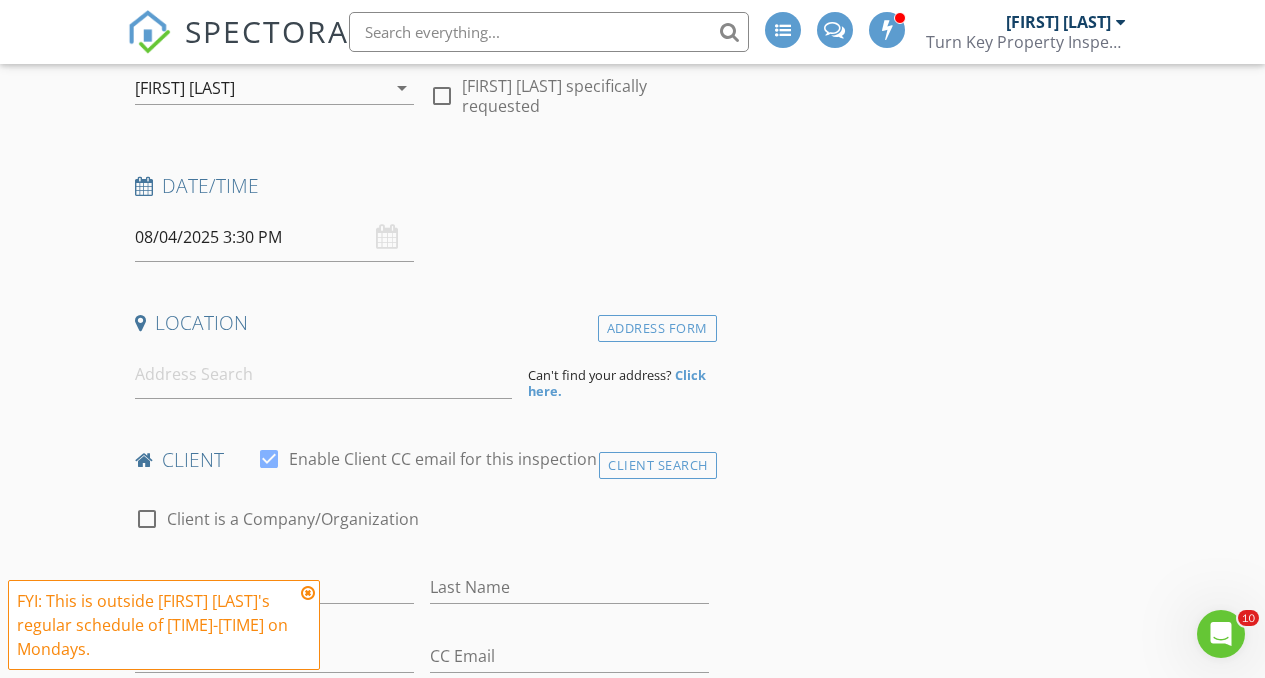 click on "New Inspection
INSPECTOR(S)
check_box_outline_blank   Anthony Flores     check_box   Anthony V. Flores   PRIMARY   check_box_outline_blank   Philip Reams     Anthony V. Flores arrow_drop_down   check_box_outline_blank Anthony V. Flores specifically requested
Date/Time
08/04/2025 3:30 PM
Location
Address Form       Can't find your address?   Click here.
client
check_box Enable Client CC email for this inspection   Client Search     check_box_outline_blank Client is a Company/Organization     First Name   Last Name   Email   CC Email   Phone         Tags         Notes   Private Notes
ADD ADDITIONAL client
SERVICES
check_box_outline_blank   Turn-Key Residential Inspection   Complete Home Inspection by a Certified Master Home Inspector check_box_outline_blank" at bounding box center (632, 1595) 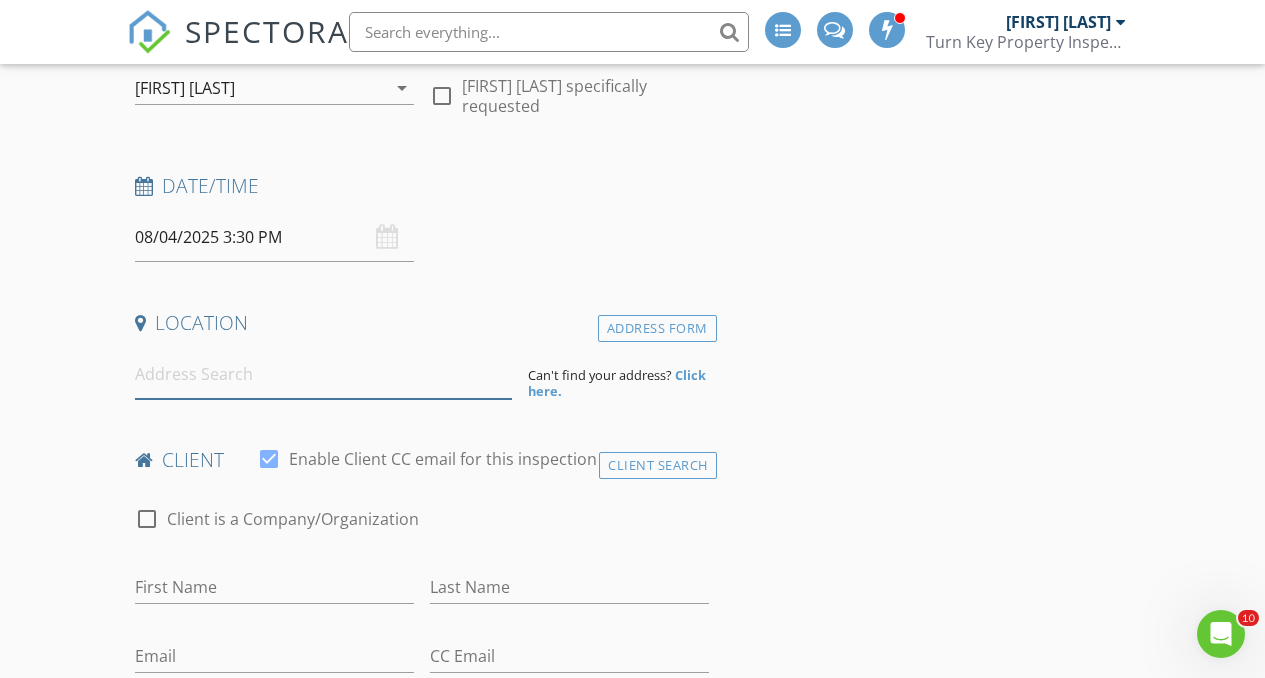 click at bounding box center [324, 374] 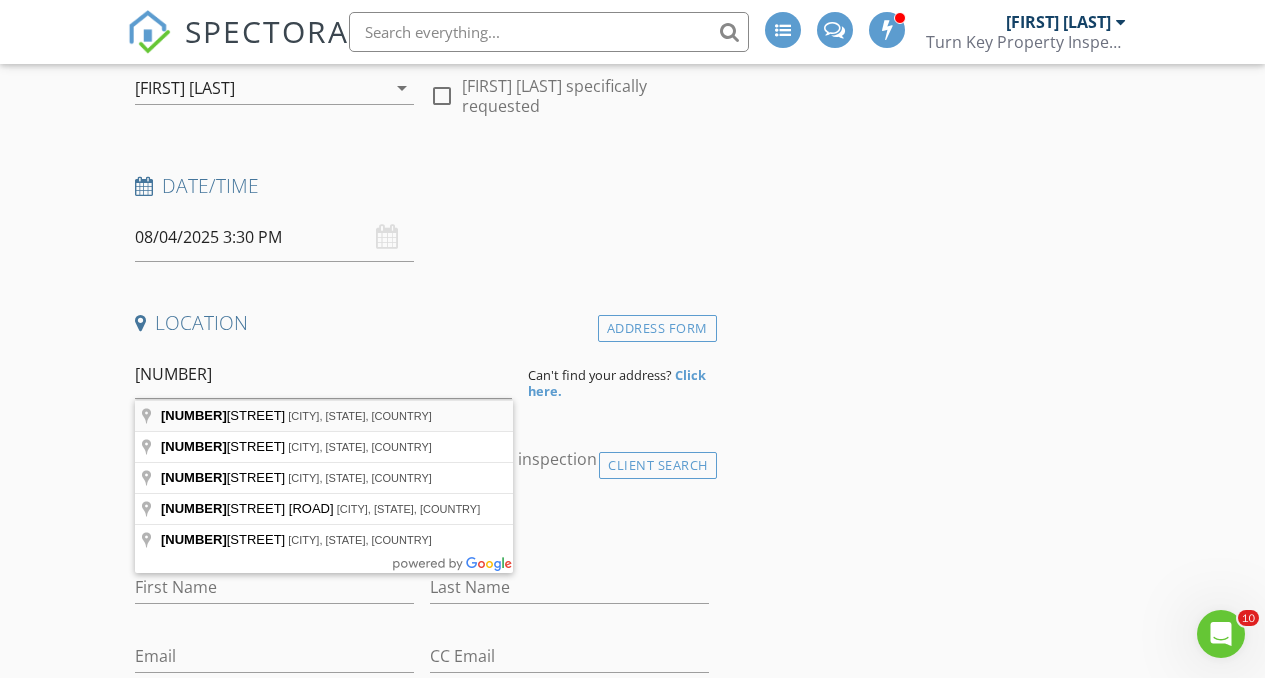 type on "14215 Pecan Park Lane, El Cajon, CA, USA" 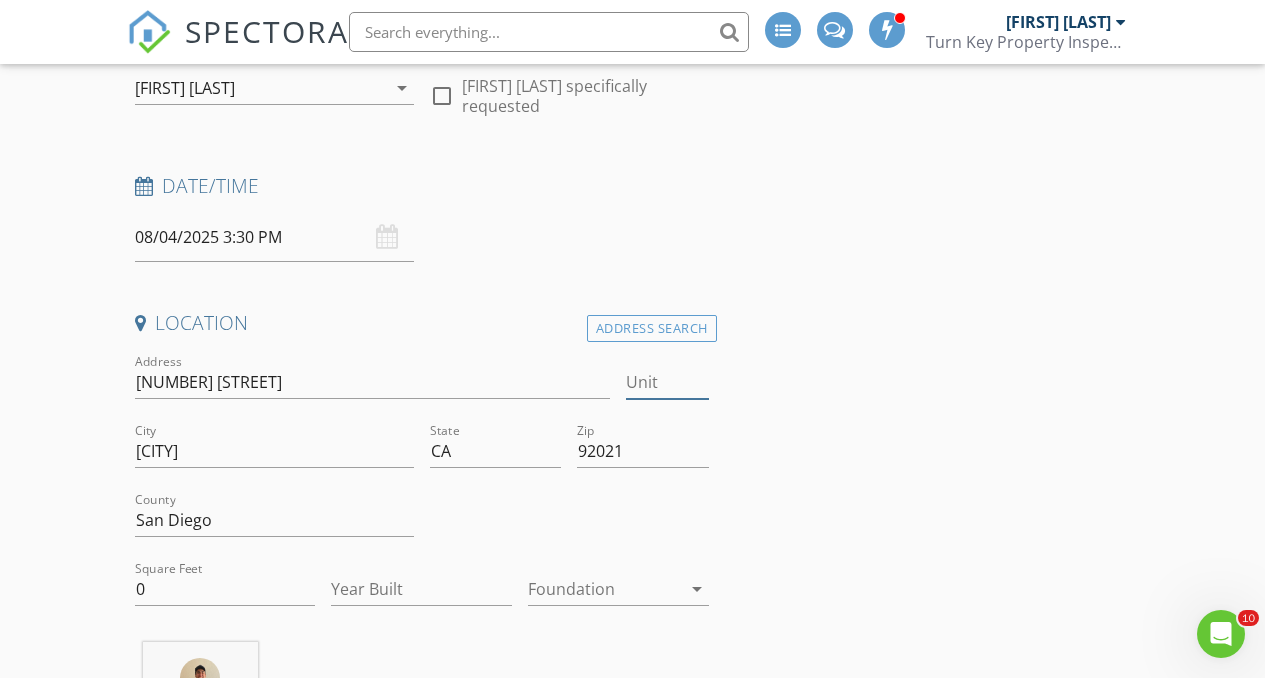 click on "Unit" at bounding box center (667, 382) 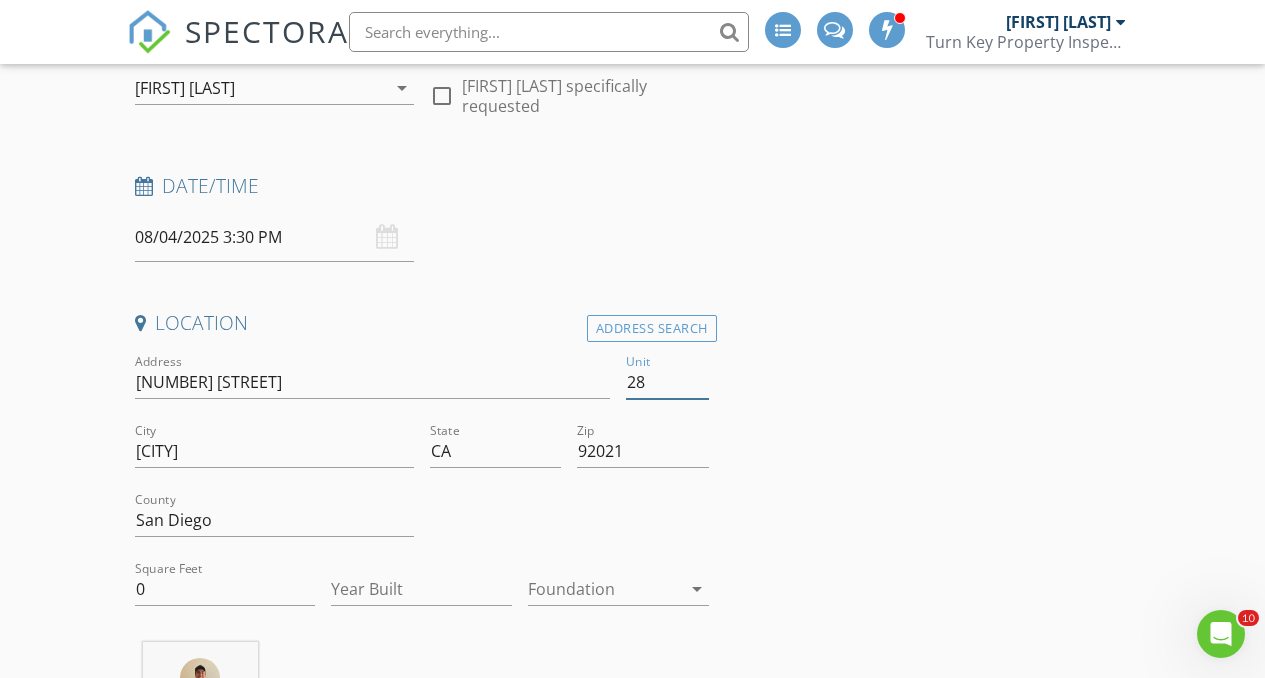type on "28" 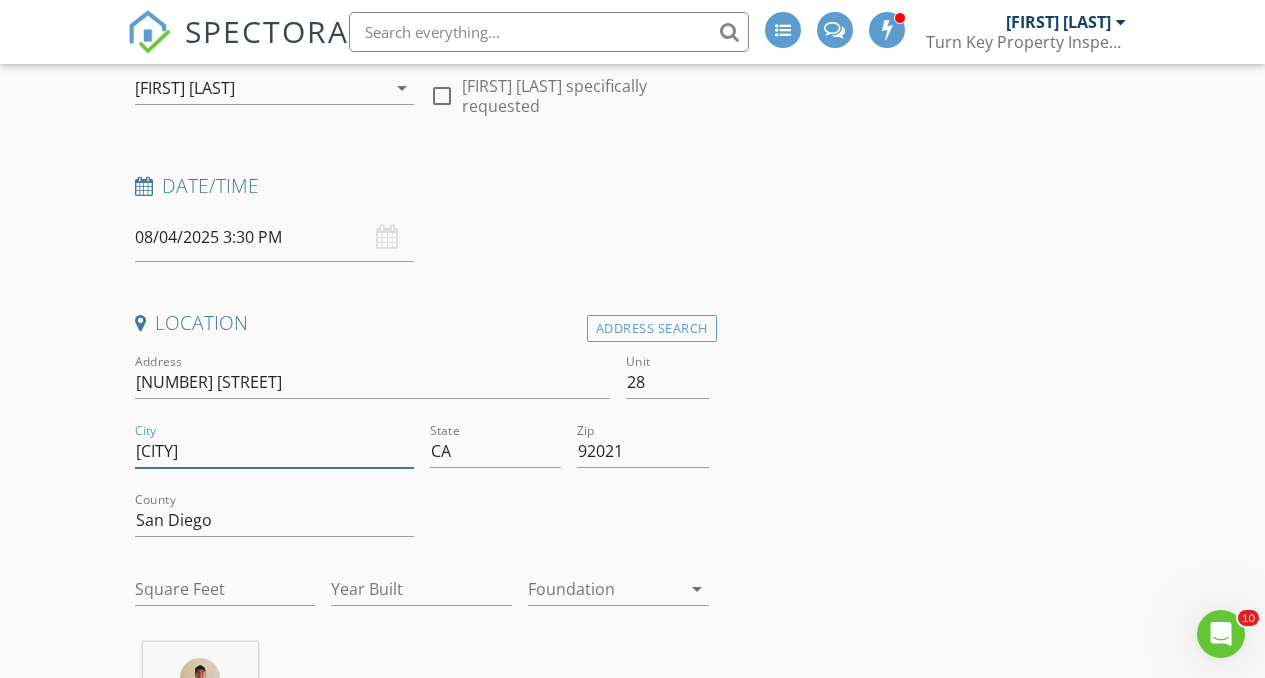 type on "0" 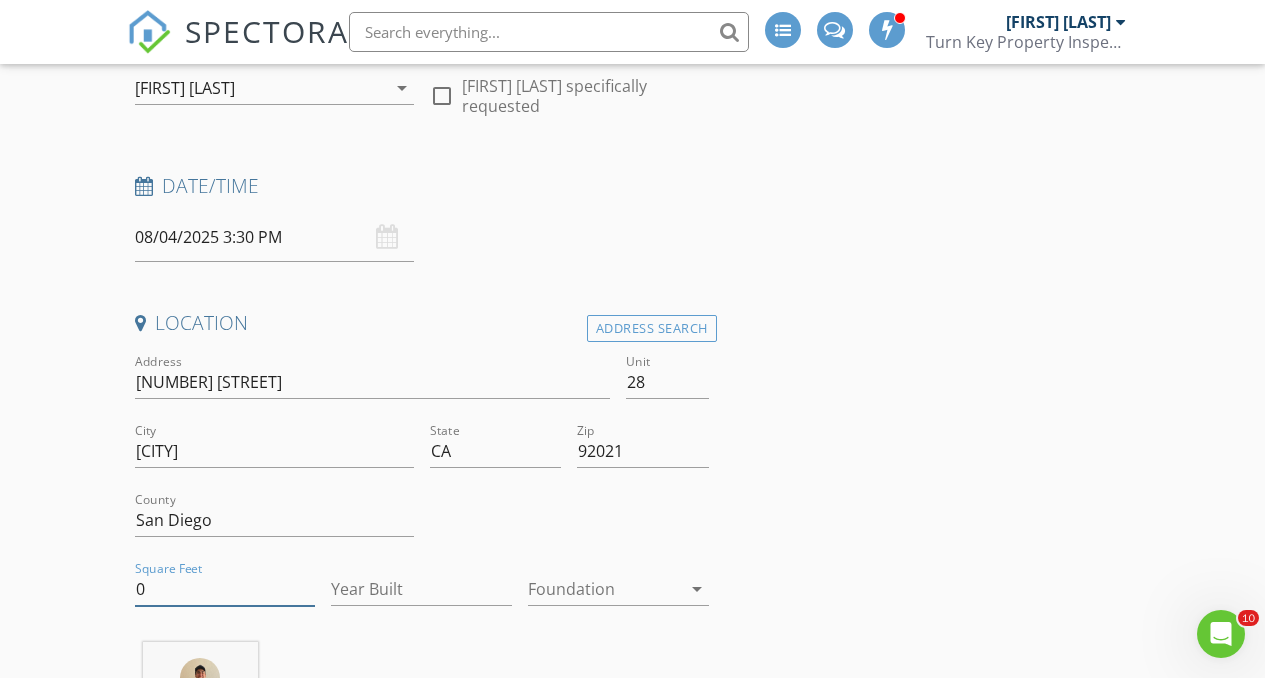 click on "0" at bounding box center (225, 589) 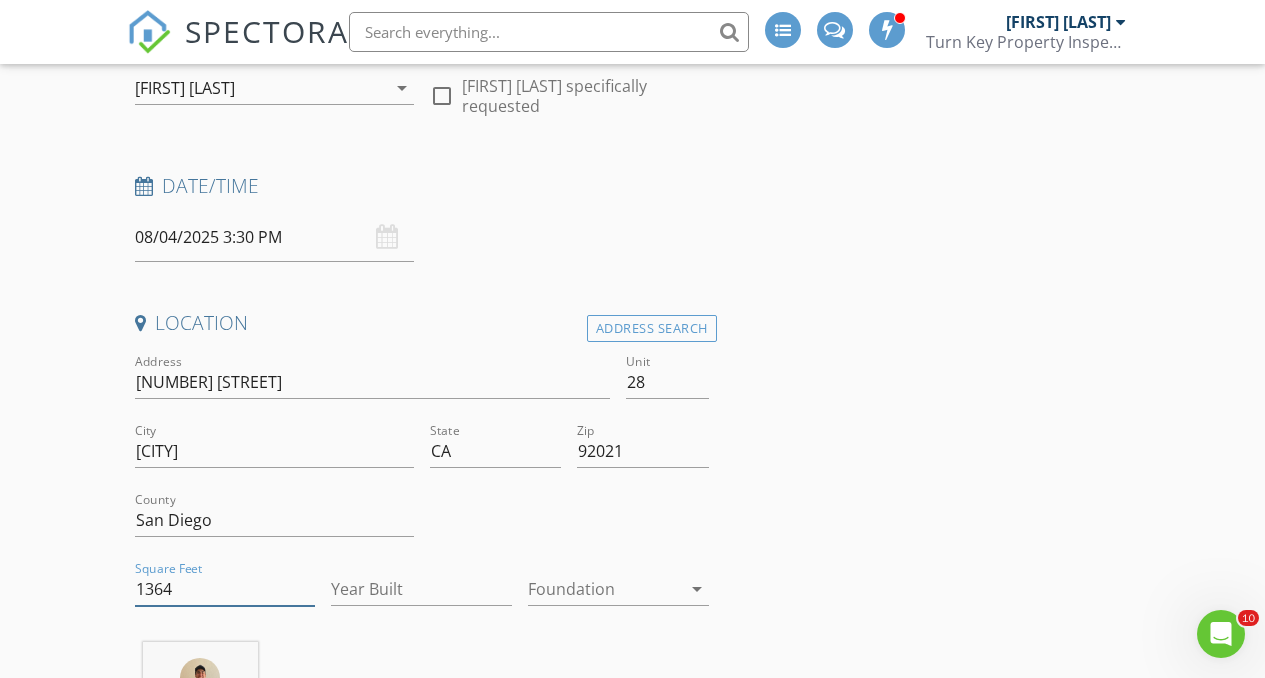 type on "1364" 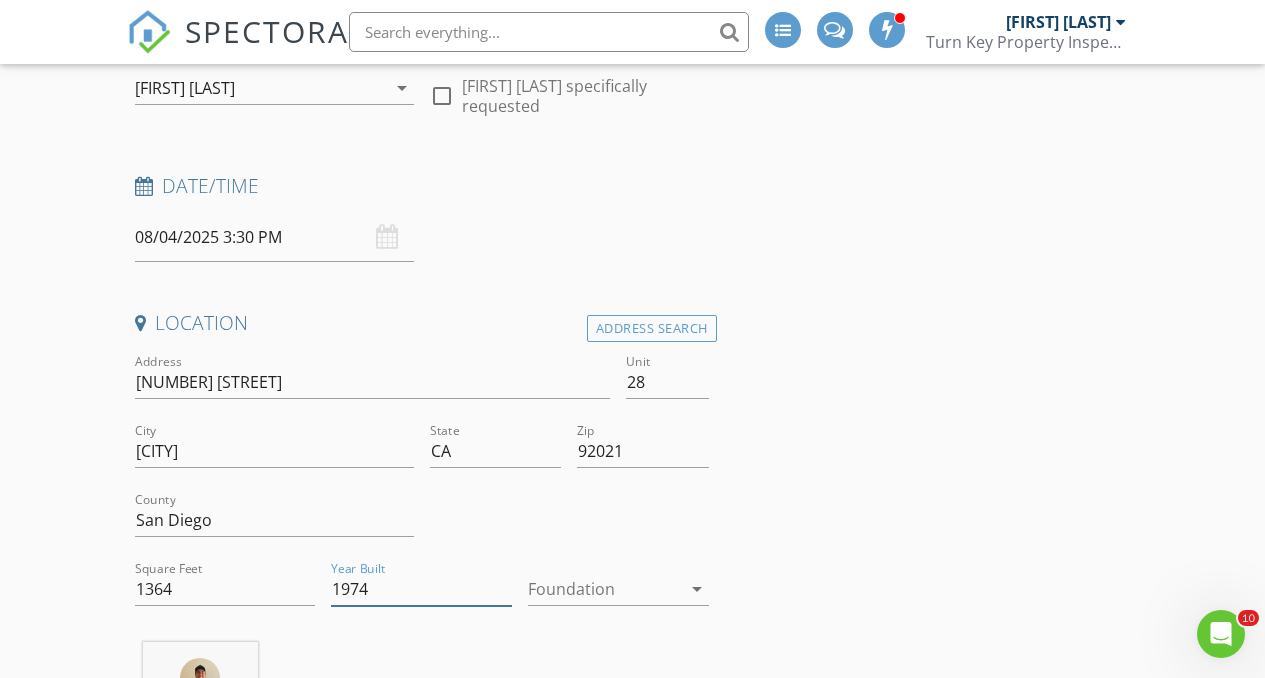 type on "1974" 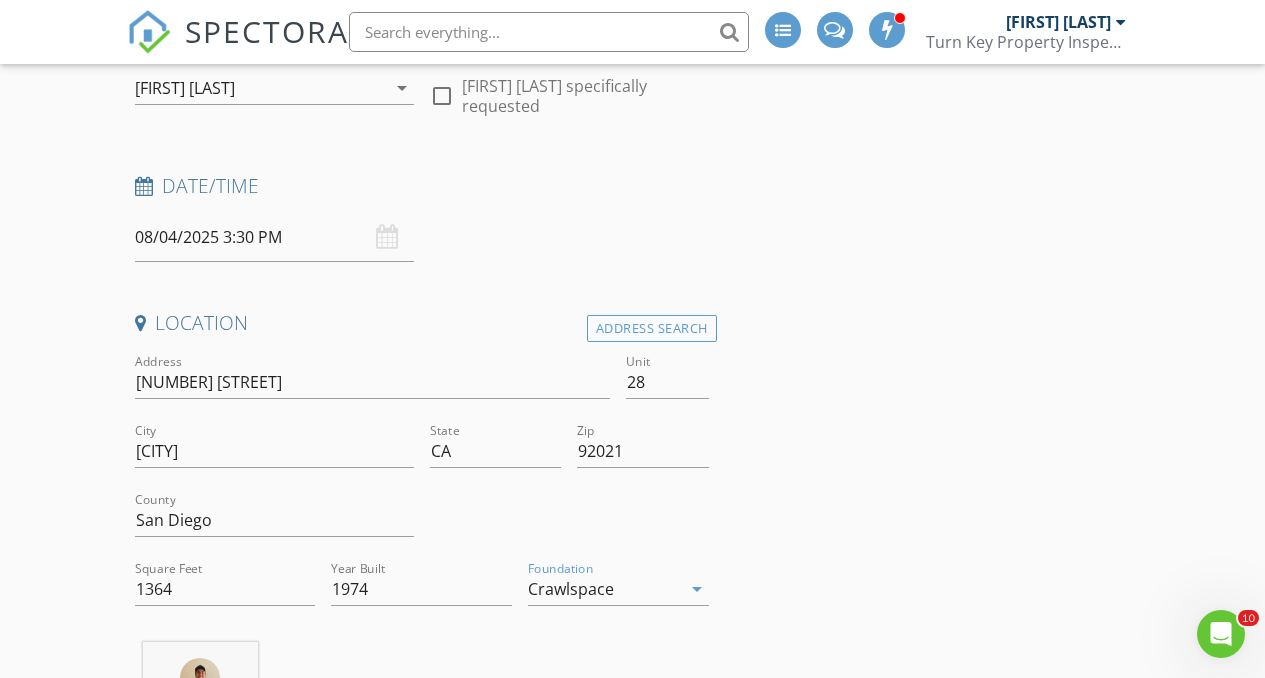 click on "New Inspection
INSPECTOR(S)
check_box_outline_blank   Anthony Flores     check_box   Anthony V. Flores   PRIMARY   check_box_outline_blank   Philip Reams     Anthony V. Flores arrow_drop_down   check_box_outline_blank Anthony V. Flores specifically requested
Date/Time
08/04/2025 3:30 PM
Location
Address Search       Address 14215 Pecan Park Ln   Unit 28   City El Cajon   State CA   Zip 92021   County San Diego     Square Feet 1364   Year Built 1974   Foundation Crawlspace arrow_drop_down     Anthony V. Flores     26.5 miles     (36 minutes)
client
check_box Enable Client CC email for this inspection   Client Search     check_box_outline_blank Client is a Company/Organization     First Name   Last Name   Email   CC Email   Phone         Tags         Notes   Private Notes
ADD ADDITIONAL client" at bounding box center (632, 1799) 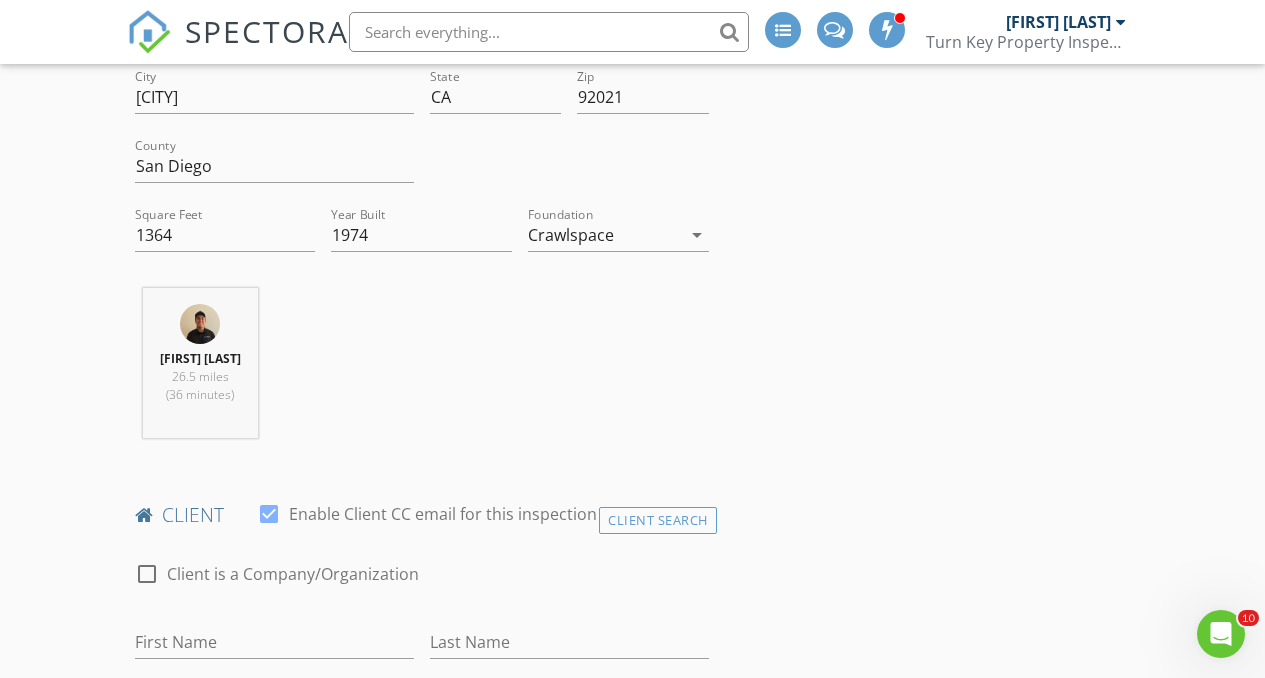 scroll, scrollTop: 946, scrollLeft: 0, axis: vertical 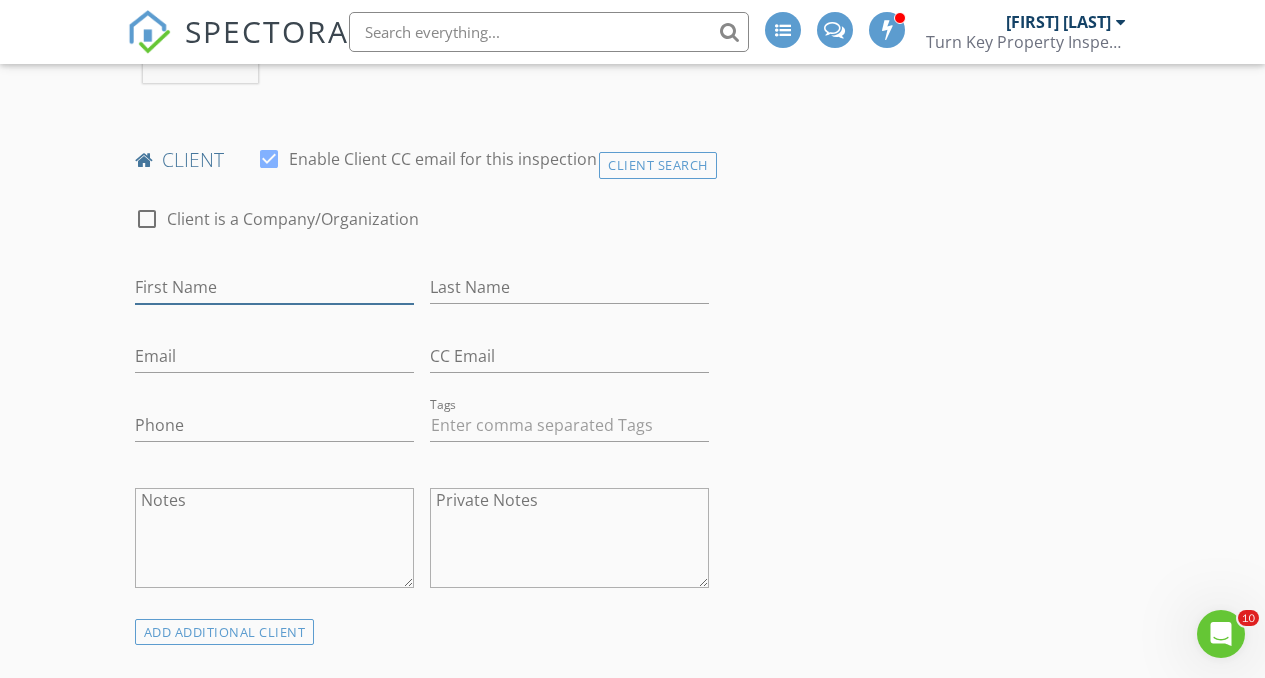 click on "First Name" at bounding box center [274, 287] 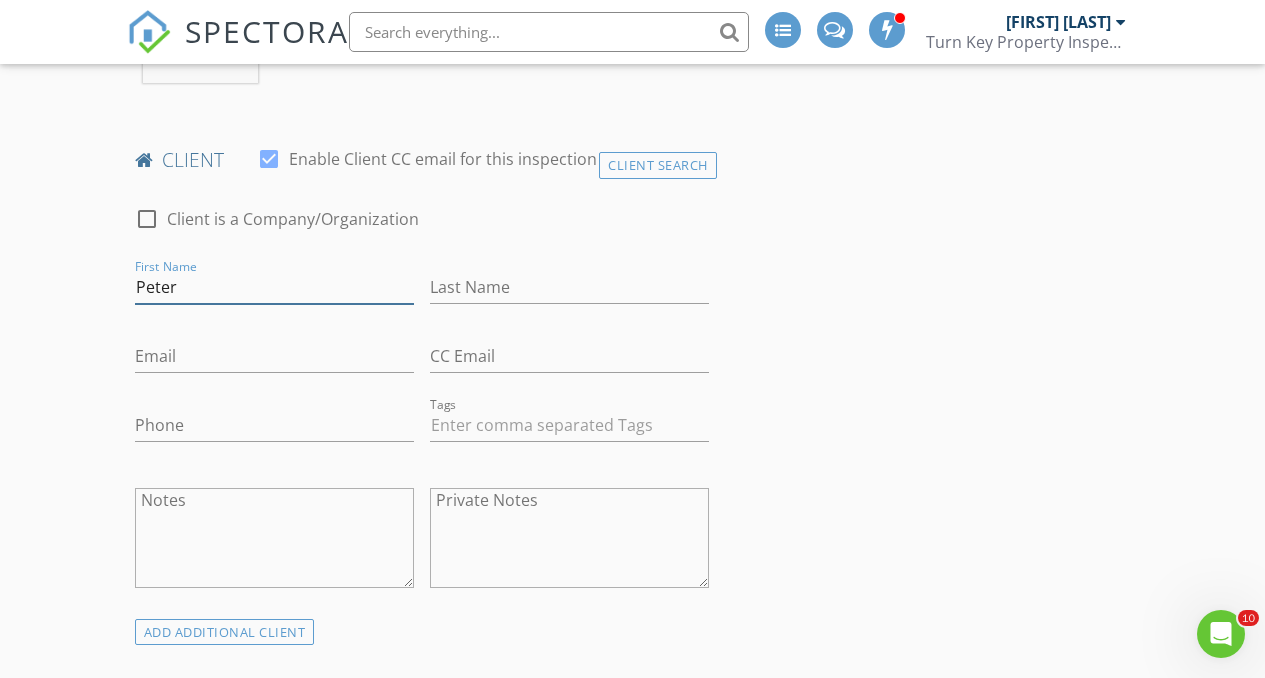 type on "Peter" 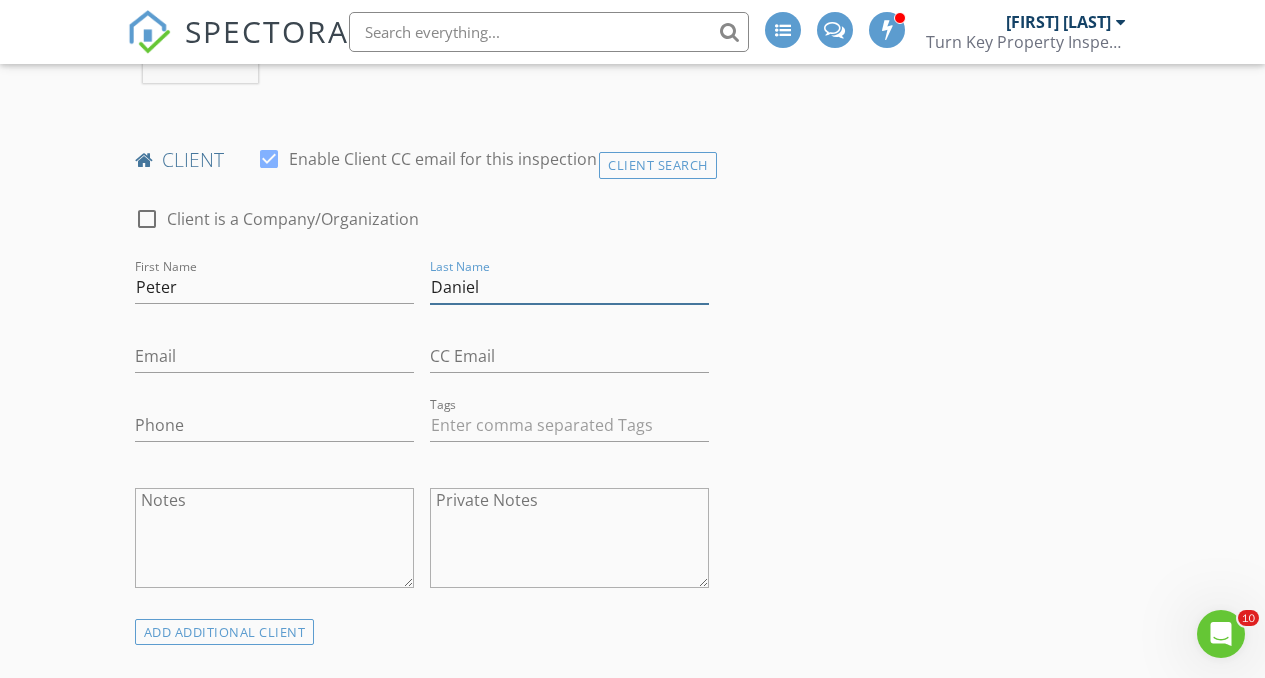 type on "Daniel" 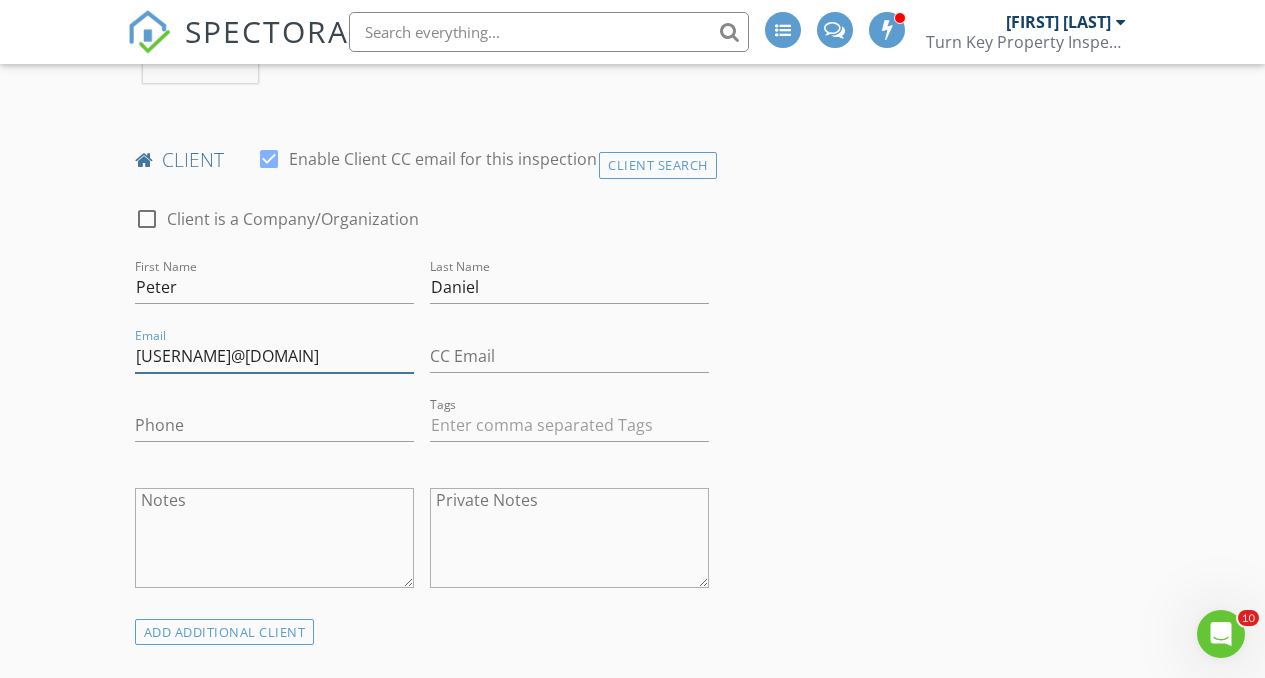type on "pjd10051@gmail.com" 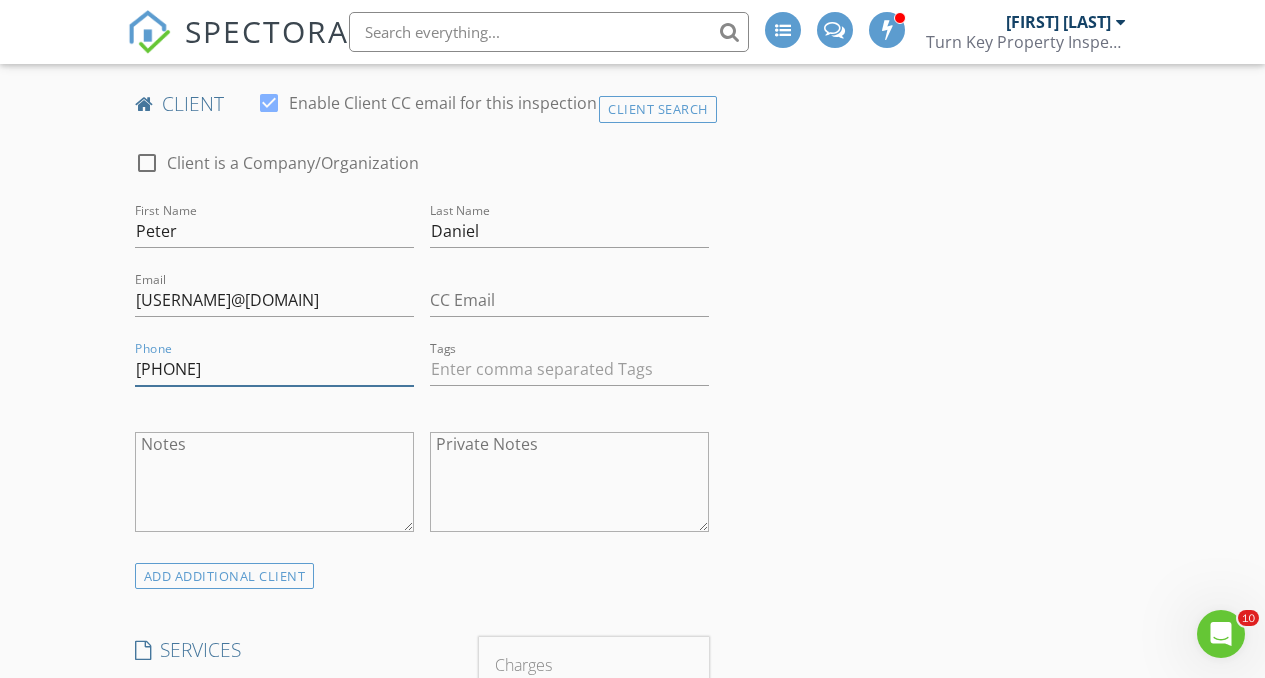 scroll, scrollTop: 1044, scrollLeft: 0, axis: vertical 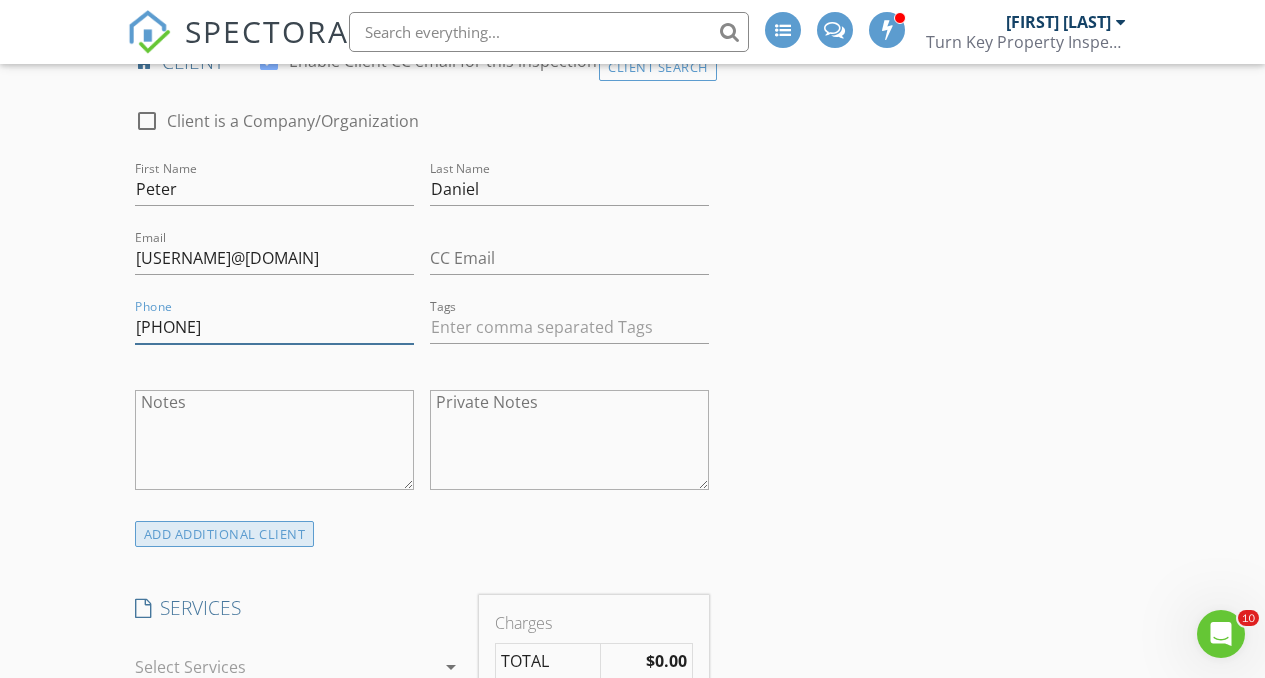 type on "619-929-9198" 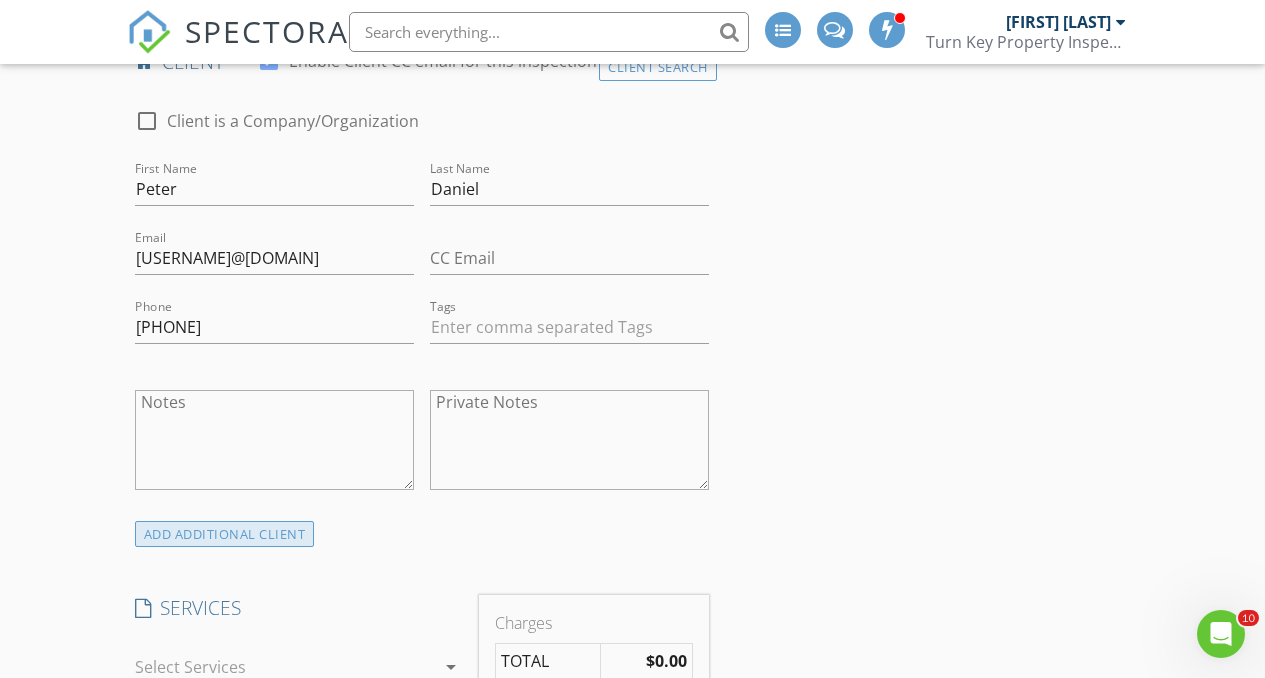 click on "ADD ADDITIONAL client" at bounding box center [225, 534] 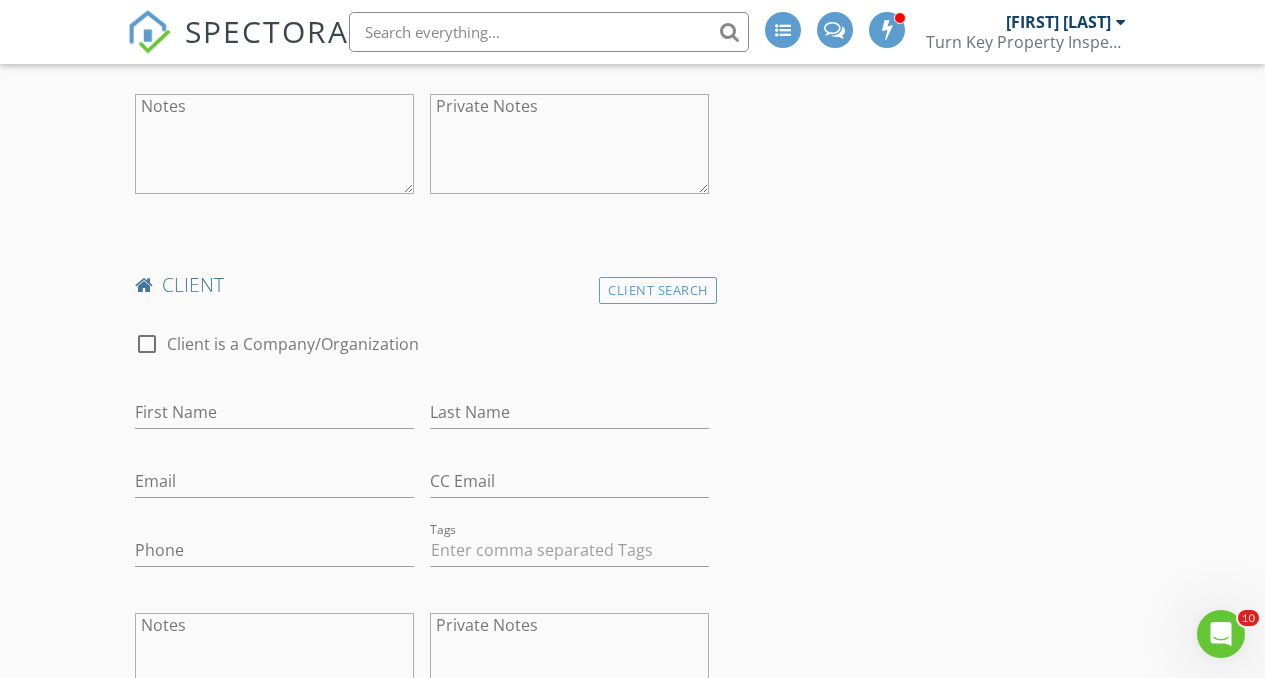scroll, scrollTop: 1401, scrollLeft: 0, axis: vertical 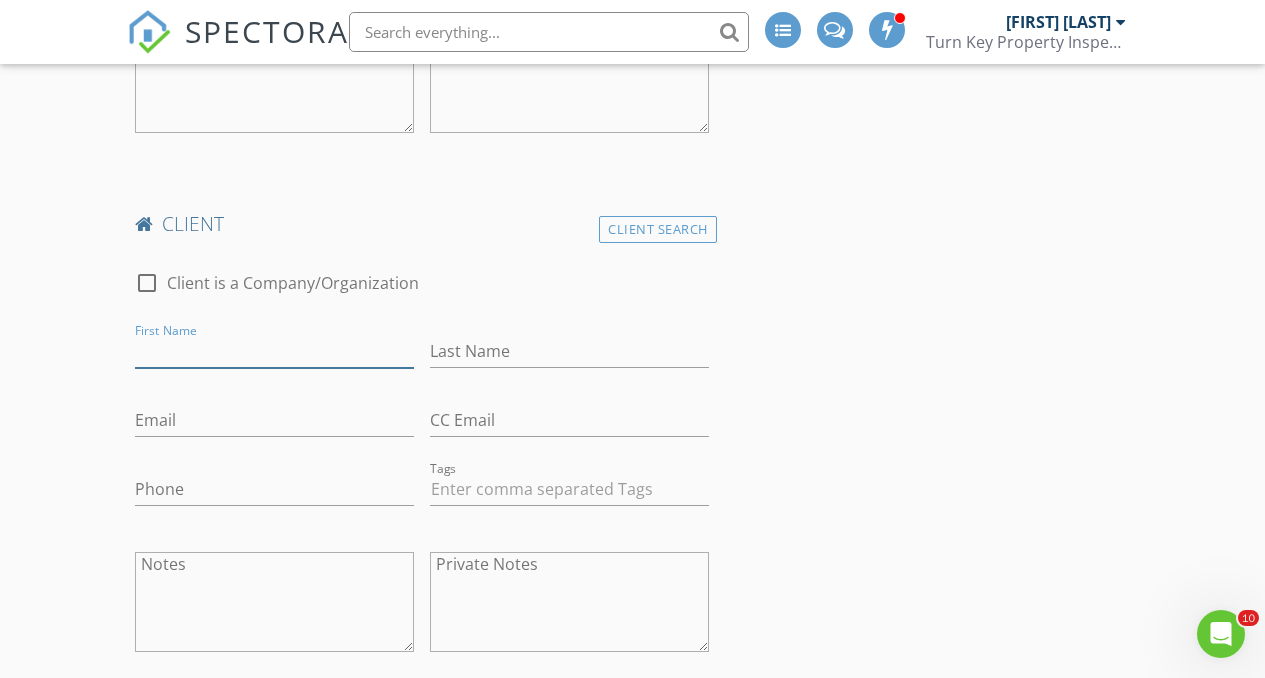 click on "First Name" at bounding box center [274, 351] 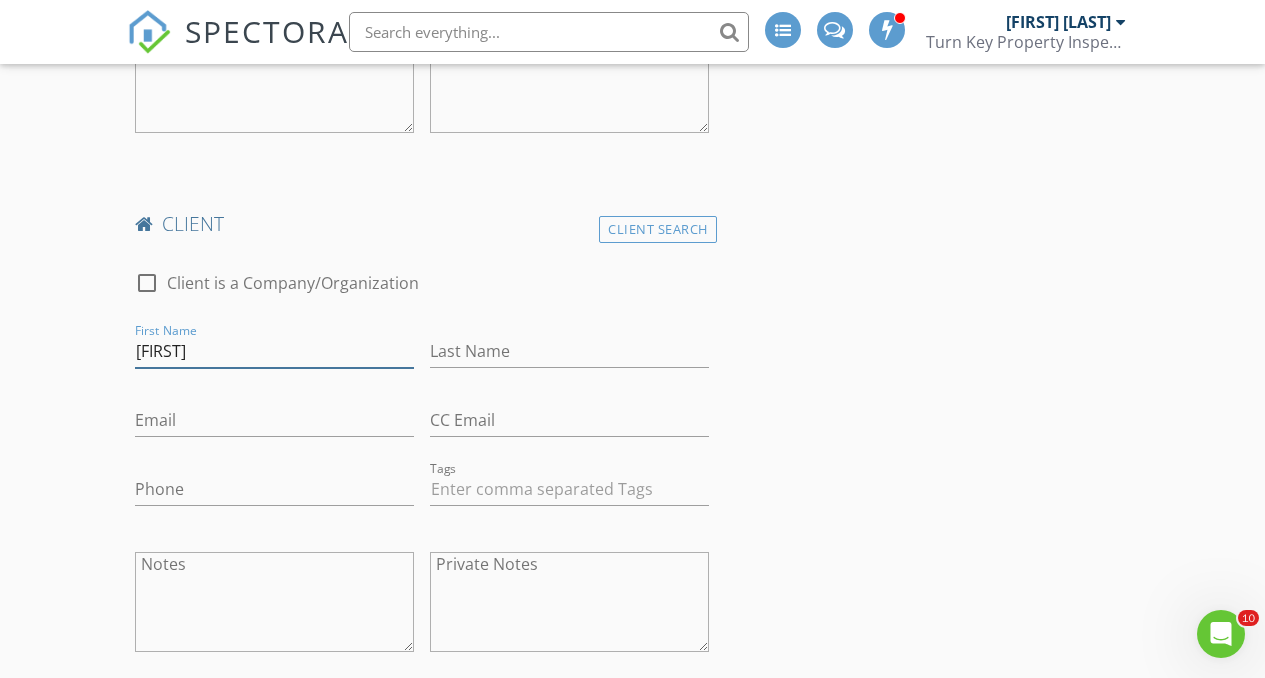 type on "Jessie" 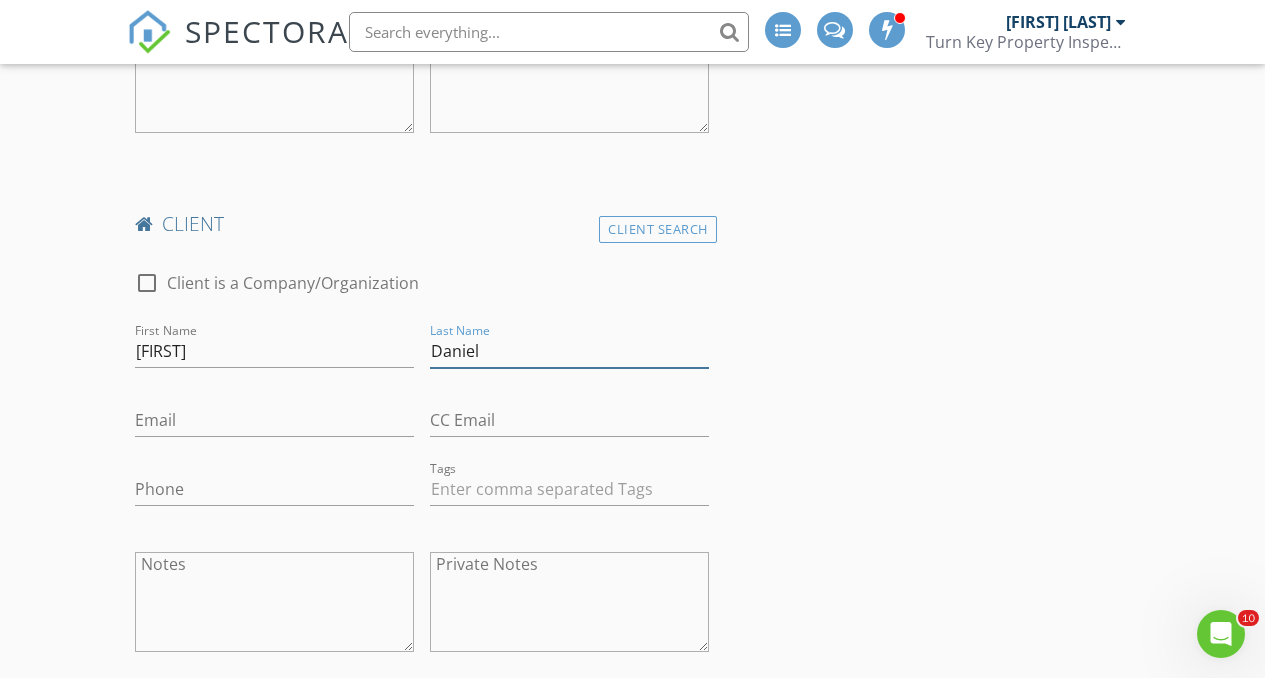 type on "Daniel" 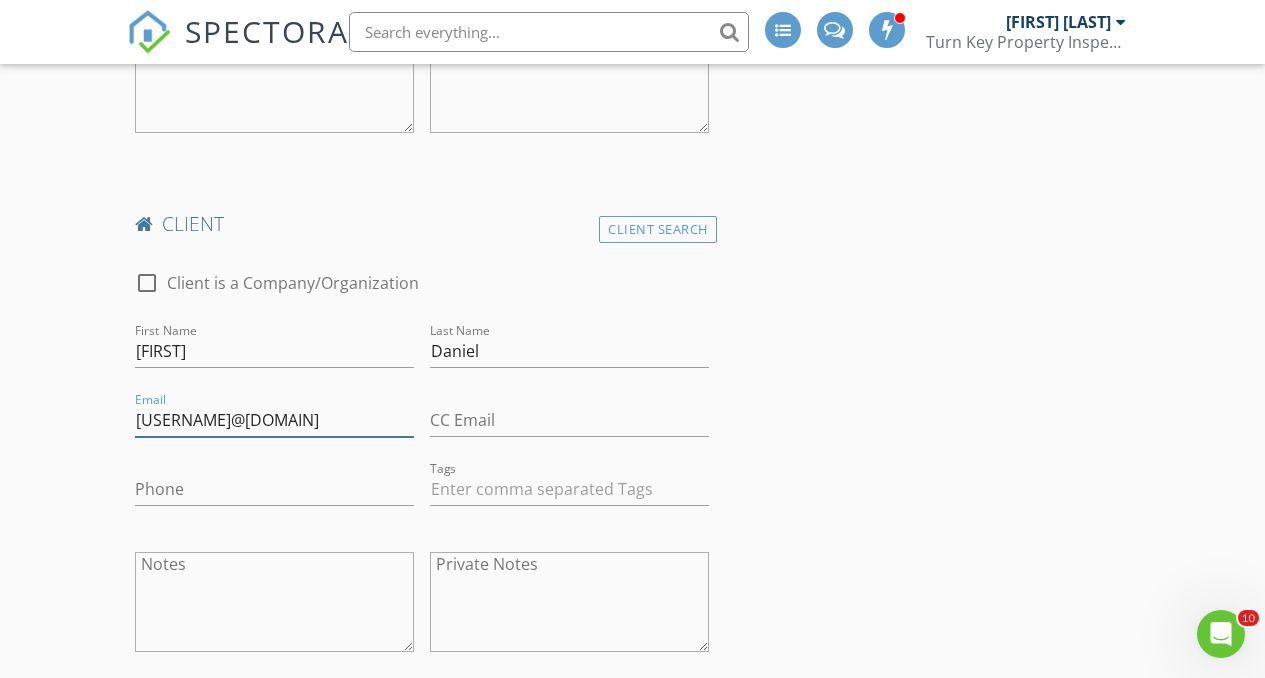 type on "daniel.jess81@yahoo.com" 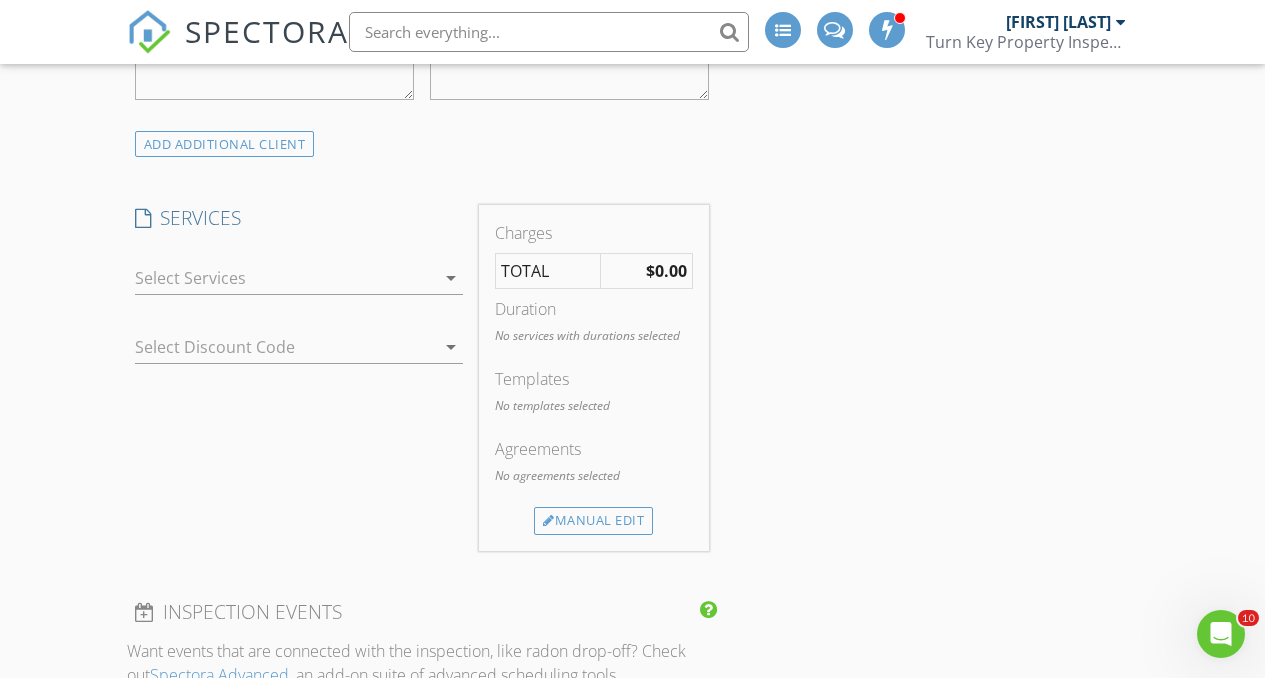 scroll, scrollTop: 1955, scrollLeft: 0, axis: vertical 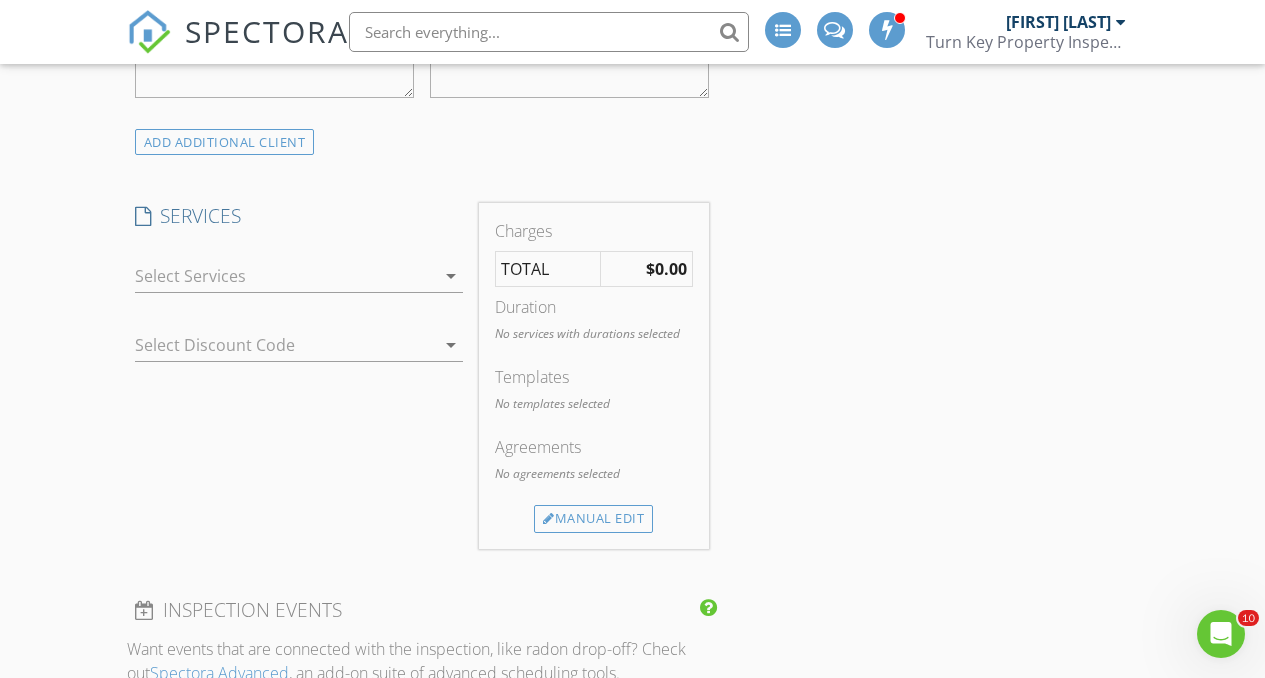 type on "619-929-9198" 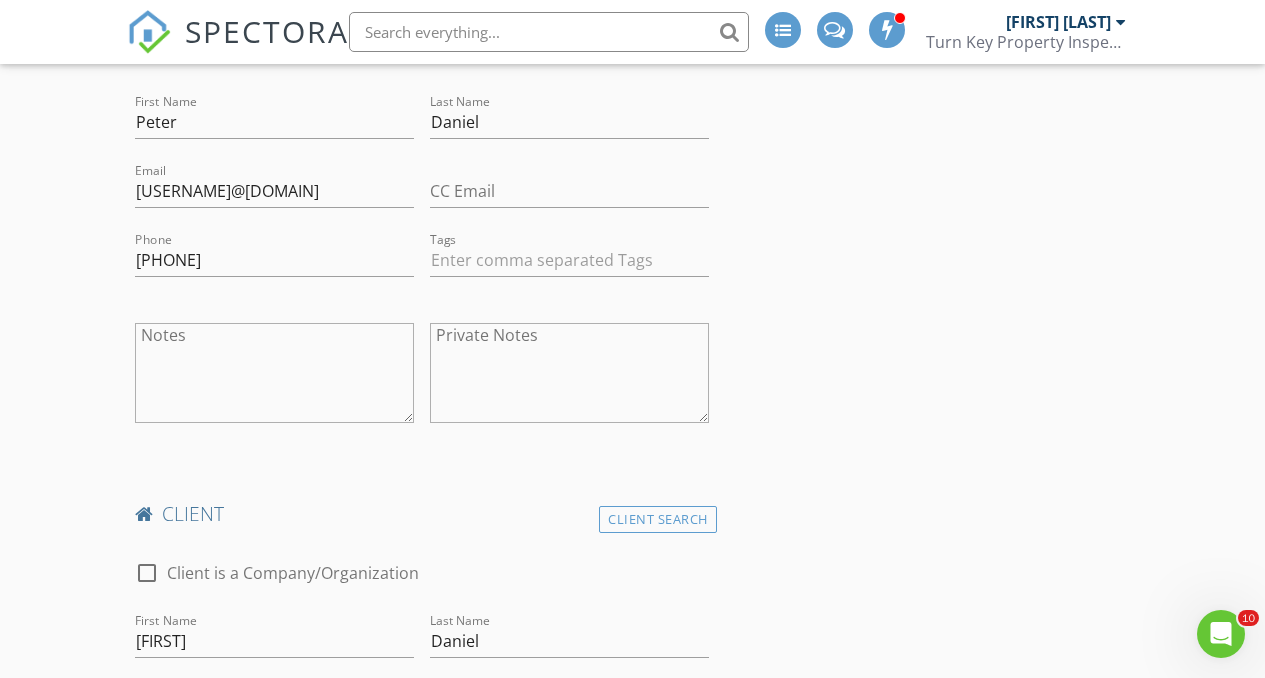 scroll, scrollTop: 0, scrollLeft: 0, axis: both 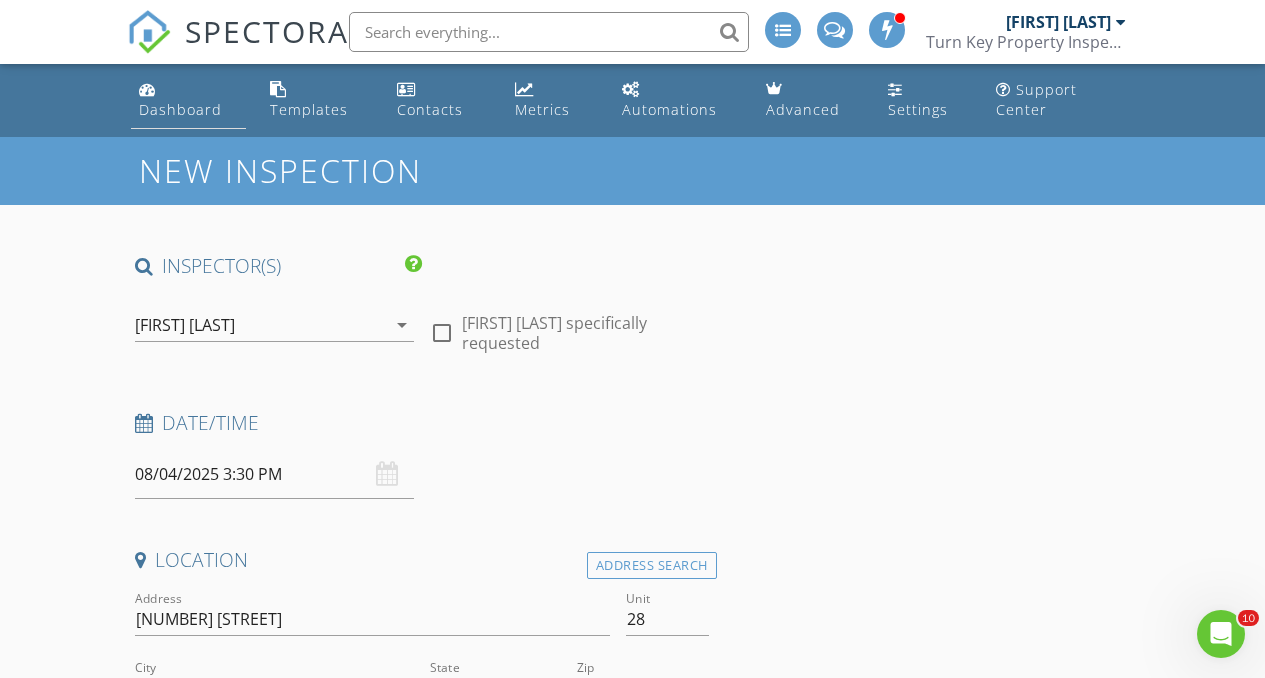 click on "Dashboard" at bounding box center [180, 109] 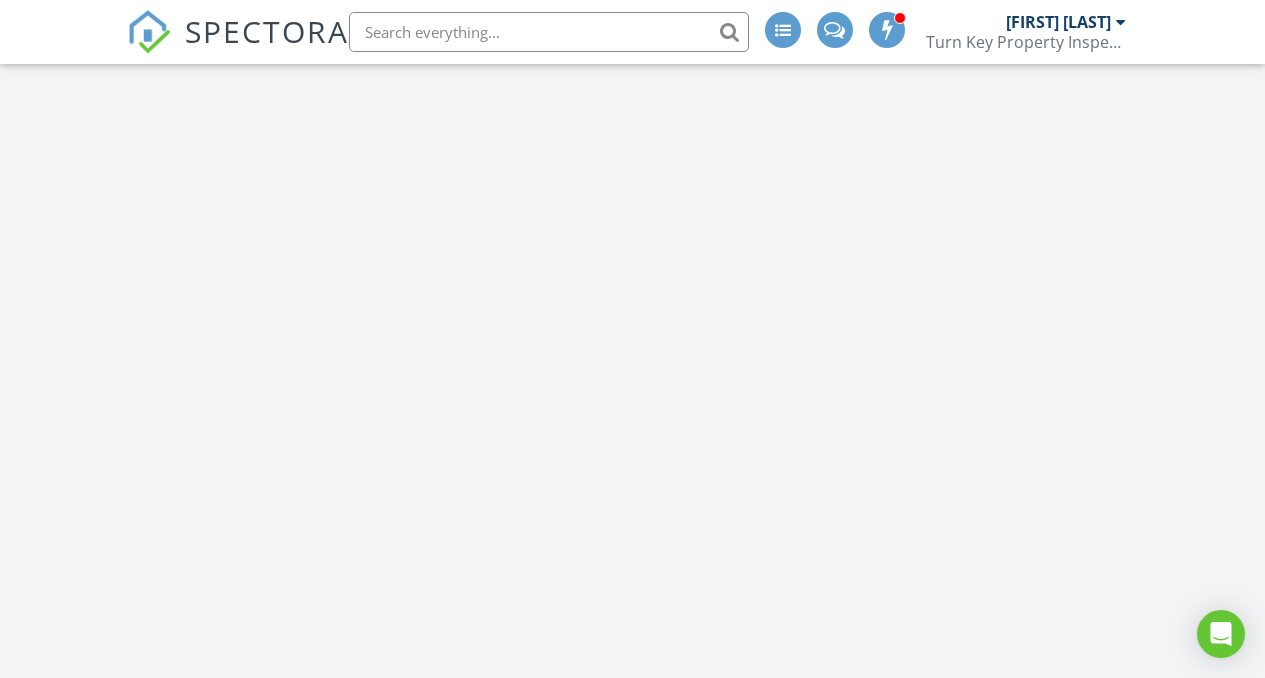scroll, scrollTop: 99, scrollLeft: 0, axis: vertical 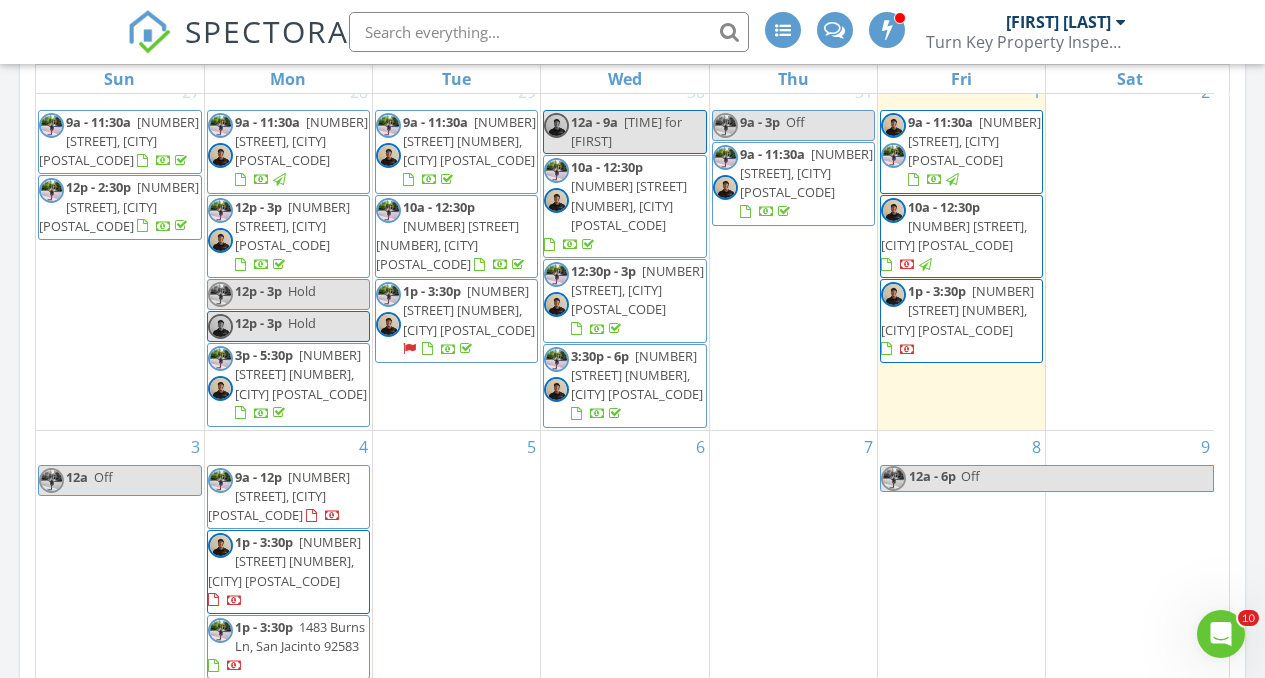 click on "5" at bounding box center [456, 556] 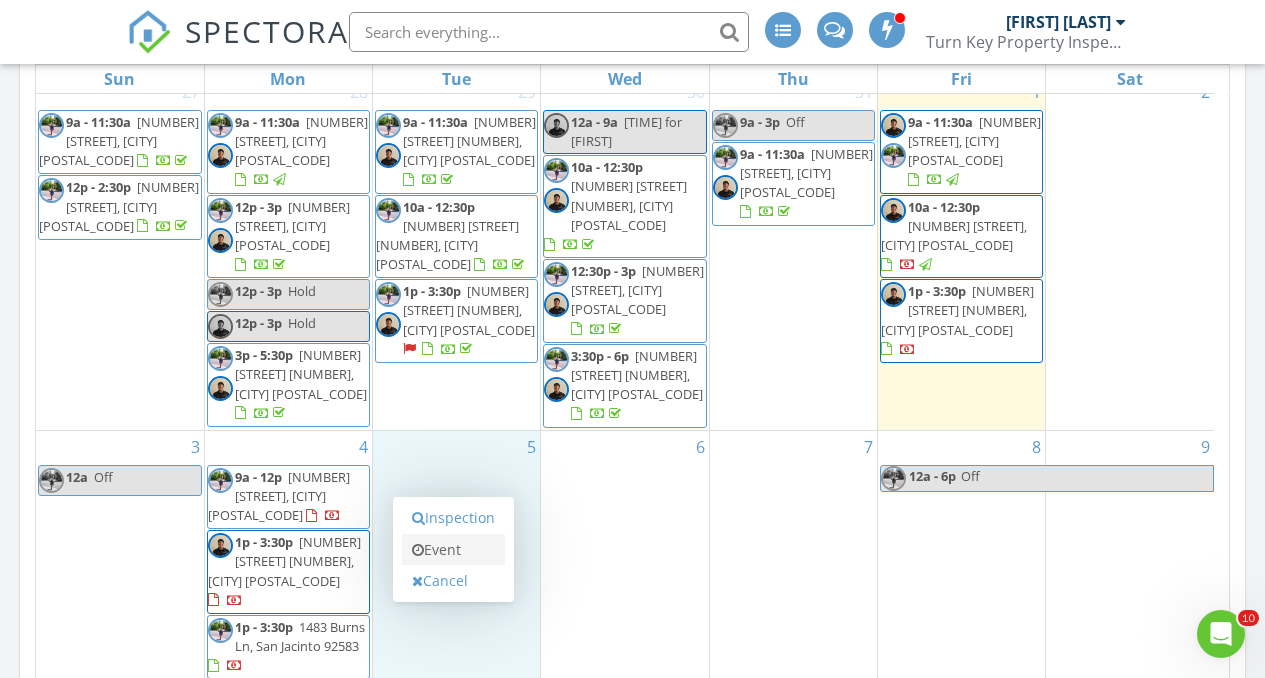 click on "Event" at bounding box center (453, 550) 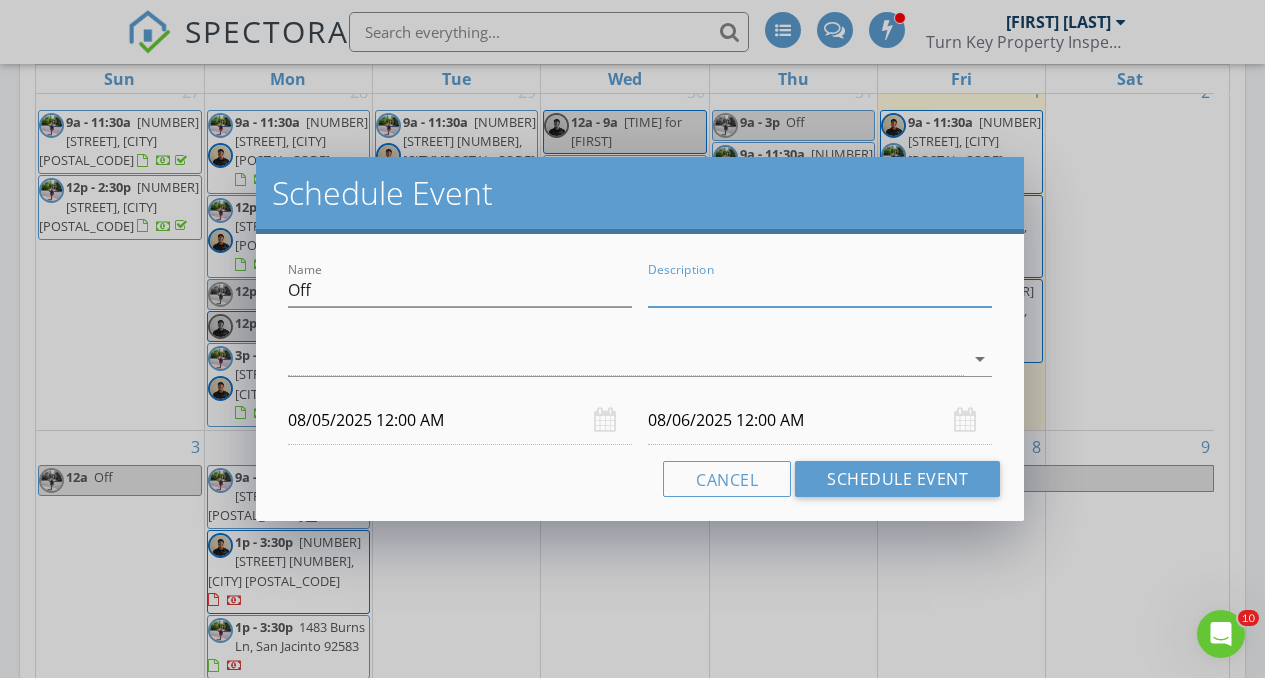 click on "Description" at bounding box center (820, 290) 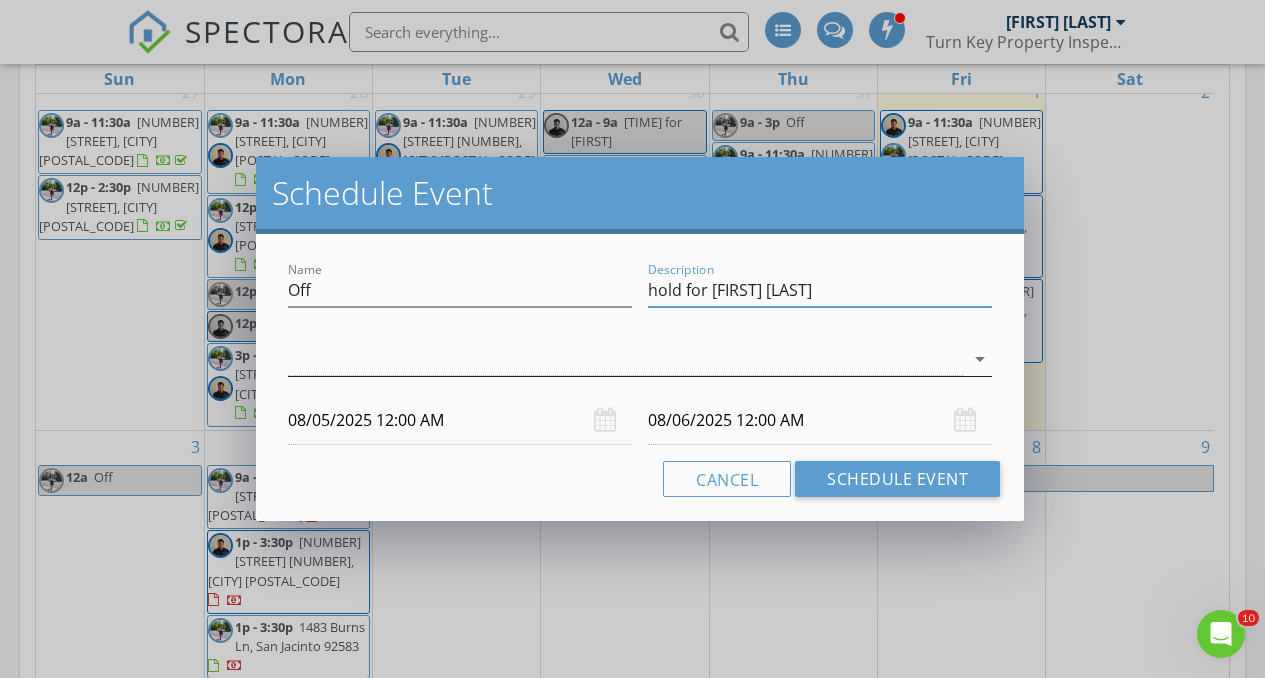 type on "hold for christine menenez" 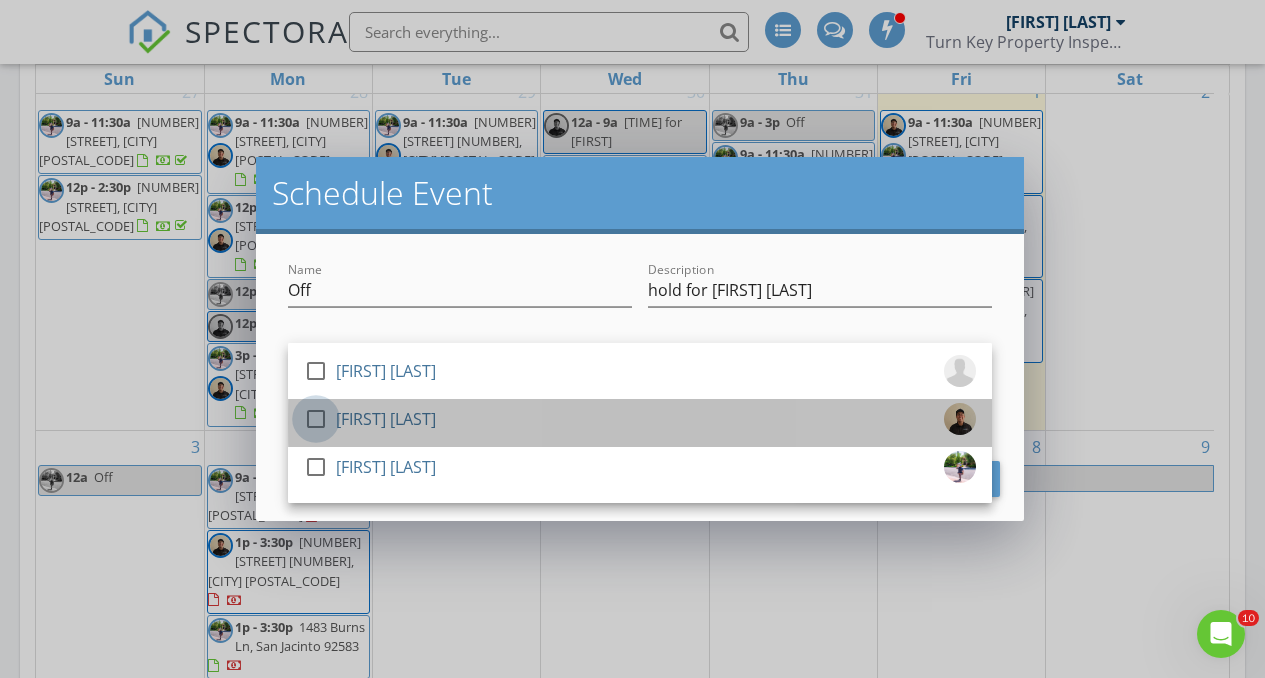 click at bounding box center (316, 419) 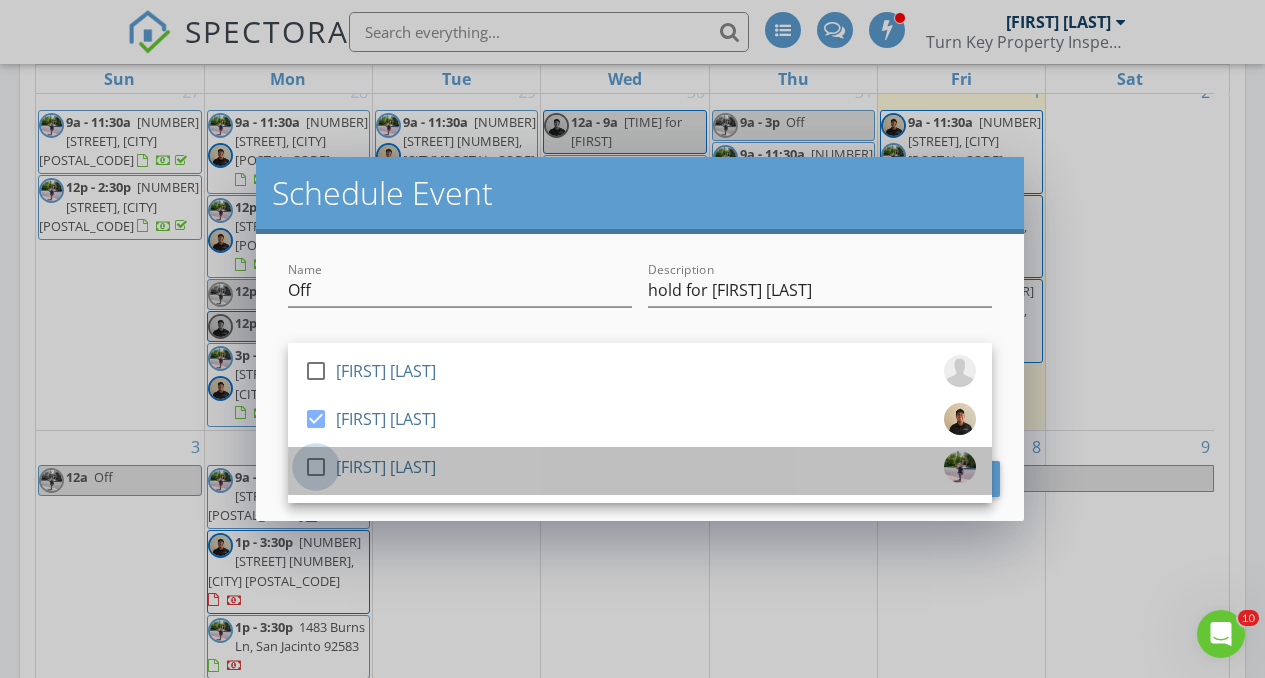 click at bounding box center [316, 467] 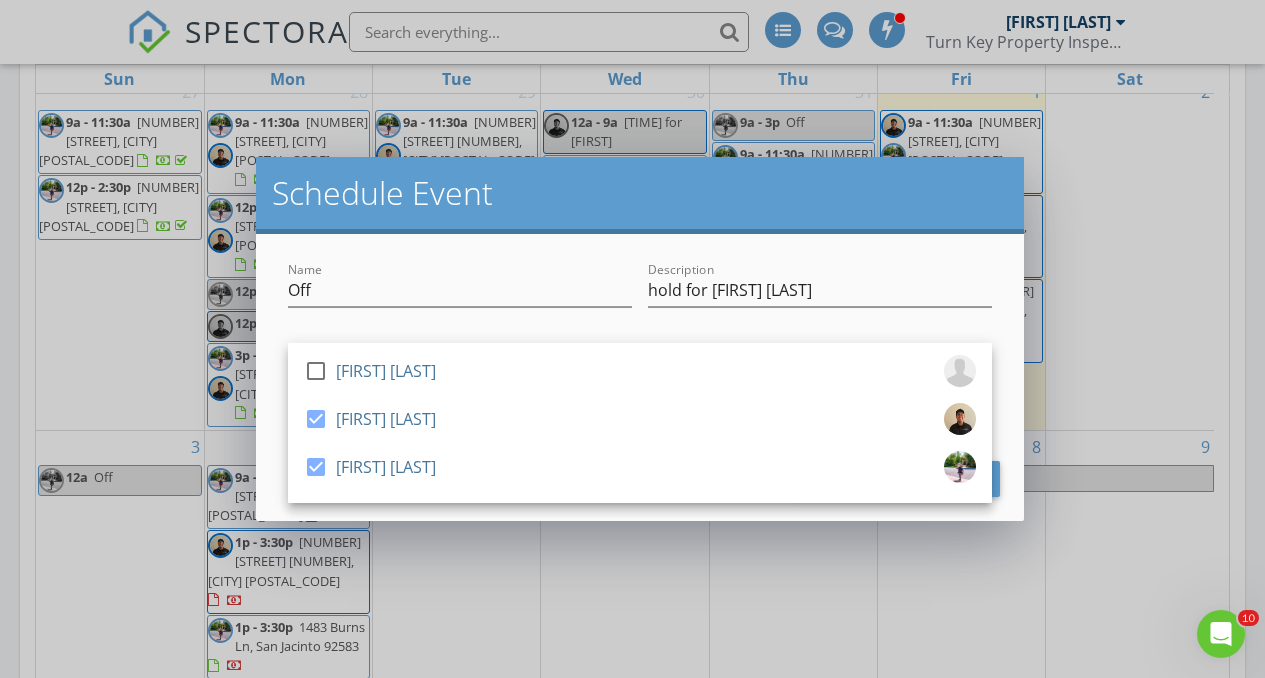 click on "Name Off   Description hold for christine menenez     check_box_outline_blank   Philip Reams   check_box   Anthony V. Flores   check_box   Anthony Flores   Anthony V. Flores,  Anthony Flores arrow_drop_down   08/05/2025 12:00 AM   08/06/2025 12:00 AM         Cancel   Schedule Event" at bounding box center [640, 377] 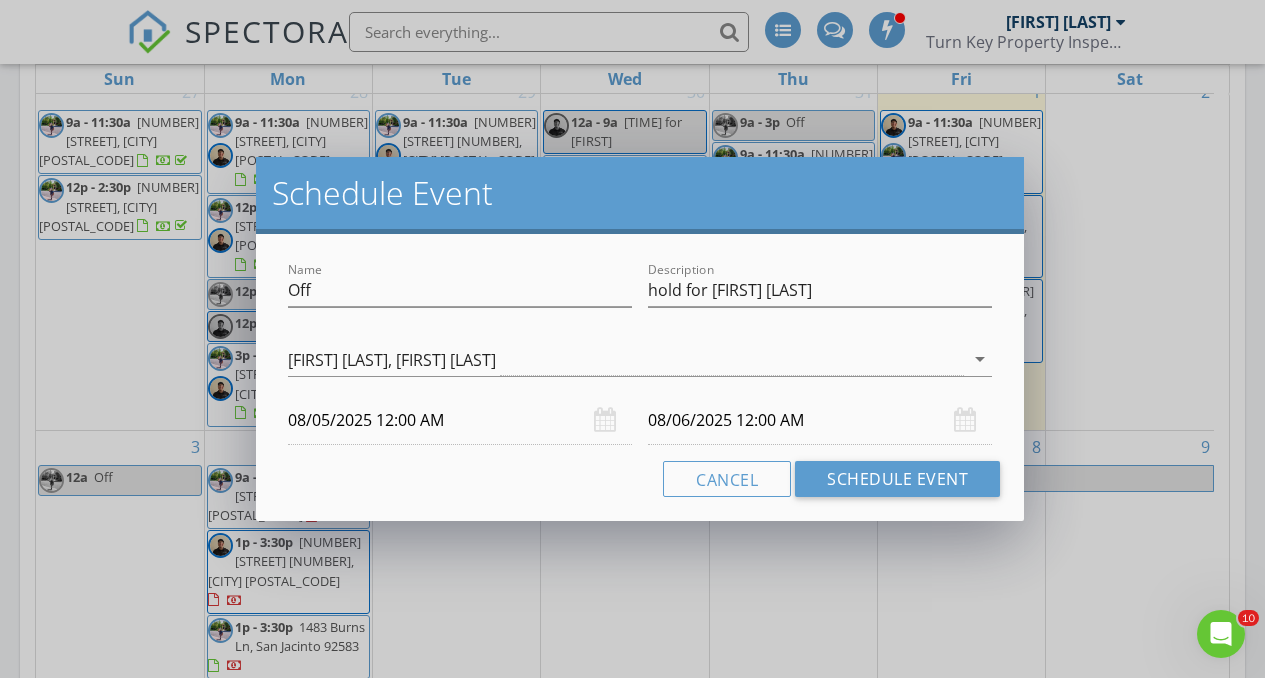 click on "08/05/2025 12:00 AM" at bounding box center [460, 420] 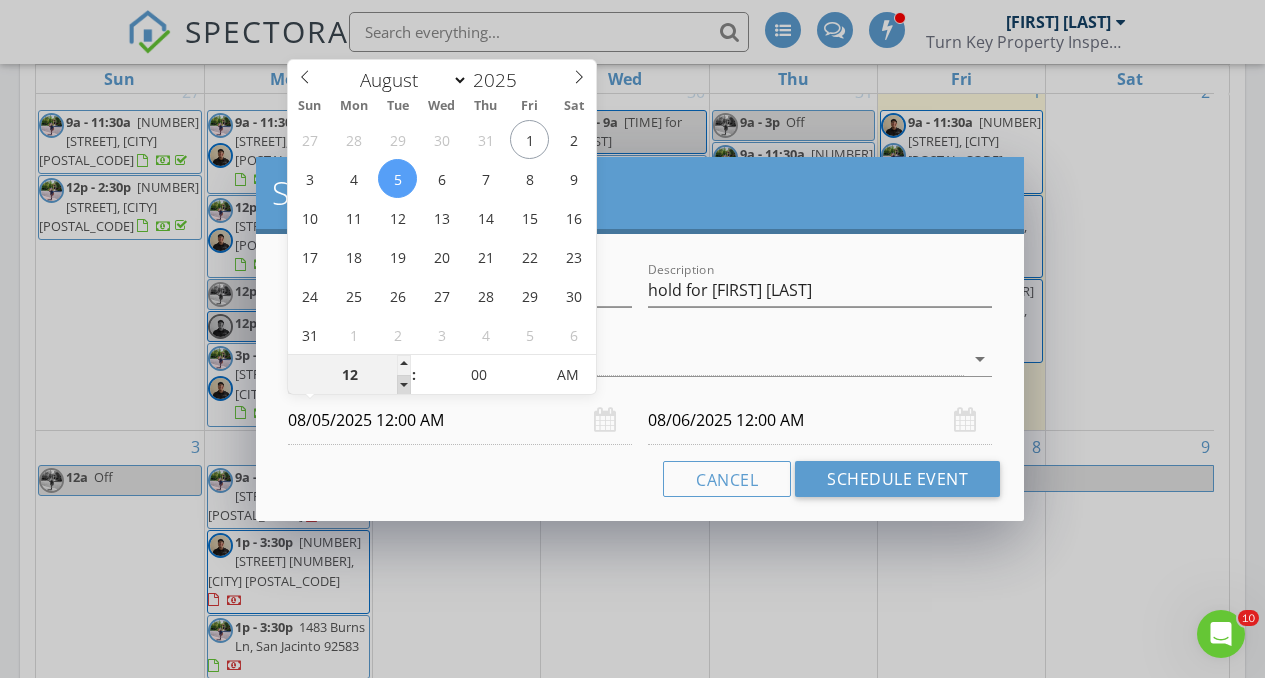 type on "11" 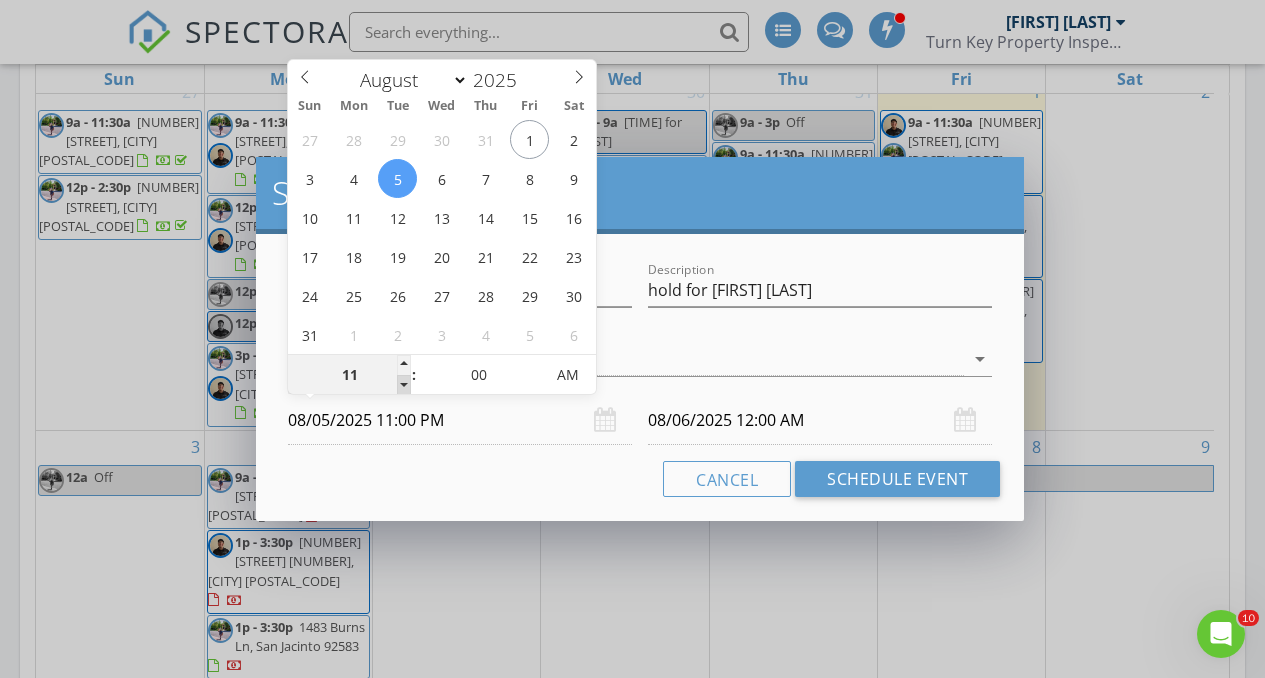 click at bounding box center [404, 385] 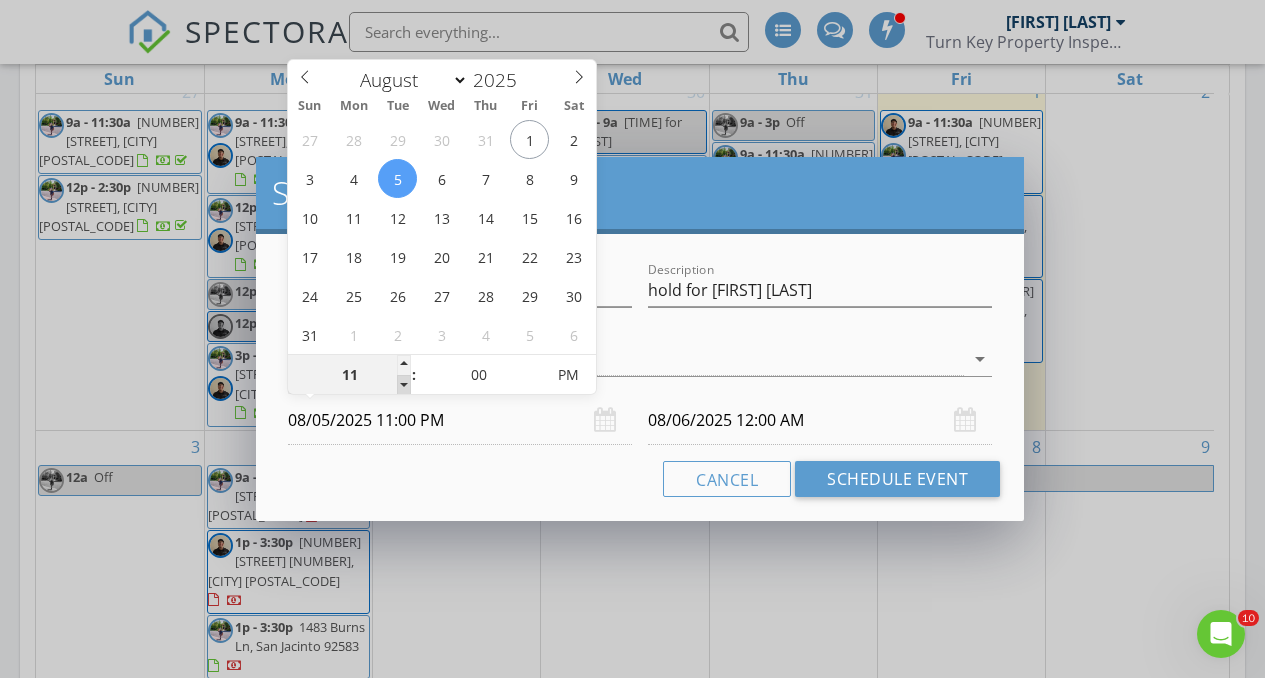 type on "10" 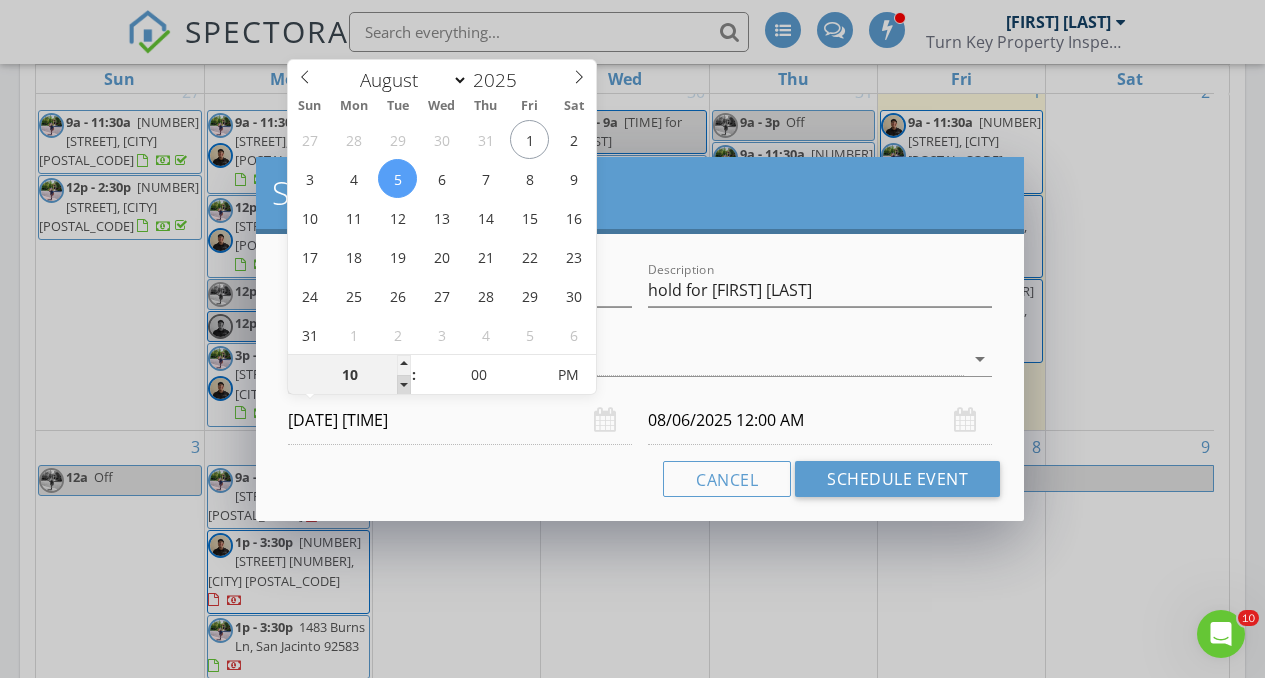 click at bounding box center [404, 385] 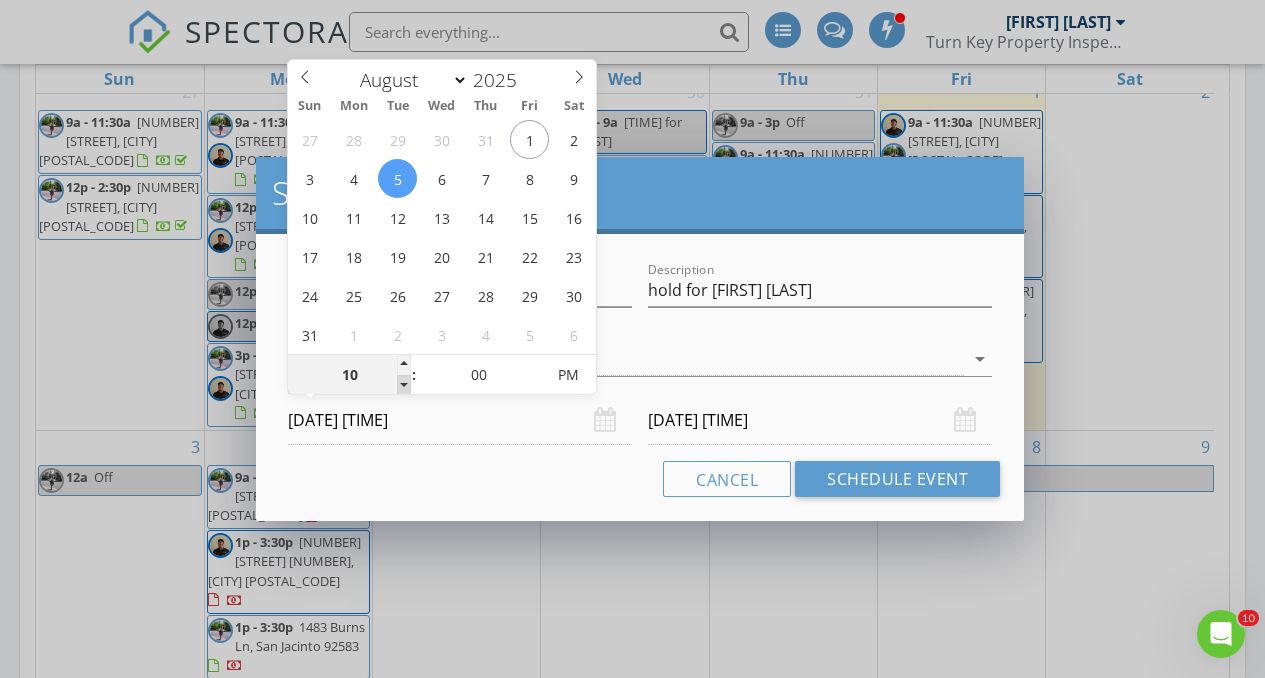 type on "09" 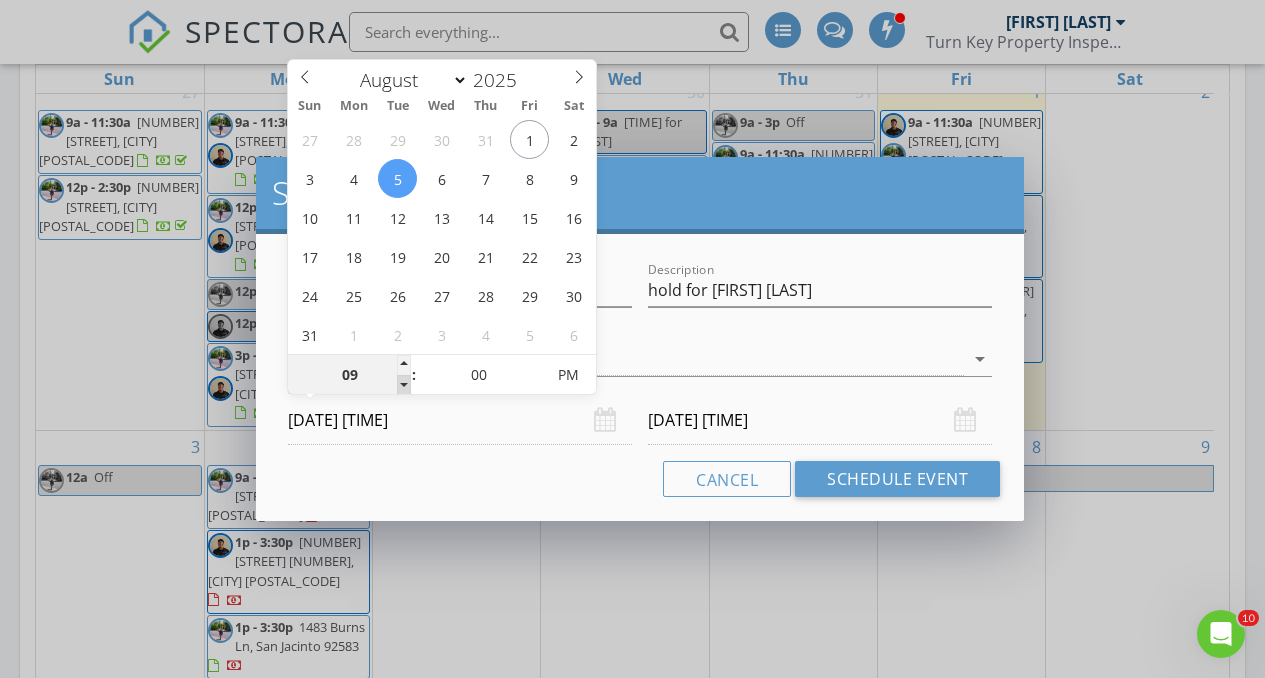 click at bounding box center [404, 385] 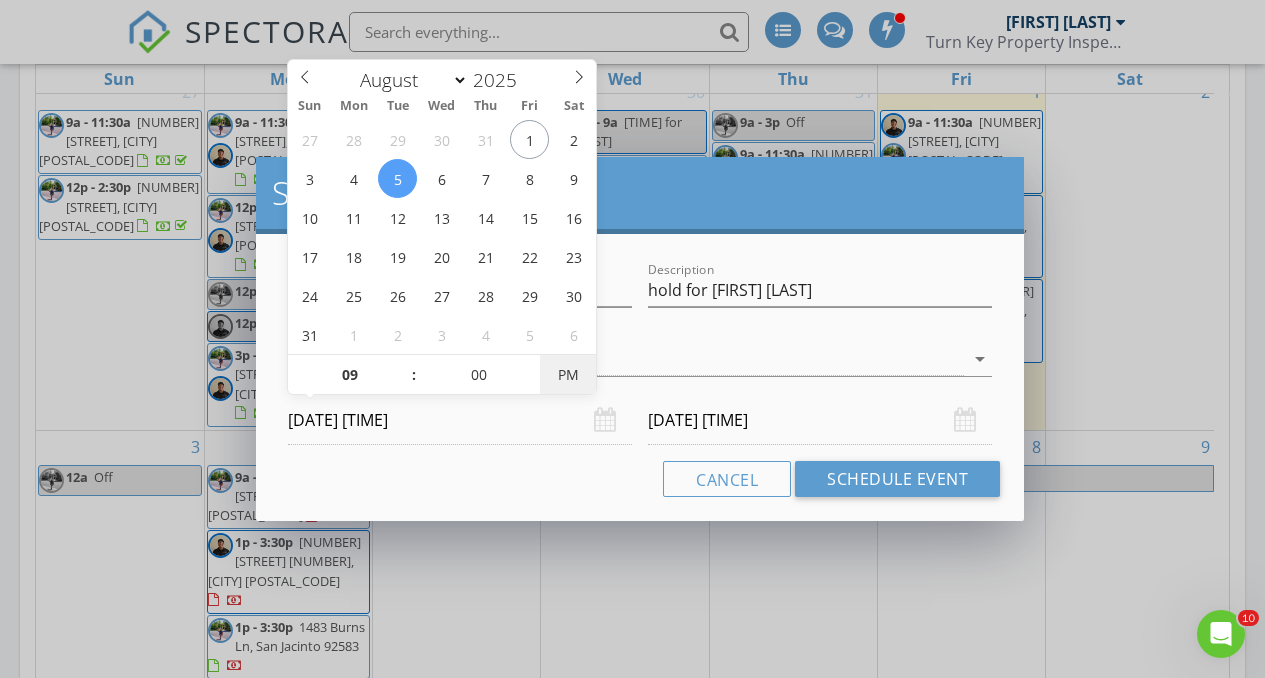 type on "08/05/2025 9:00 AM" 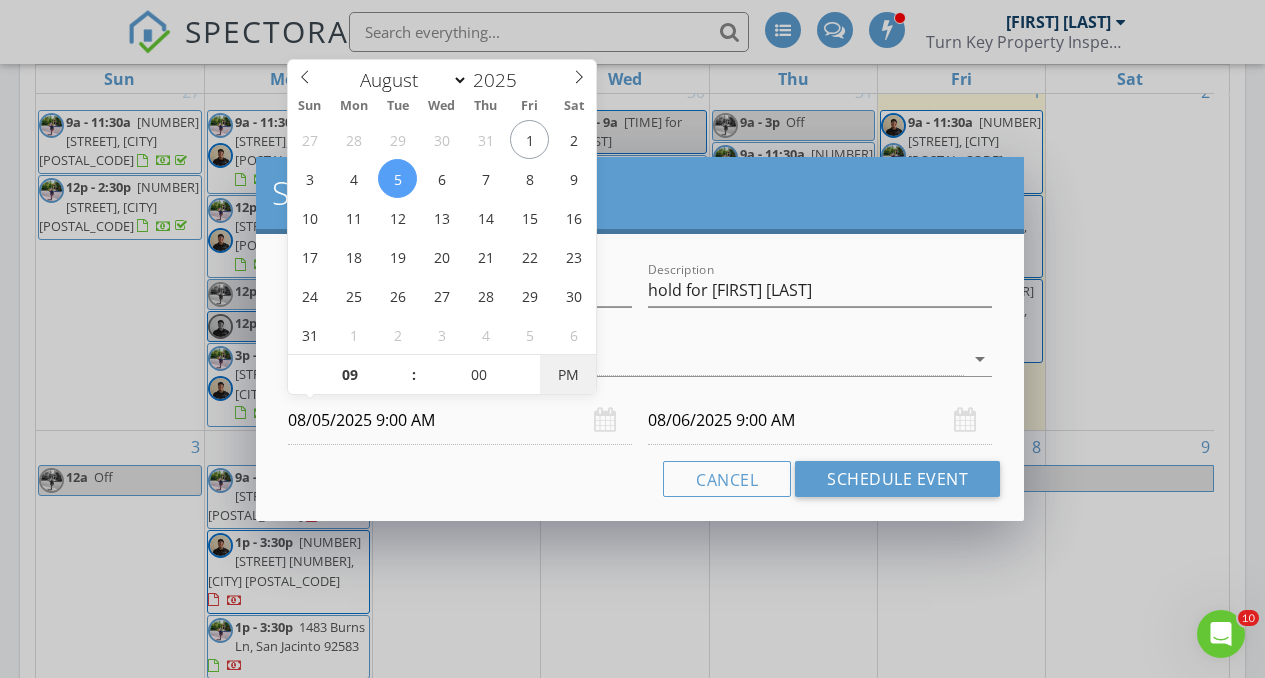 click on "PM" at bounding box center (567, 375) 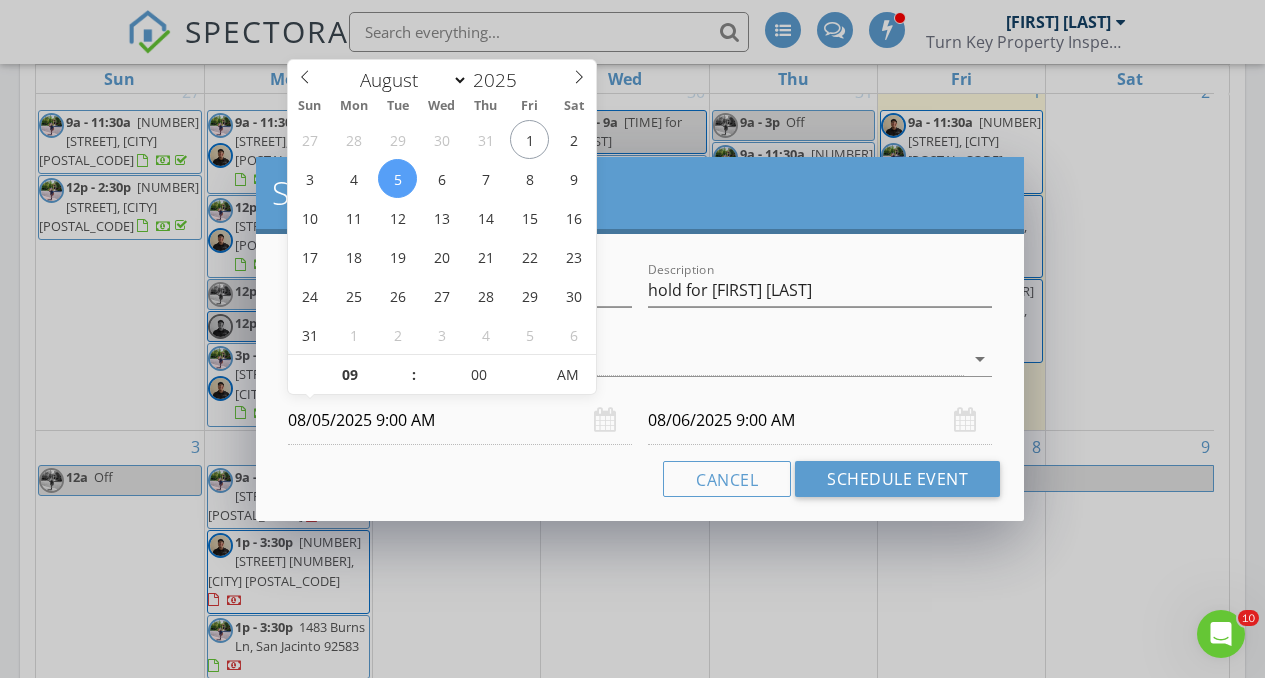click on "08/06/2025 9:00 AM" at bounding box center (820, 420) 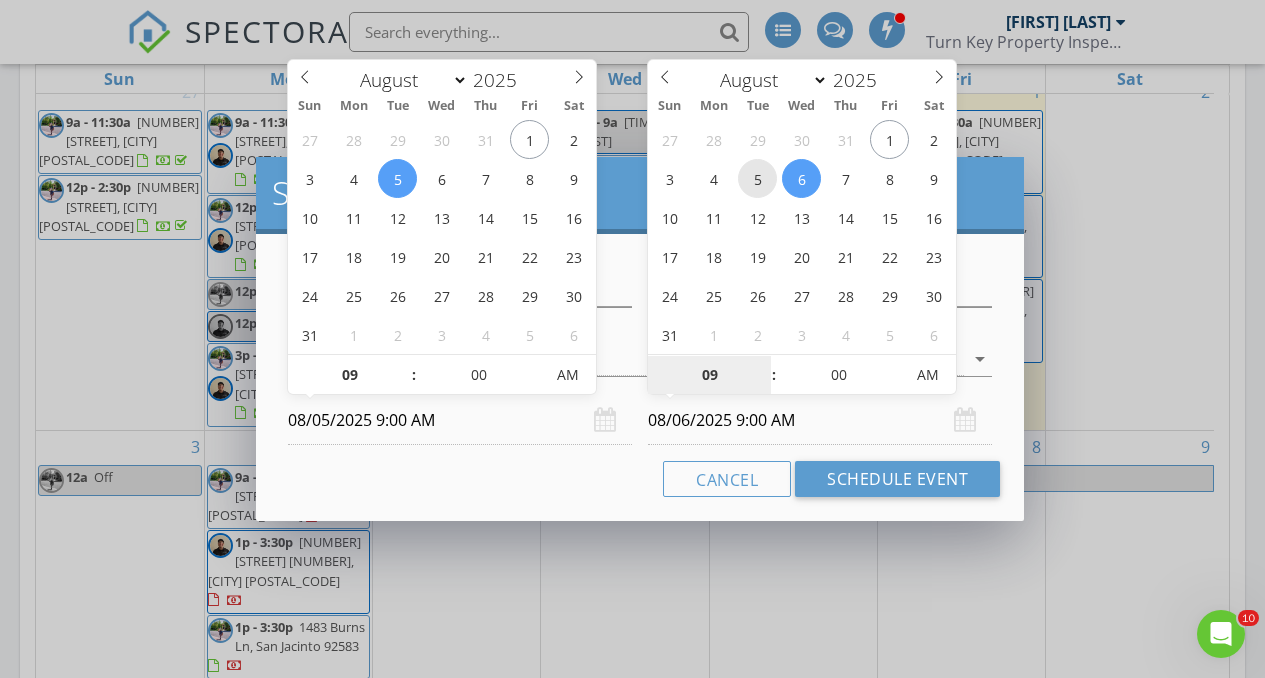 type on "08/05/2025 9:00 AM" 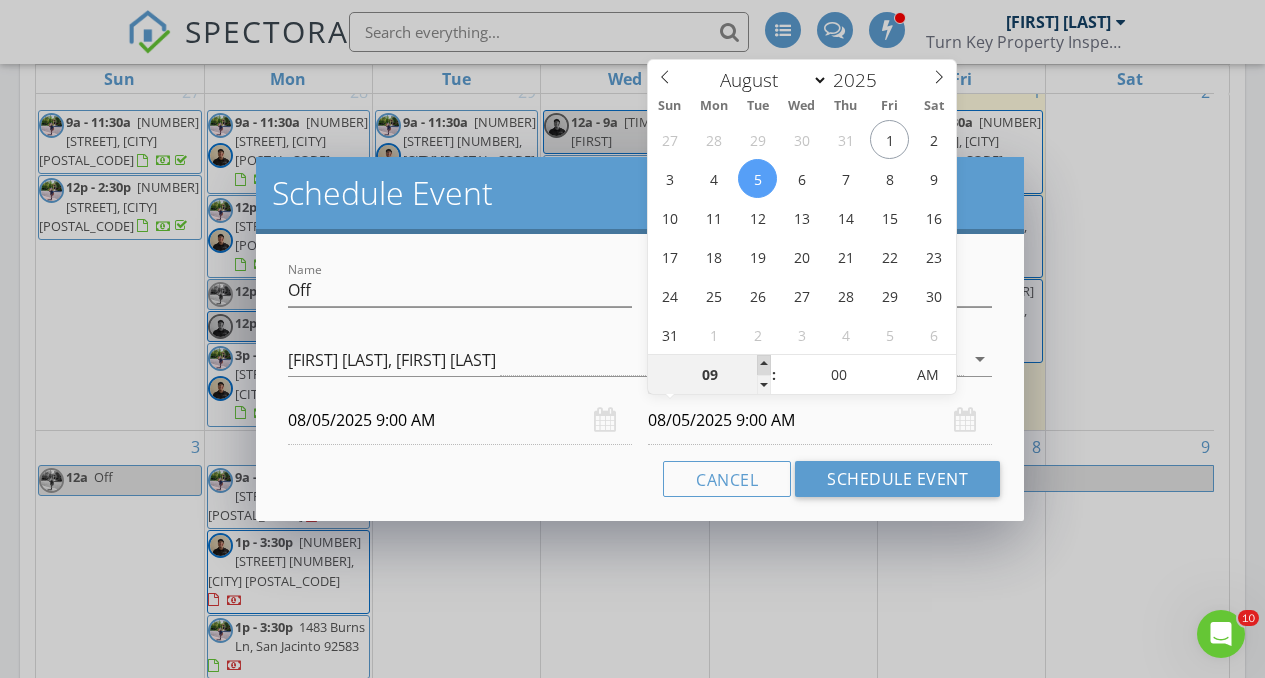 type on "10" 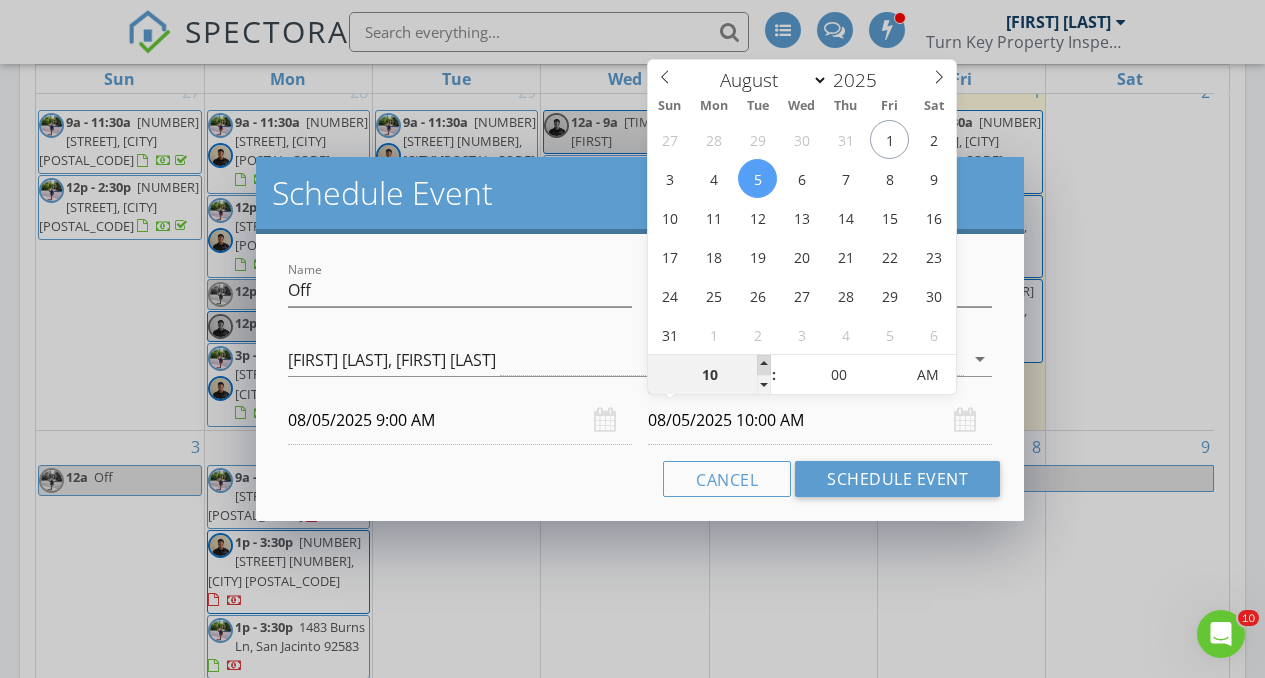 click at bounding box center (764, 365) 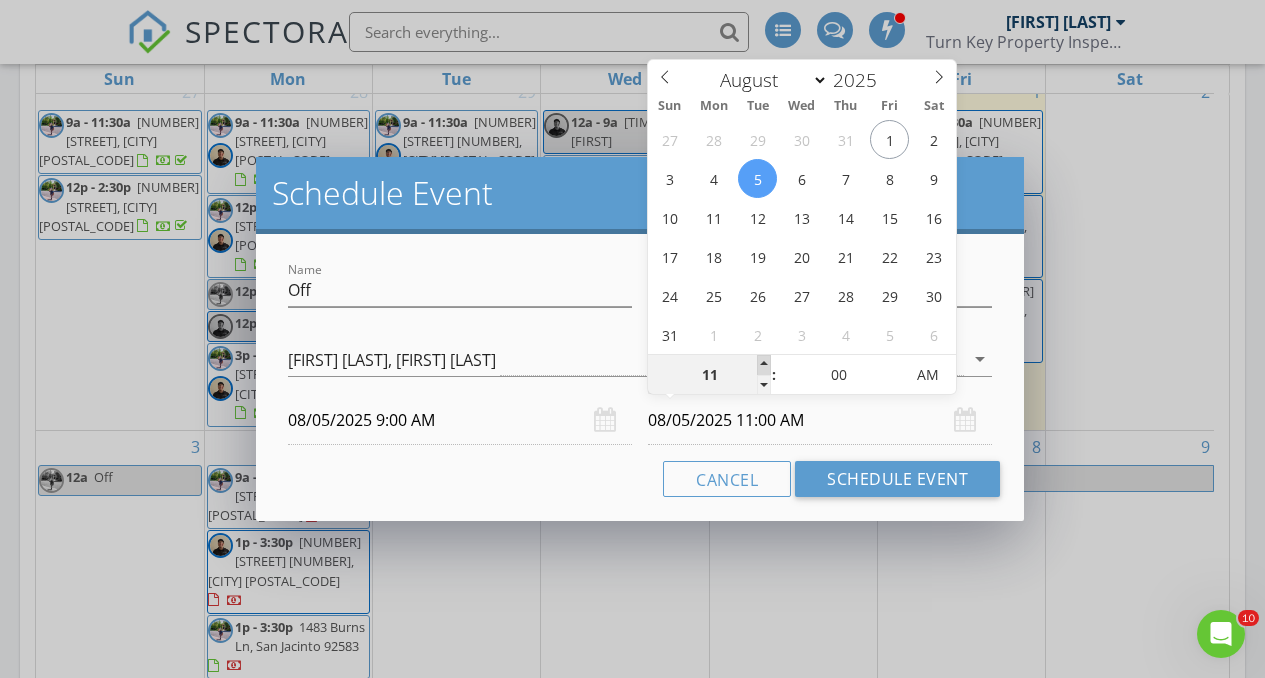 click at bounding box center [764, 365] 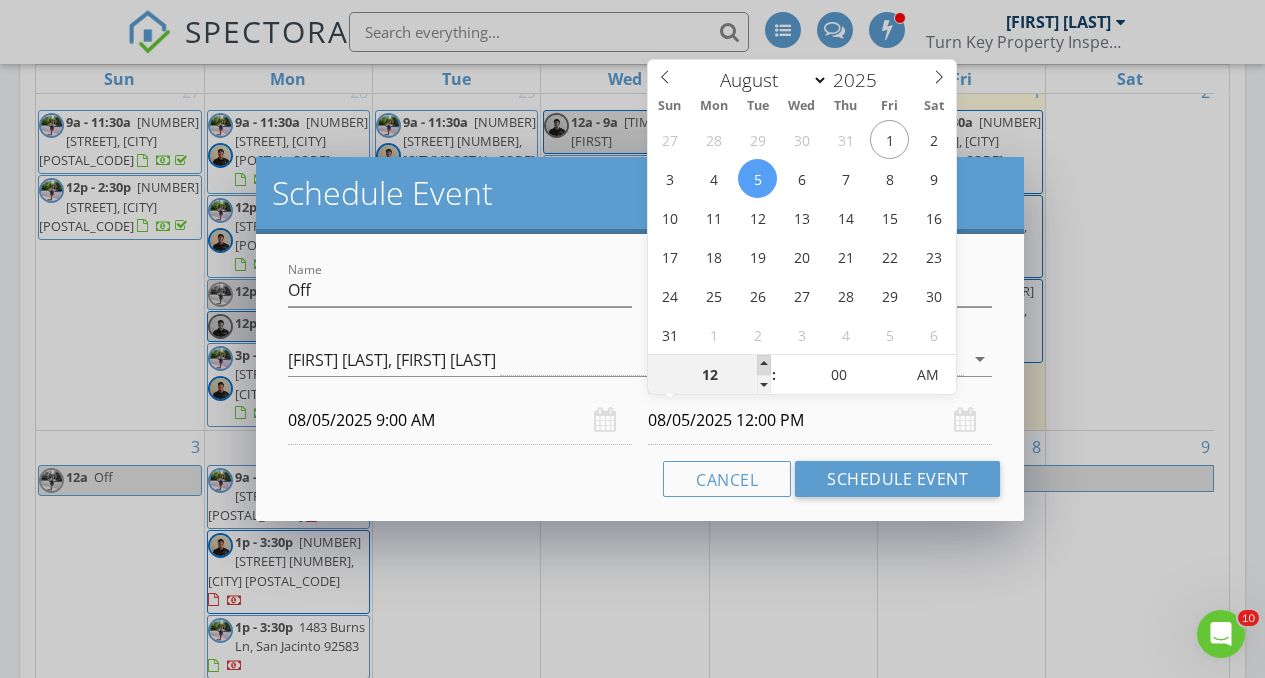 click at bounding box center (764, 365) 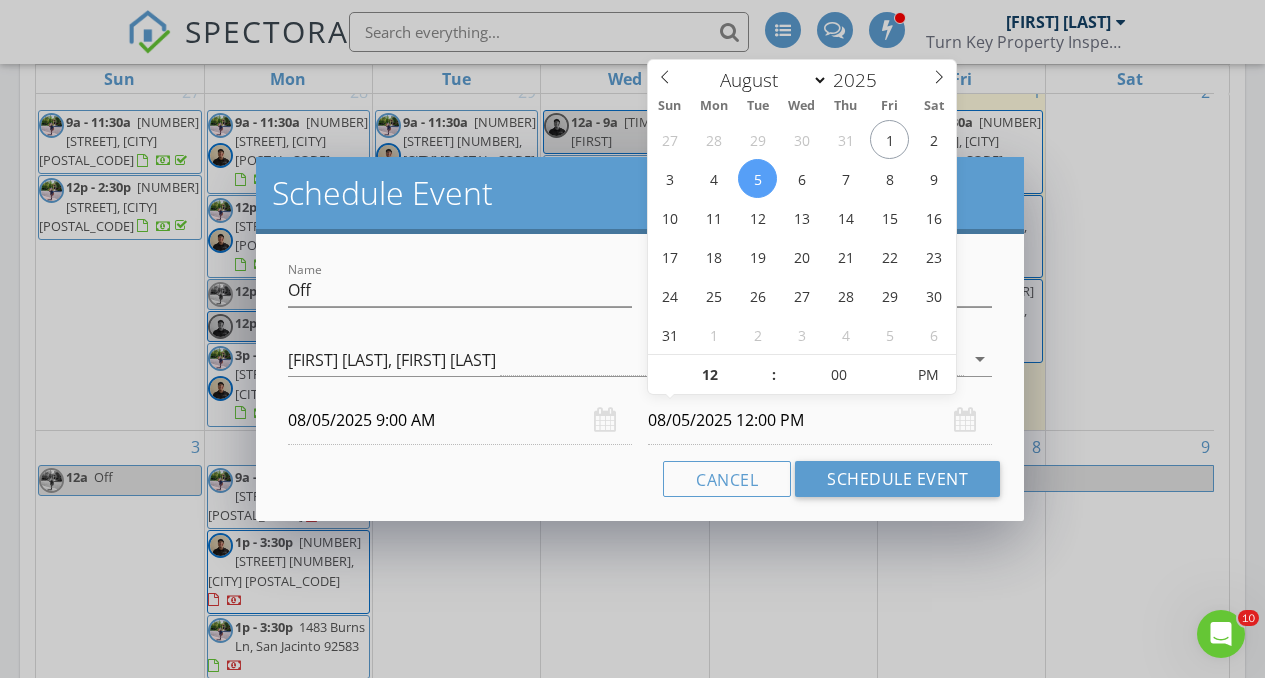 click on "Cancel   Schedule Event" at bounding box center (640, 479) 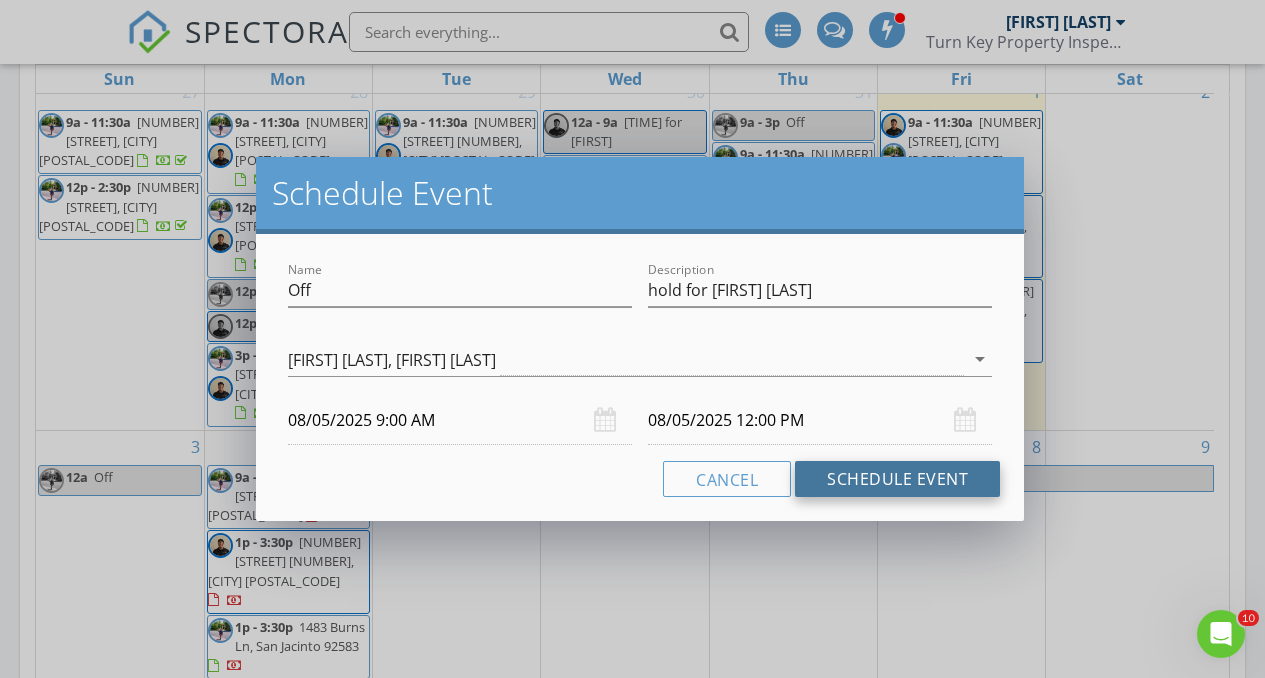 click on "Schedule Event" at bounding box center (897, 479) 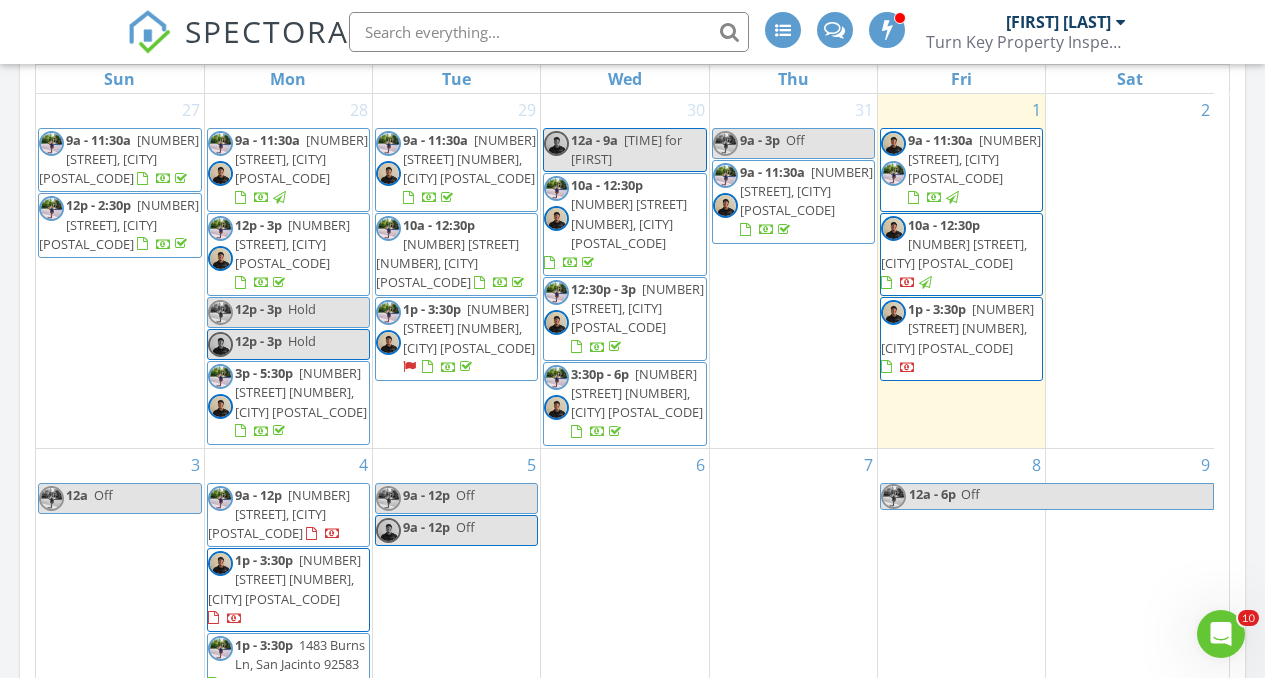 scroll, scrollTop: 0, scrollLeft: 0, axis: both 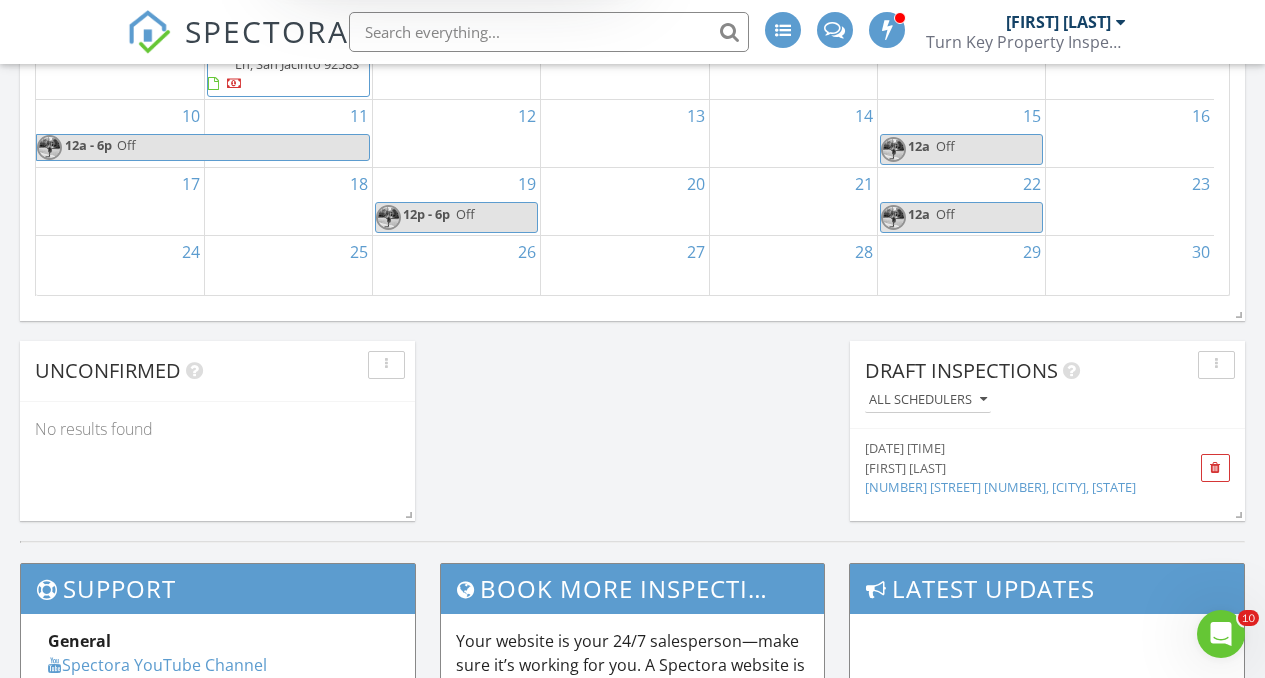 click on "[FIRST] [LAST]" at bounding box center (1017, 468) 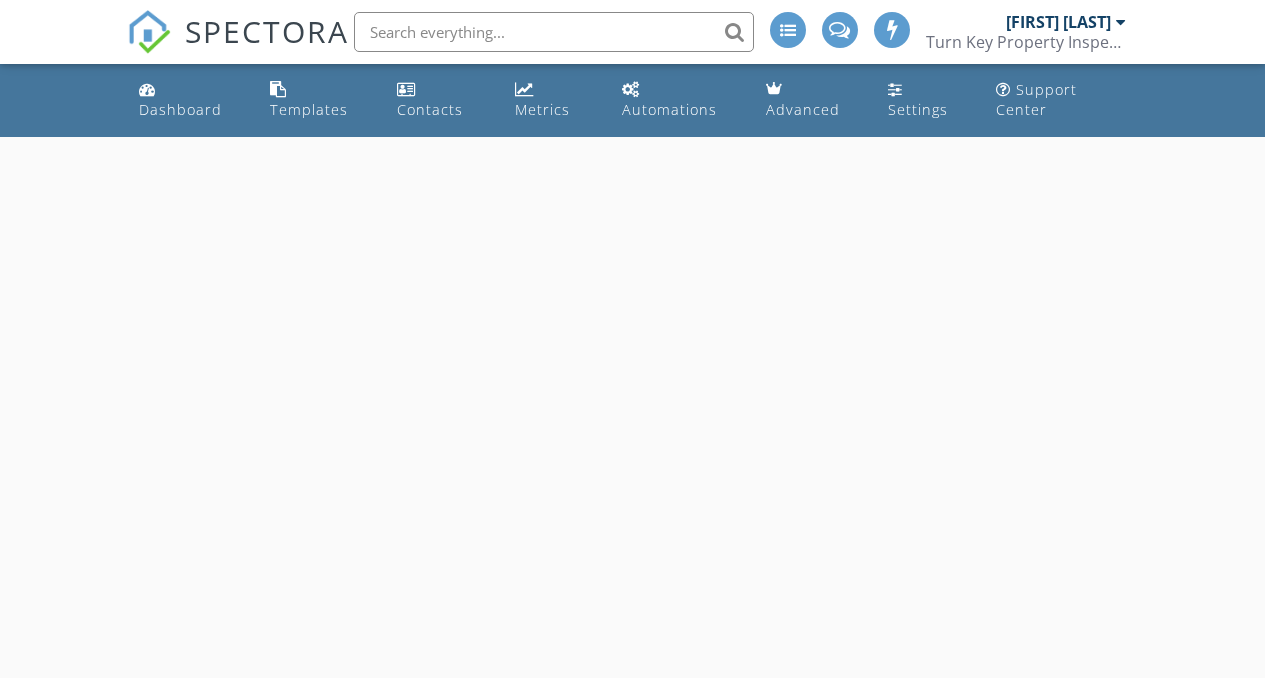 scroll, scrollTop: 0, scrollLeft: 0, axis: both 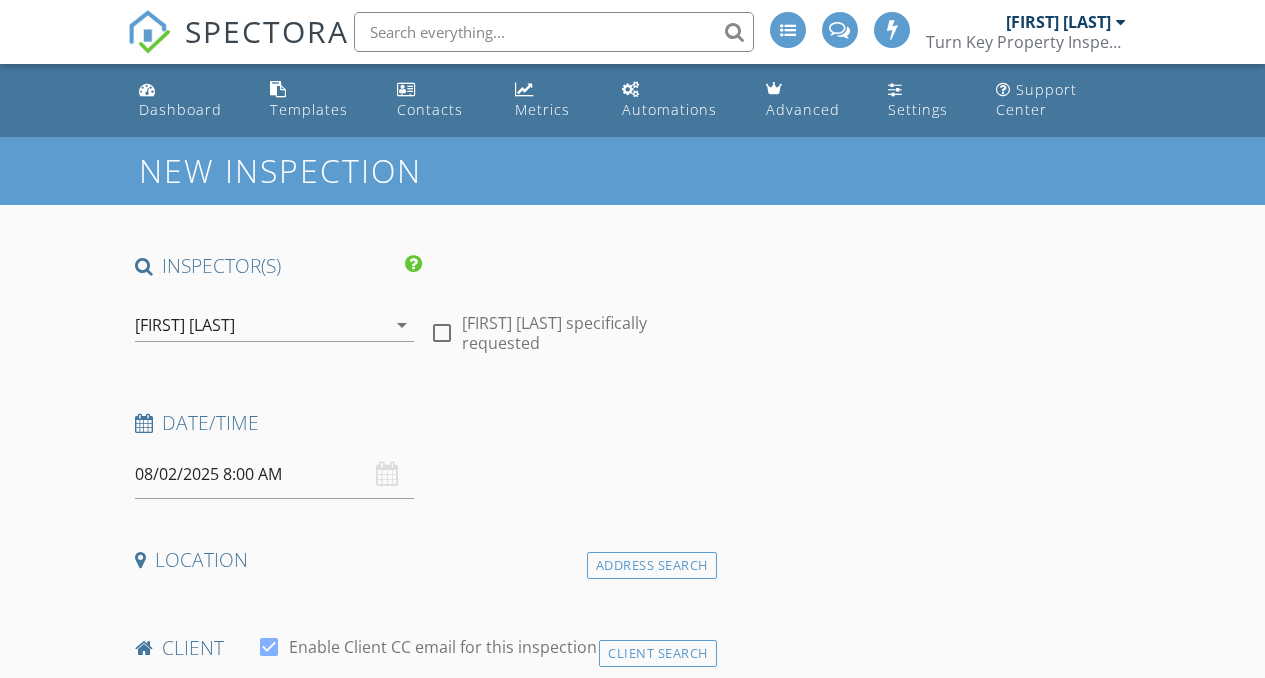 type on "Peter" 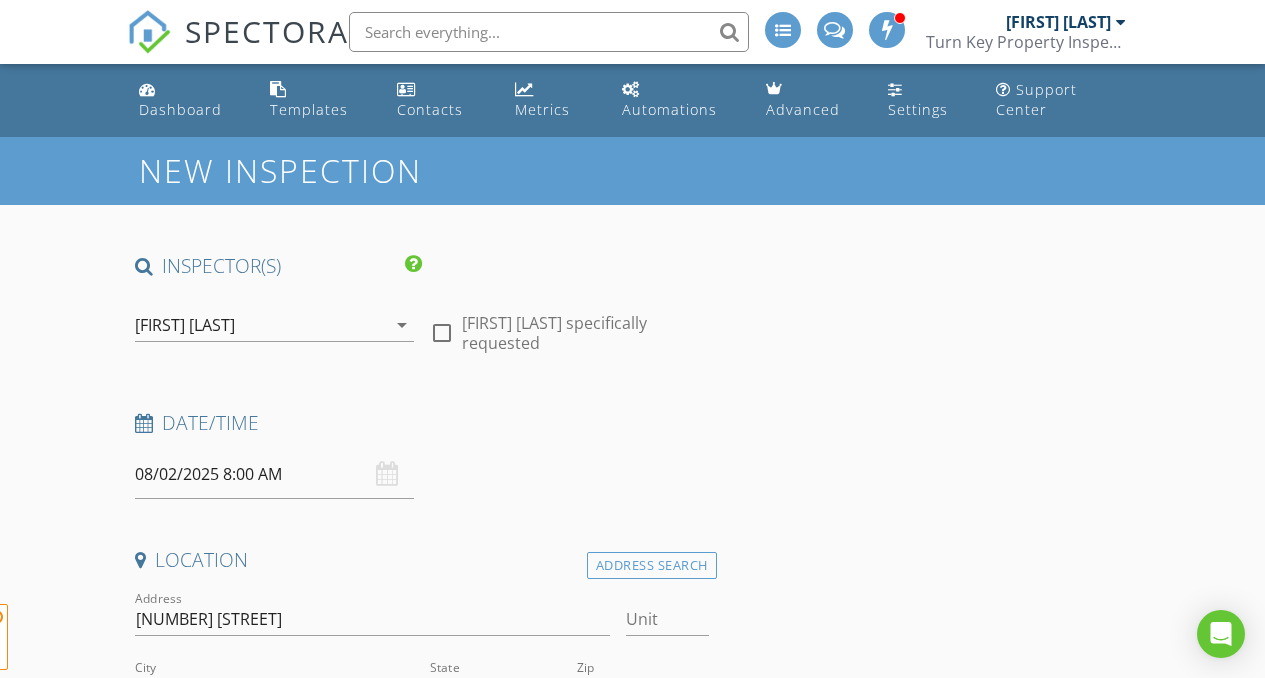 scroll, scrollTop: 0, scrollLeft: 0, axis: both 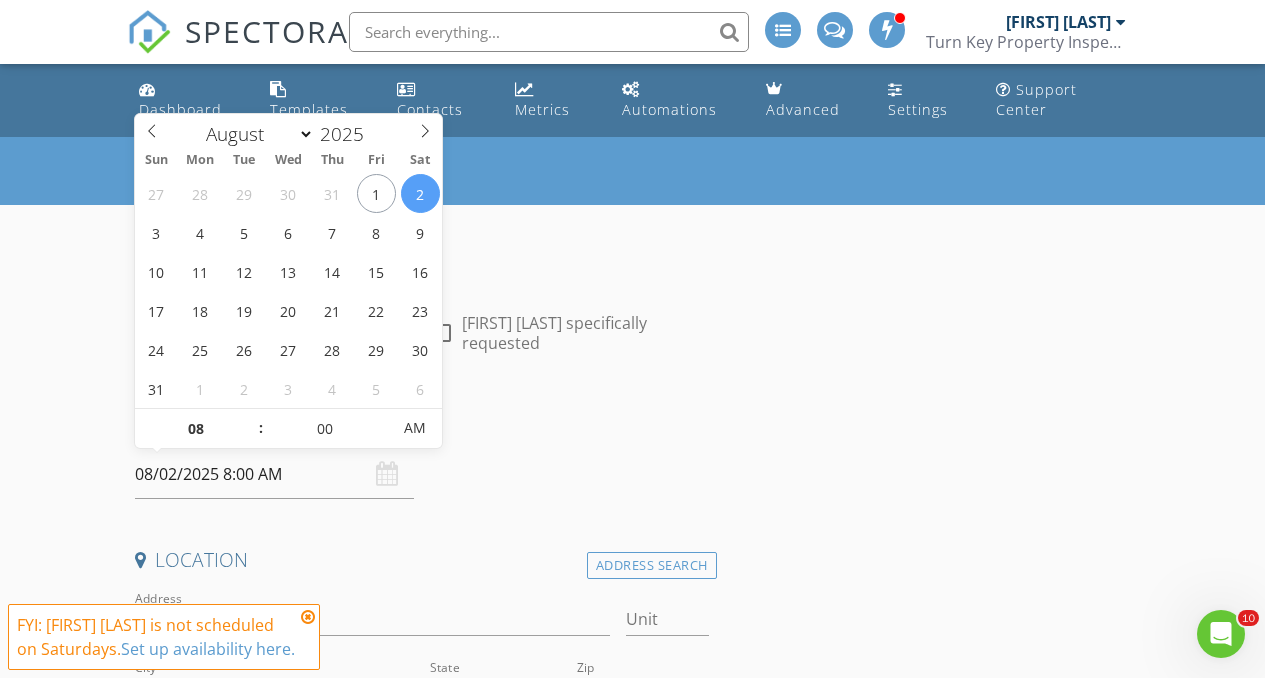 click on "08/02/2025 8:00 AM" at bounding box center (274, 474) 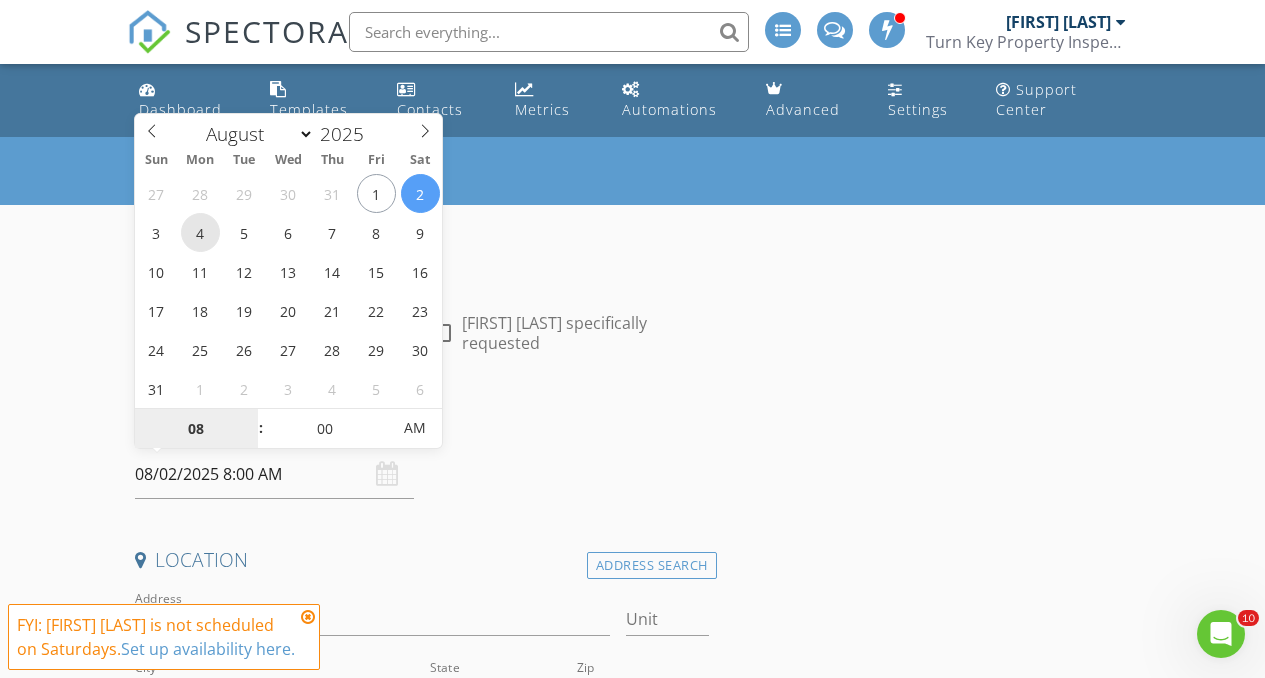 type on "08/04/2025 8:00 AM" 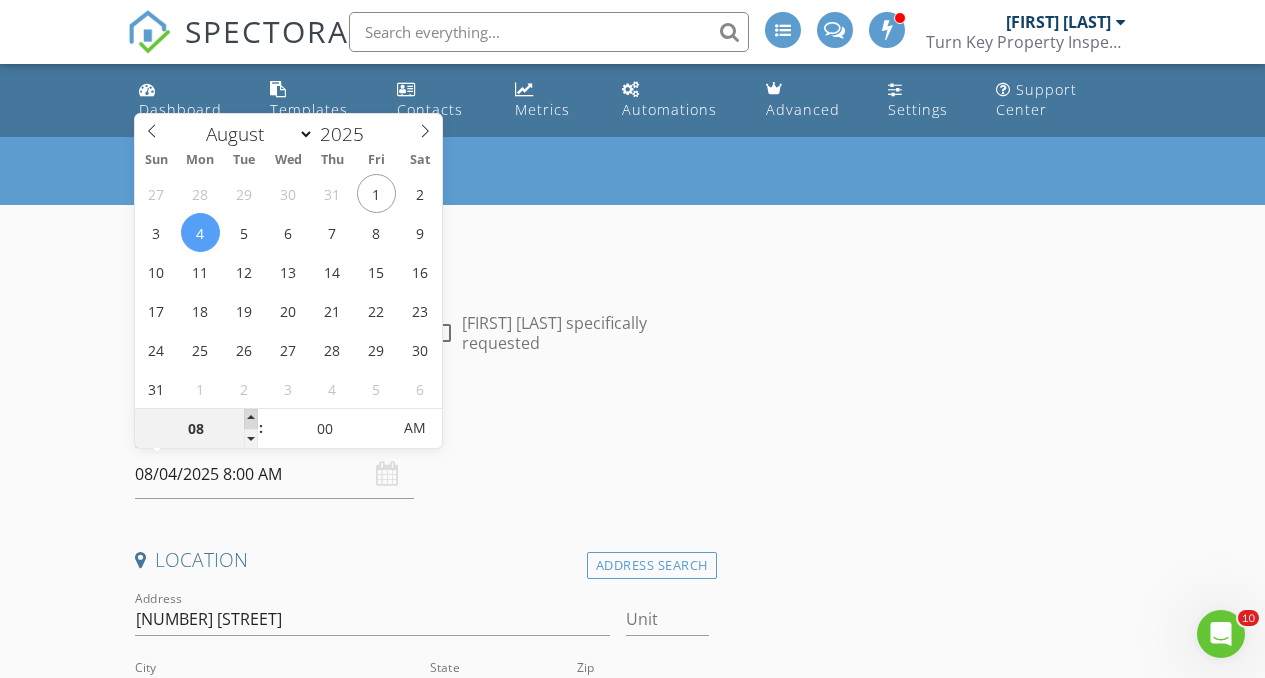 type on "09" 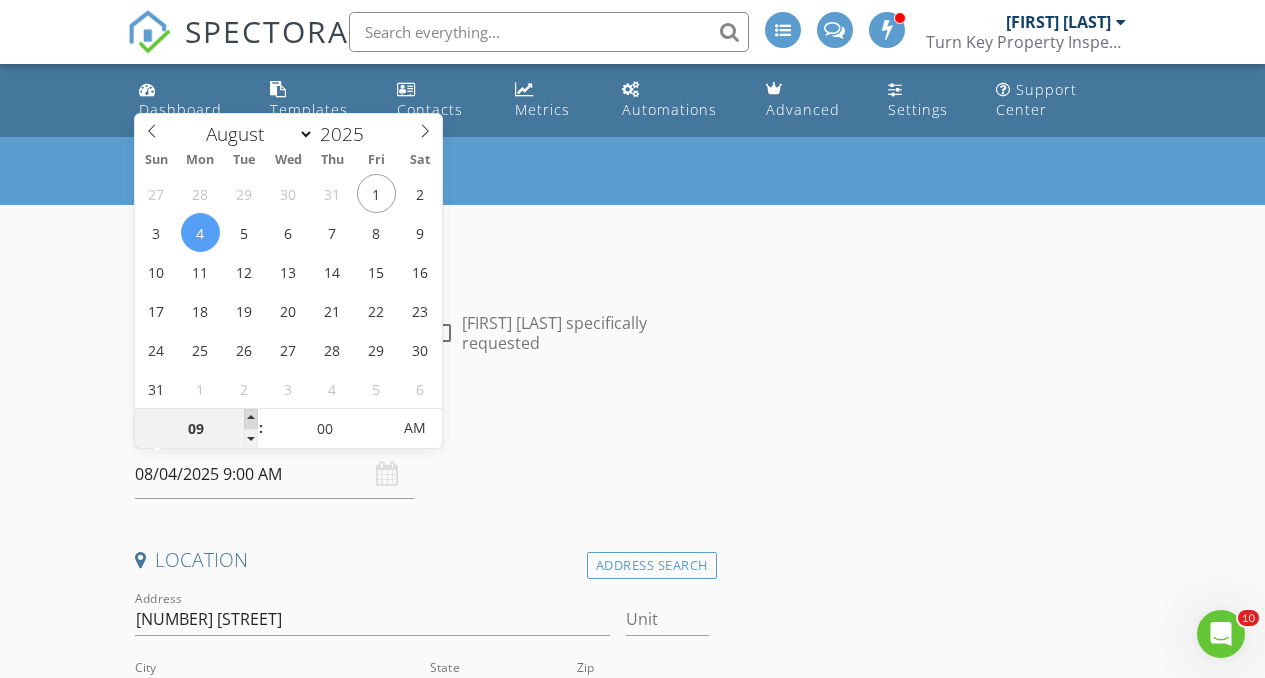 click at bounding box center (251, 419) 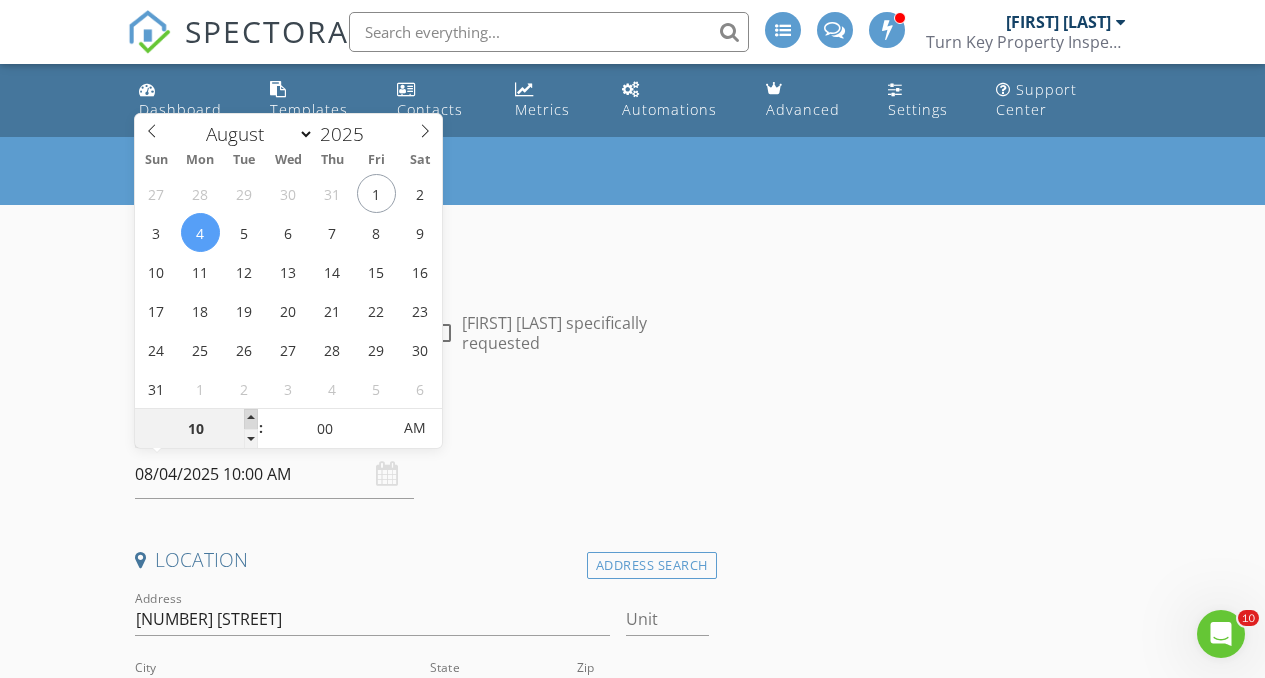 click at bounding box center [251, 419] 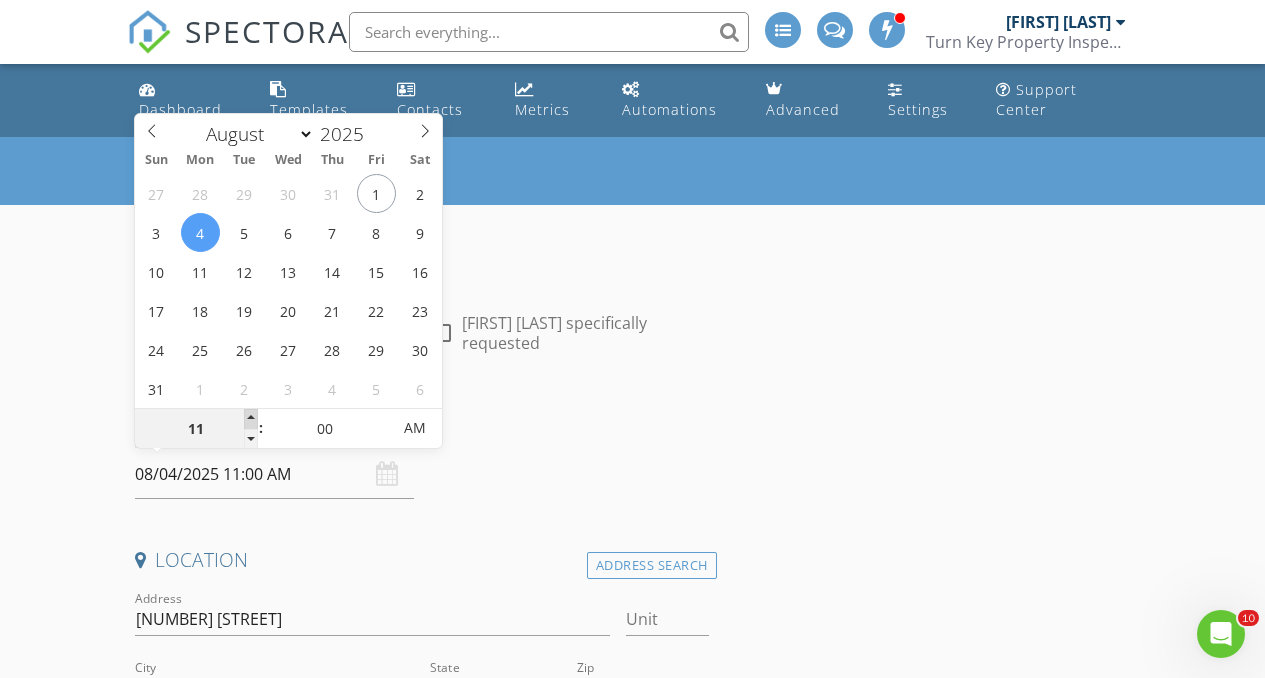 click at bounding box center [251, 419] 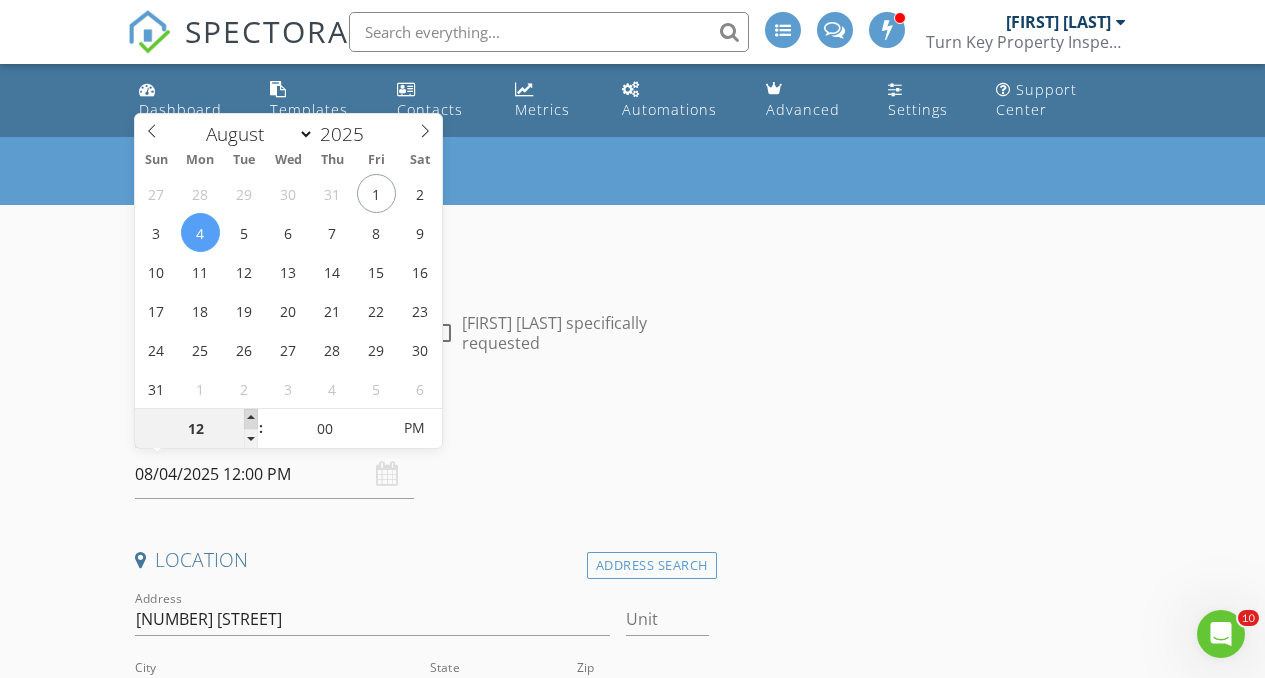 click at bounding box center [251, 419] 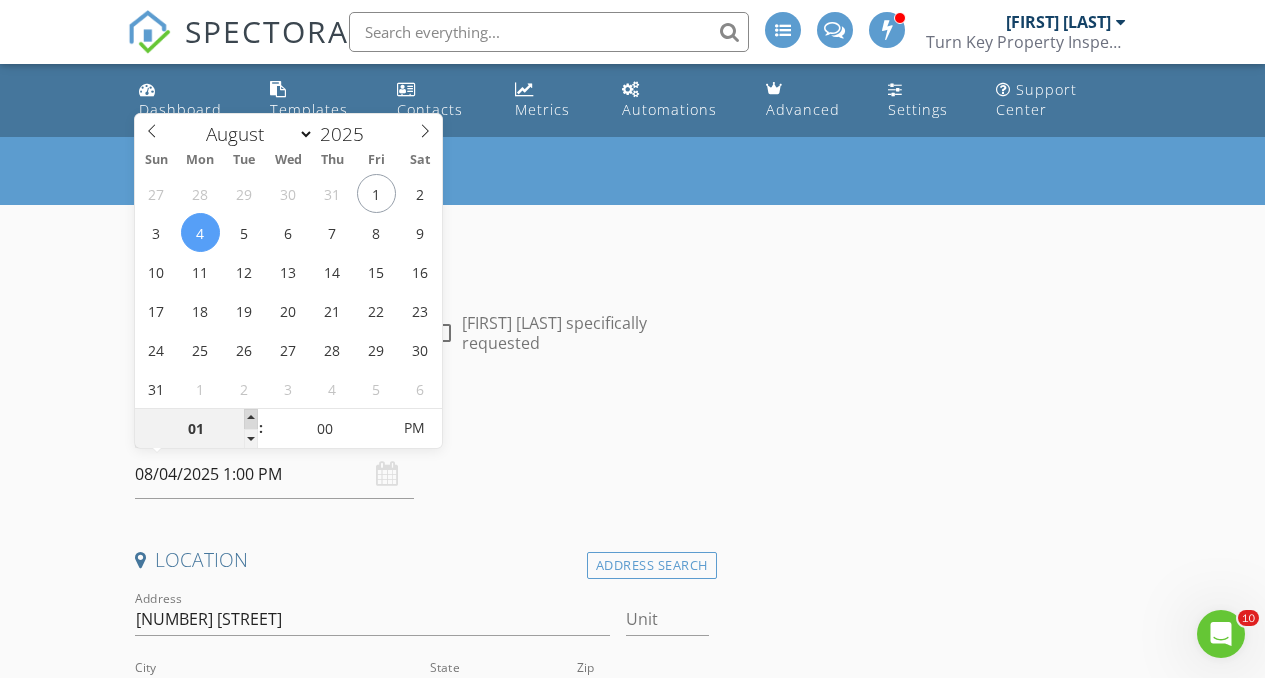 click at bounding box center [251, 419] 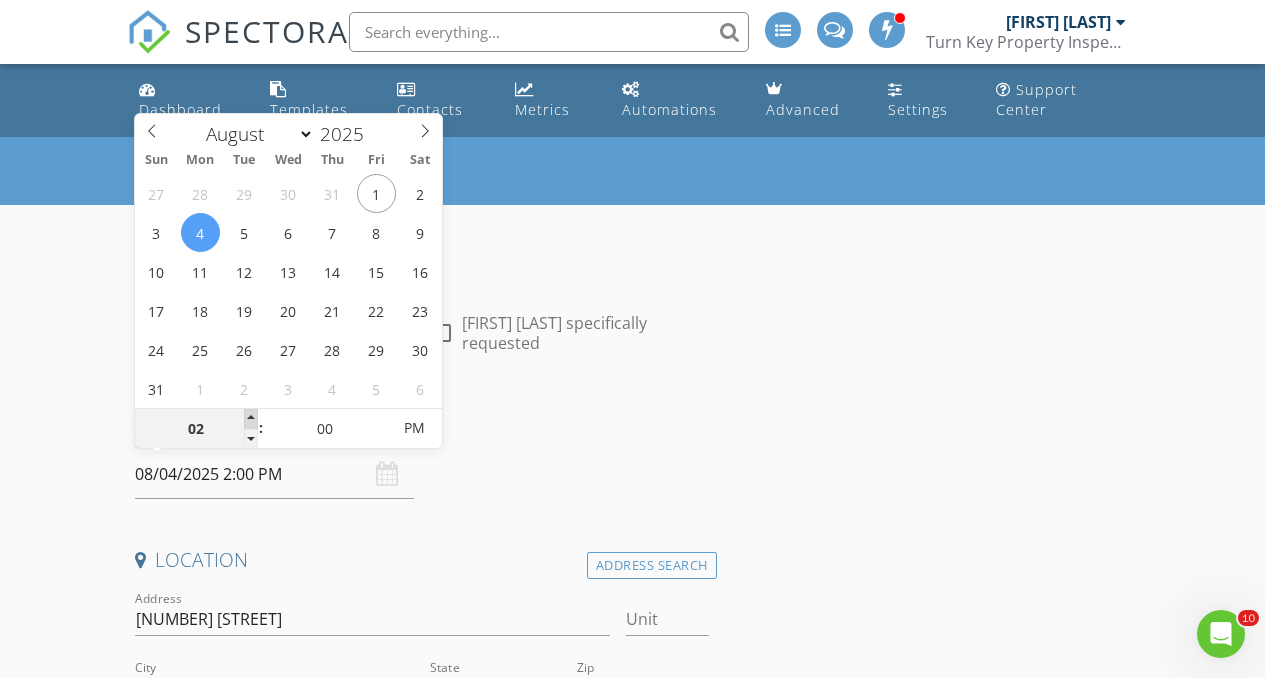 click at bounding box center (251, 419) 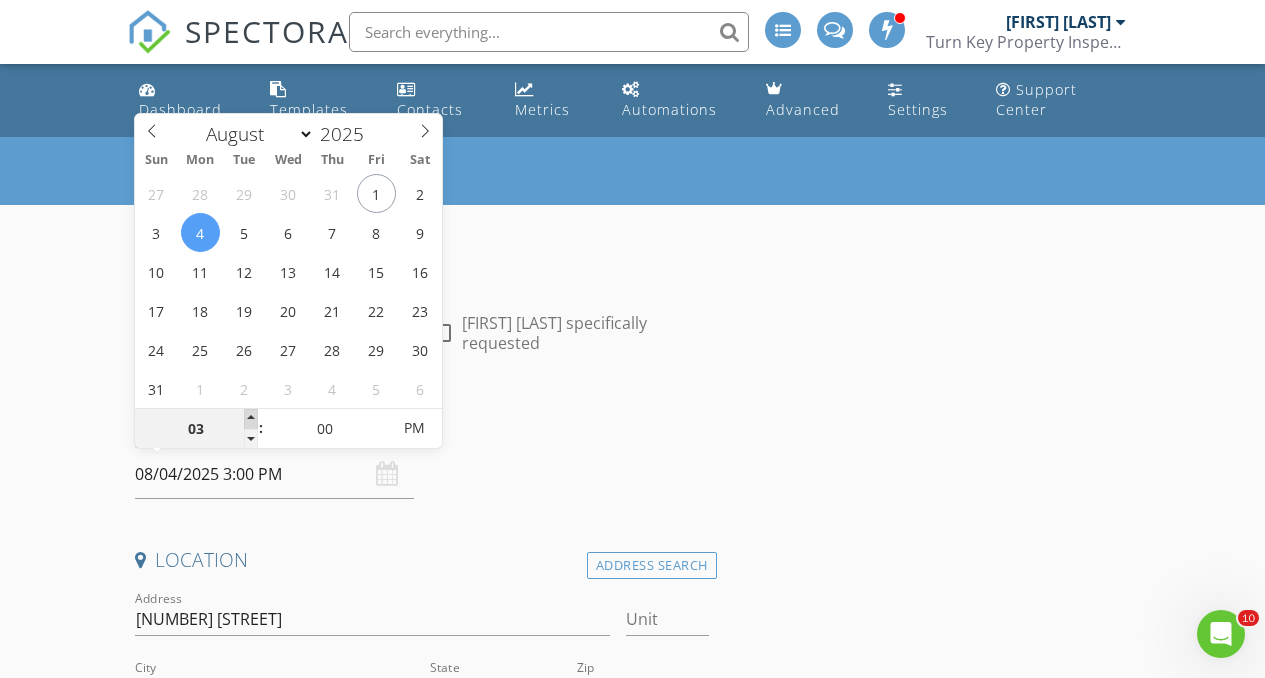 click at bounding box center [251, 419] 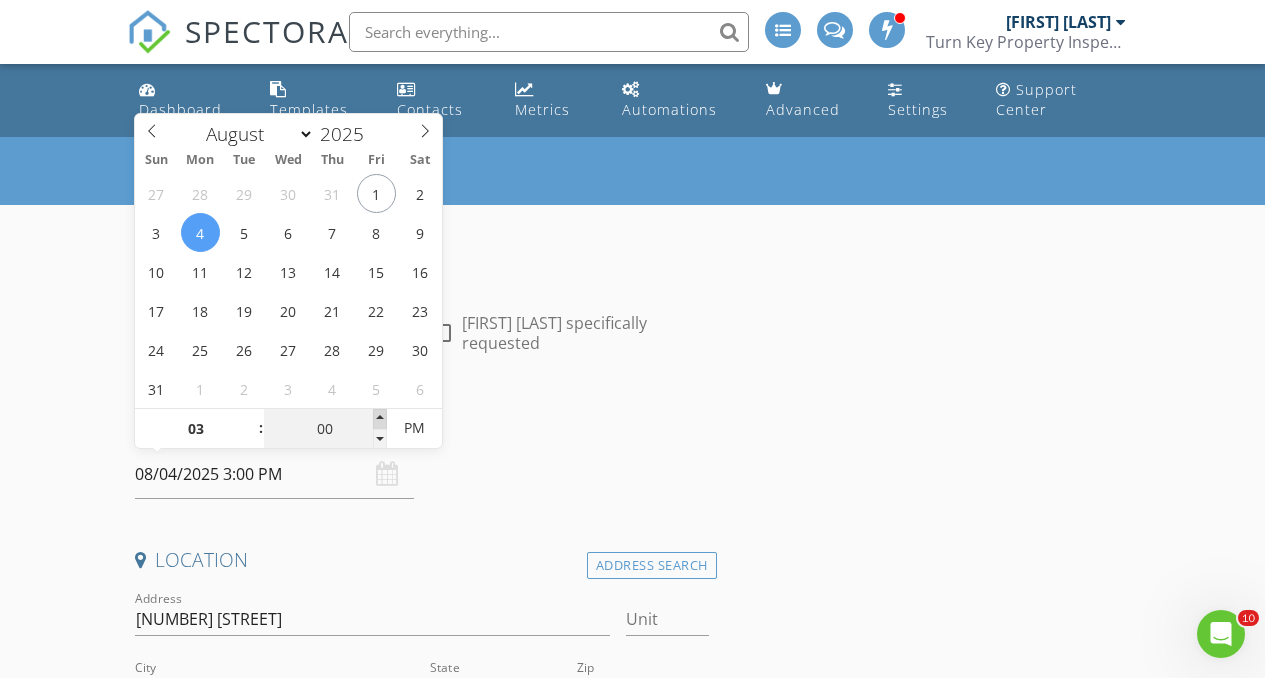 type on "05" 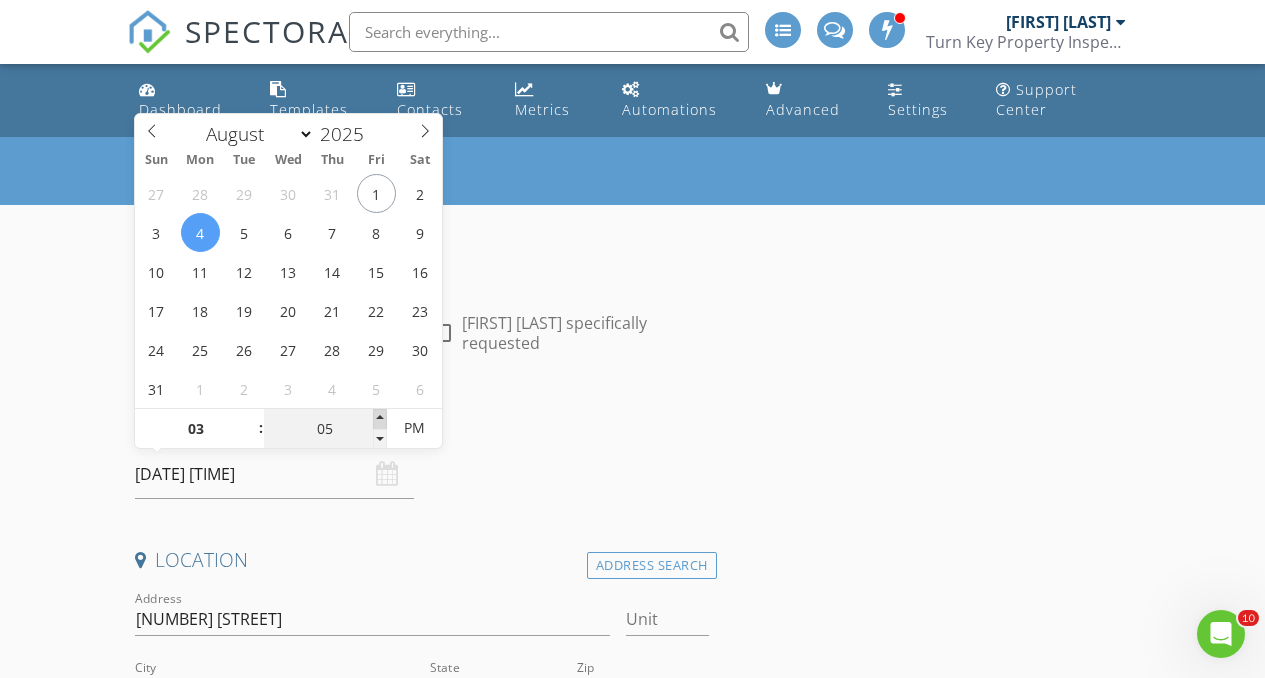 click at bounding box center [380, 419] 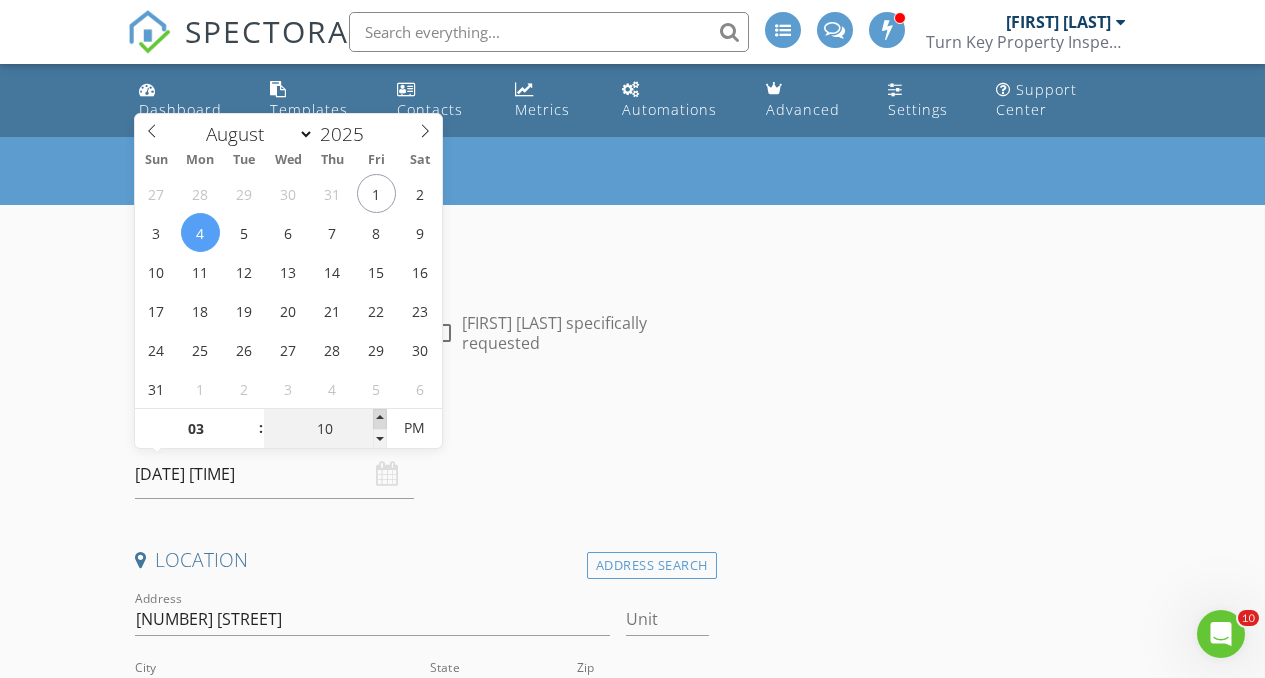 click at bounding box center (380, 419) 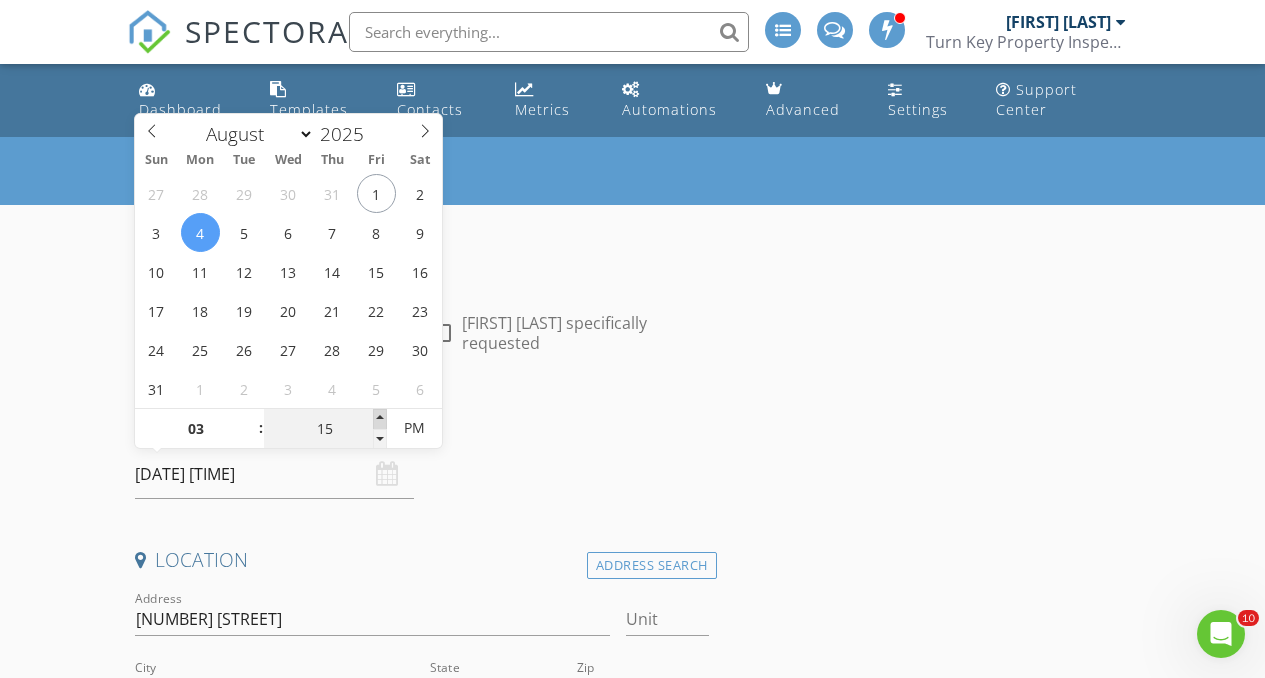 click at bounding box center (380, 419) 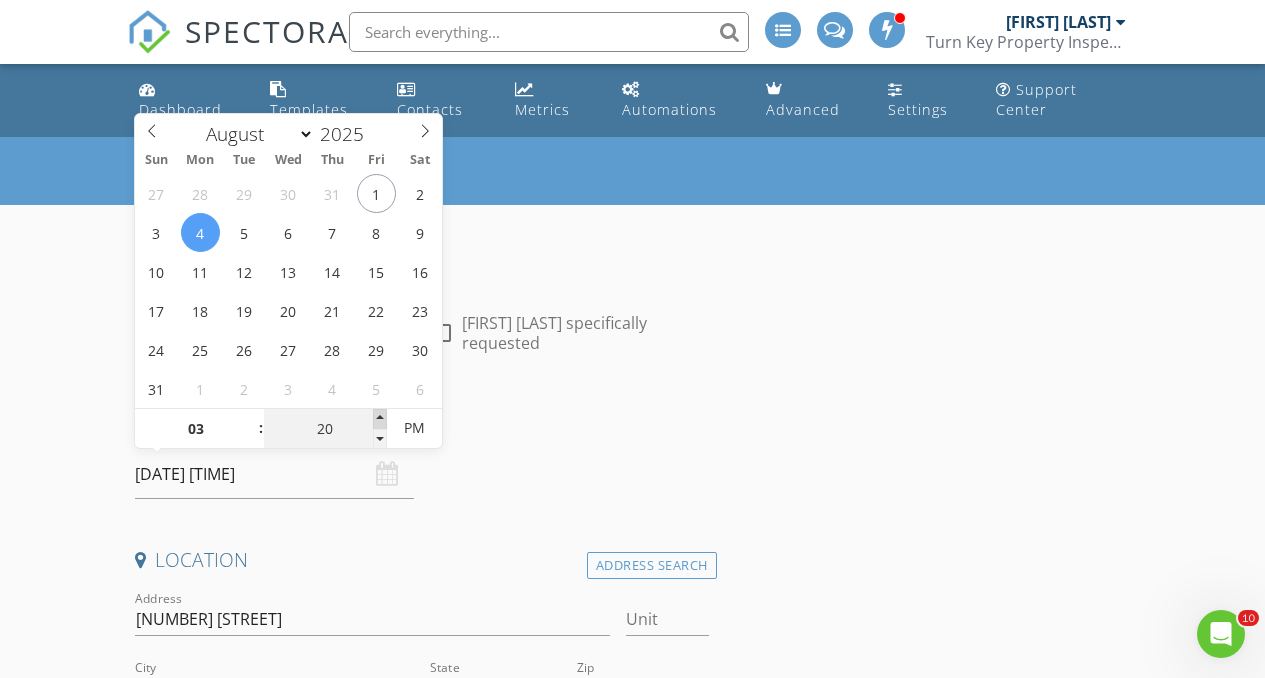click at bounding box center (380, 419) 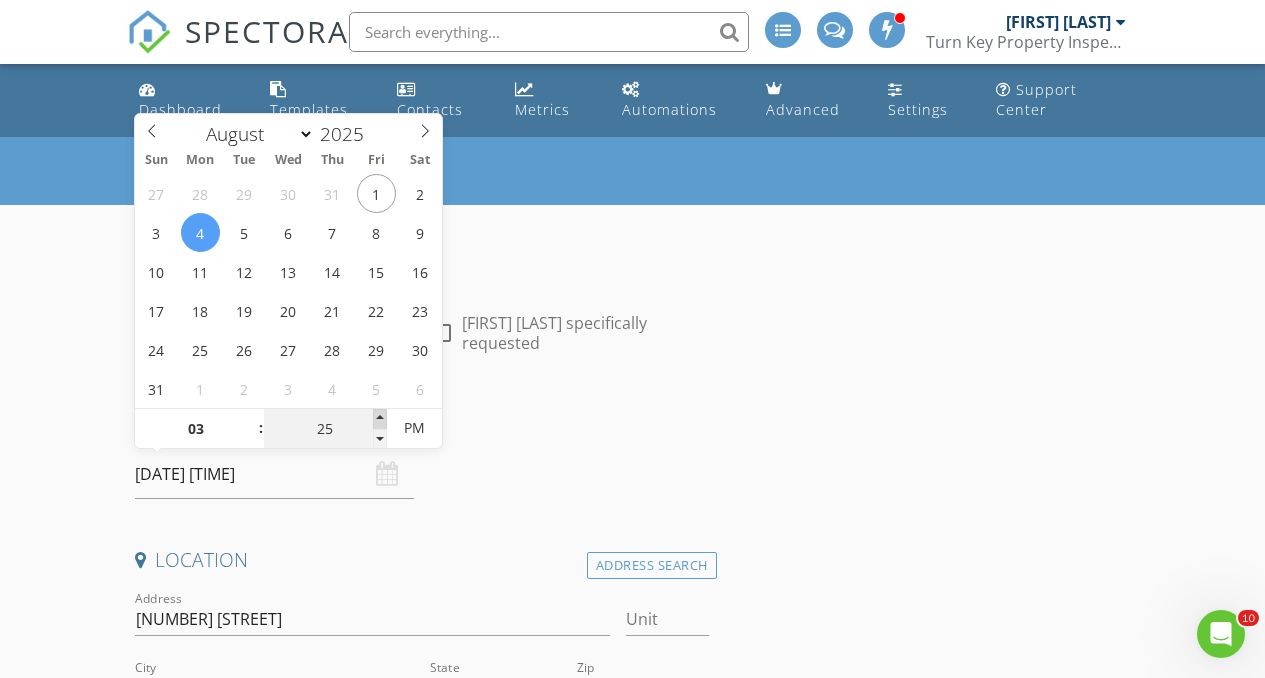click at bounding box center (380, 419) 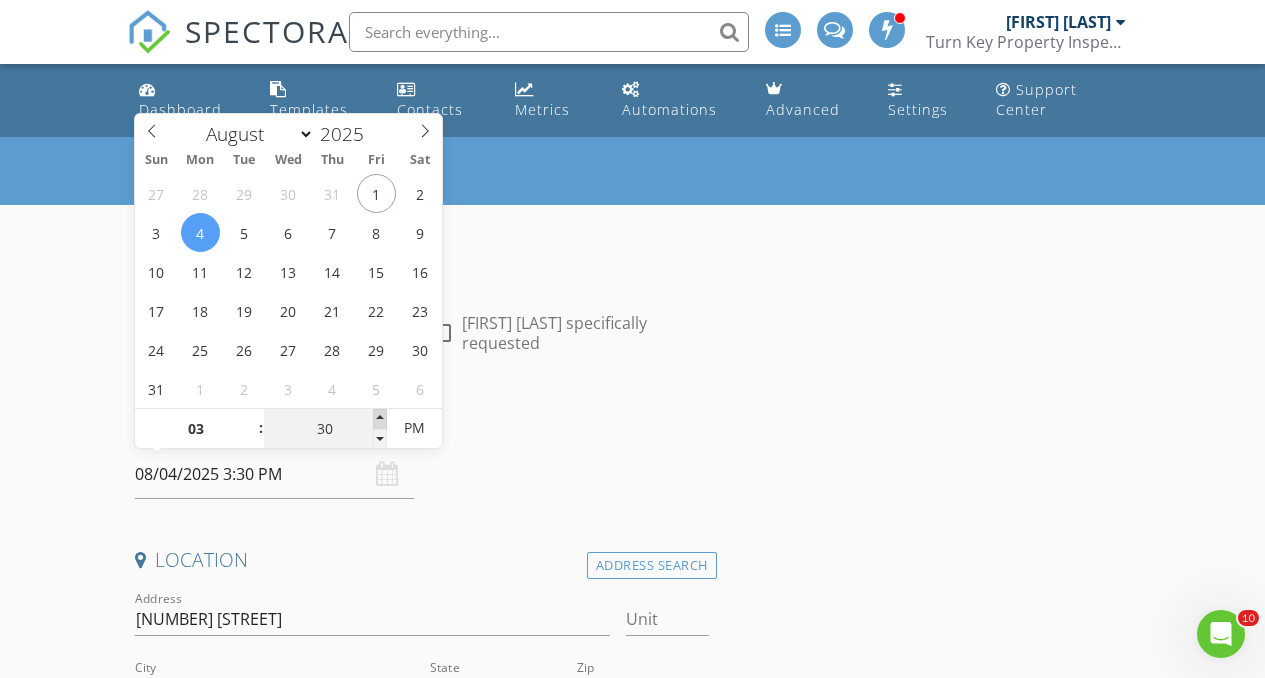 click at bounding box center [380, 419] 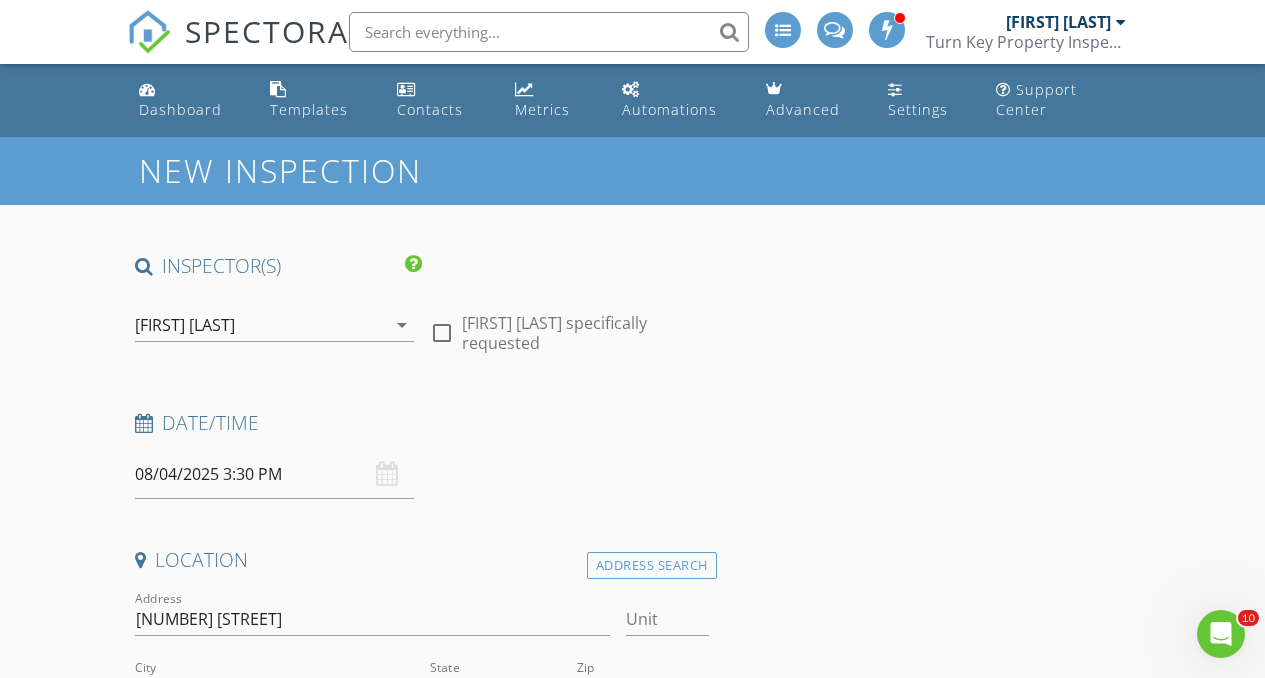 click on "New Inspection
INSPECTOR(S)
check_box   Anthony Flores   PRIMARY   check_box_outline_blank   Anthony V. Flores     check_box_outline_blank   Philip Reams     Anthony Flores arrow_drop_down   check_box_outline_blank Anthony Flores specifically requested
Date/Time
08/04/2025 3:30 PM
Location
Address Search       Address 14215 Pecan Park Ln   Unit   City El Cajon   State CA   Zip 92021   County San Diego     Square Feet 1364   Year Built 1974   Foundation Crawlspace arrow_drop_down     Anthony Flores     59.4 miles     (an hour)
client
check_box Enable Client CC email for this inspection   Client Search     check_box_outline_blank Client is a Company/Organization     First Name Peter   Last Name Daniel   Email pjd10051@gmail.com   CC Email   Phone 619-929-9198         Tags         Notes   Private Notes
SERVICES" at bounding box center (632, 2036) 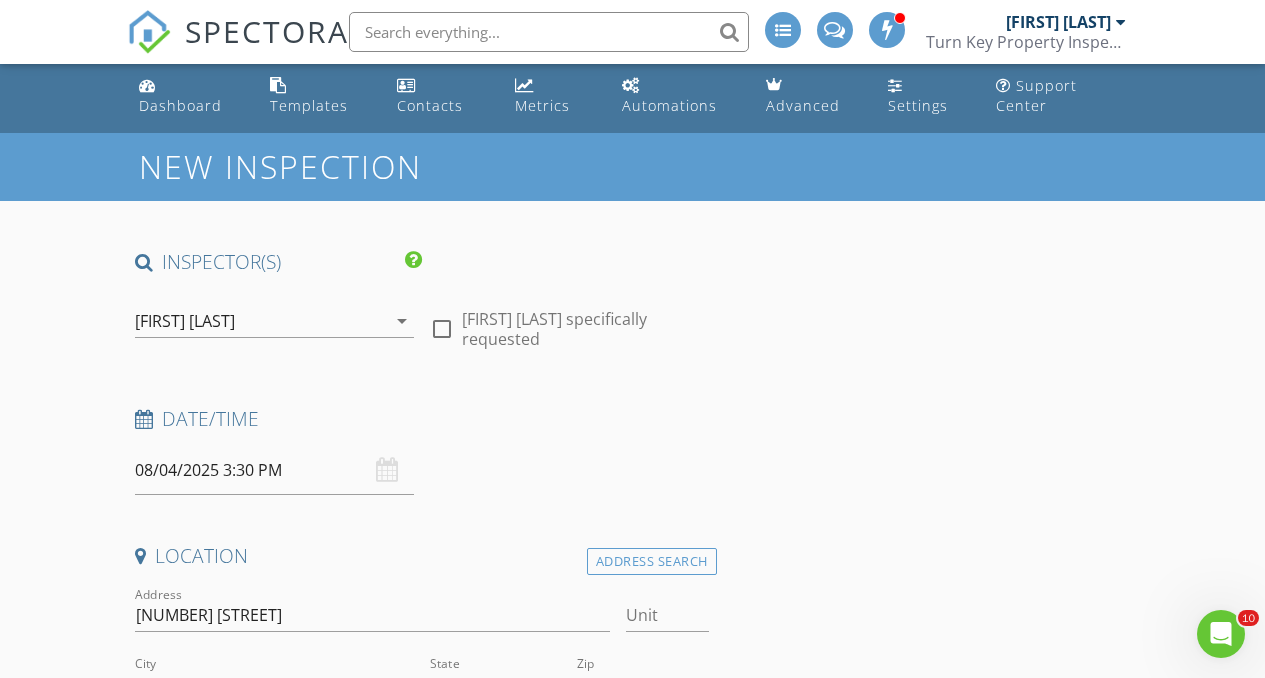 click on "[FIRST] [LAST]" at bounding box center (185, 321) 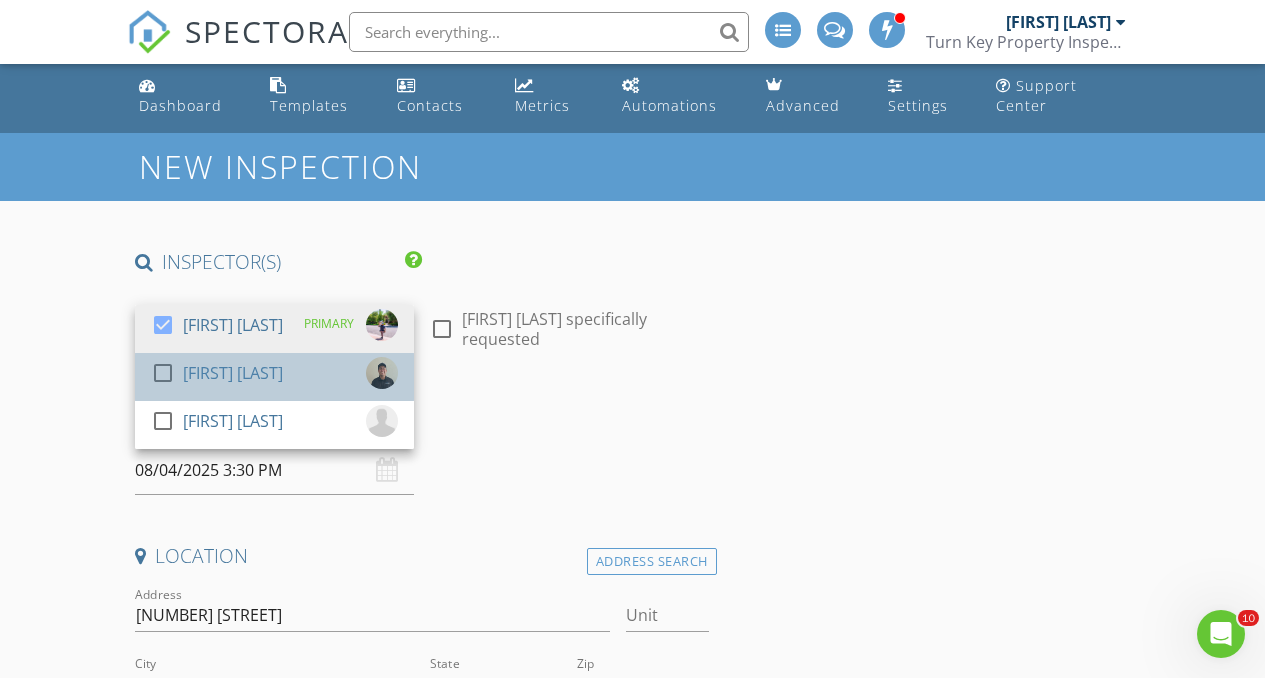 drag, startPoint x: 193, startPoint y: 378, endPoint x: 201, endPoint y: 346, distance: 32.984844 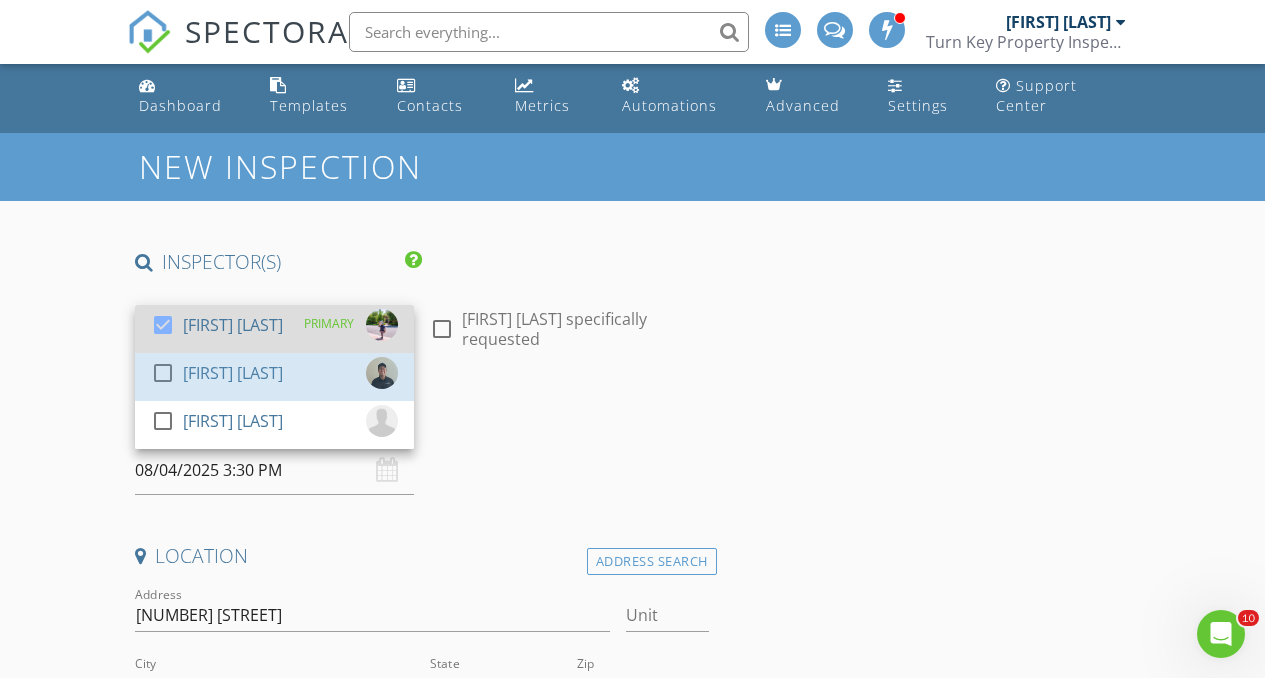click on "[FIRST] [MIDDLE] [LAST]" at bounding box center [233, 373] 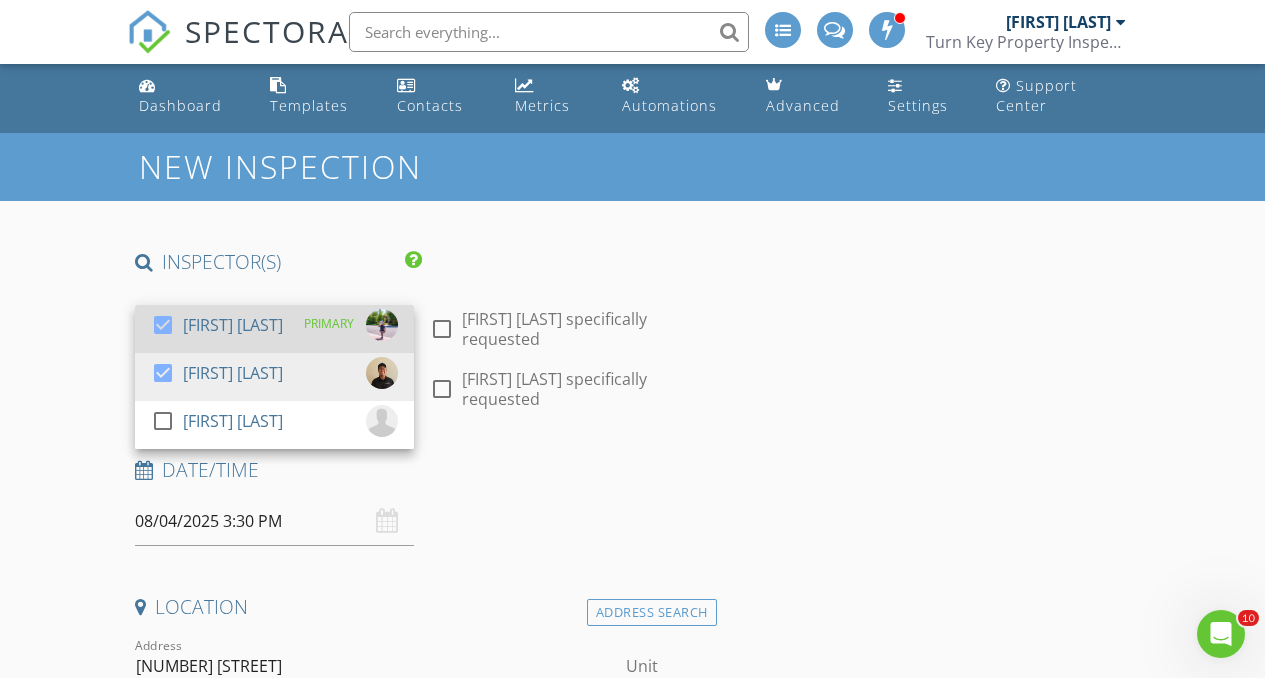 click on "[FIRST] [LAST]" at bounding box center (233, 325) 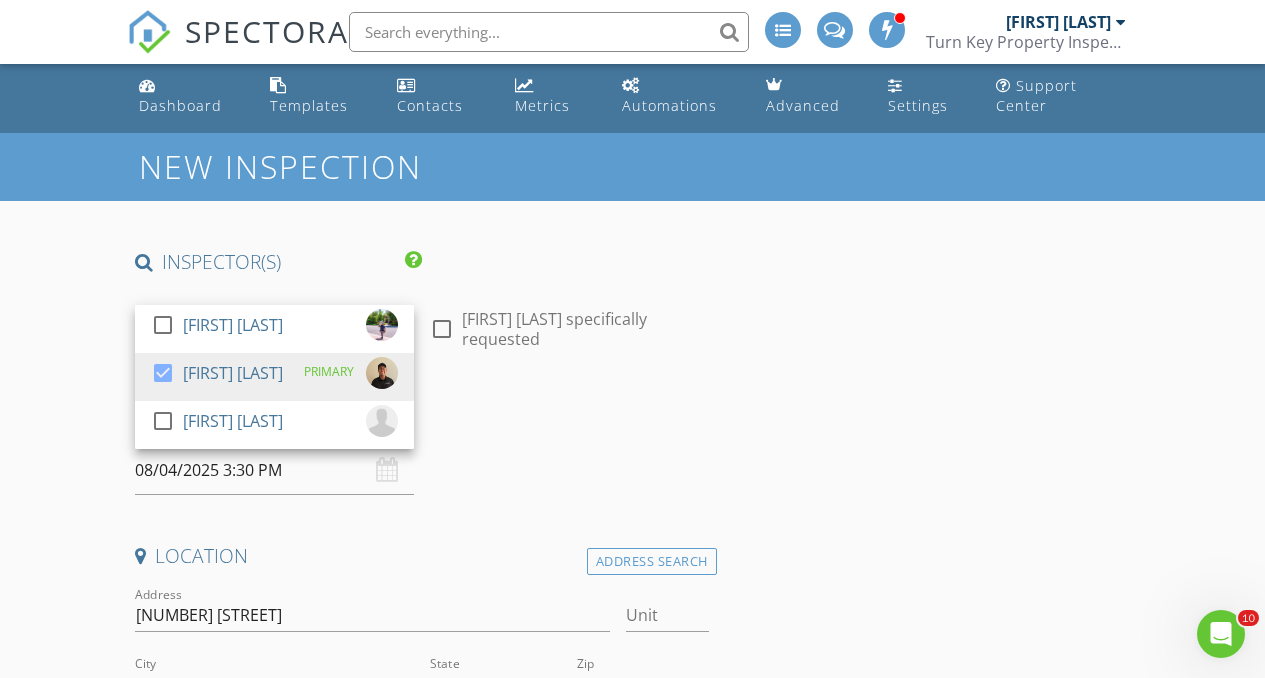click on "New Inspection
INSPECTOR(S)
check_box_outline_blank   Anthony Flores     check_box   Anthony V. Flores   PRIMARY   check_box_outline_blank   Philip Reams     Anthony V. Flores arrow_drop_down   check_box_outline_blank Anthony V. Flores specifically requested
Date/Time
08/04/2025 3:30 PM
Location
Address Search       Address 14215 Pecan Park Ln   Unit   City El Cajon   State CA   Zip 92021   County San Diego     Square Feet 1364   Year Built 1974   Foundation Crawlspace arrow_drop_down     Anthony V. Flores     26.5 miles     (36 minutes)
client
check_box Enable Client CC email for this inspection   Client Search     check_box_outline_blank Client is a Company/Organization     First Name Peter   Last Name Daniel   Email pjd10051@gmail.com   CC Email   Phone 619-929-9198         Tags         Notes   Private Notes          check_box_outline_blank" at bounding box center (632, 2032) 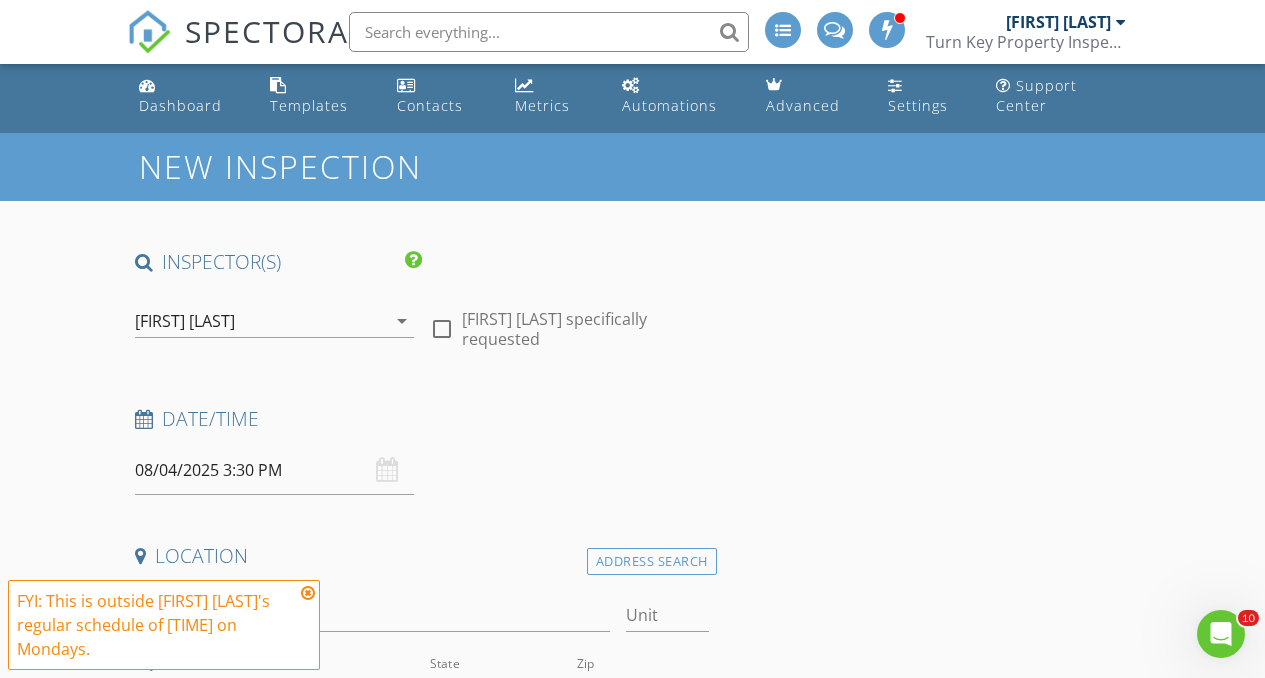 scroll, scrollTop: 139, scrollLeft: 0, axis: vertical 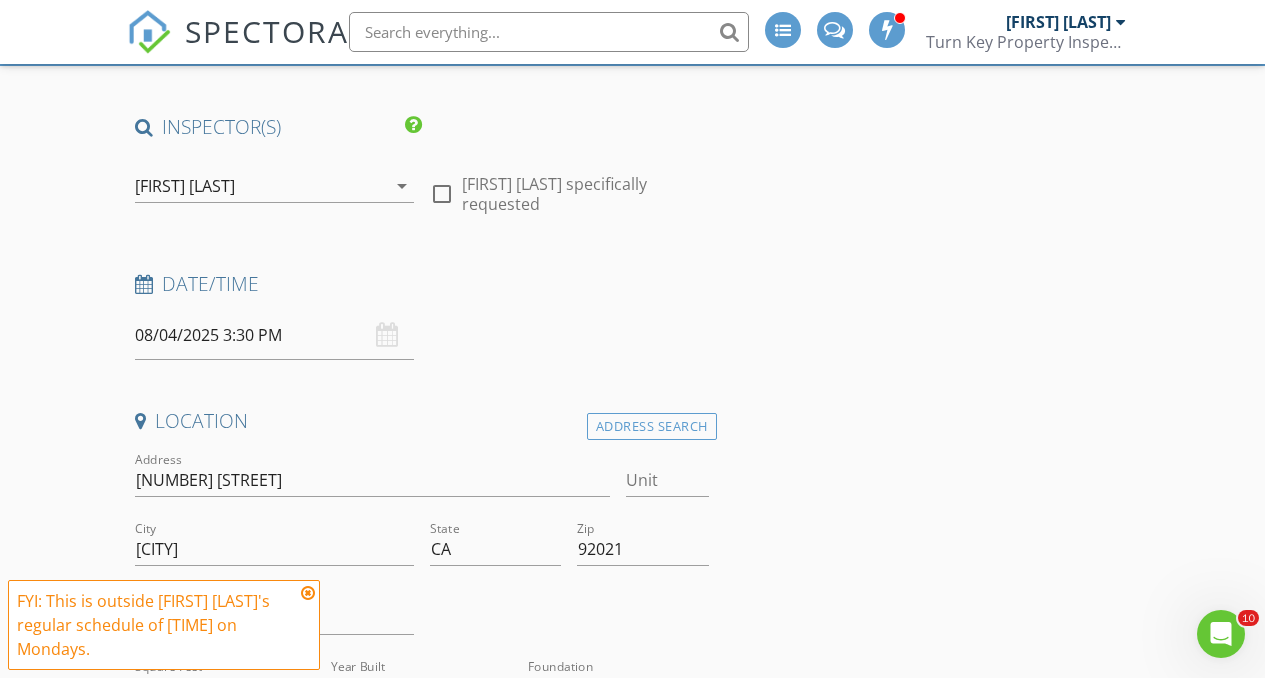 click at bounding box center (308, 593) 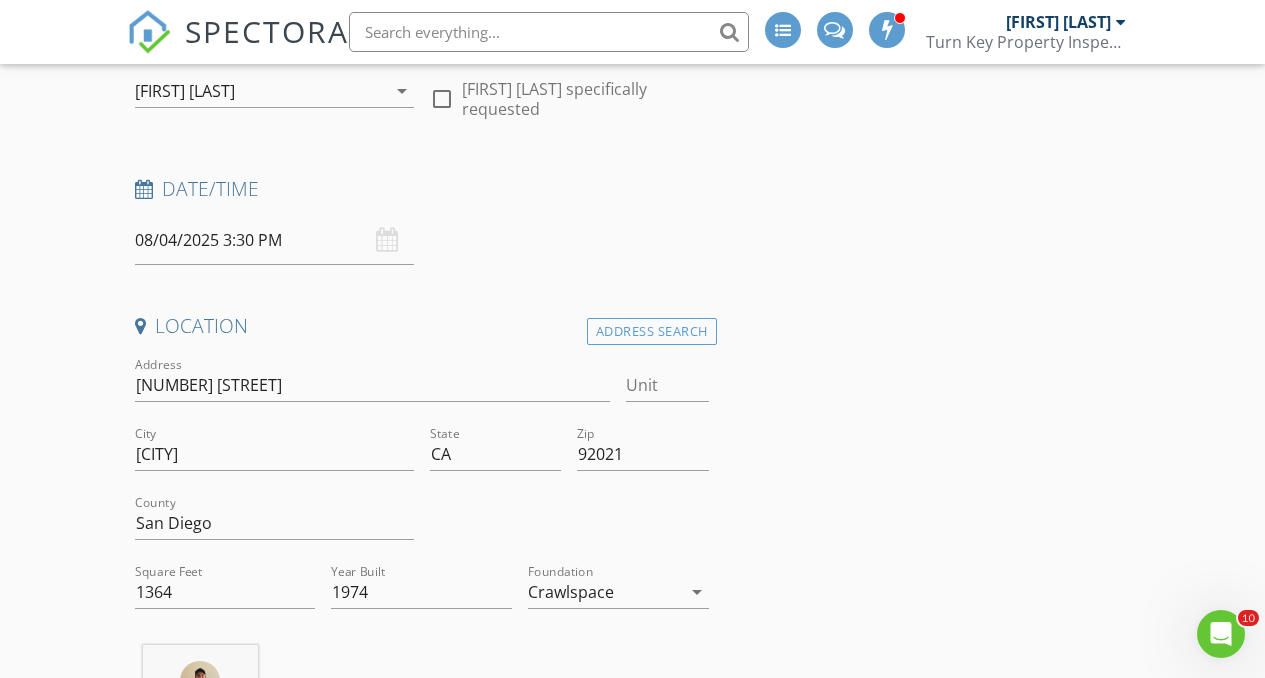 scroll, scrollTop: 284, scrollLeft: 0, axis: vertical 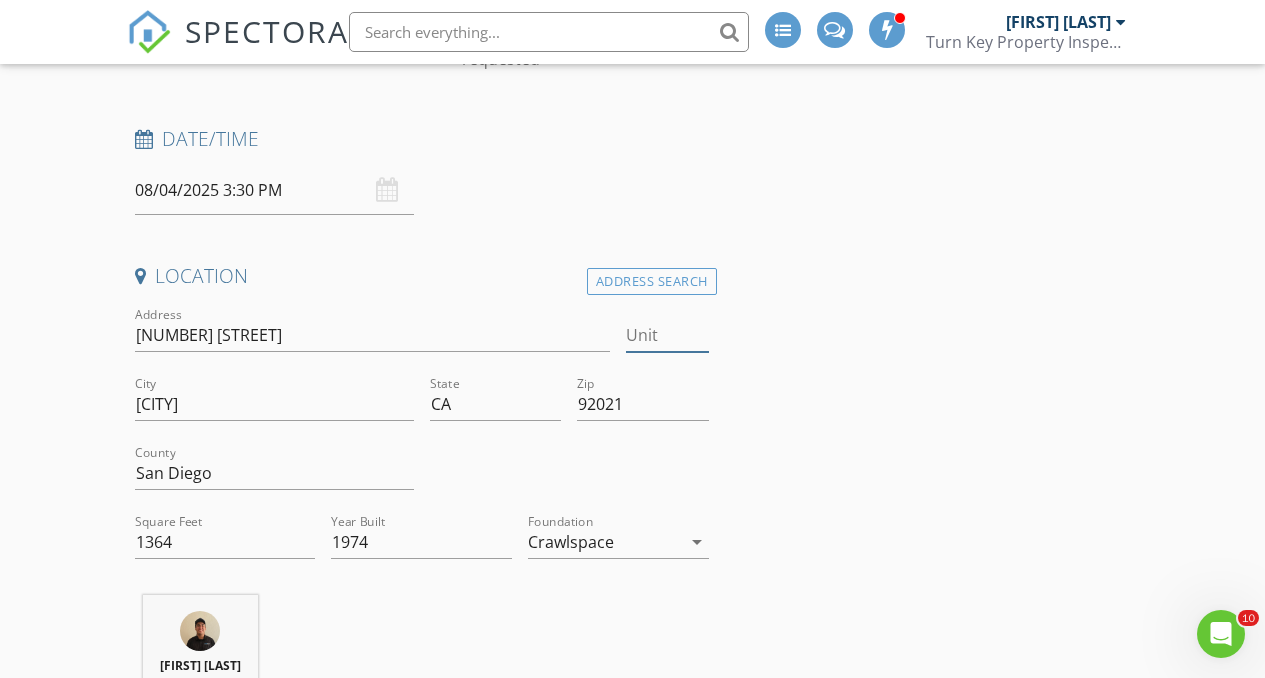 click on "Unit" at bounding box center (667, 335) 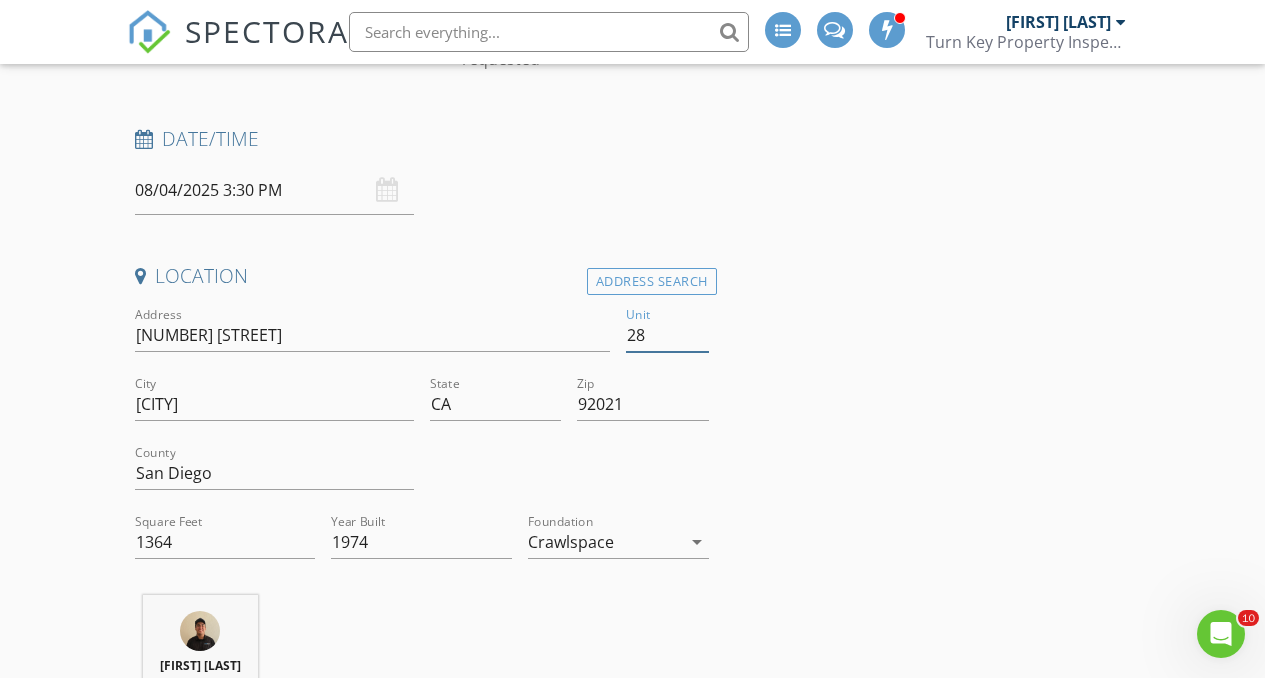type on "28" 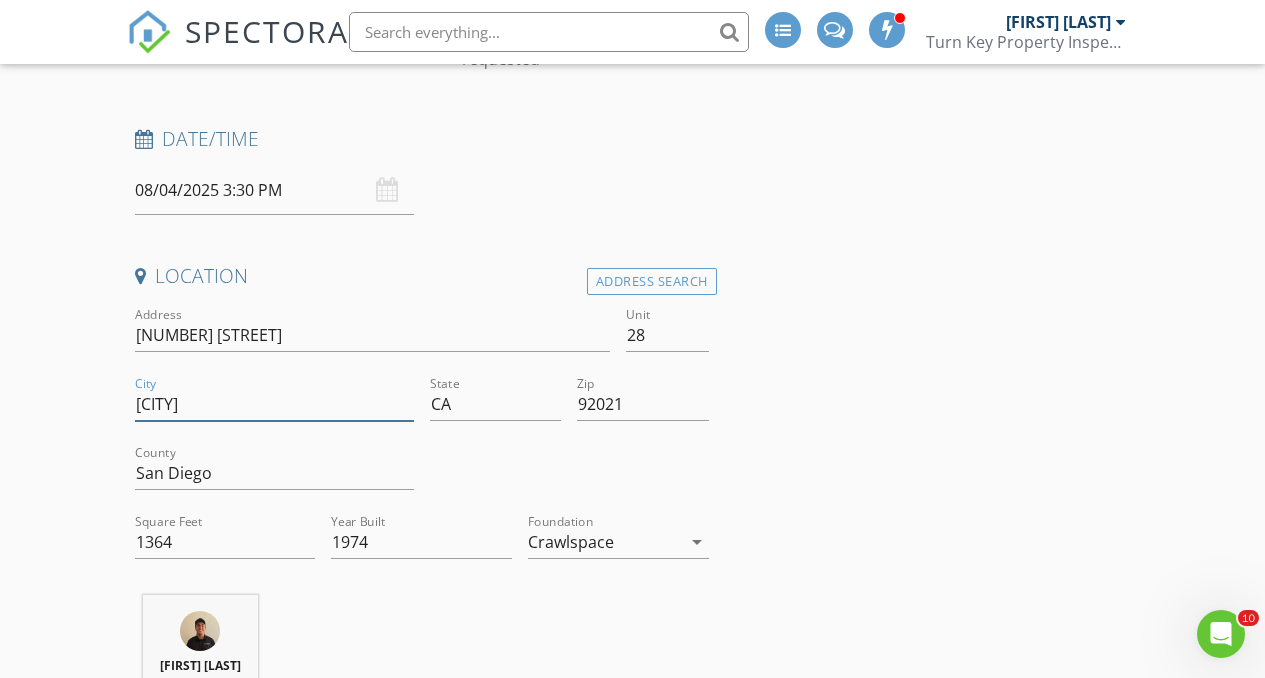 type 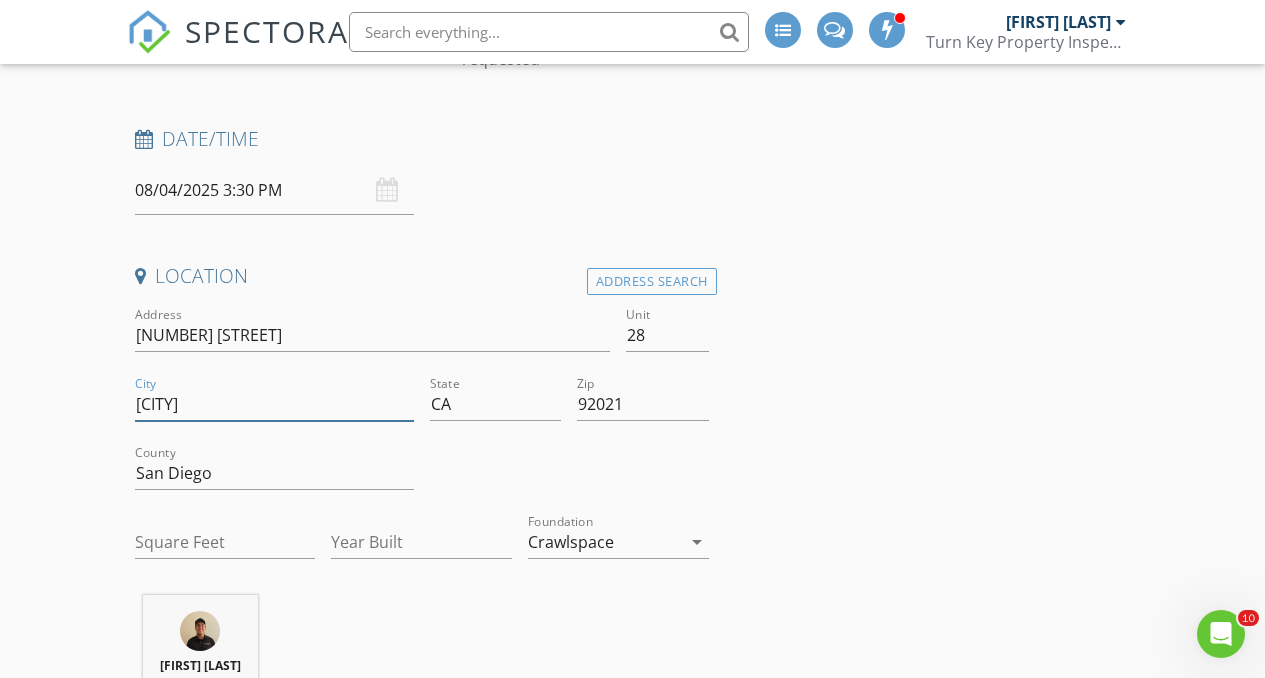 type on "0" 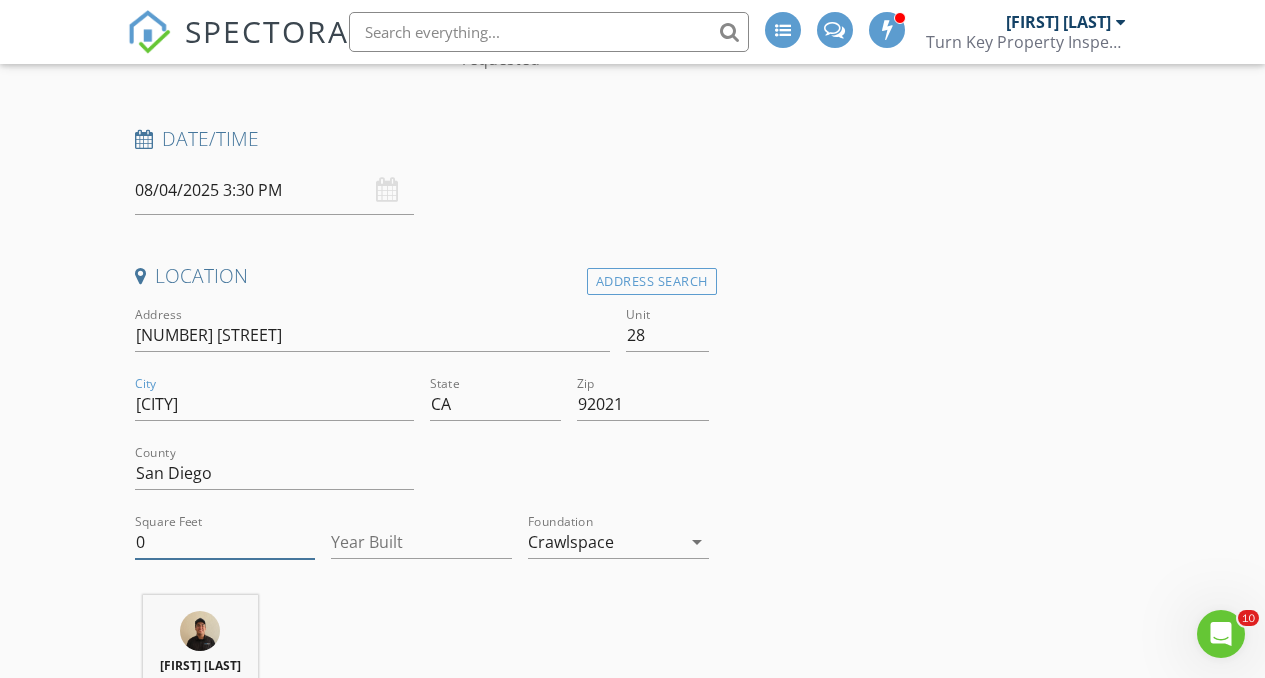 click on "0" at bounding box center (225, 542) 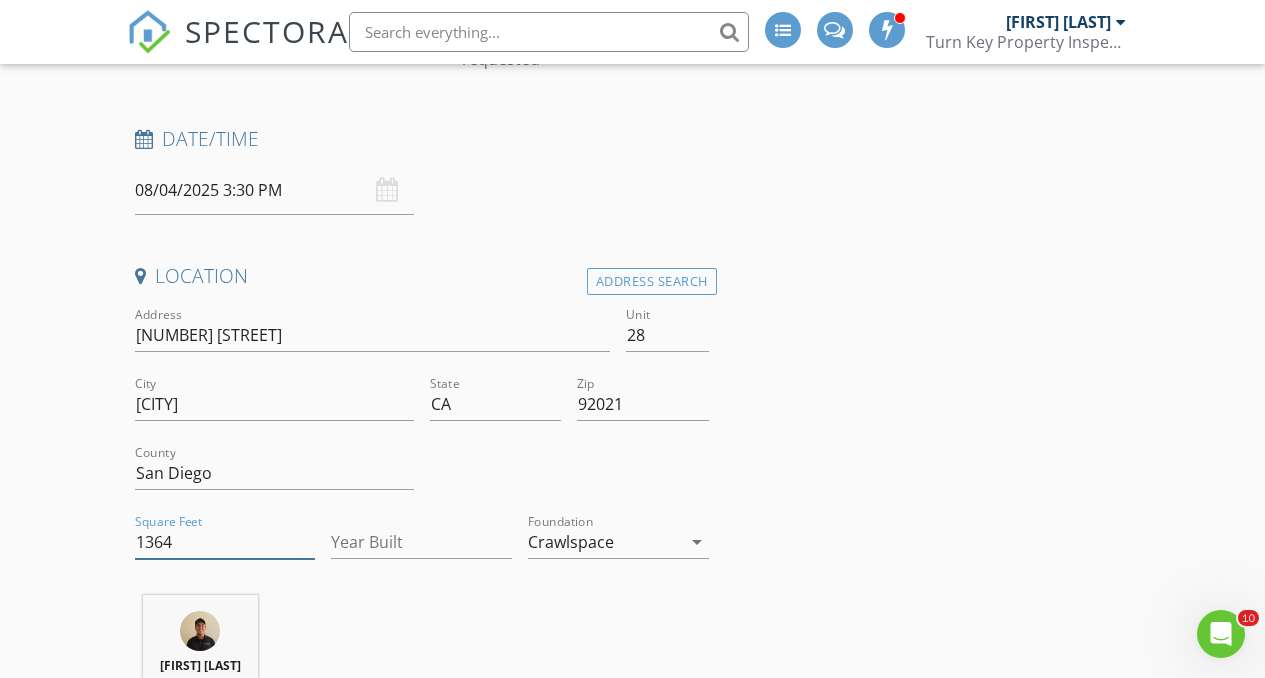 type on "1364" 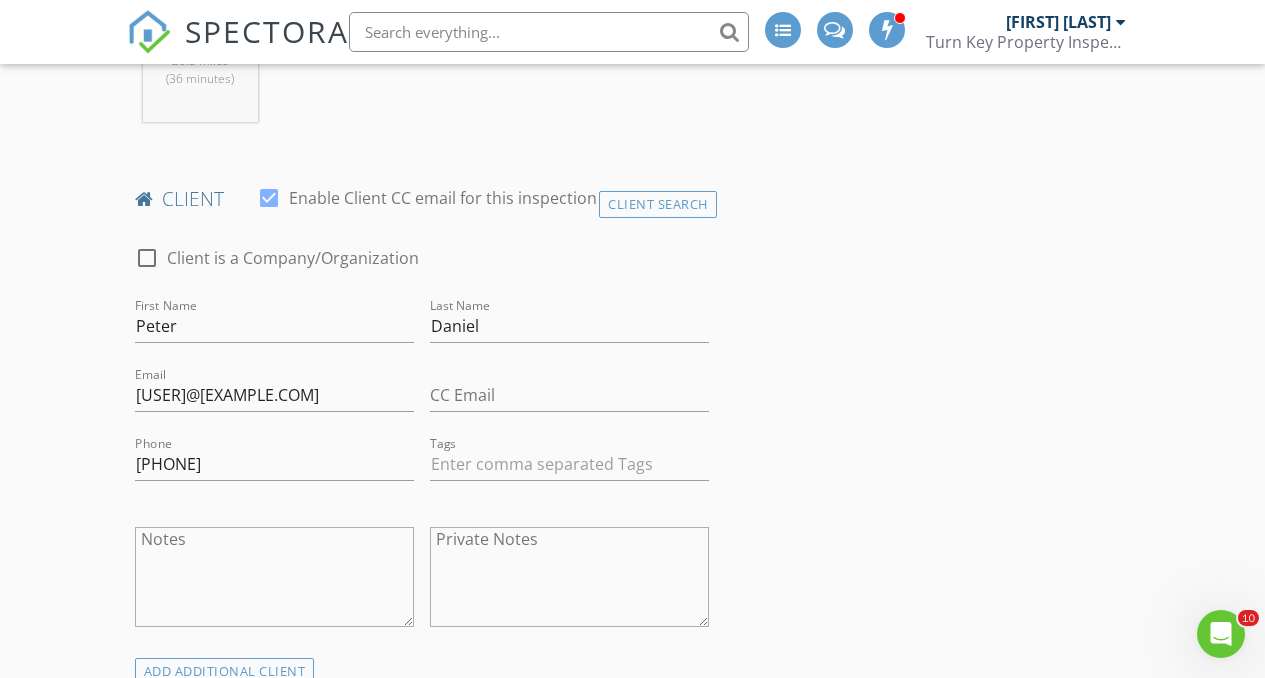scroll, scrollTop: 1154, scrollLeft: 0, axis: vertical 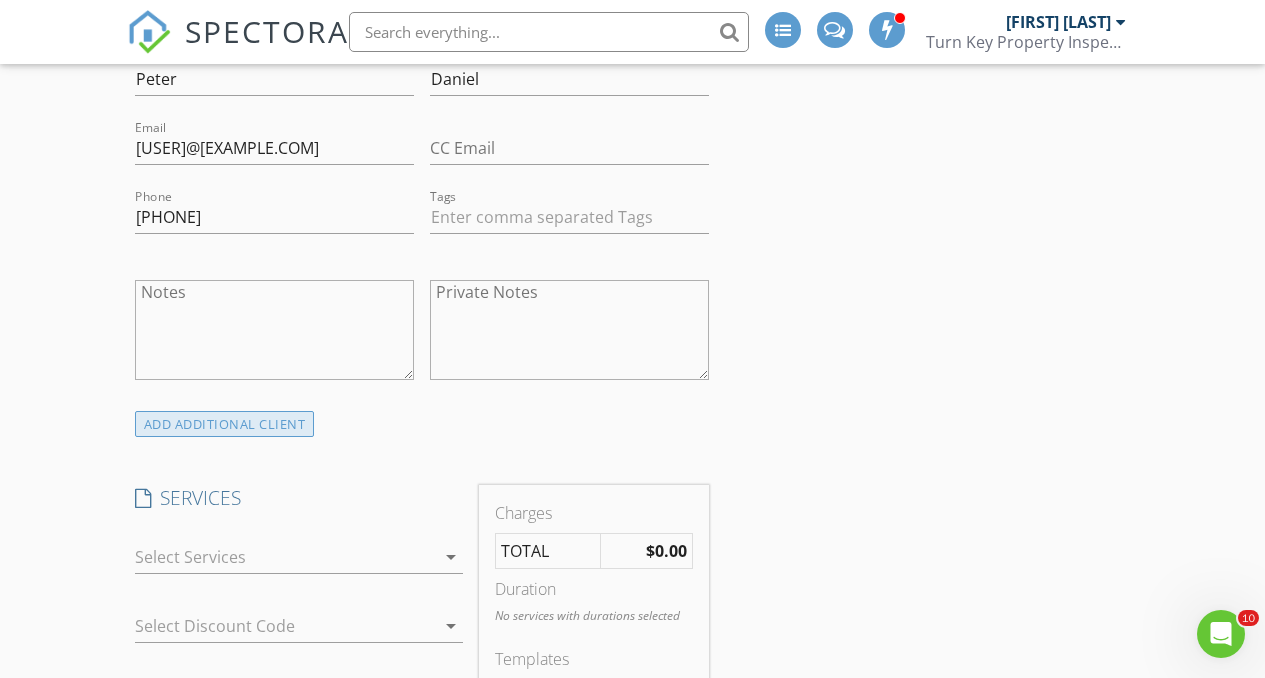 type on "1974" 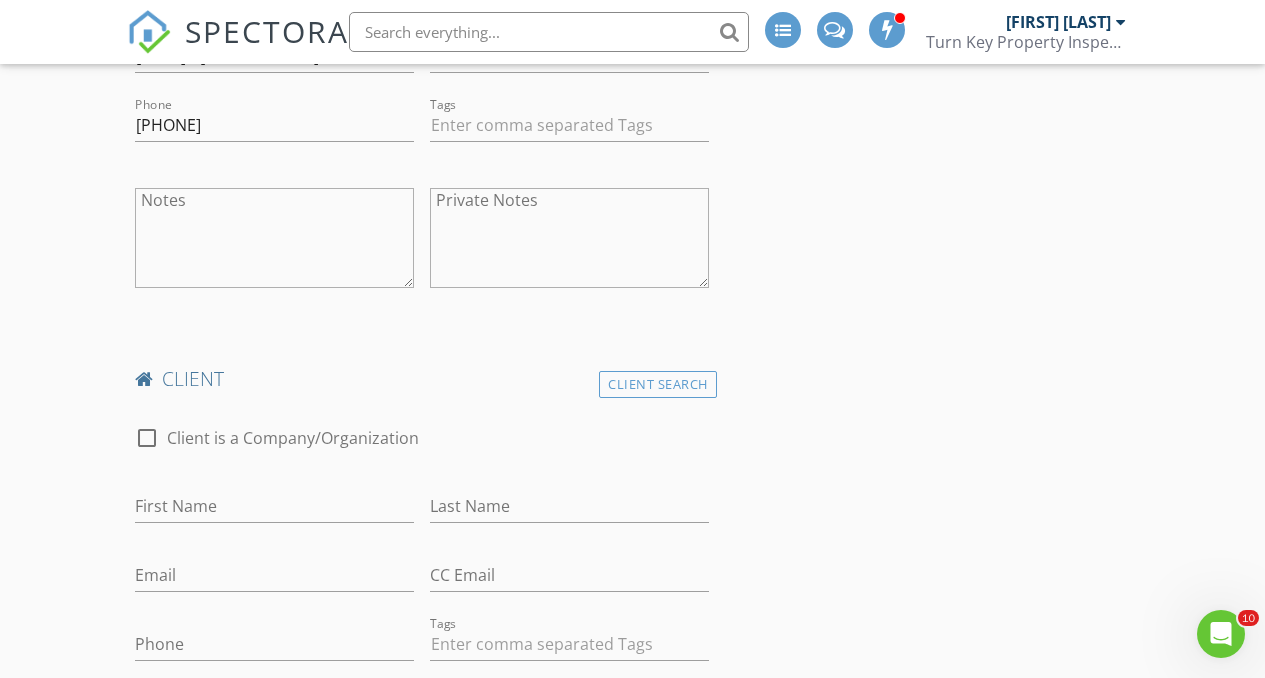 scroll, scrollTop: 1256, scrollLeft: 0, axis: vertical 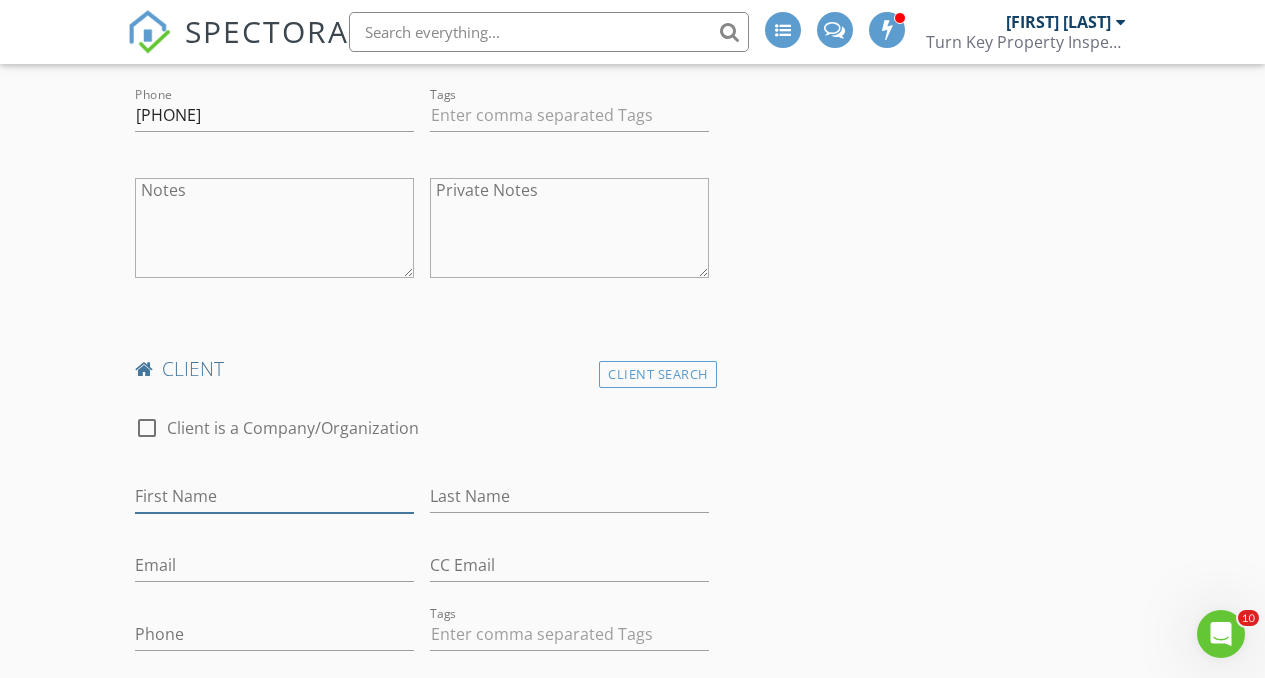 click on "First Name" at bounding box center (274, 496) 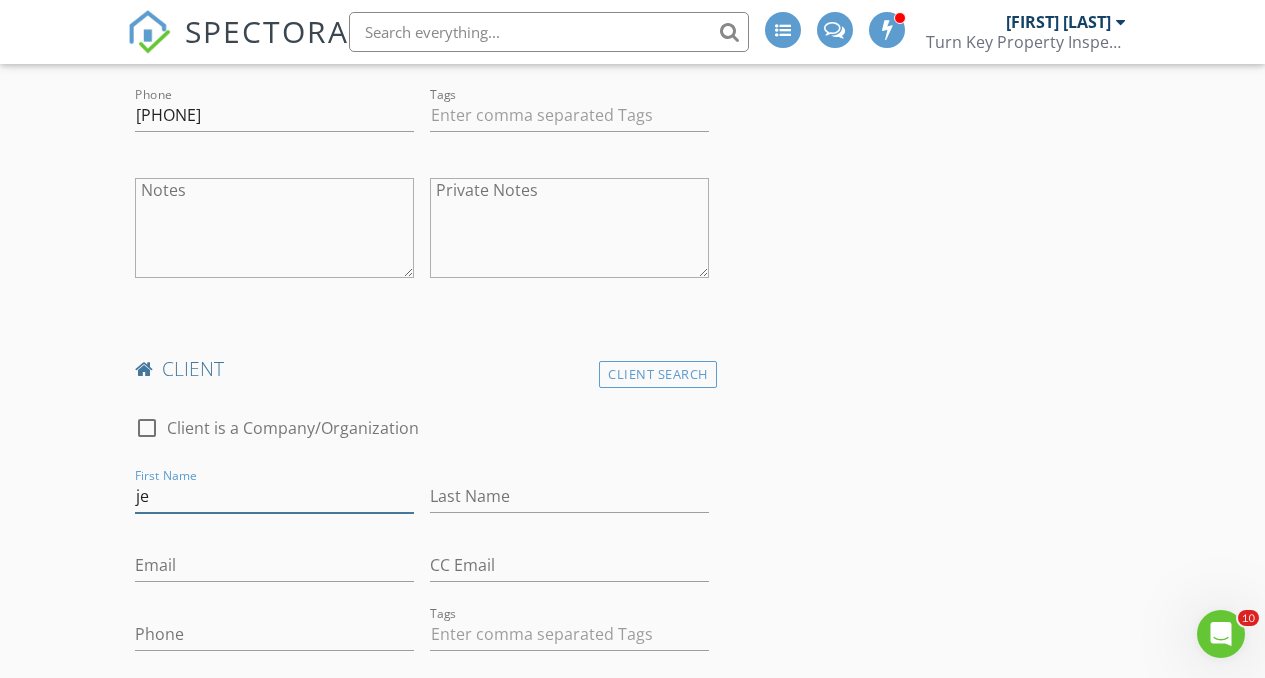 type on "j" 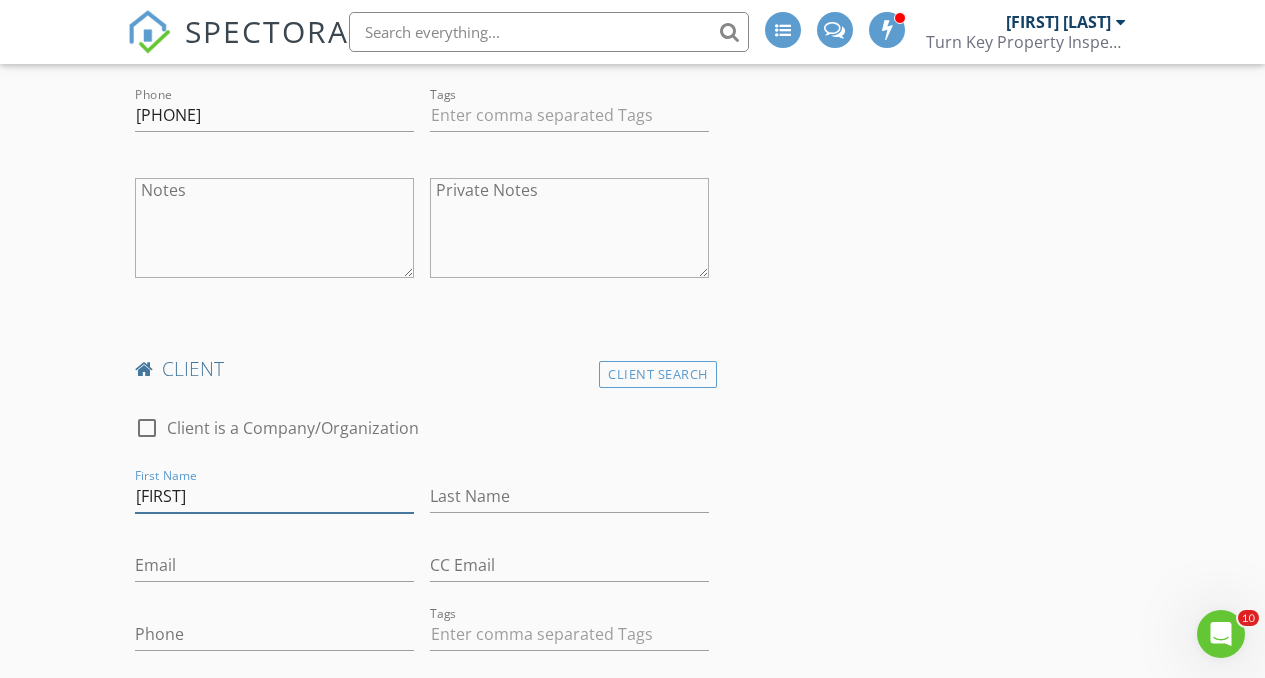 type on "Jessie" 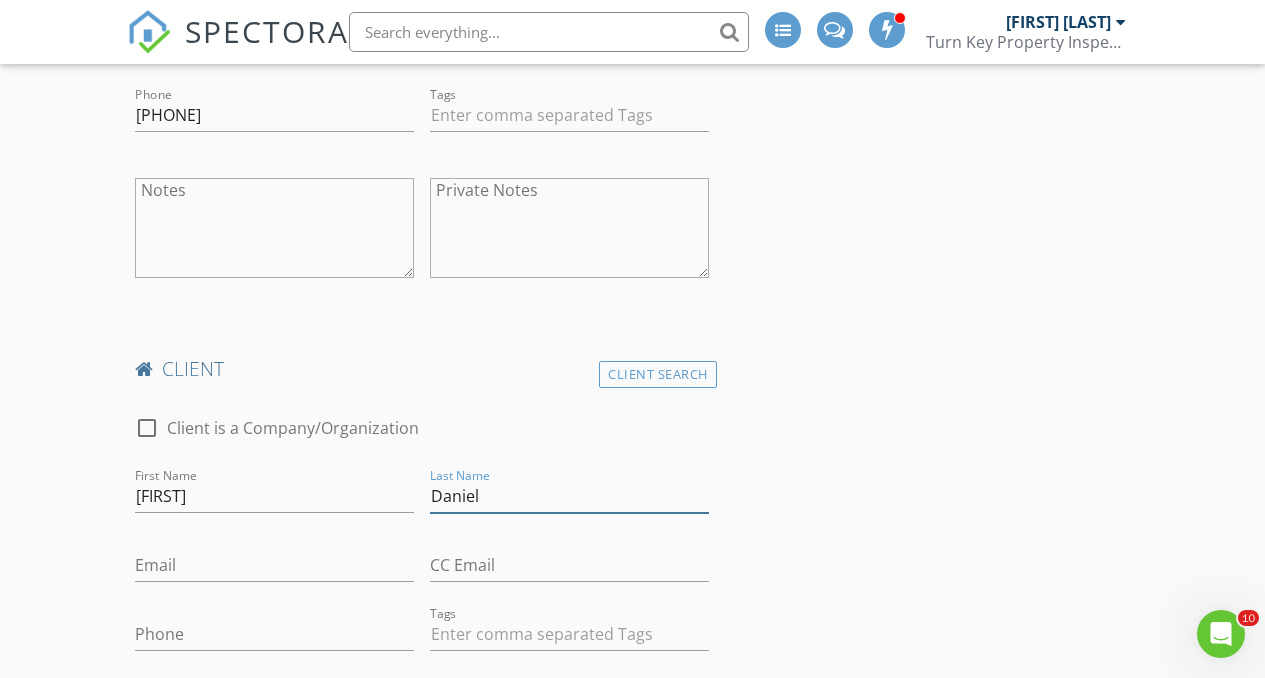 type on "Daniel" 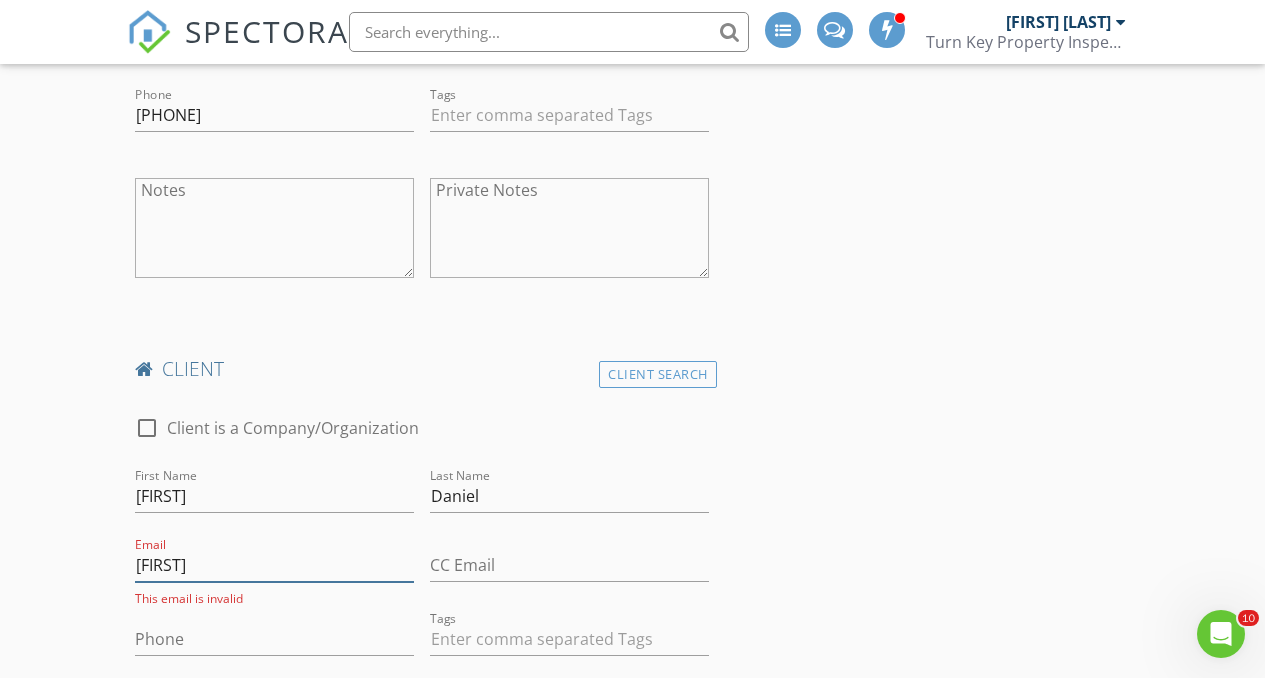 type on "daniel.jess81@yahoo.com" 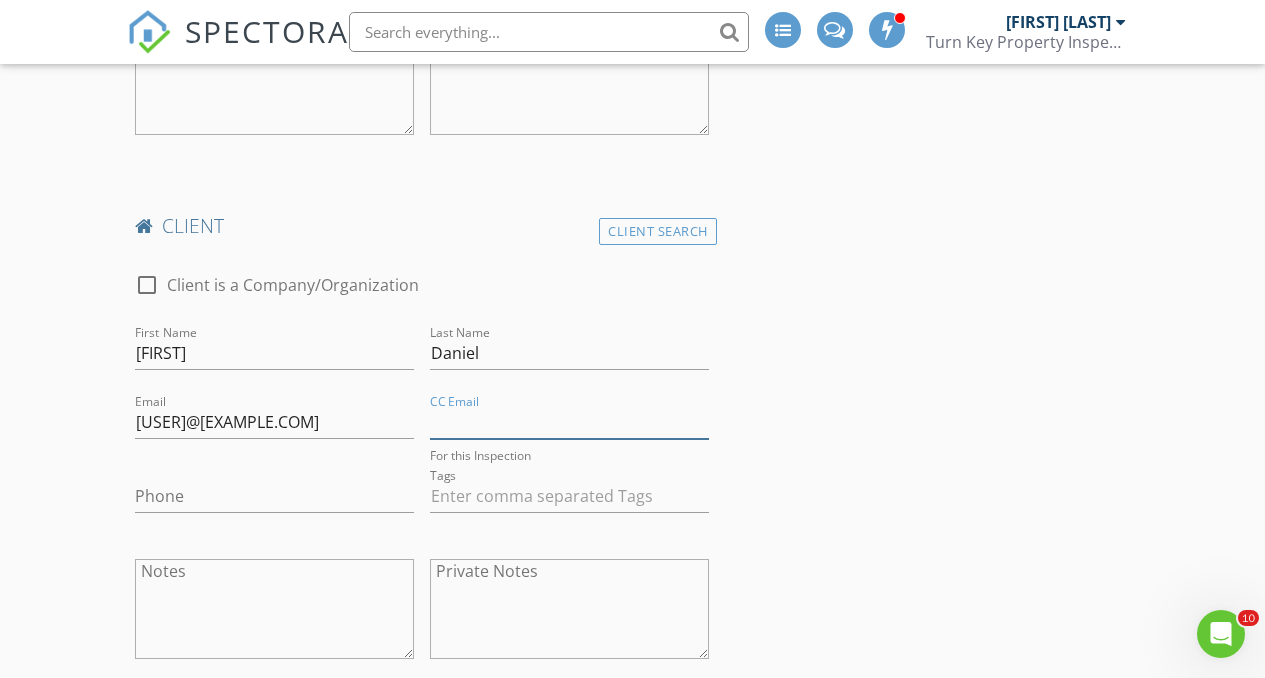 scroll, scrollTop: 1412, scrollLeft: 0, axis: vertical 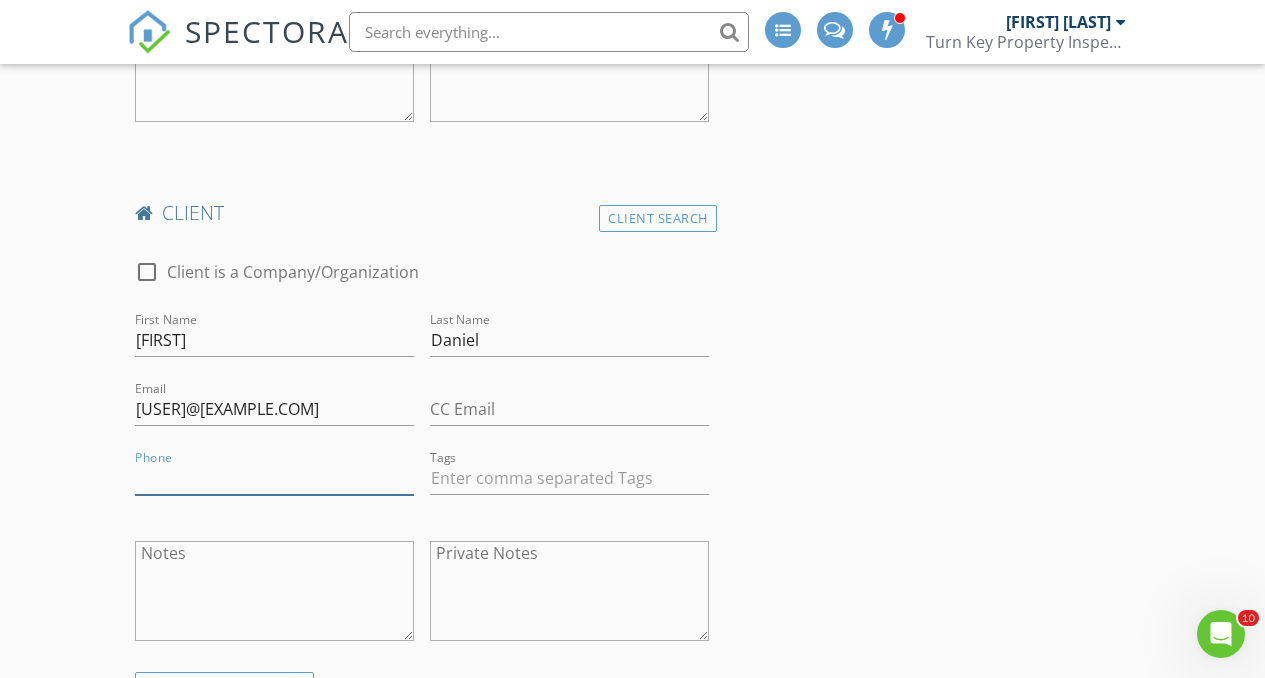 click on "Phone" at bounding box center (274, 478) 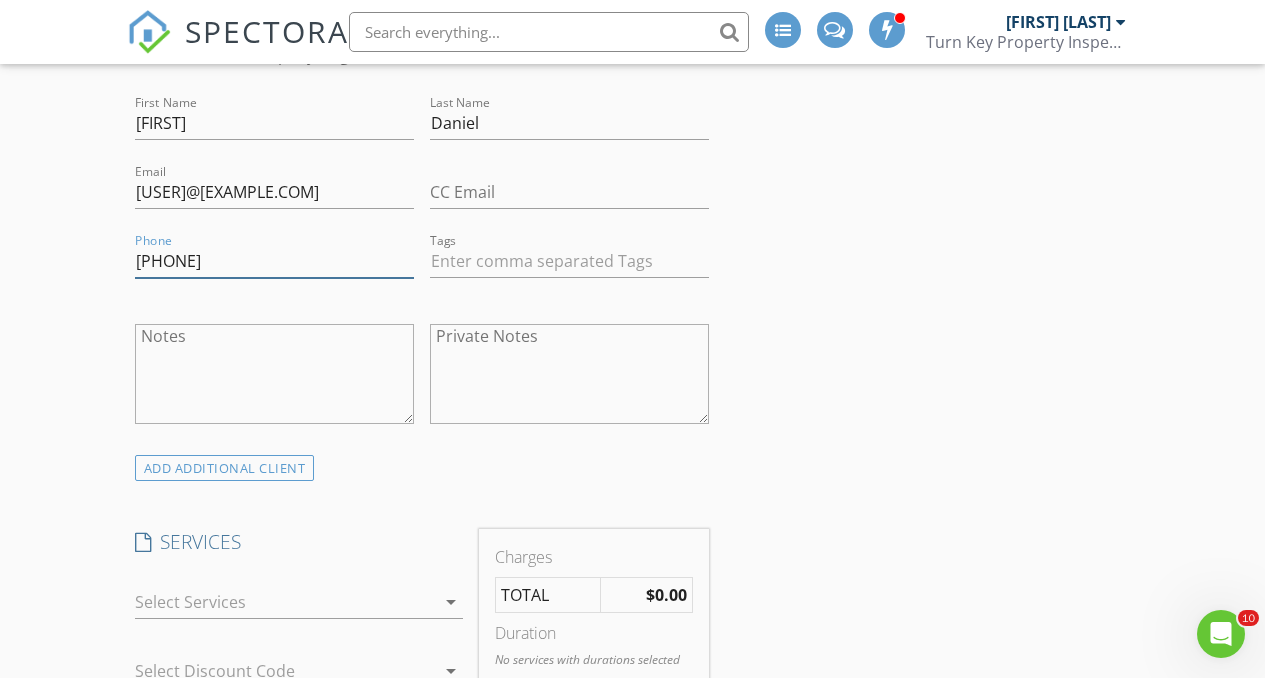 scroll, scrollTop: 1905, scrollLeft: 0, axis: vertical 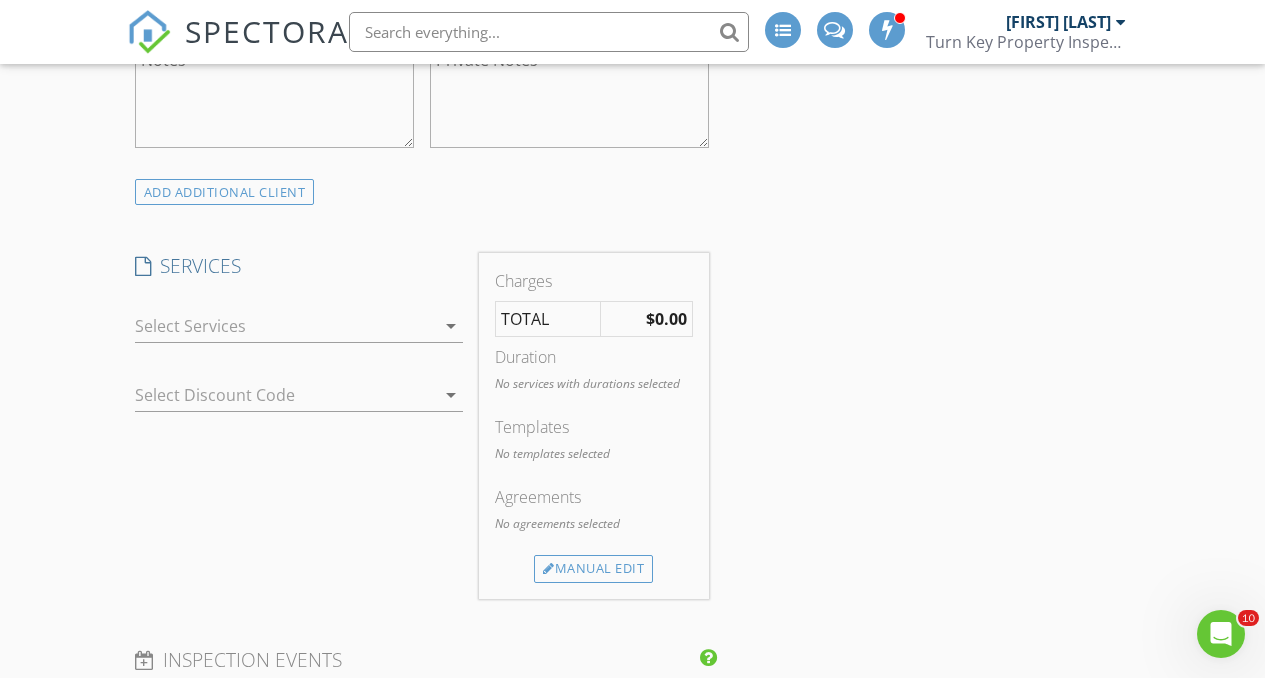 type on "619-598-9198" 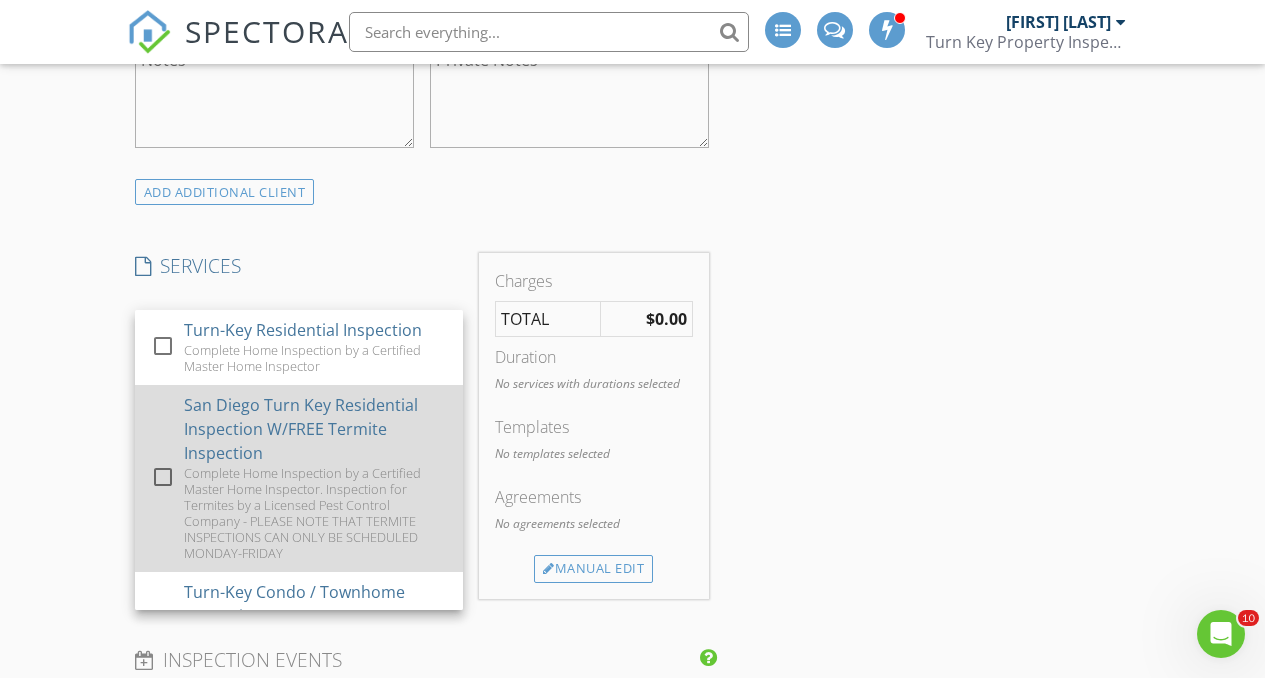 click at bounding box center [163, 477] 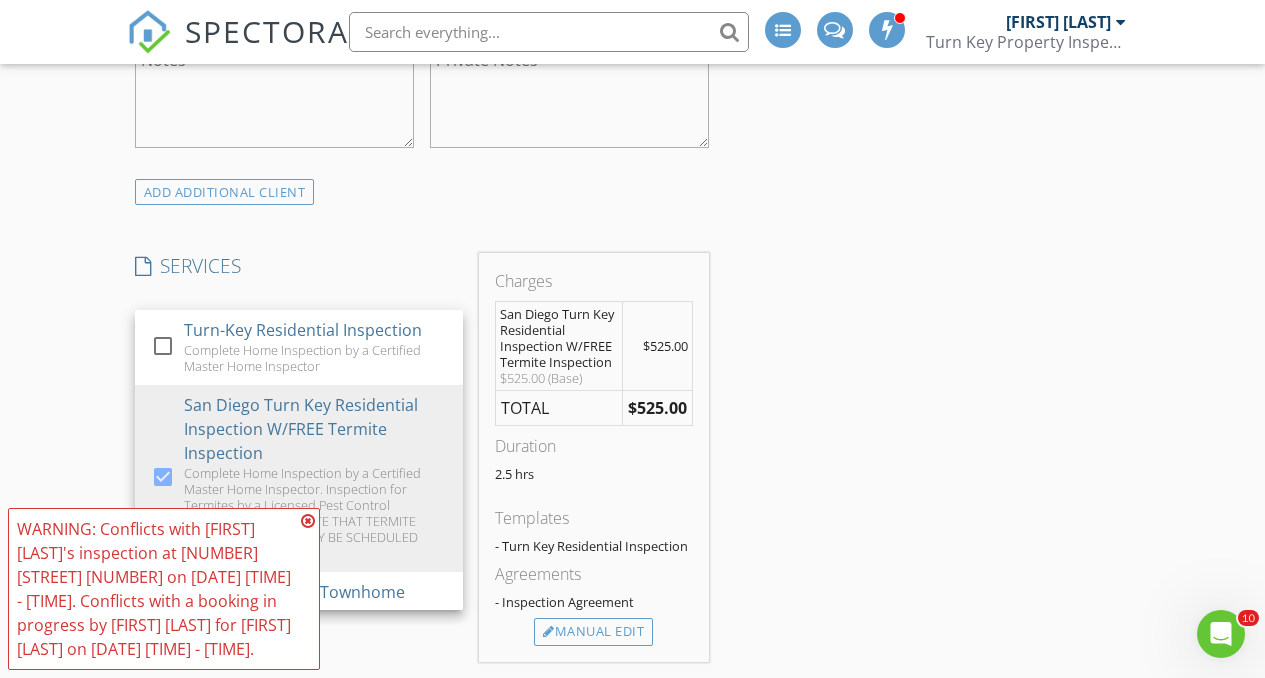 click on "New Inspection
INSPECTOR(S)
check_box_outline_blank   Anthony Flores     check_box   Anthony V. Flores   PRIMARY   check_box_outline_blank   Philip Reams     Anthony V. Flores arrow_drop_down   check_box_outline_blank Anthony V. Flores specifically requested
Date/Time
08/04/2025 3:30 PM
Location
Address Search       Address 14215 Pecan Park Ln   Unit 28   City El Cajon   State CA   Zip 92021   County San Diego     Square Feet 1364   Year Built 1974   Foundation Crawlspace arrow_drop_down     Anthony V. Flores     26.5 miles     (36 minutes)
client
check_box Enable Client CC email for this inspection   Client Search     check_box_outline_blank Client is a Company/Organization     First Name Peter   Last Name Daniel   Email pjd10051@gmail.com   CC Email   Phone 619-929-9198         Tags         Notes   Private Notes       Client Search         Jessie" at bounding box center [632, 422] 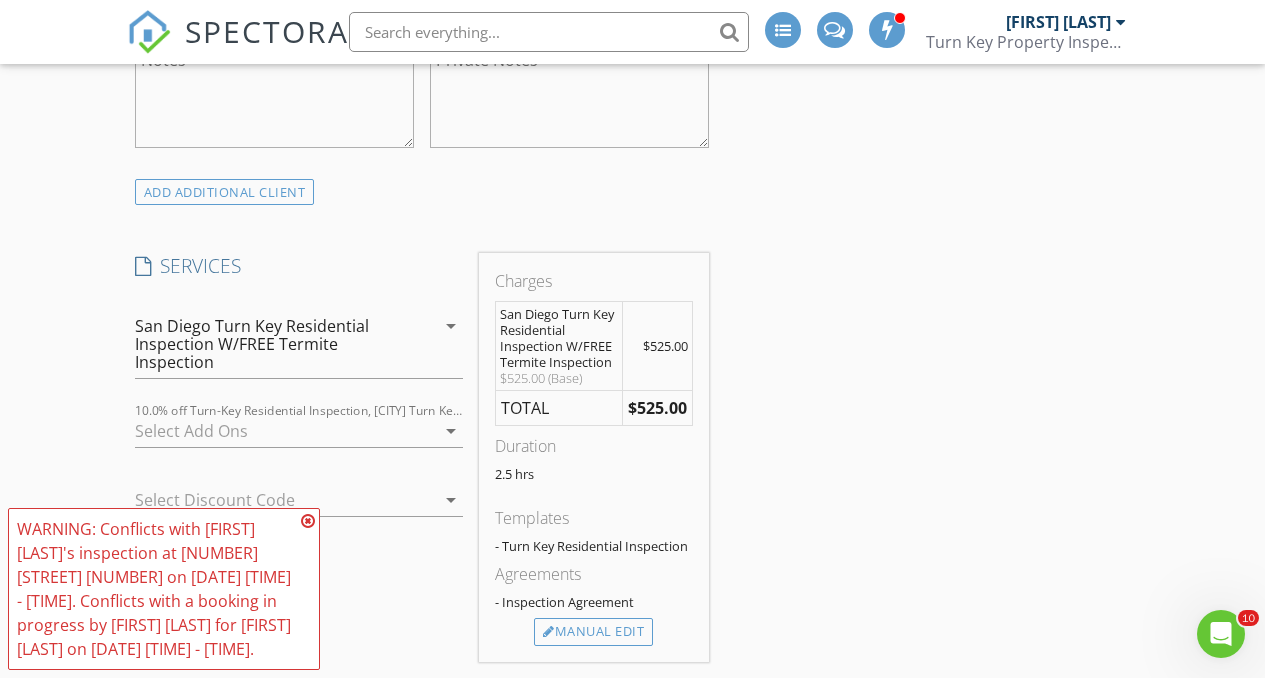 click at bounding box center (308, 521) 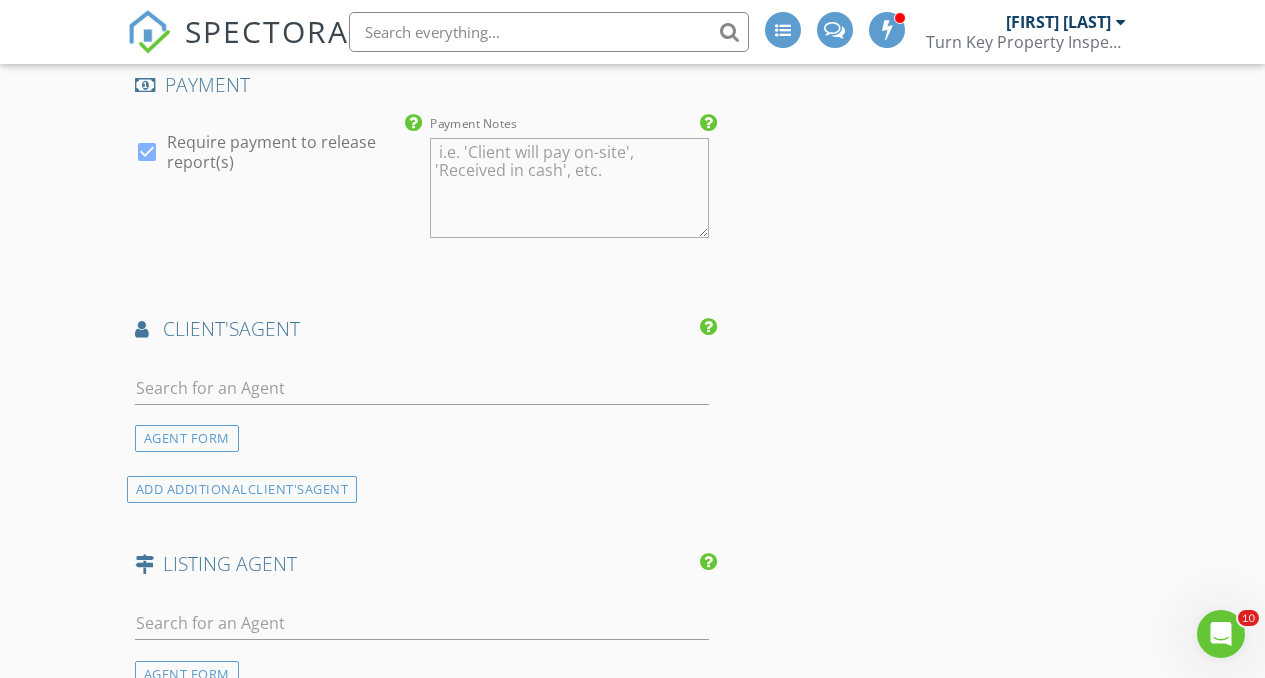 scroll, scrollTop: 2718, scrollLeft: 0, axis: vertical 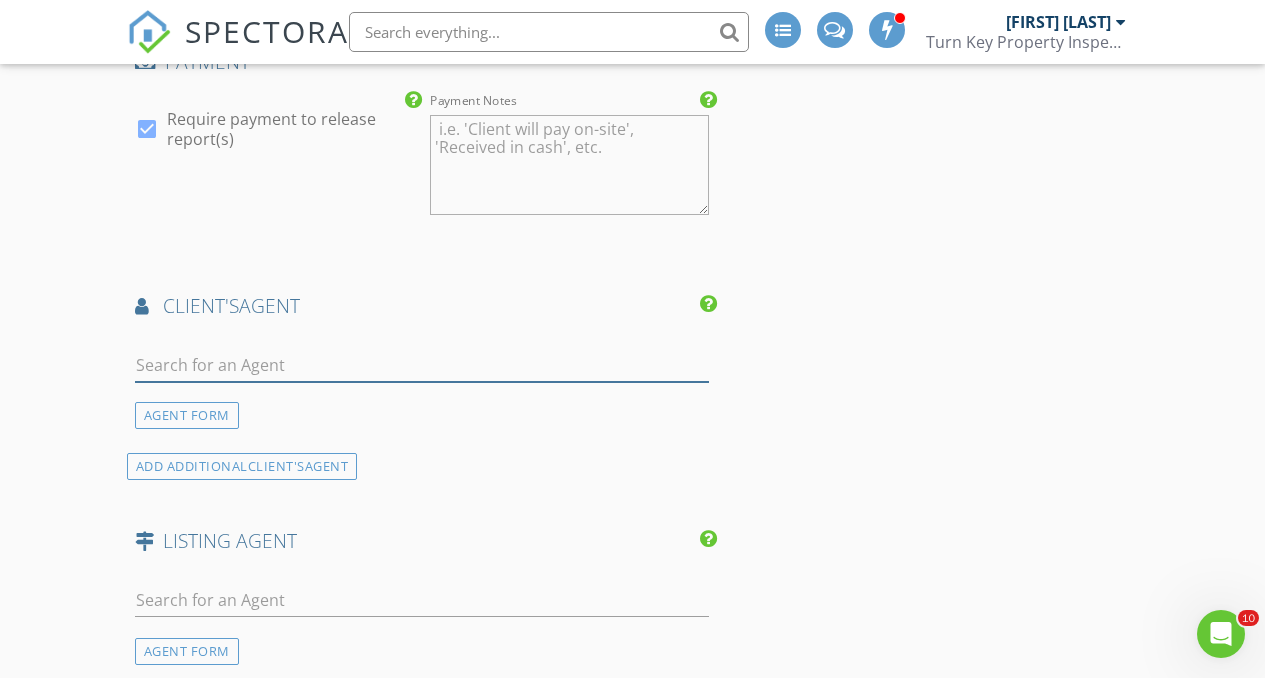 click at bounding box center (422, 365) 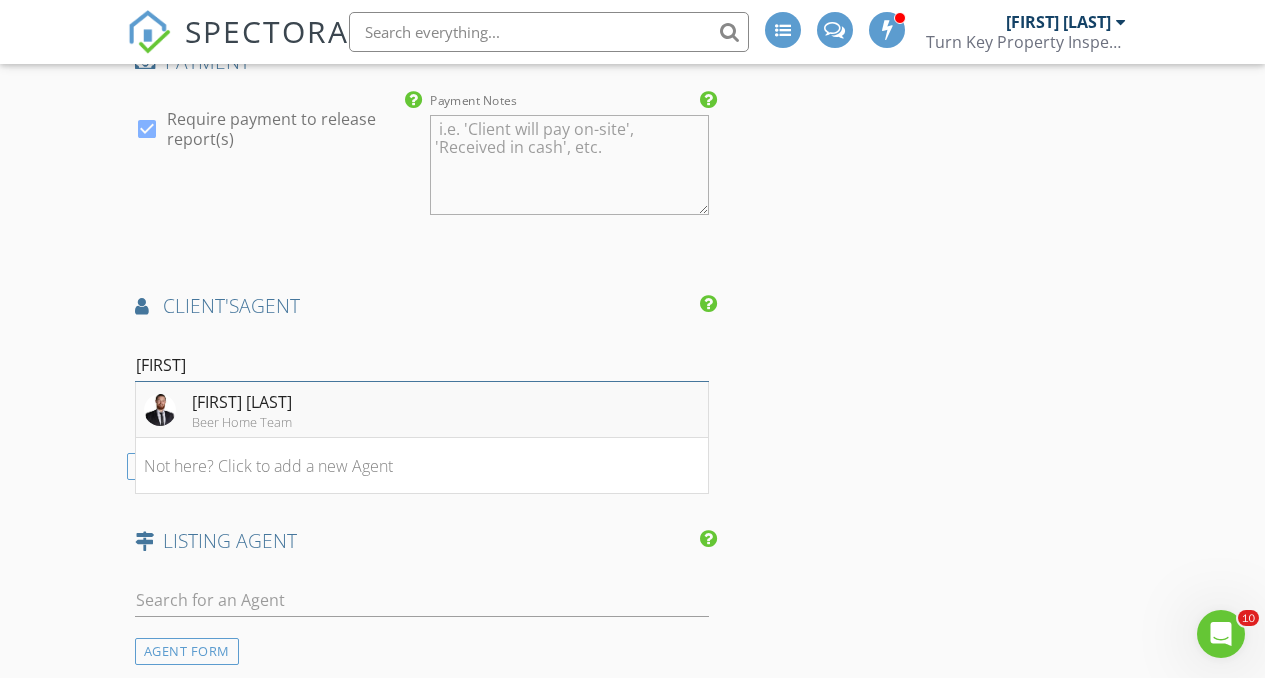 type on "austi" 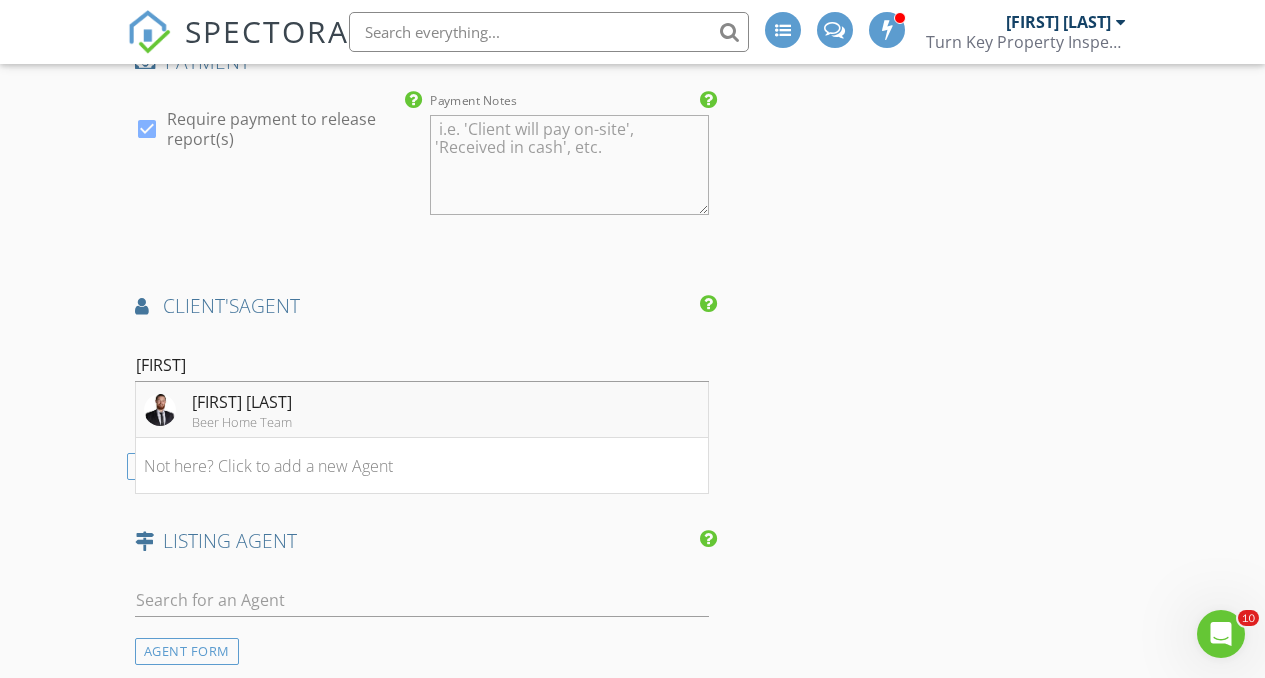 click on "Austin Barrett
Beer Home Team" at bounding box center [422, 410] 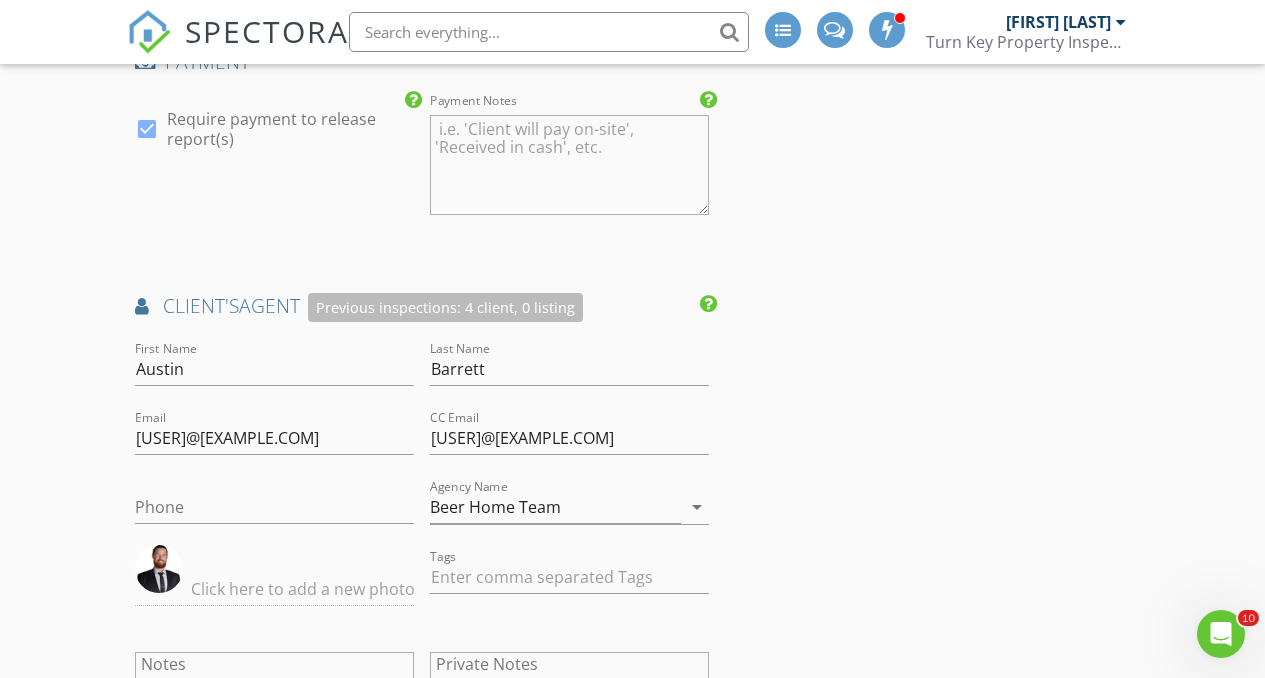 click on "INSPECTOR(S)
check_box_outline_blank   Anthony Flores     check_box   Anthony V. Flores   PRIMARY   check_box_outline_blank   Philip Reams     Anthony V. Flores arrow_drop_down   check_box_outline_blank Anthony V. Flores specifically requested
Date/Time
08/04/2025 3:30 PM
Location
Address Search       Address 14215 Pecan Park Ln   Unit 28   City El Cajon   State CA   Zip 92021   County San Diego     Square Feet 1364   Year Built 1974   Foundation Crawlspace arrow_drop_down     Anthony V. Flores     26.5 miles     (36 minutes)
client
check_box Enable Client CC email for this inspection   Client Search     check_box_outline_blank Client is a Company/Organization     First Name Peter   Last Name Daniel   Email pjd10051@gmail.com   CC Email   Phone 619-929-9198         Tags         Notes   Private Notes
client
Client Search" at bounding box center [633, -166] 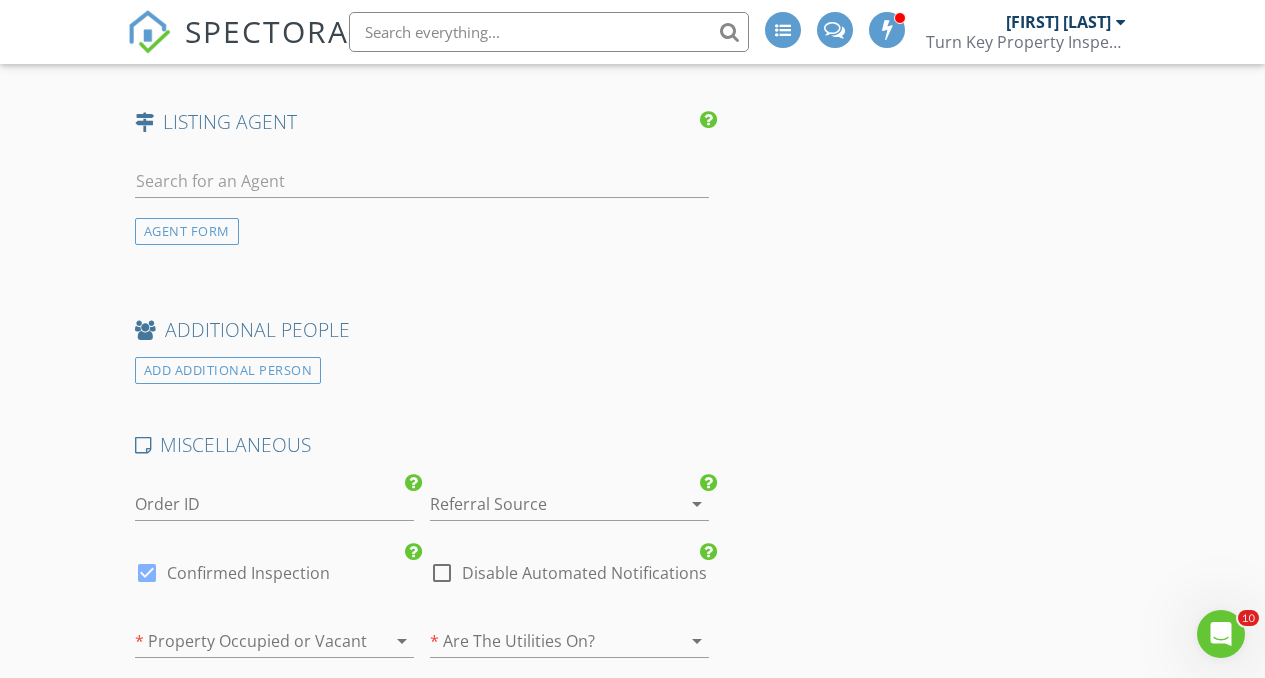 scroll, scrollTop: 3520, scrollLeft: 0, axis: vertical 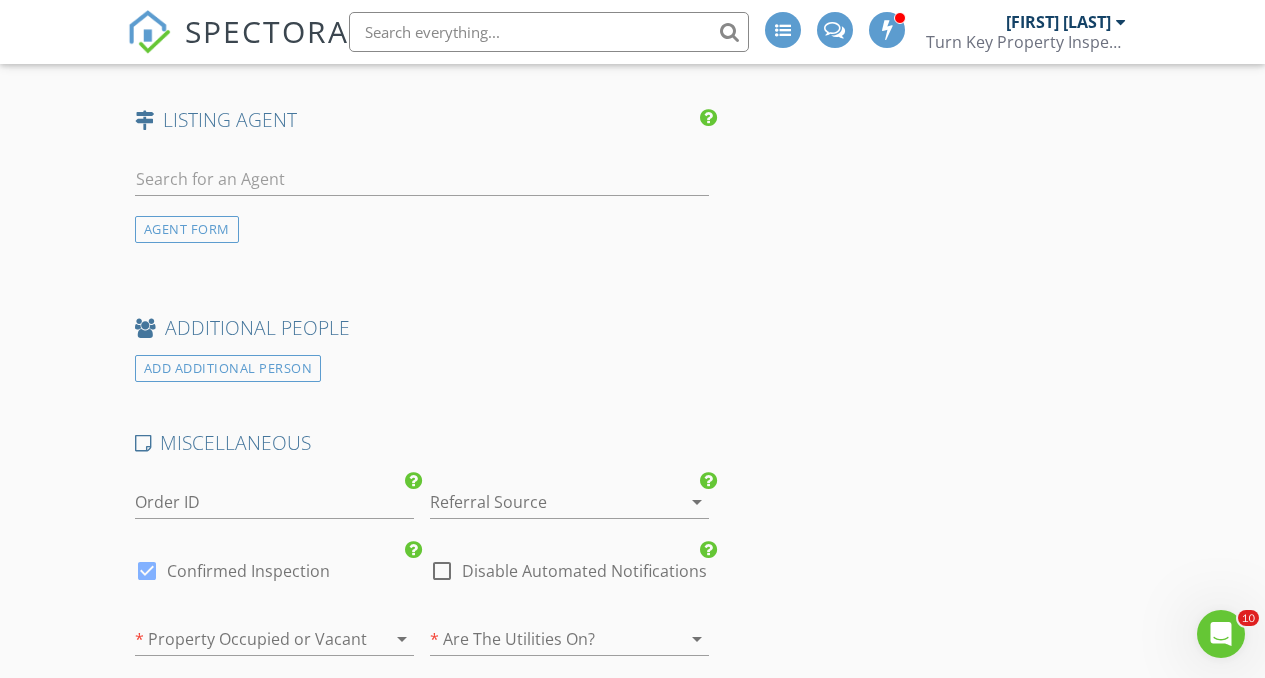 click at bounding box center (541, 502) 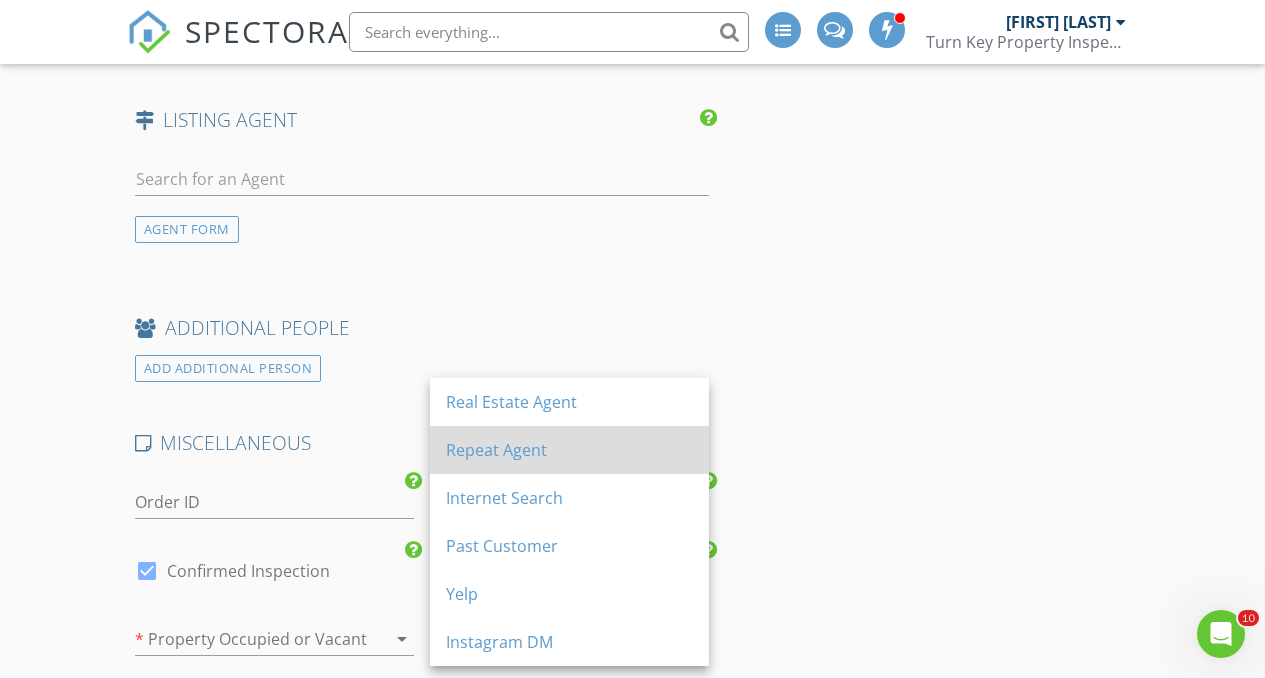 click on "Repeat Agent" at bounding box center [569, 450] 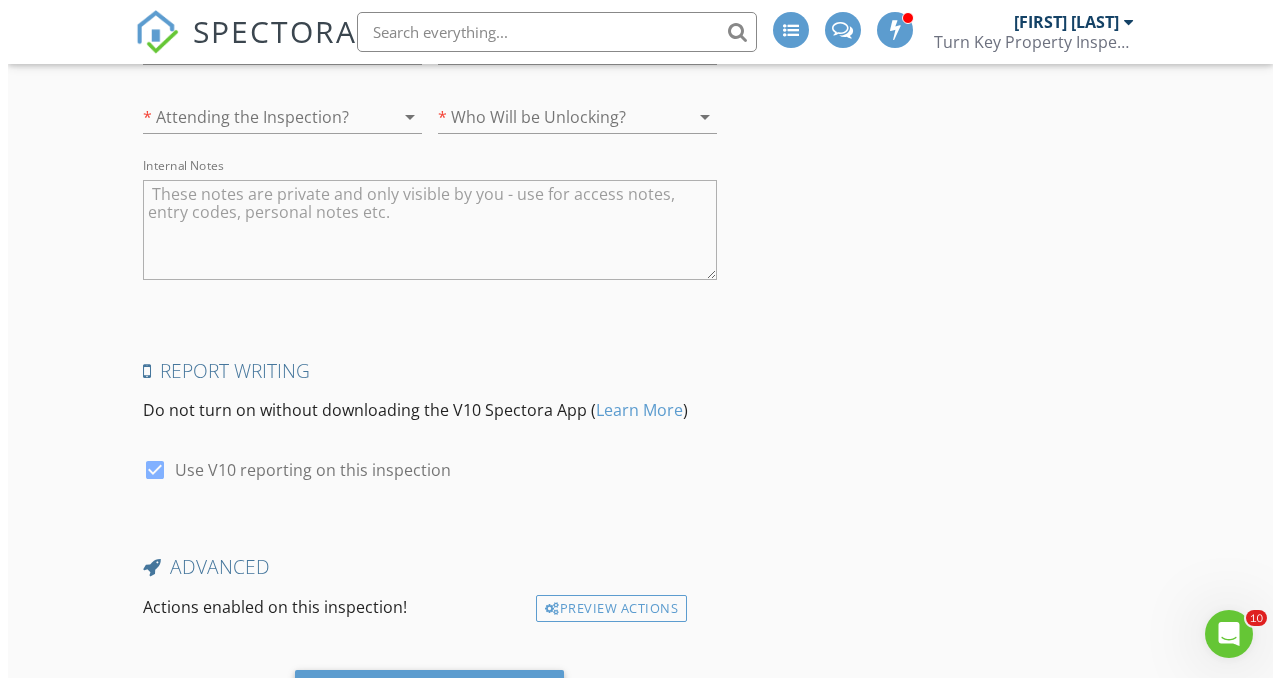 scroll, scrollTop: 4237, scrollLeft: 0, axis: vertical 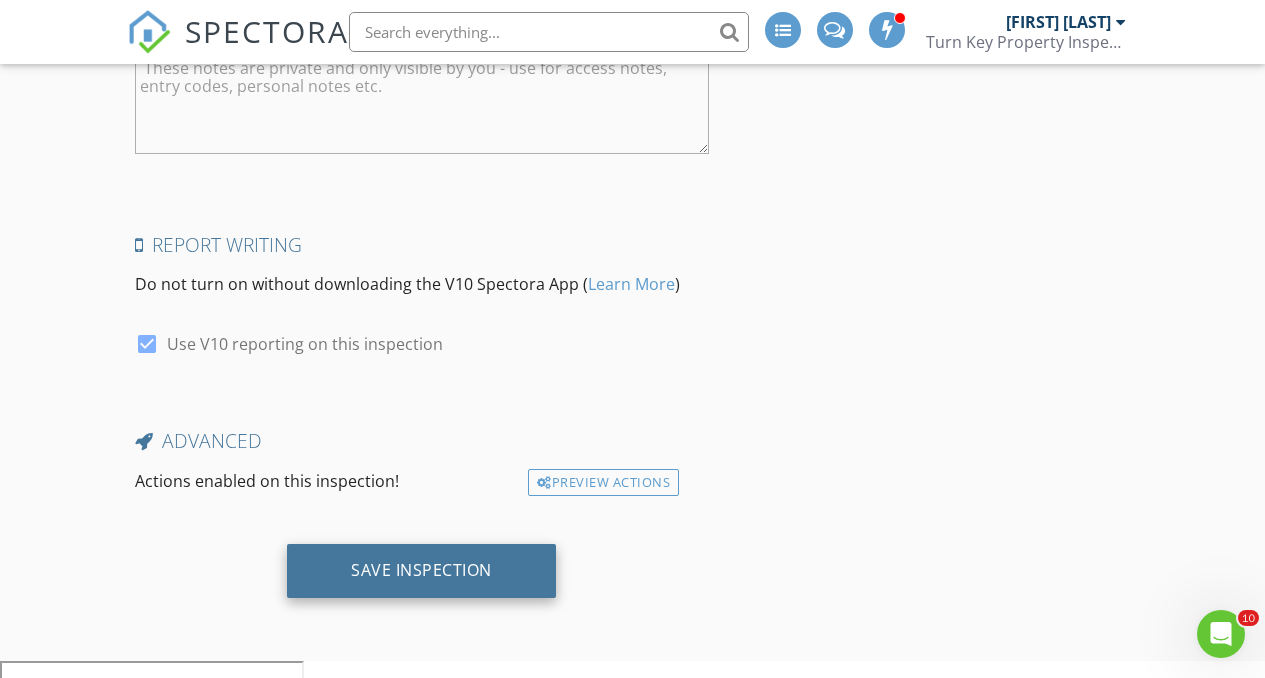 click on "Save Inspection" at bounding box center (421, 570) 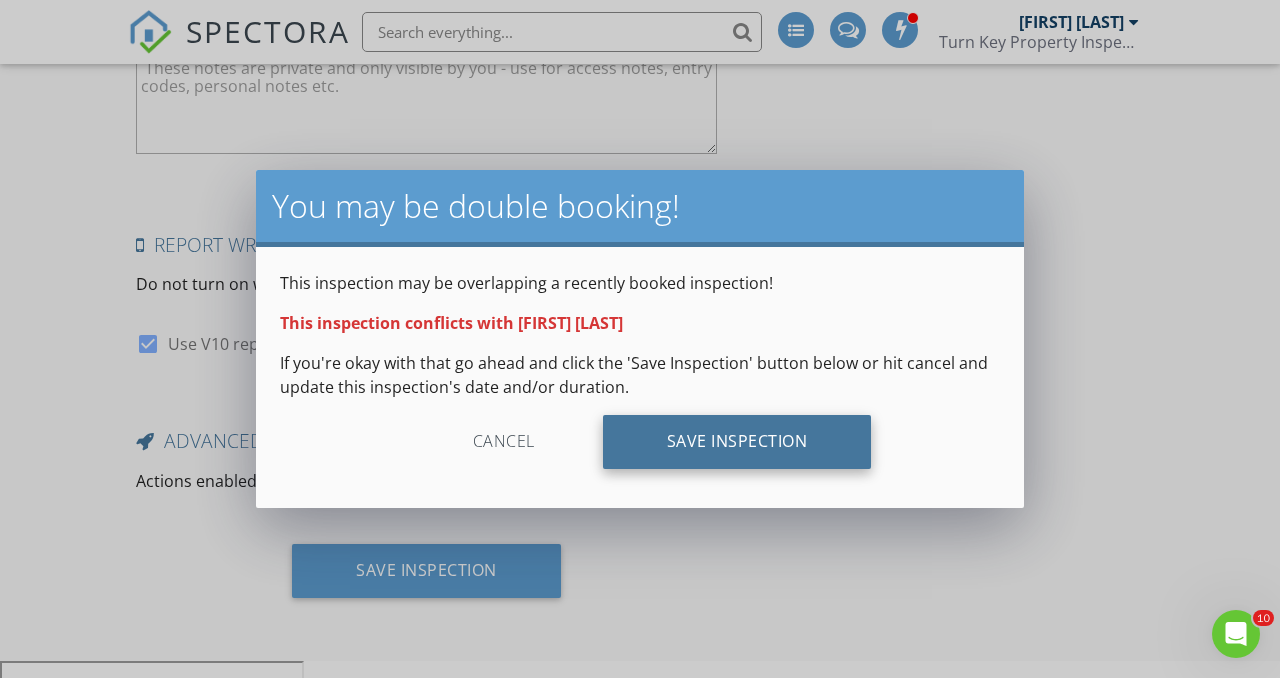 click on "Save Inspection" at bounding box center (737, 442) 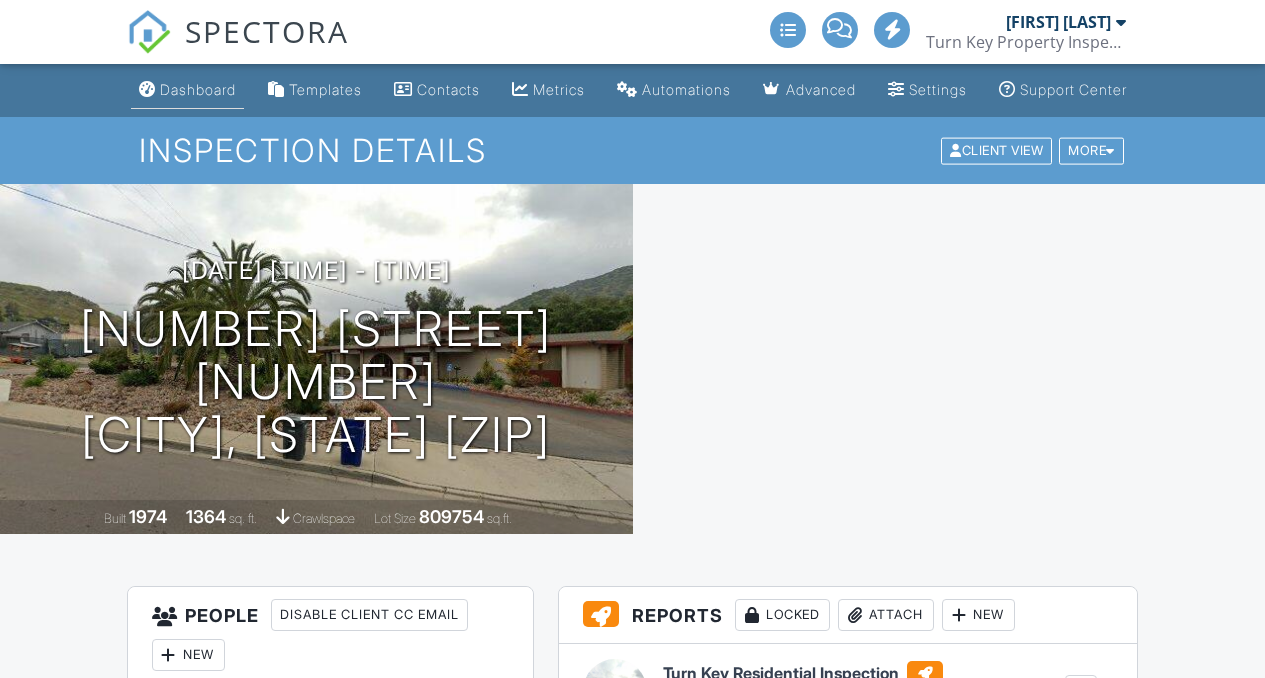 scroll, scrollTop: 0, scrollLeft: 0, axis: both 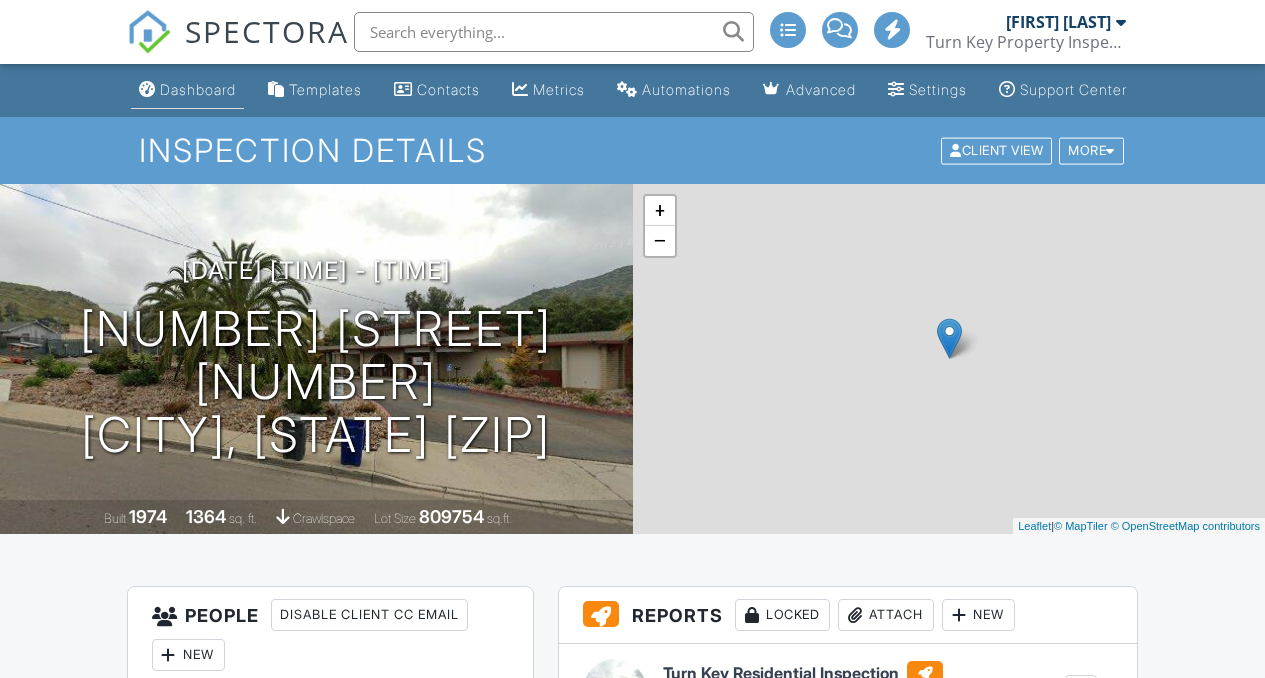 click on "Dashboard" at bounding box center (198, 89) 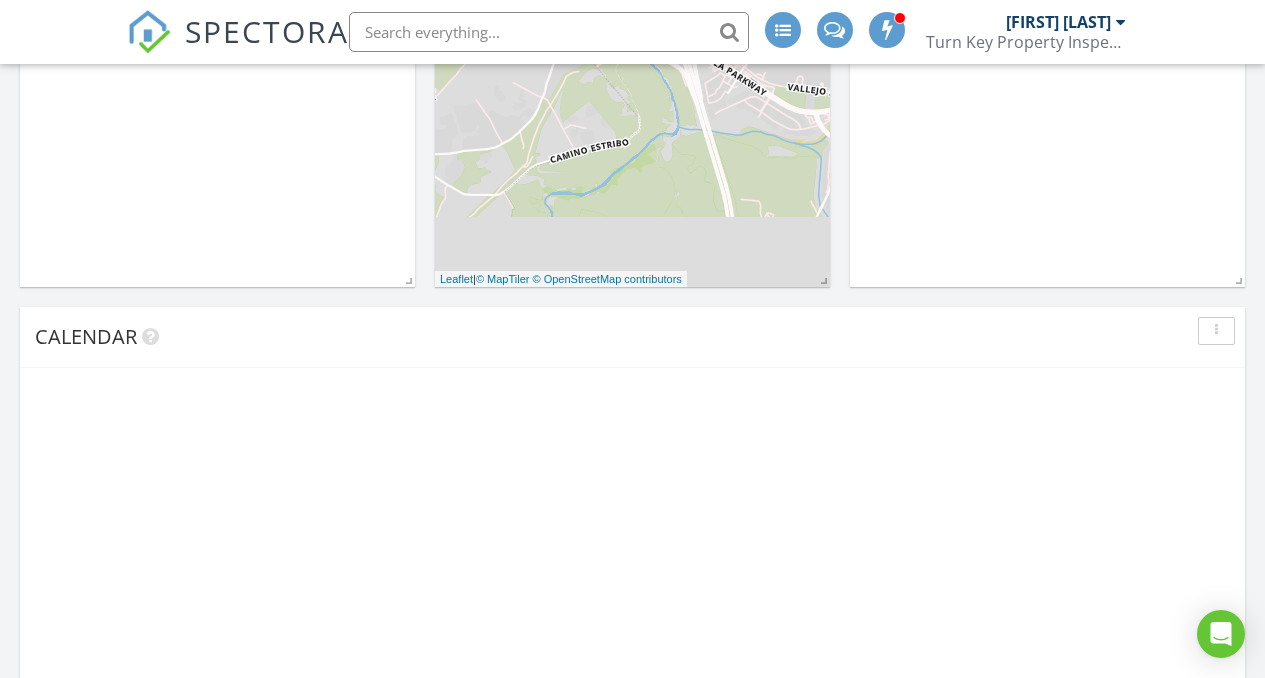 scroll, scrollTop: 0, scrollLeft: 0, axis: both 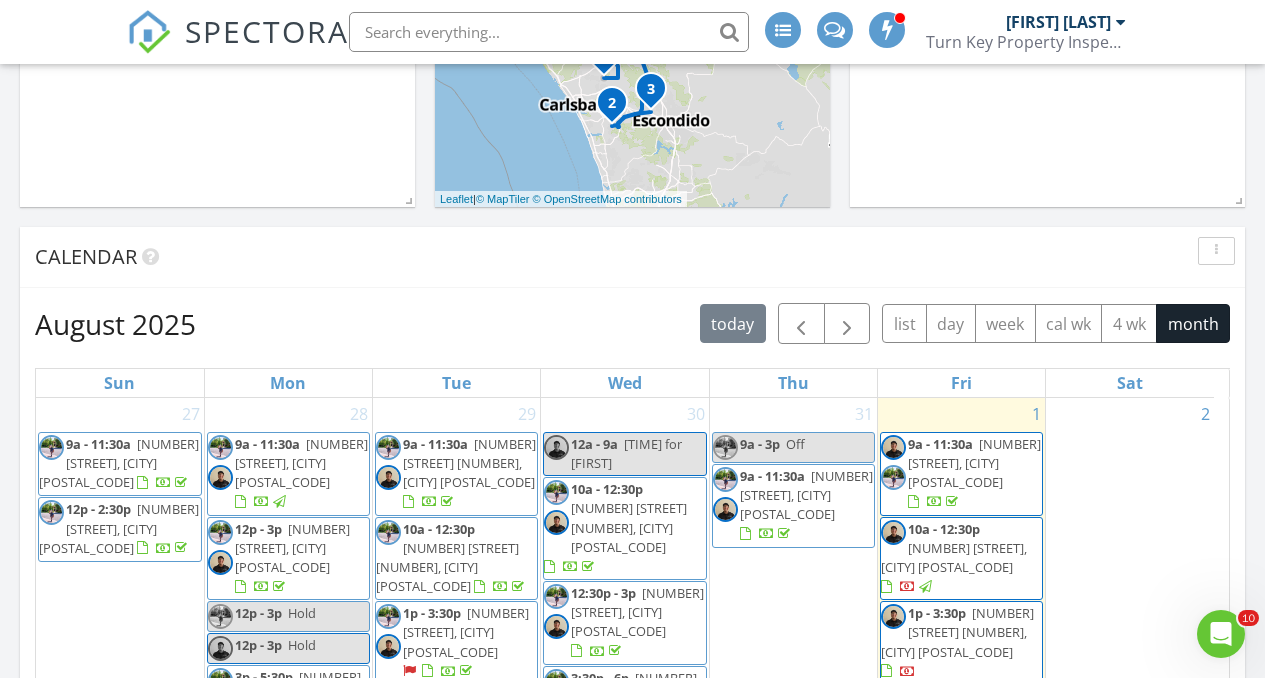 click on "August 2025 today list day week cal wk 4 wk month" at bounding box center [632, 323] 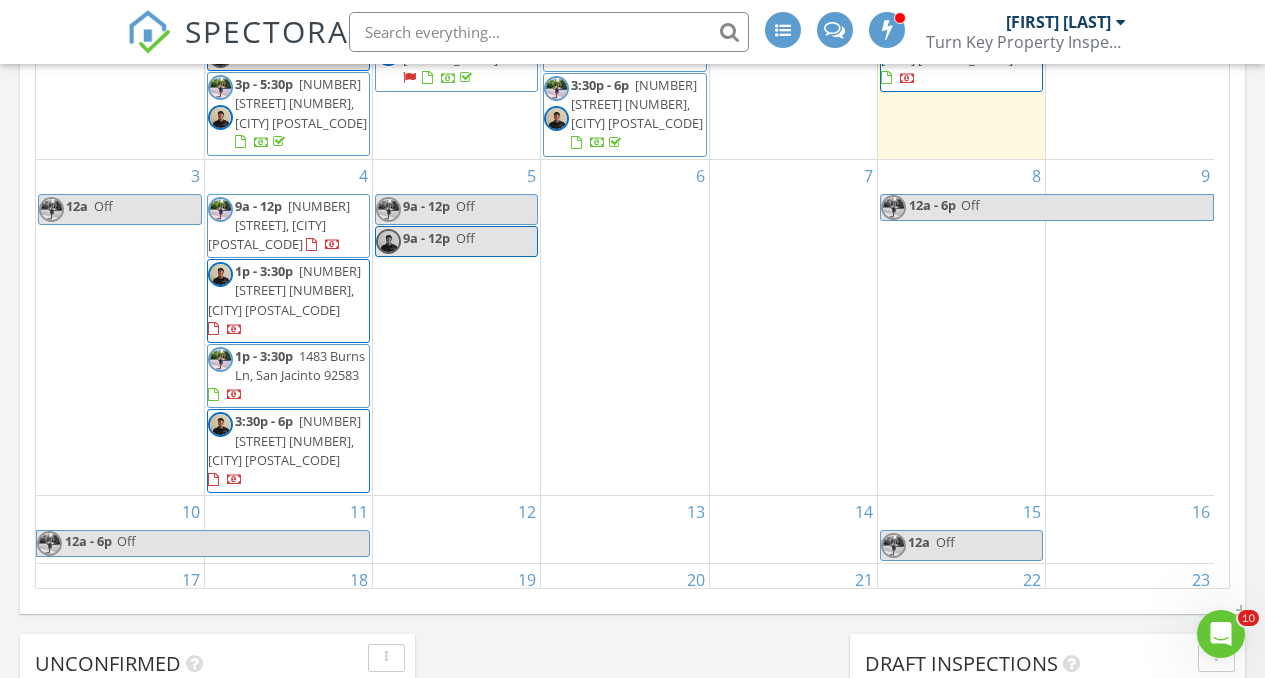 scroll, scrollTop: 1267, scrollLeft: 0, axis: vertical 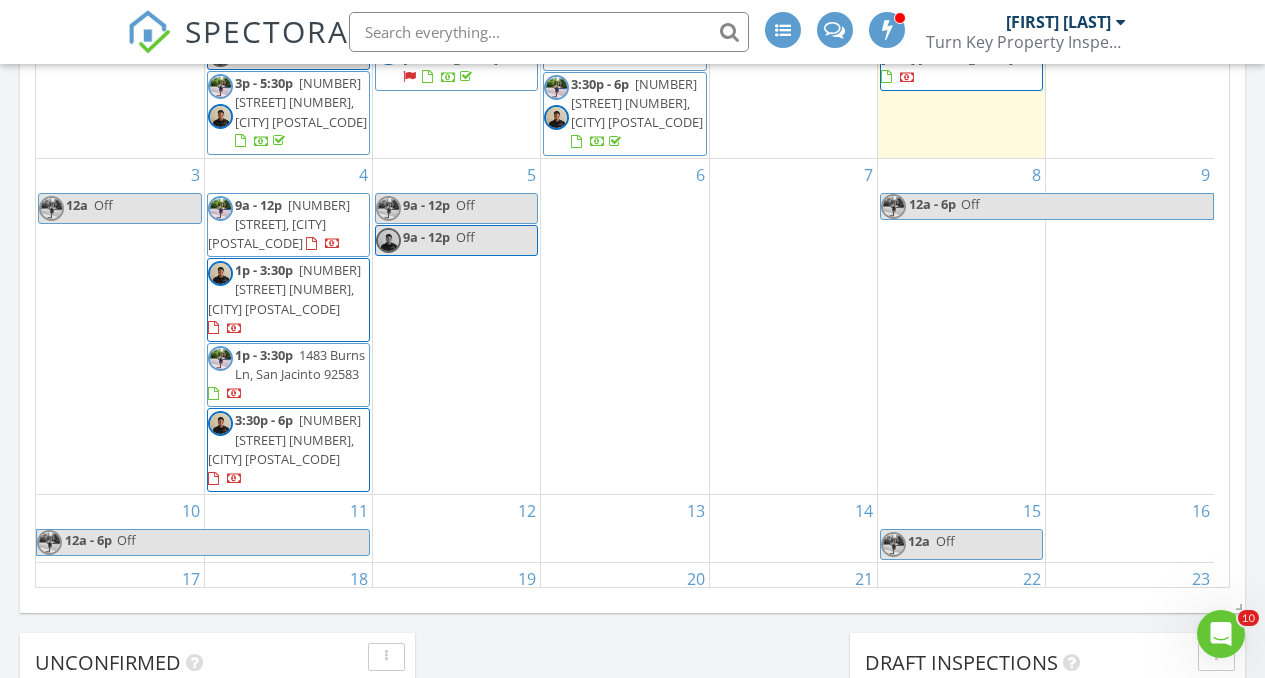 click on "5
9a - 12p
Off
9a - 12p
Off" at bounding box center [456, 327] 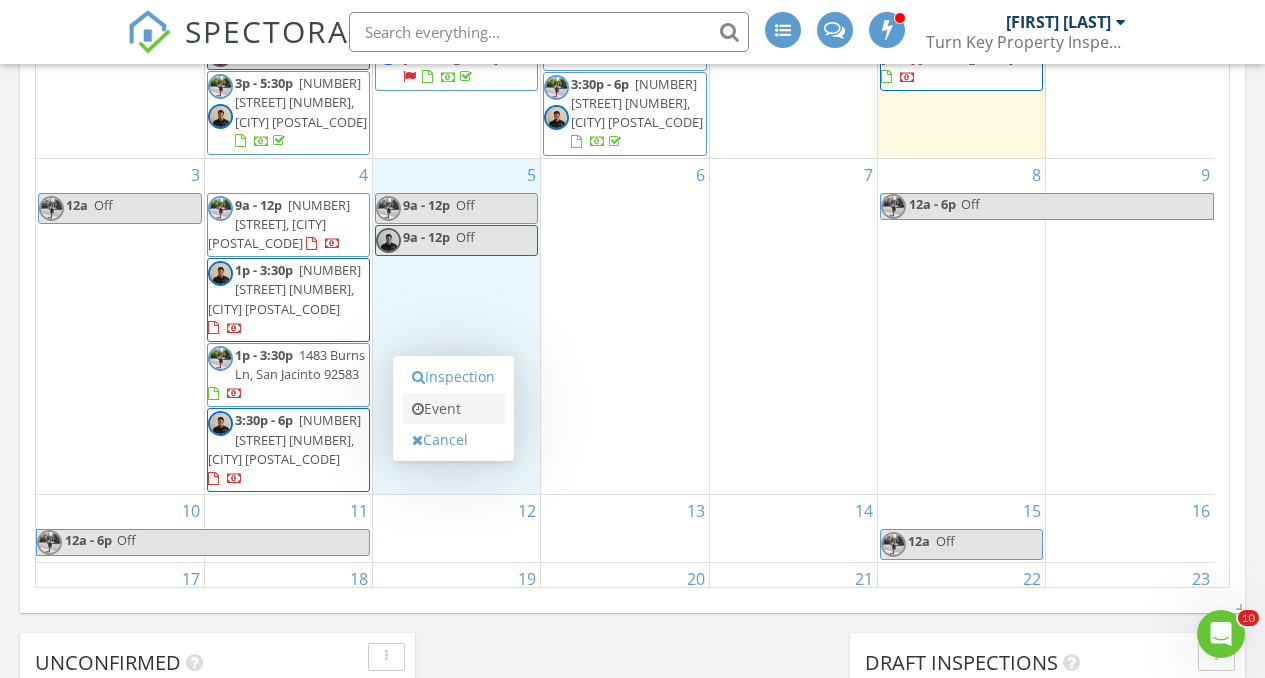 click on "Event" at bounding box center (453, 409) 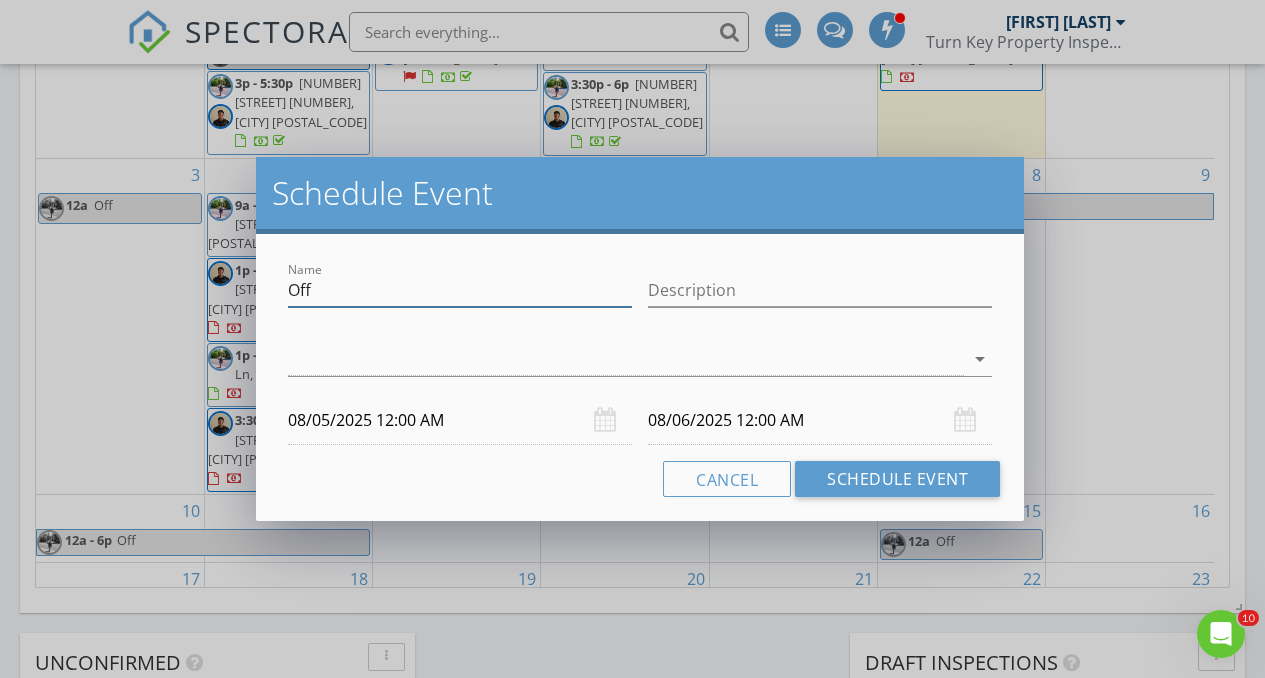 click on "Off" at bounding box center [460, 290] 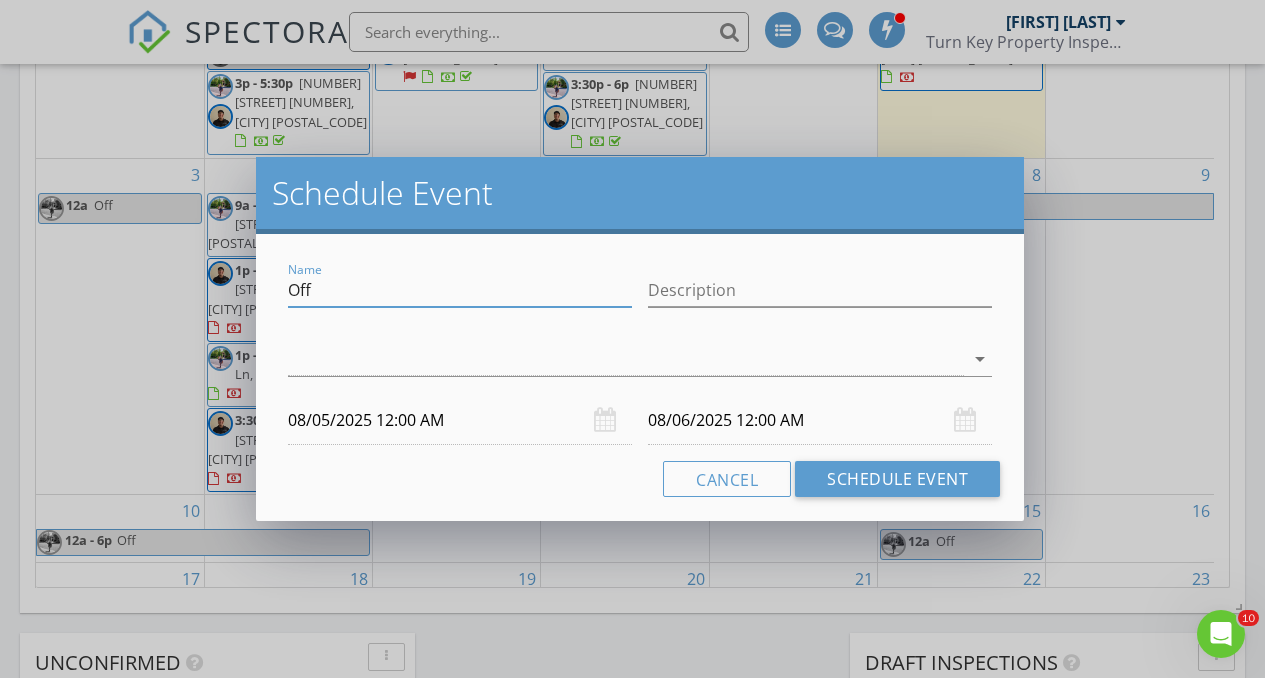 click on "Off" at bounding box center (460, 290) 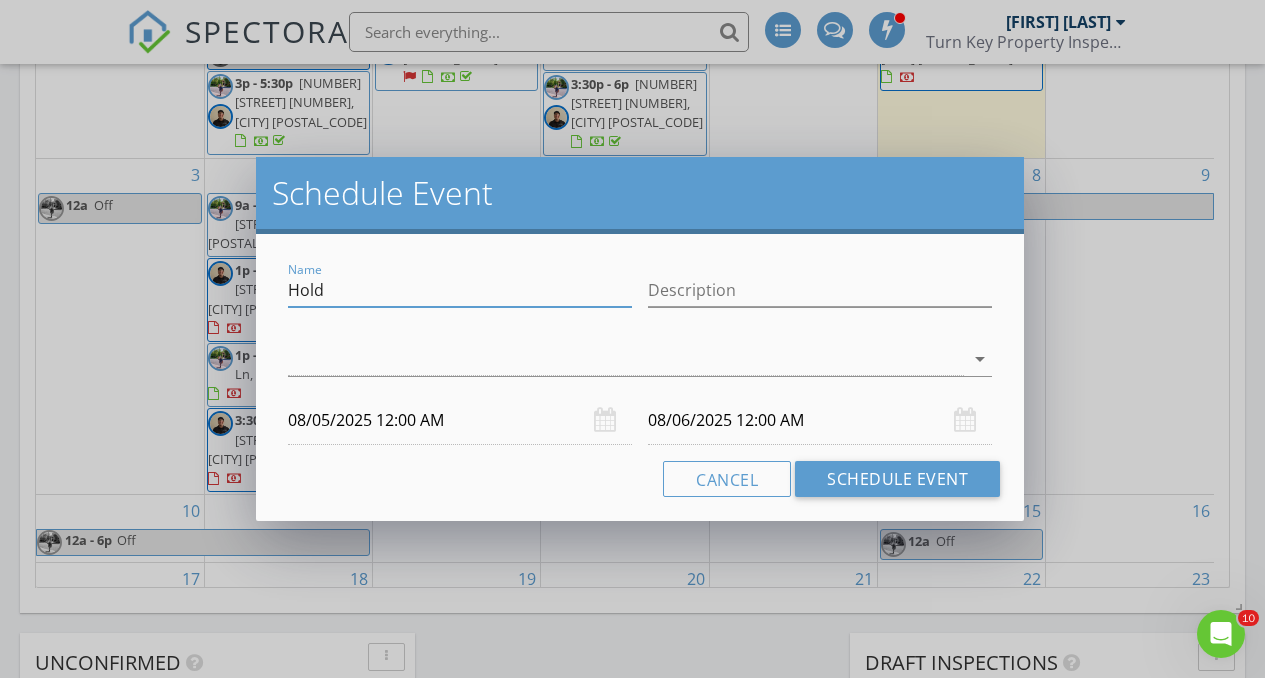 type on "Hold" 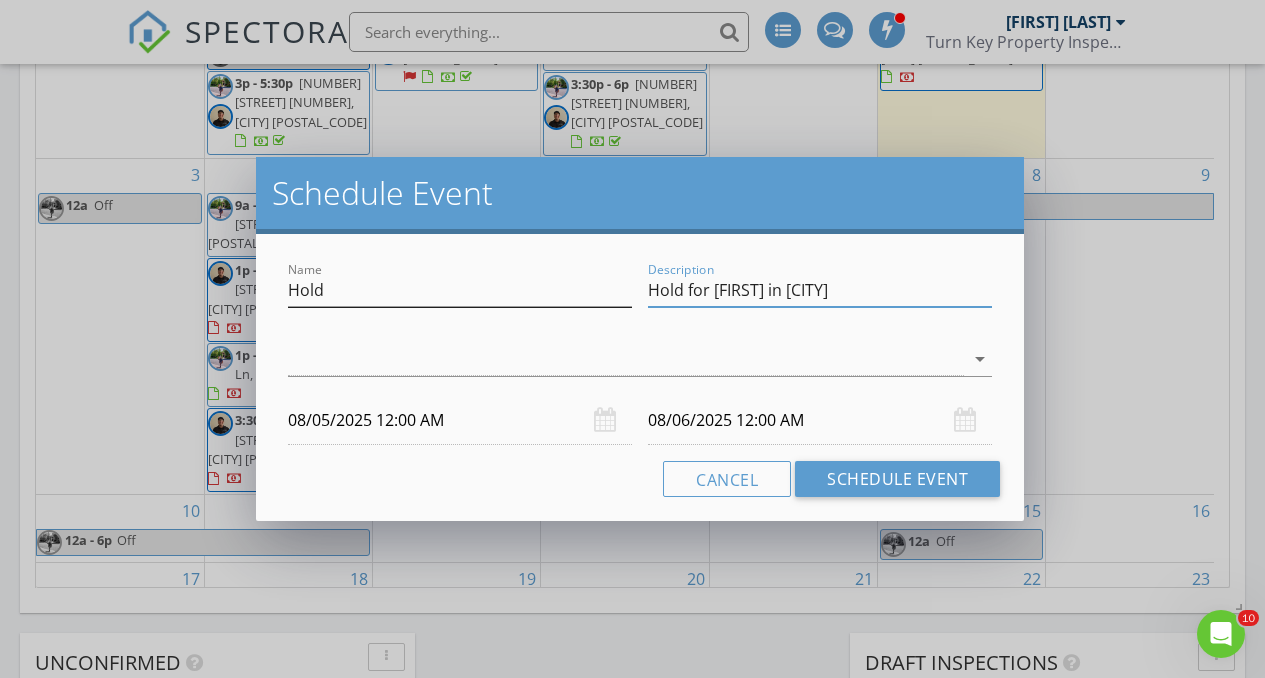 type on "Hold for Kailee in Chino" 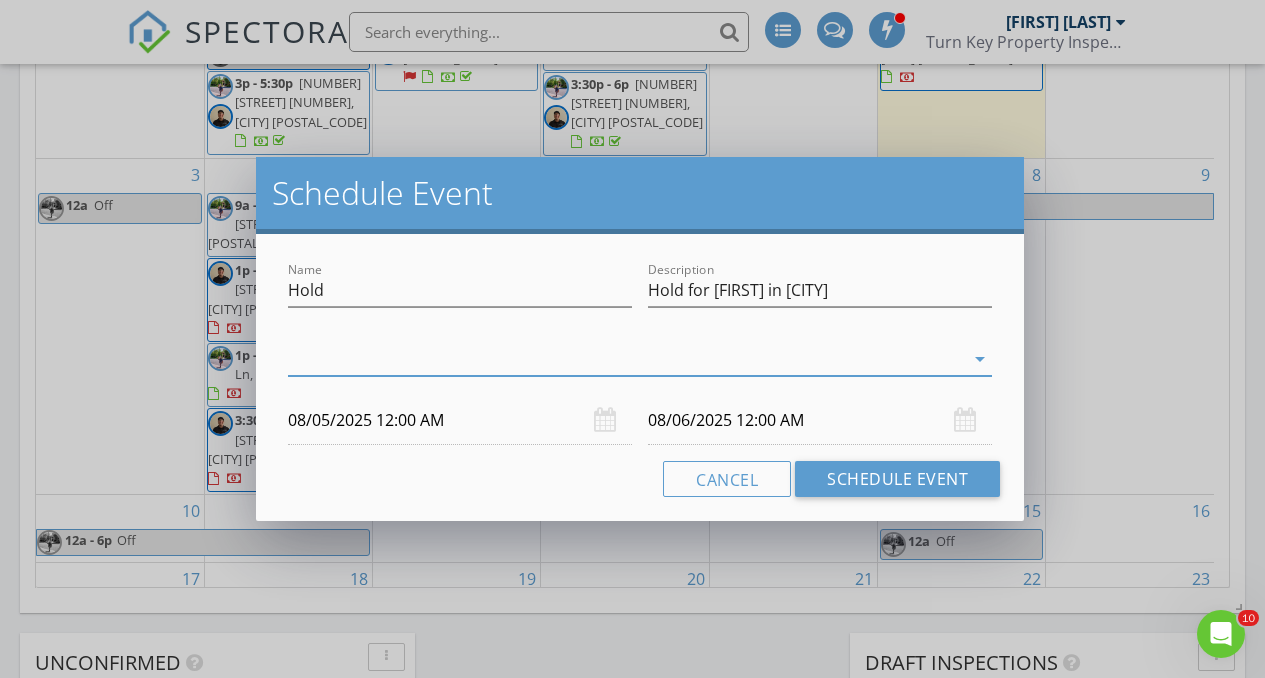 click at bounding box center [626, 359] 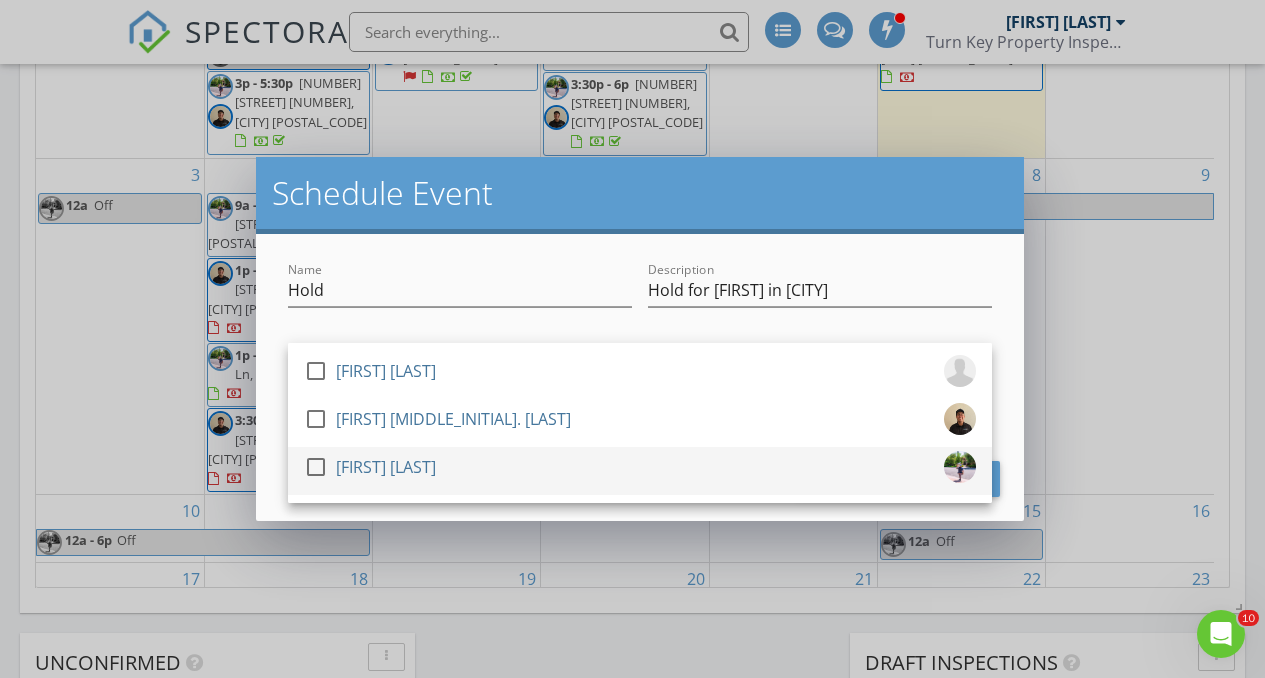 click on "[FIRST] [LAST]" at bounding box center (386, 467) 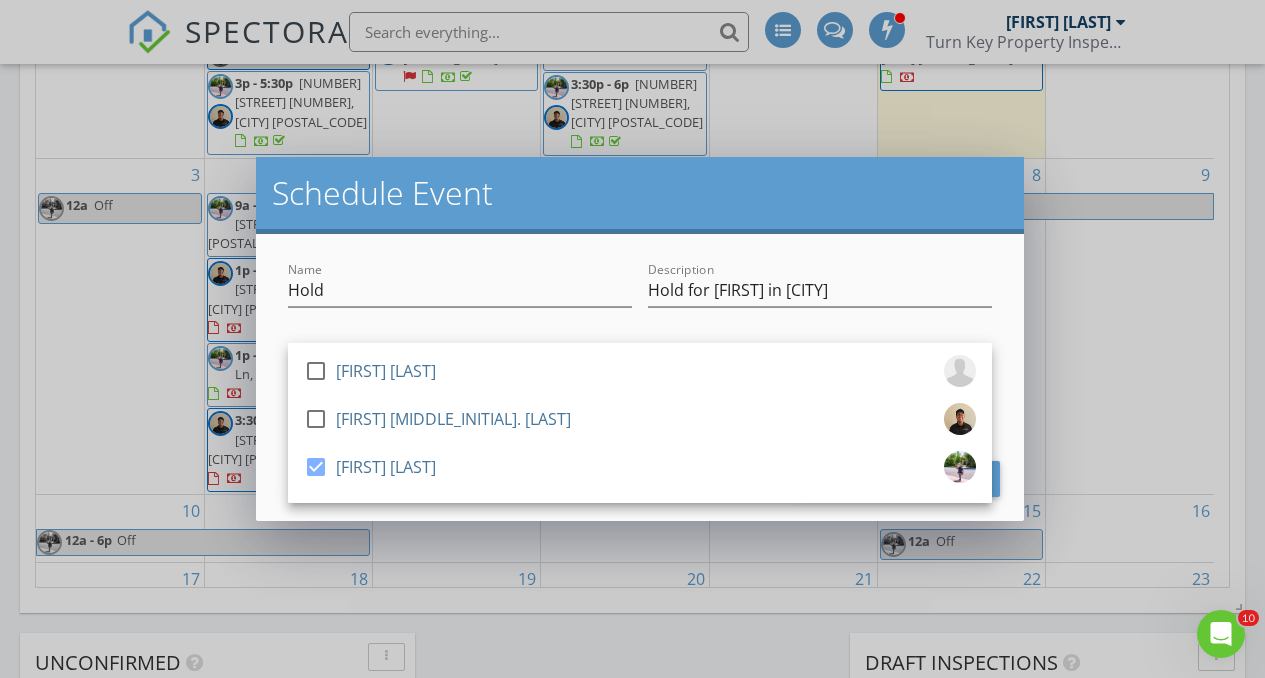 click on "Name Hold" at bounding box center (460, 292) 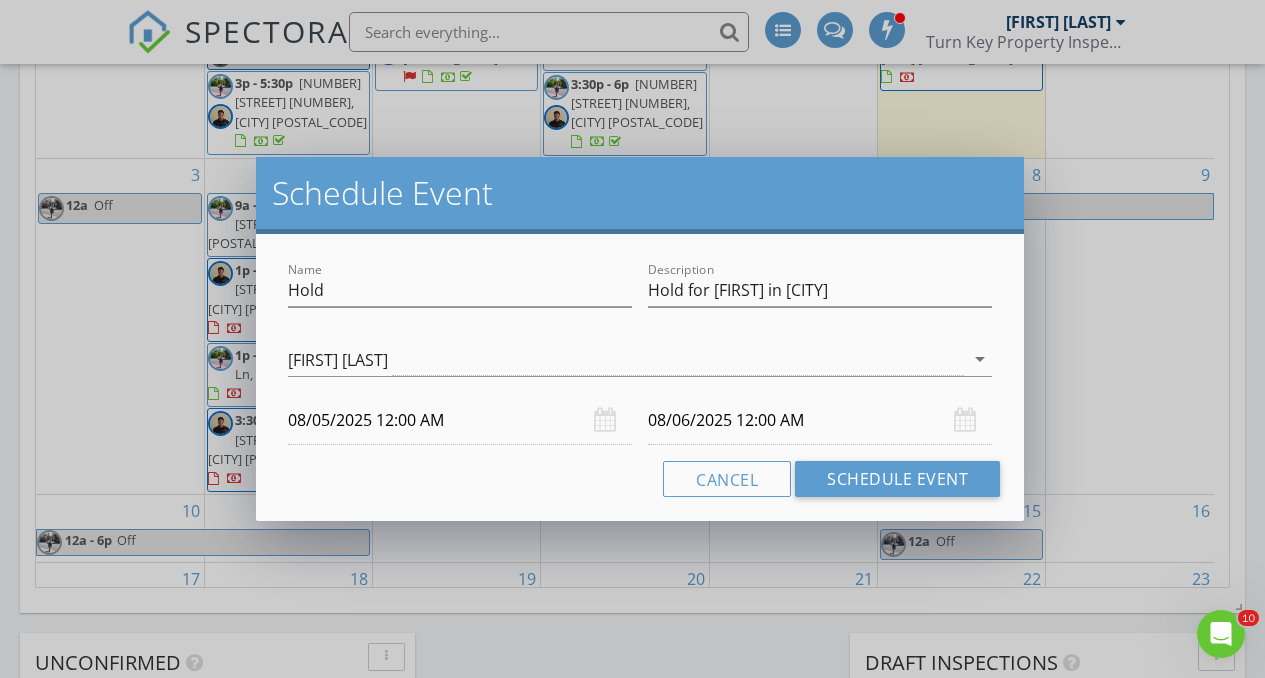 click on "08/05/2025 12:00 AM" at bounding box center (460, 420) 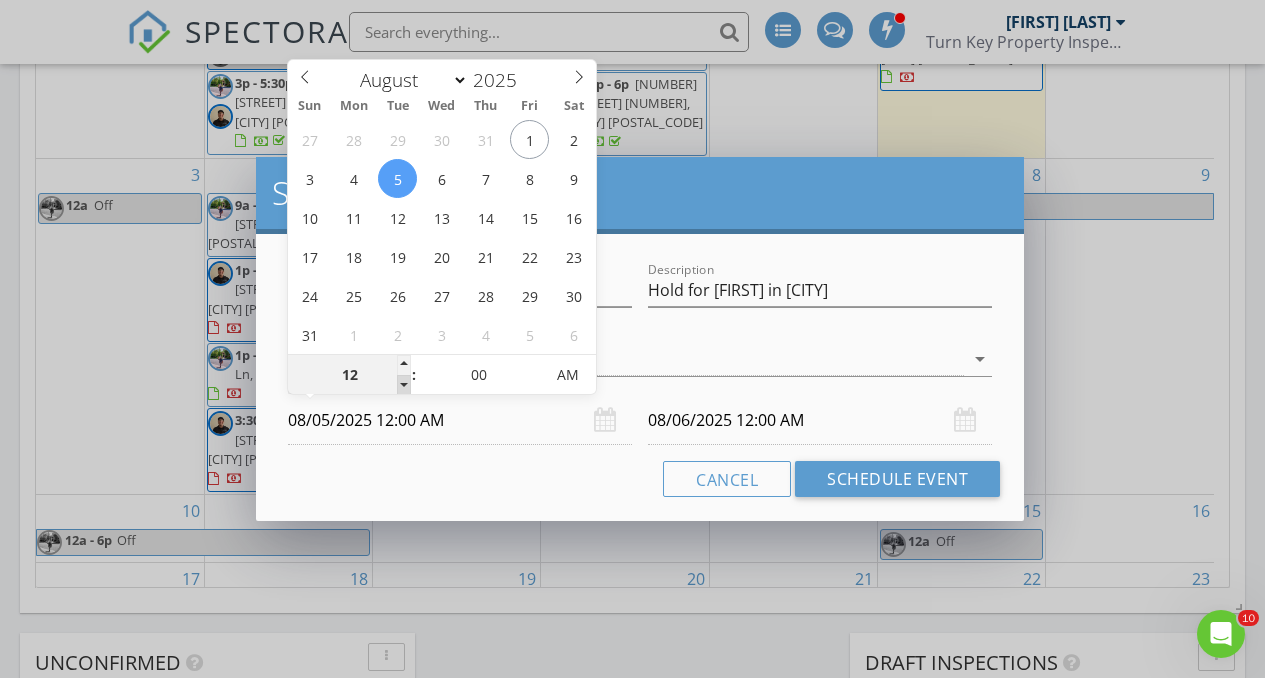 type on "11" 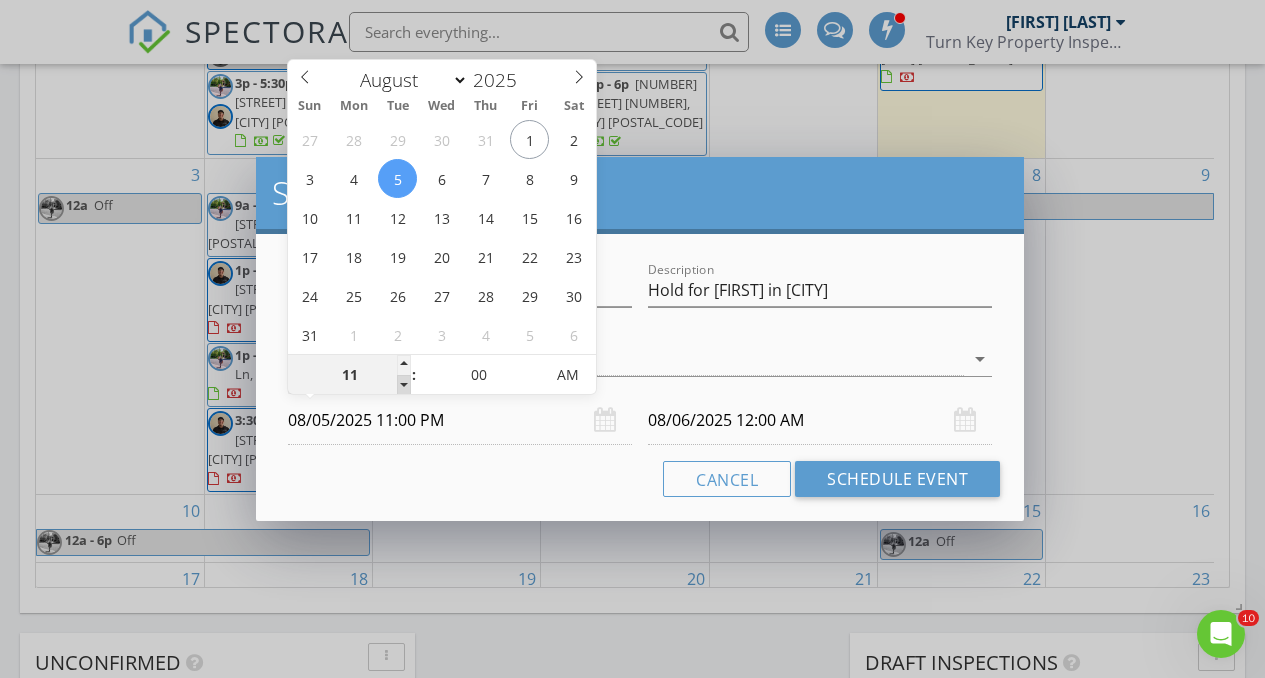 click at bounding box center [404, 385] 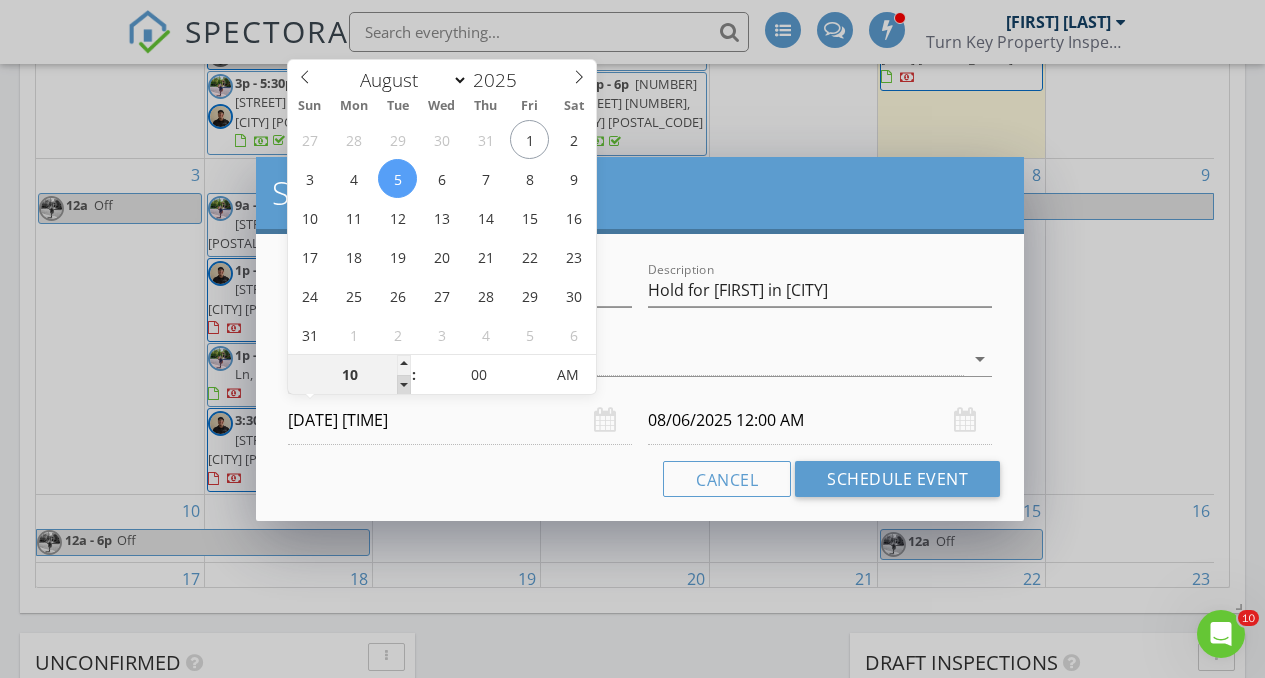 click at bounding box center (404, 385) 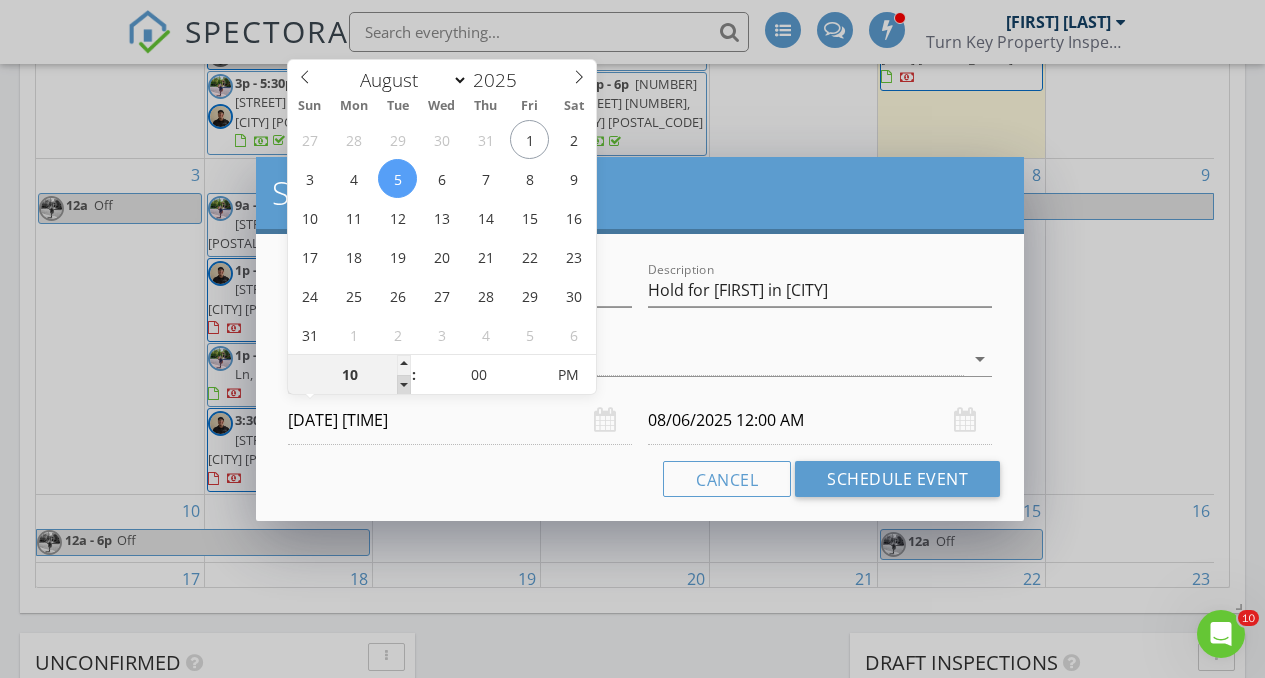 type on "10" 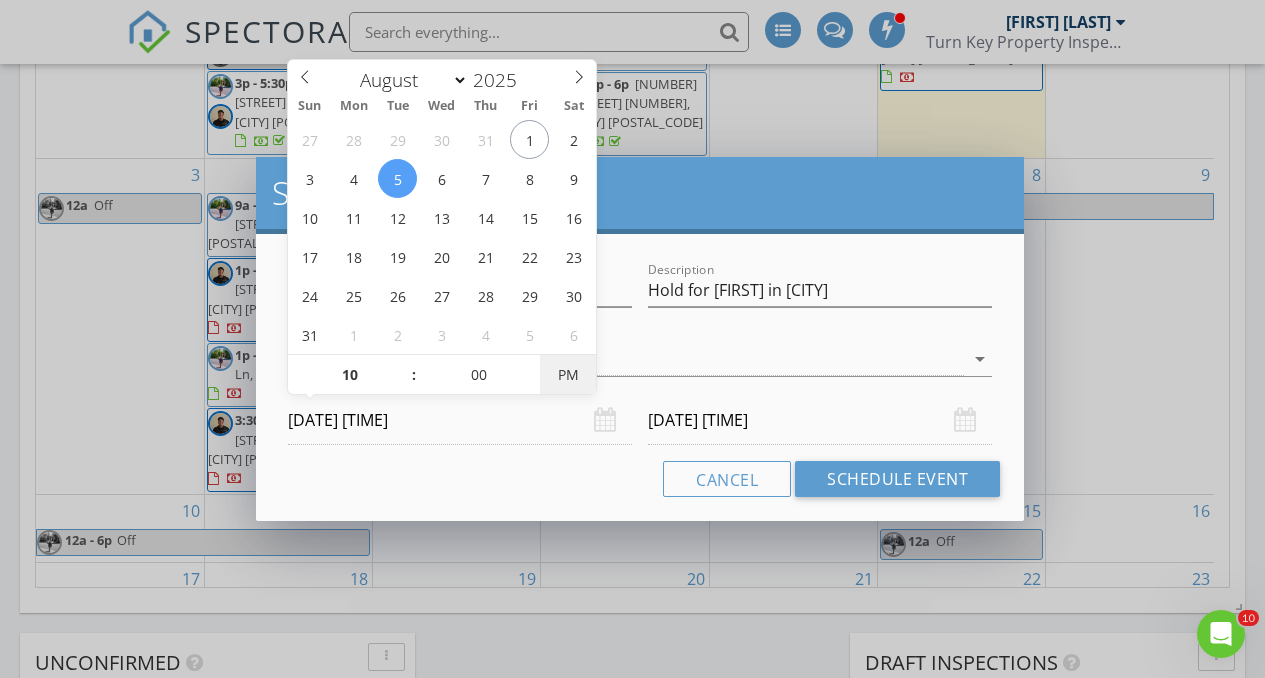 type on "08/05/2025 10:00 AM" 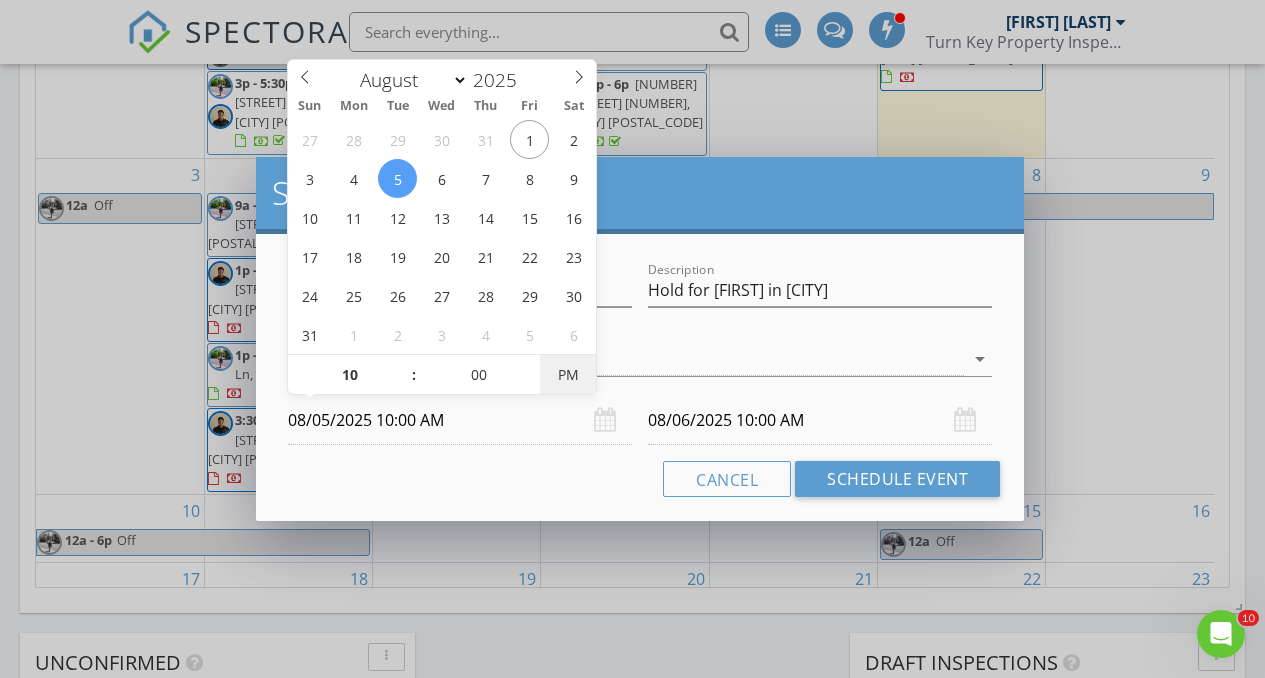 click on "PM" at bounding box center [567, 375] 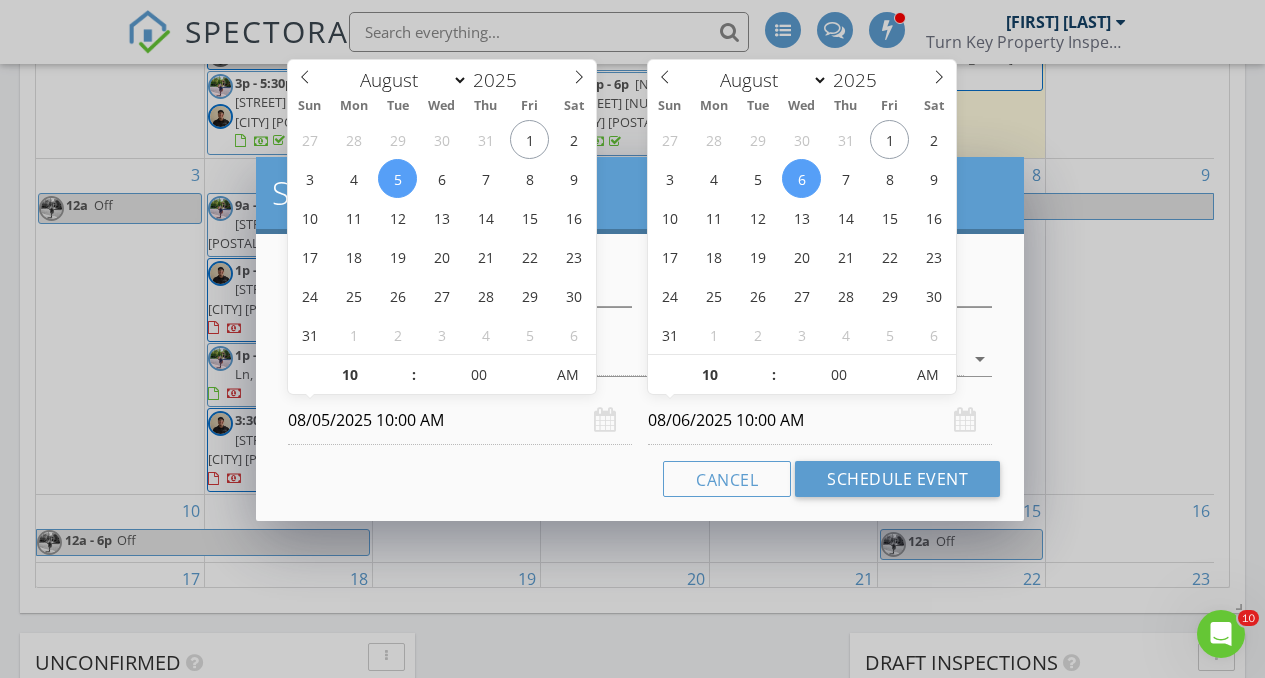 click on "08/06/2025 10:00 AM" at bounding box center [820, 420] 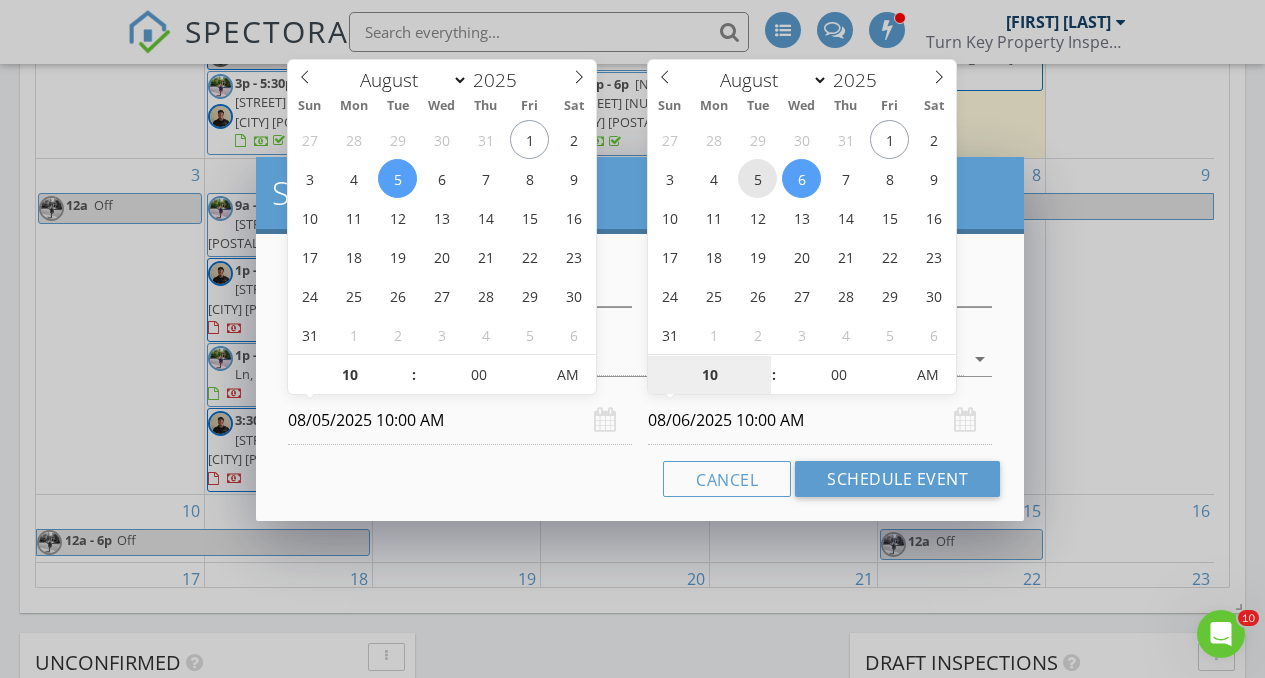 type on "08/05/2025 10:00 AM" 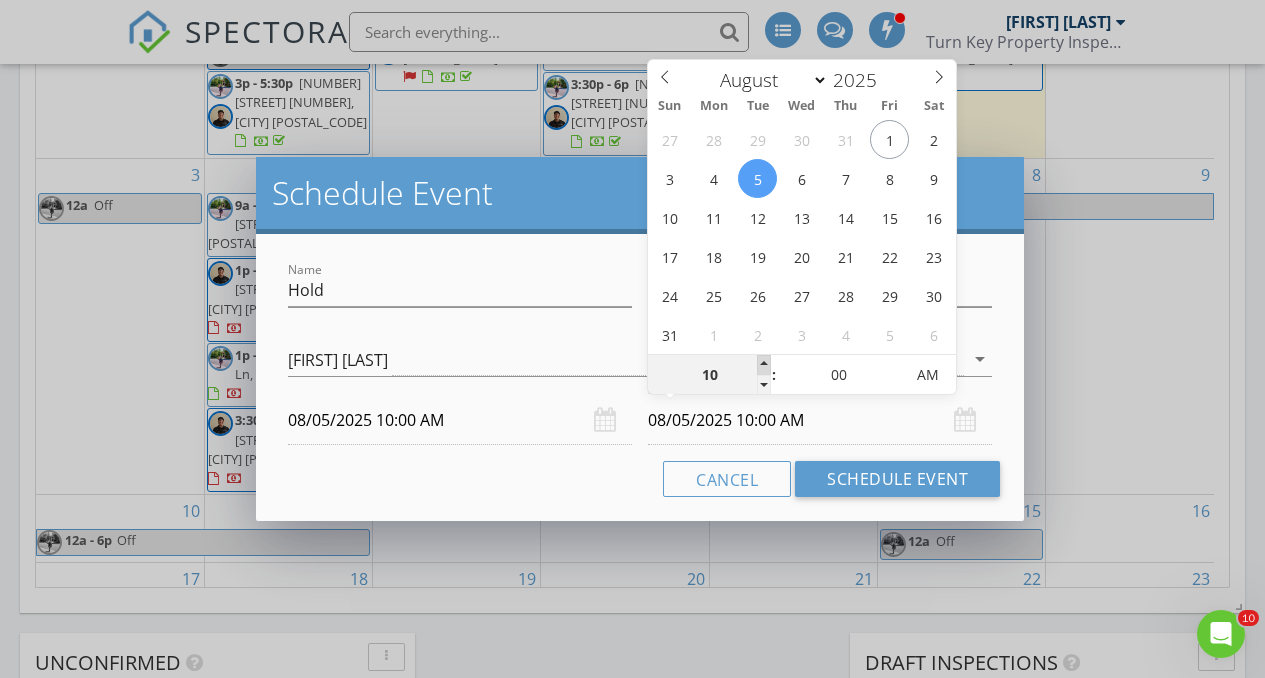 type on "11" 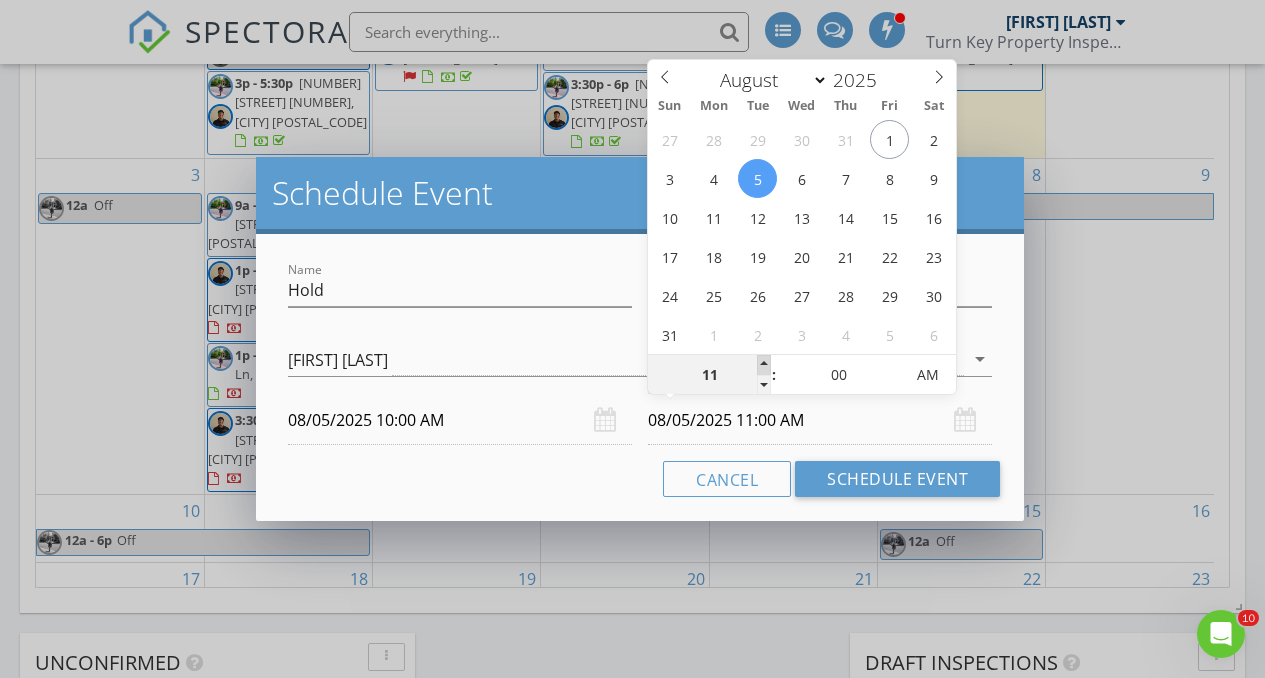 click at bounding box center (764, 365) 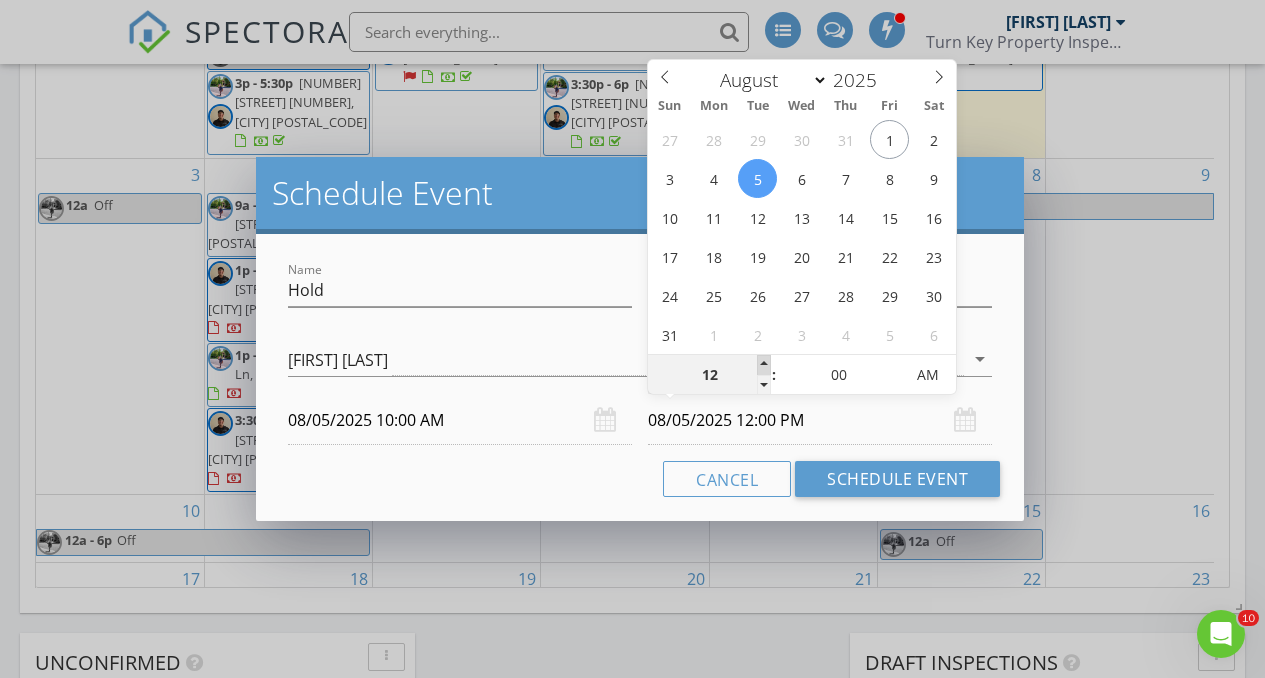 click at bounding box center [764, 365] 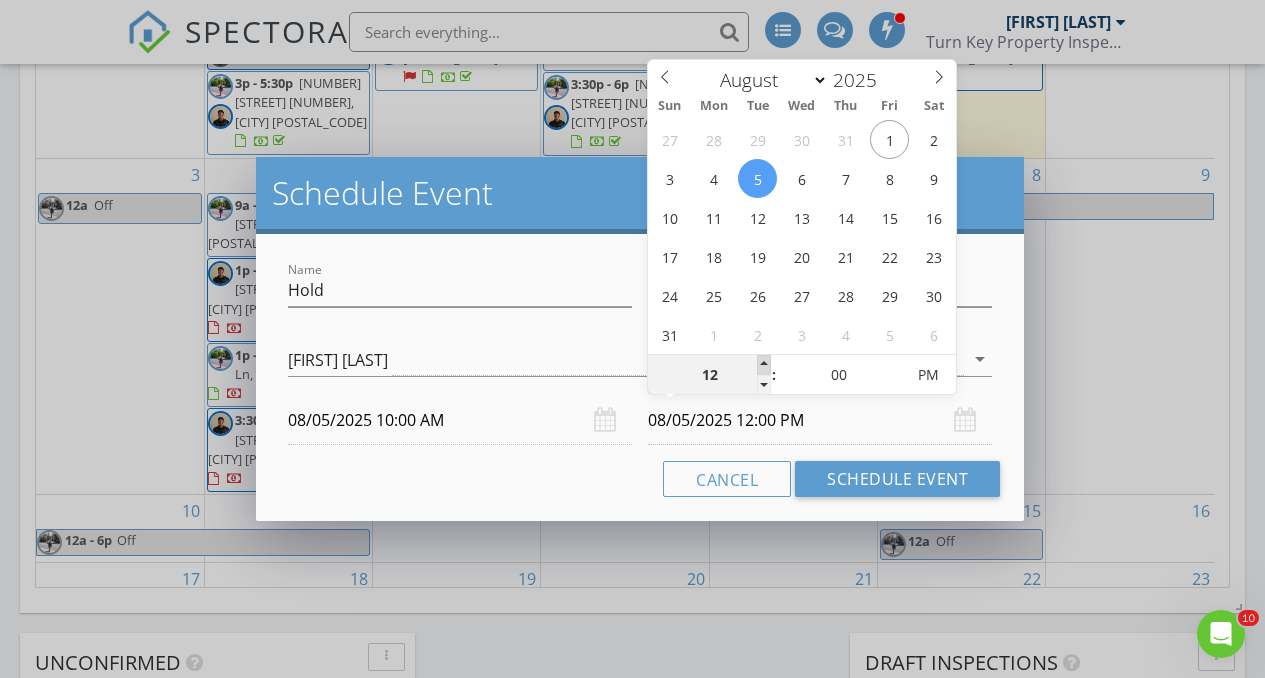 type on "01" 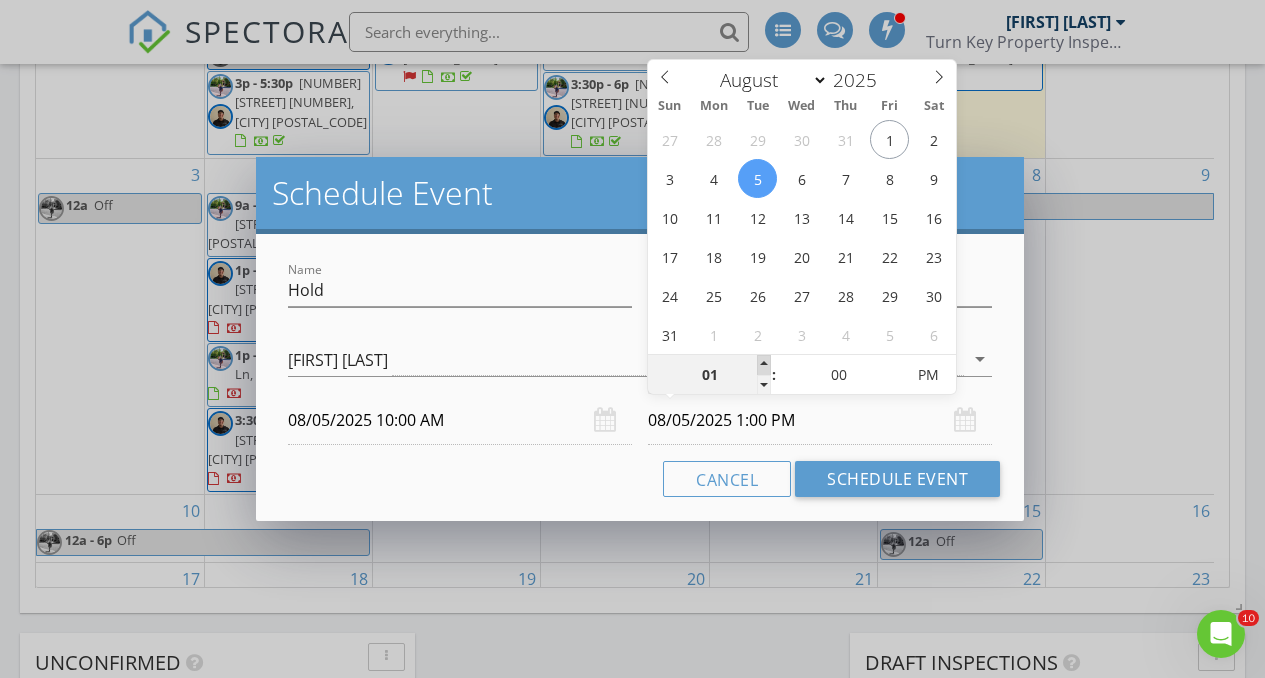click at bounding box center [764, 365] 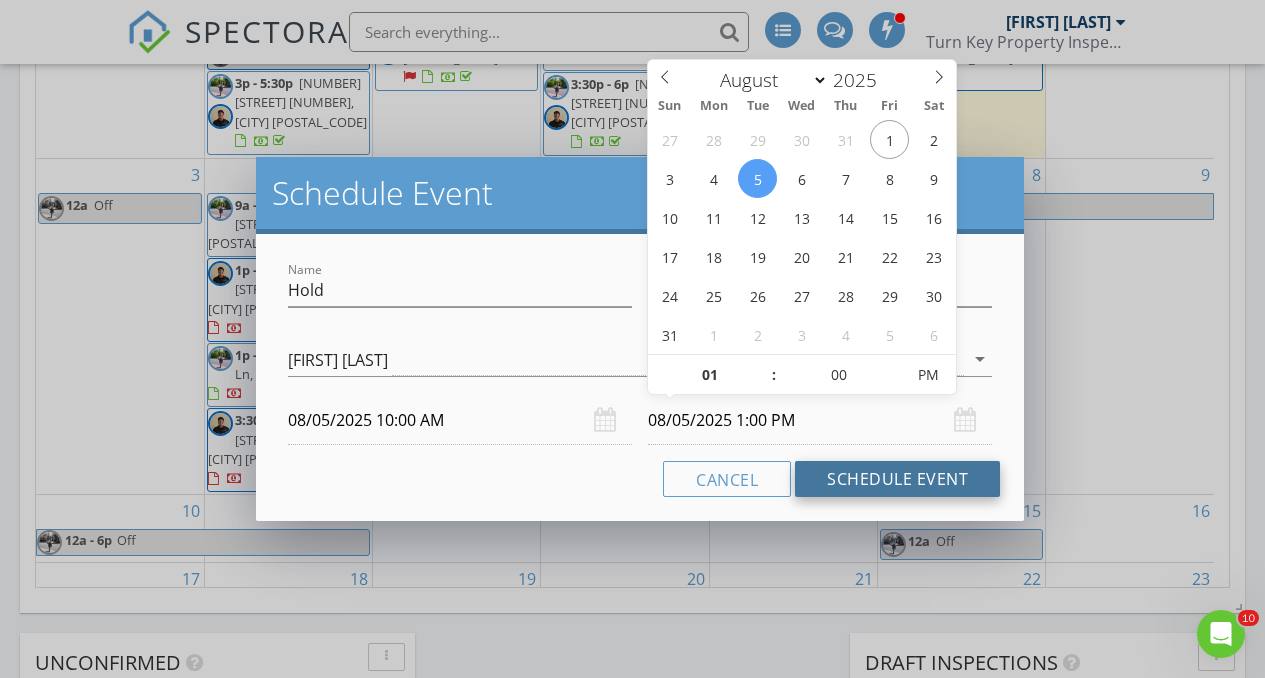click on "Schedule Event" at bounding box center [897, 479] 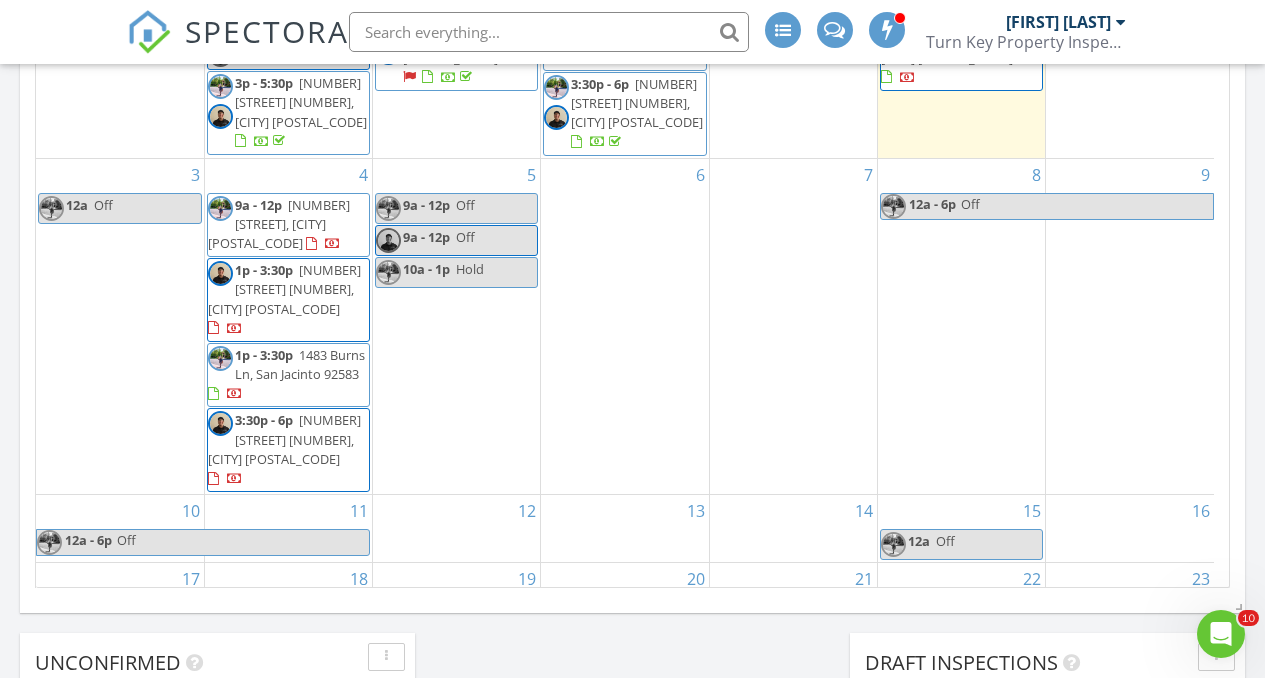 click on "9a - 12p
Off" at bounding box center (456, 208) 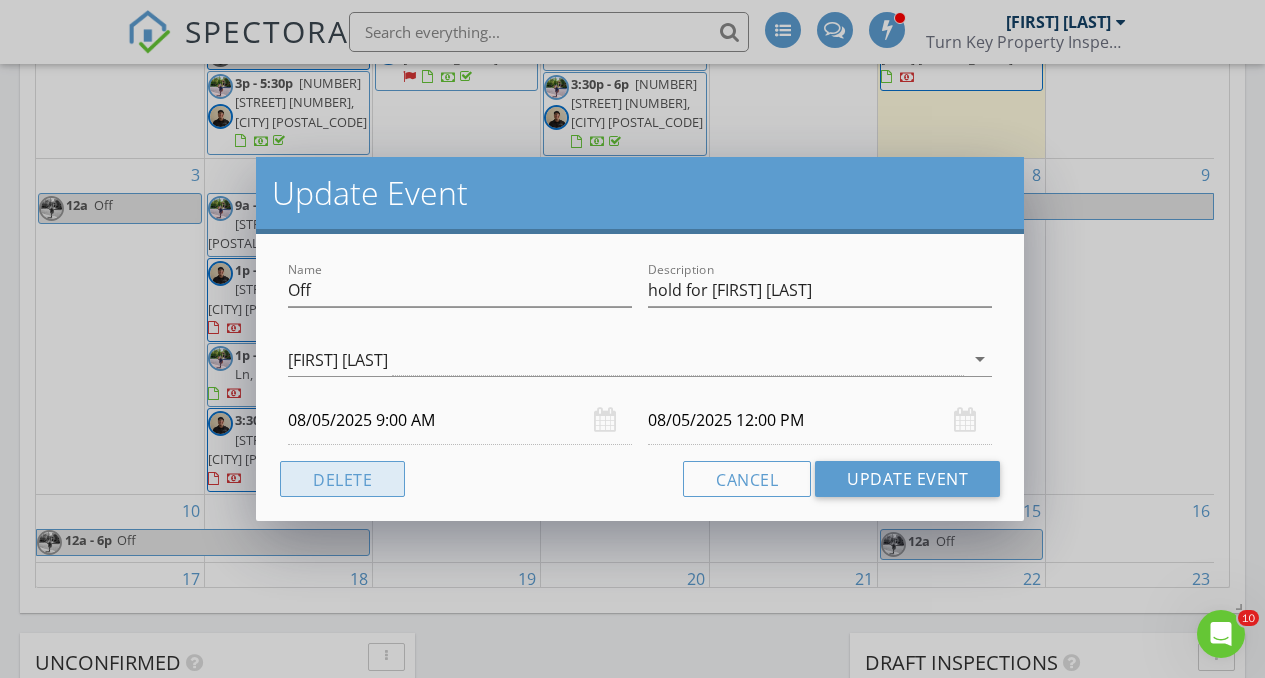click on "Delete" at bounding box center (342, 479) 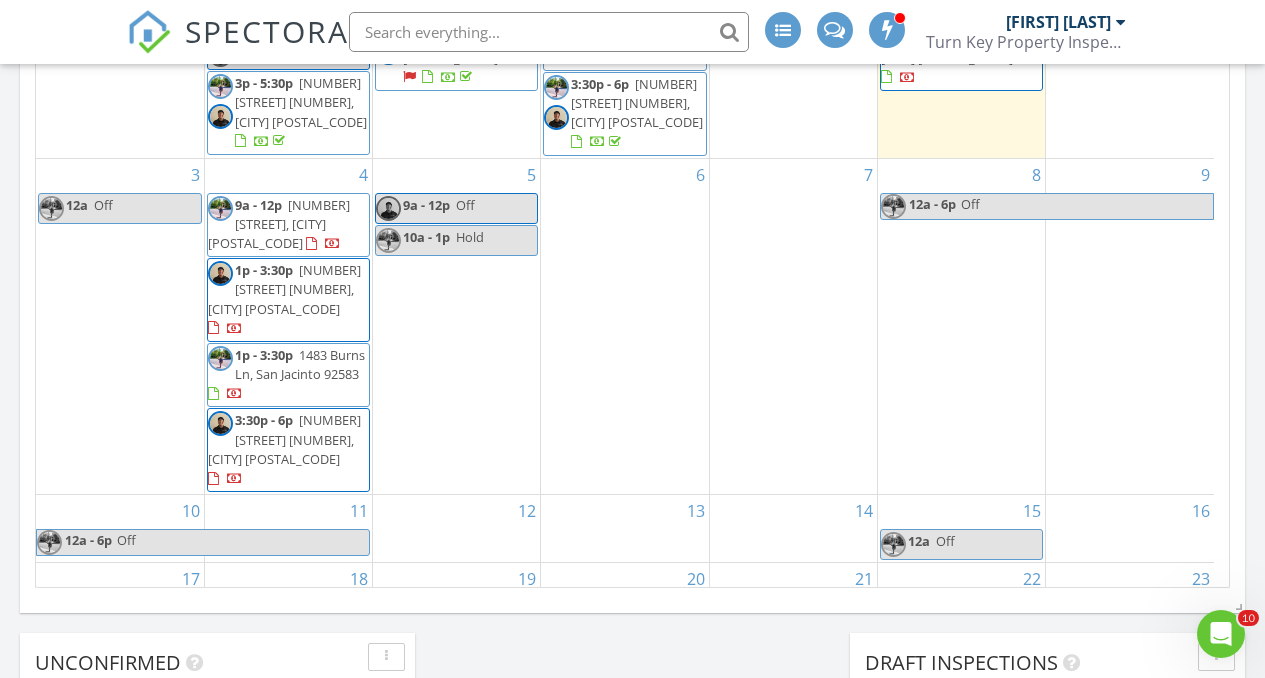 click on "9a - 12p
Off" at bounding box center [425, 205] 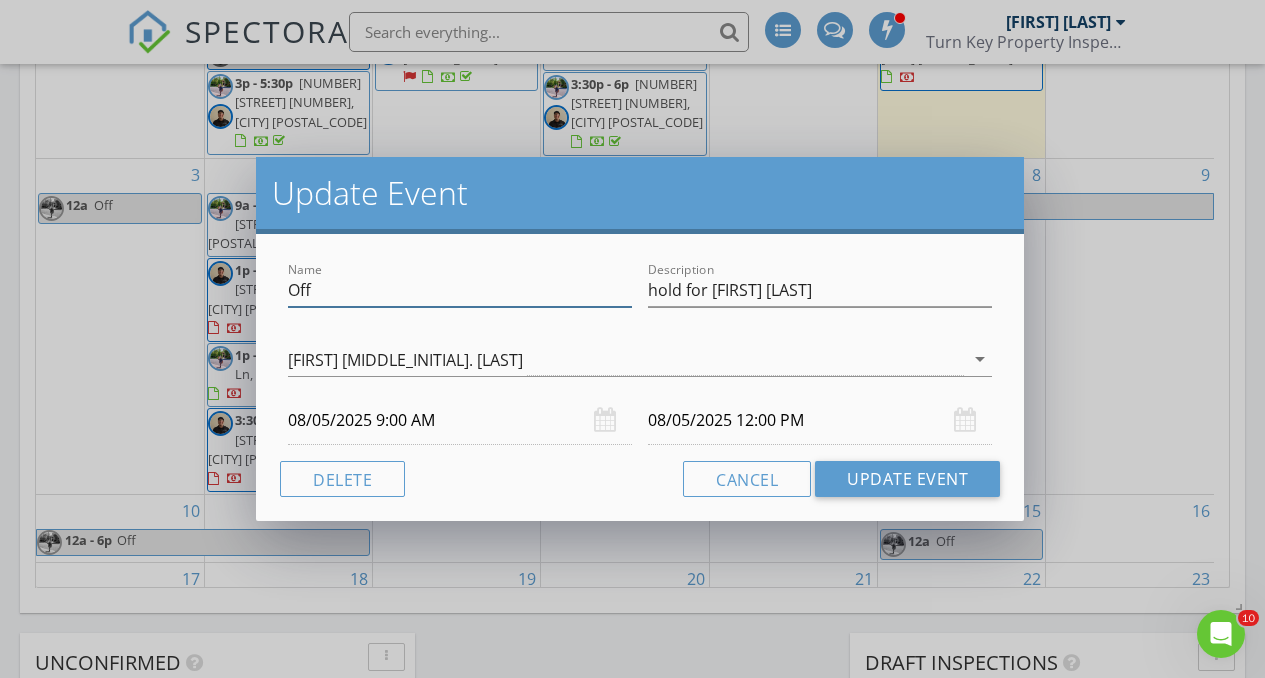 click on "Off" at bounding box center [460, 290] 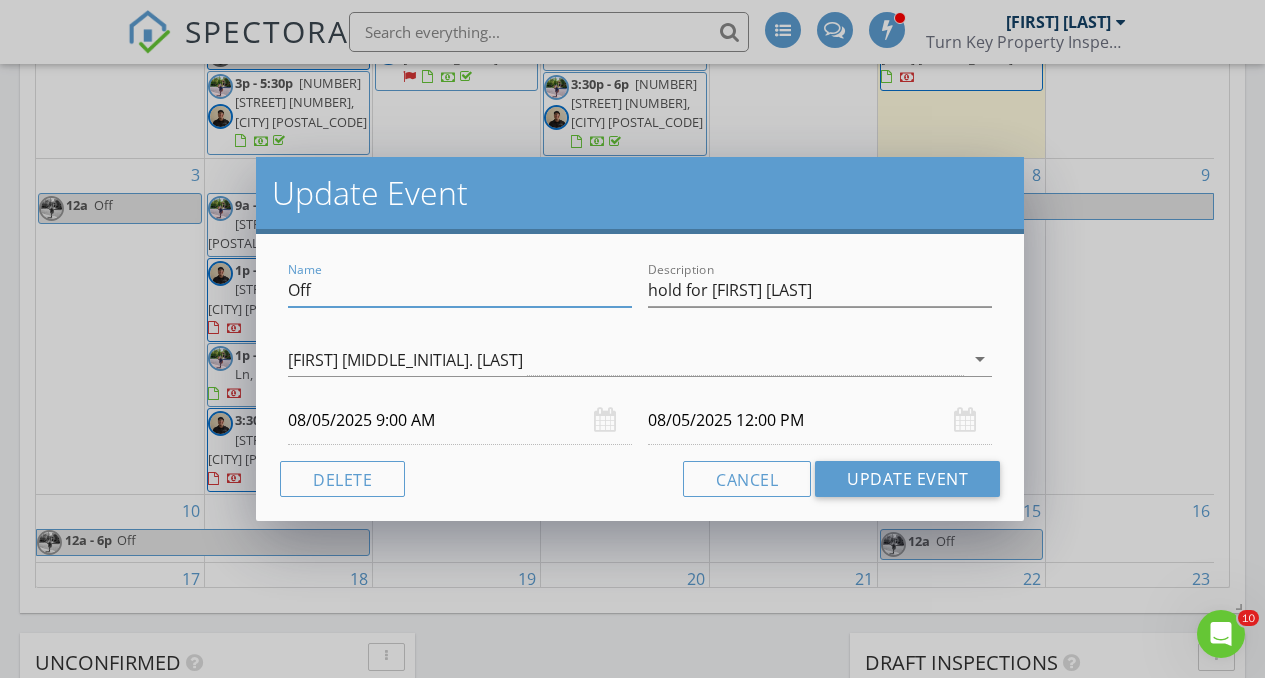 click on "Off" at bounding box center (460, 290) 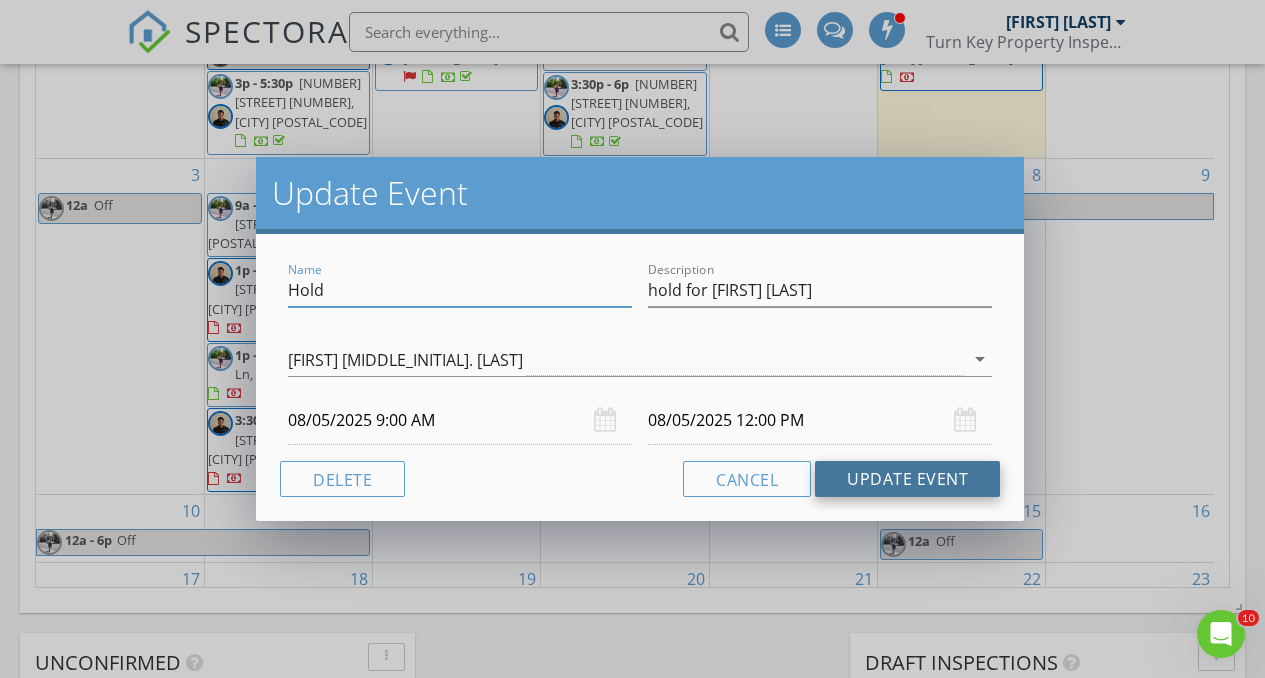type on "Hold" 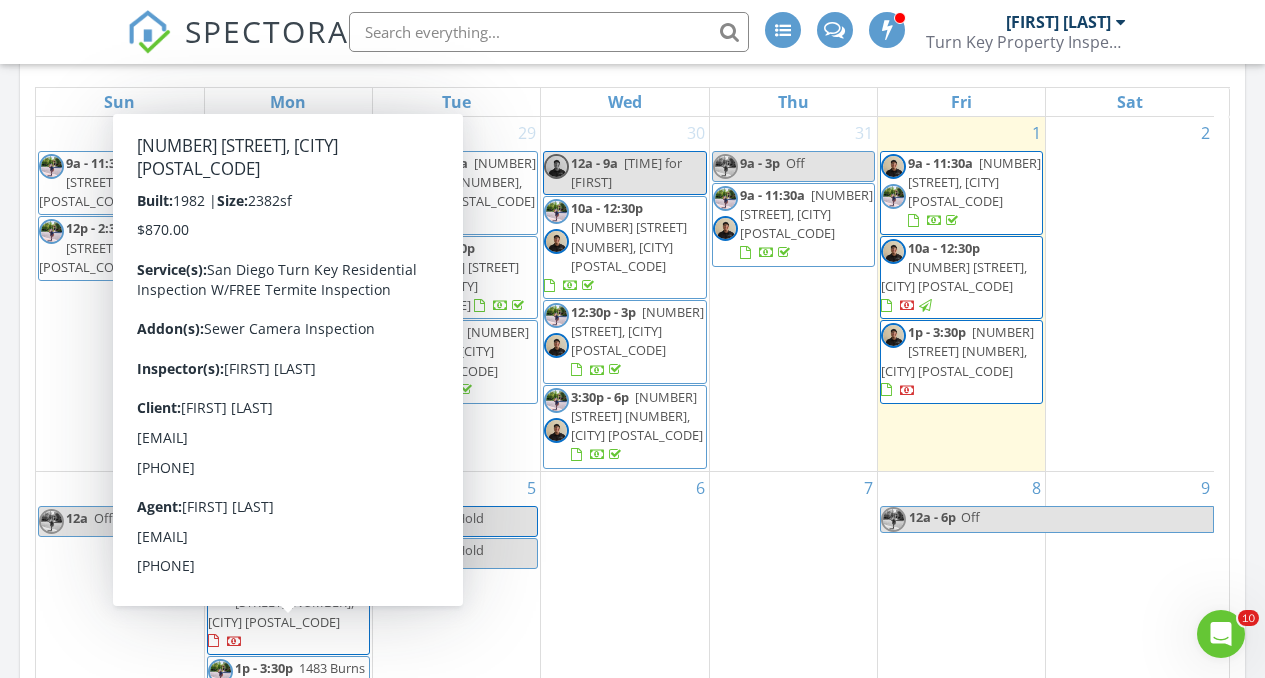 scroll, scrollTop: 943, scrollLeft: 0, axis: vertical 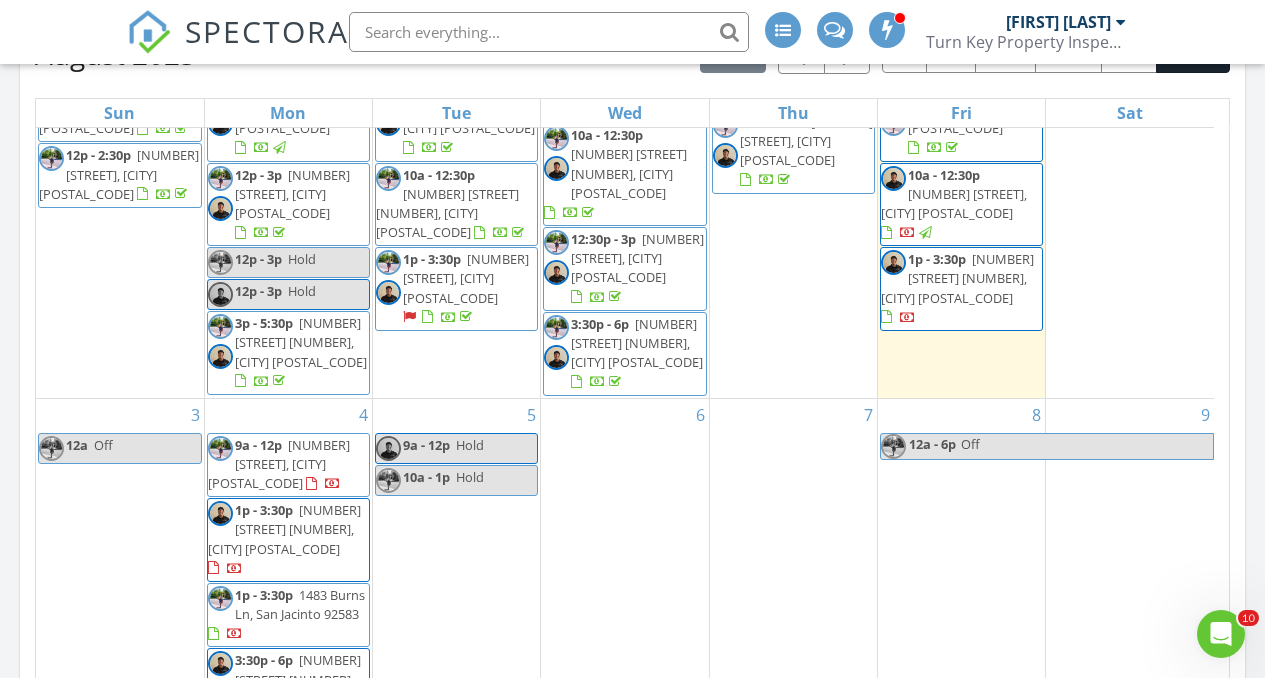 click on "Hold" at bounding box center [470, 477] 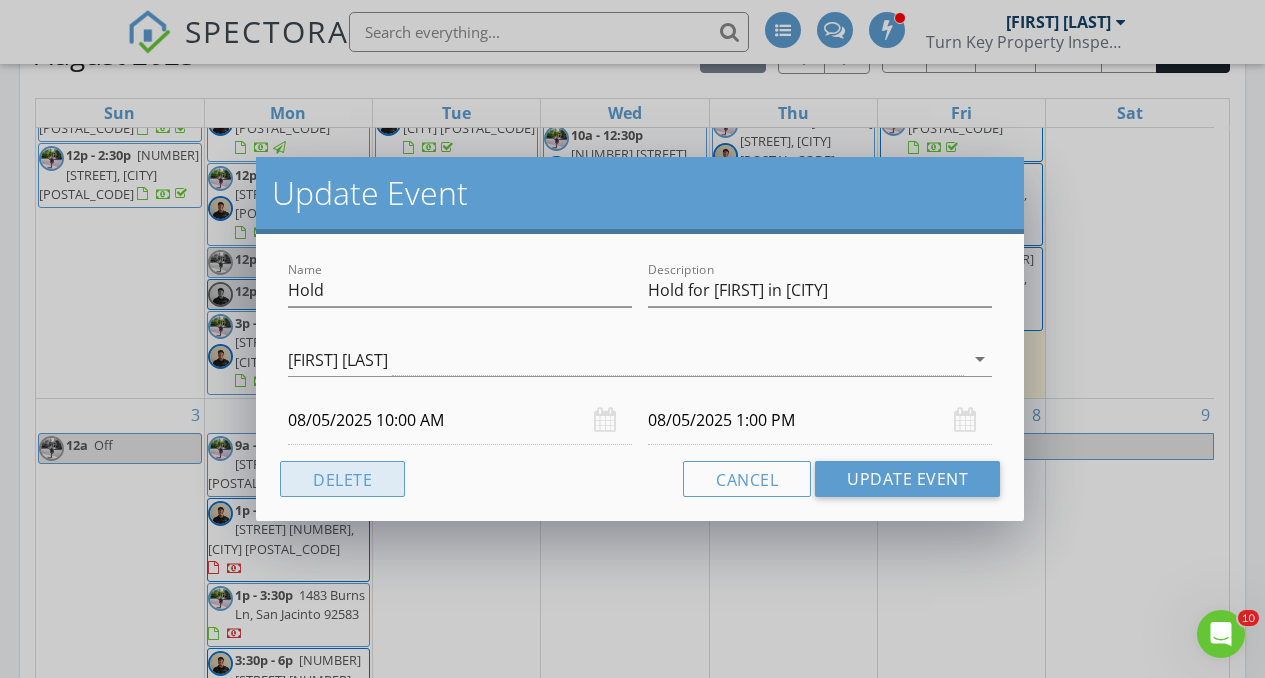 click on "Delete" at bounding box center [342, 479] 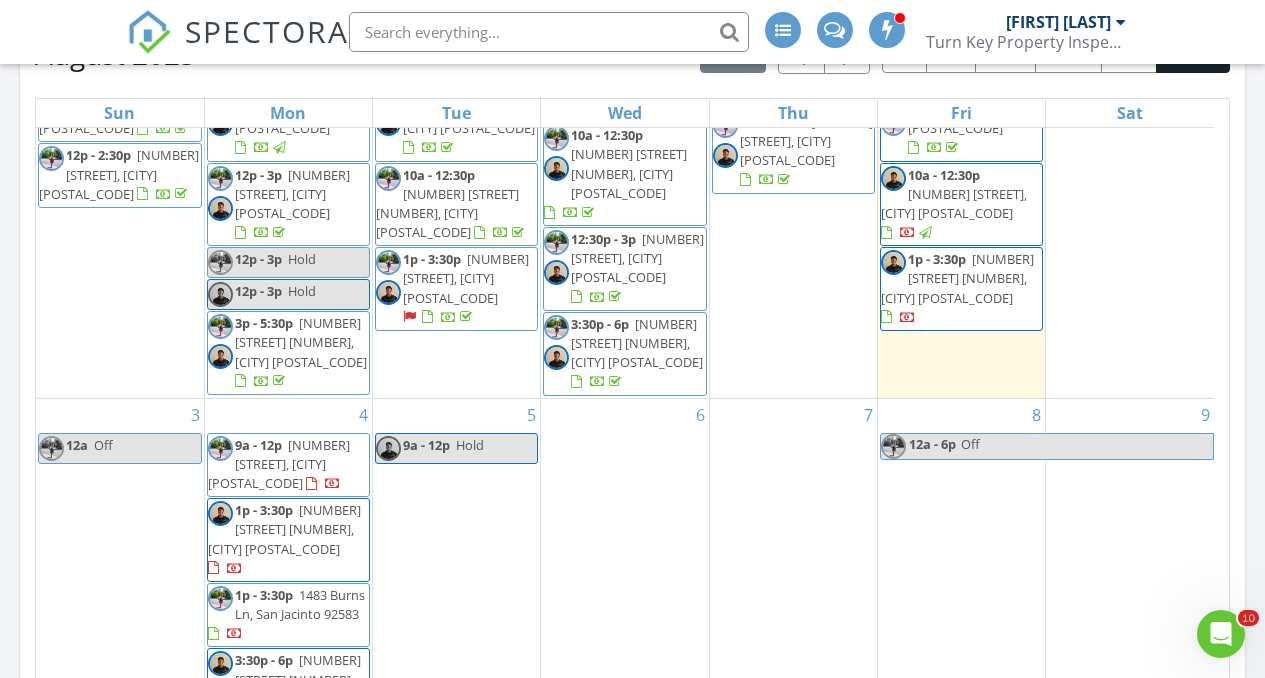 scroll, scrollTop: 0, scrollLeft: 0, axis: both 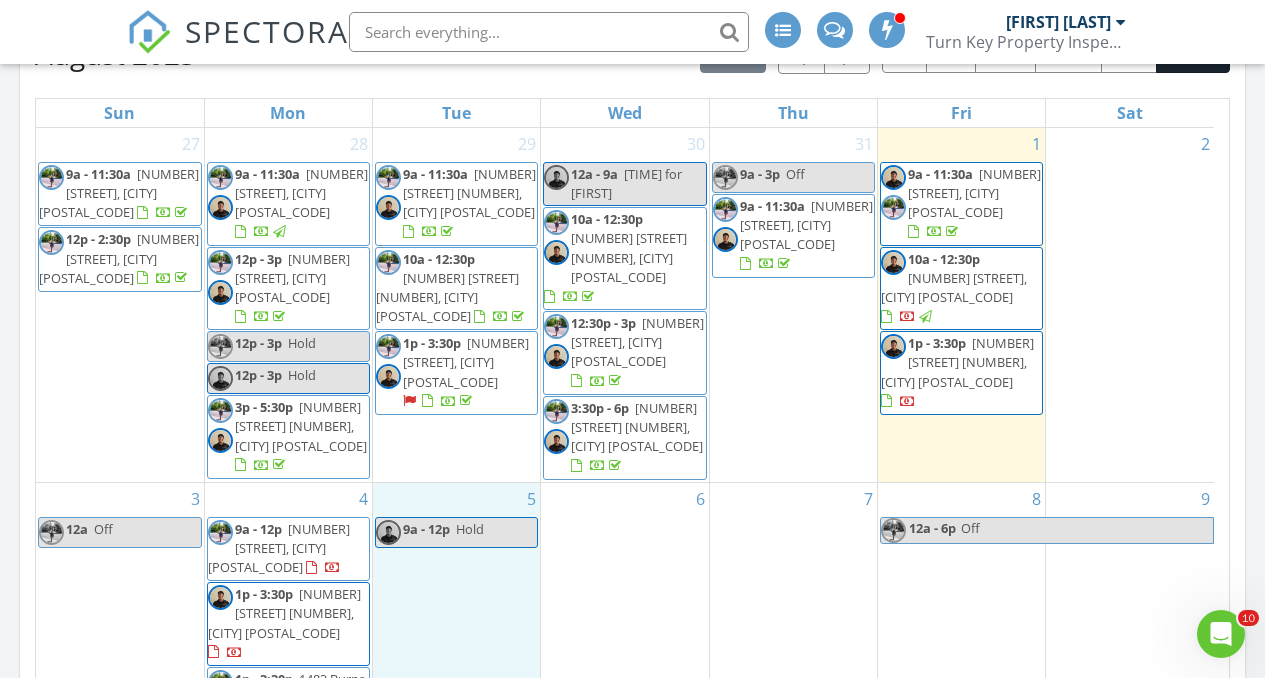 click on "5
9a - 12p
Hold" at bounding box center [456, 651] 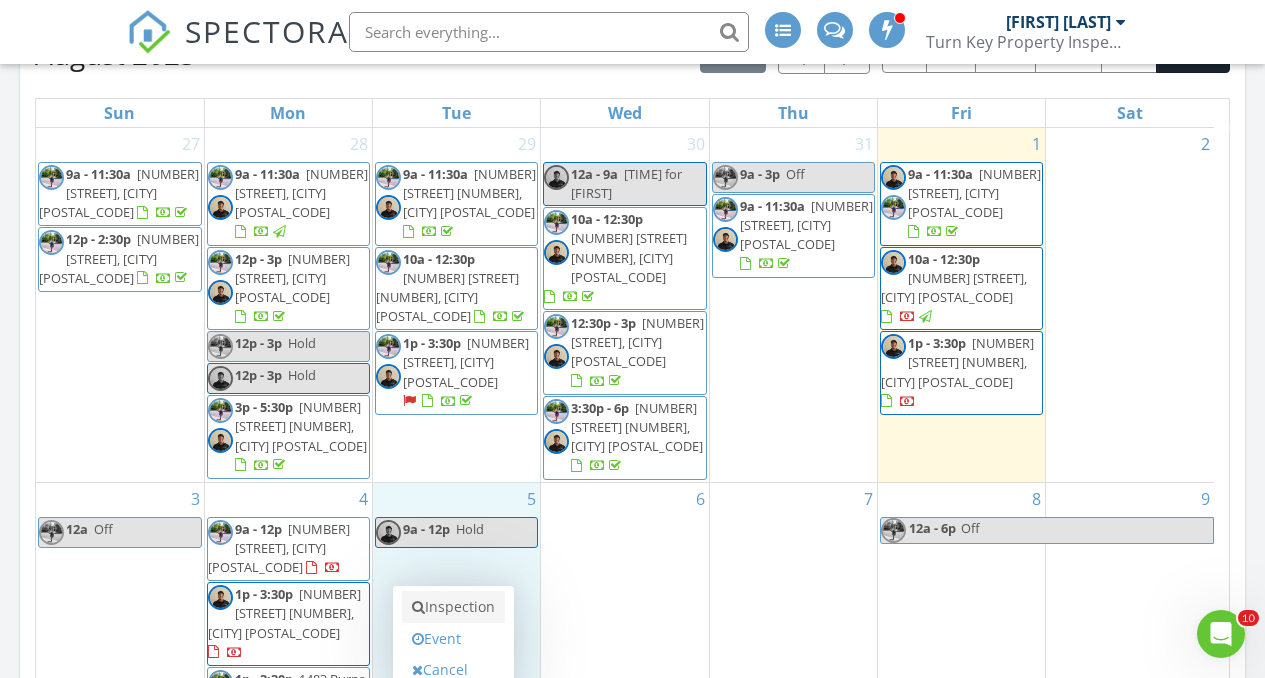 click on "Inspection" at bounding box center [453, 607] 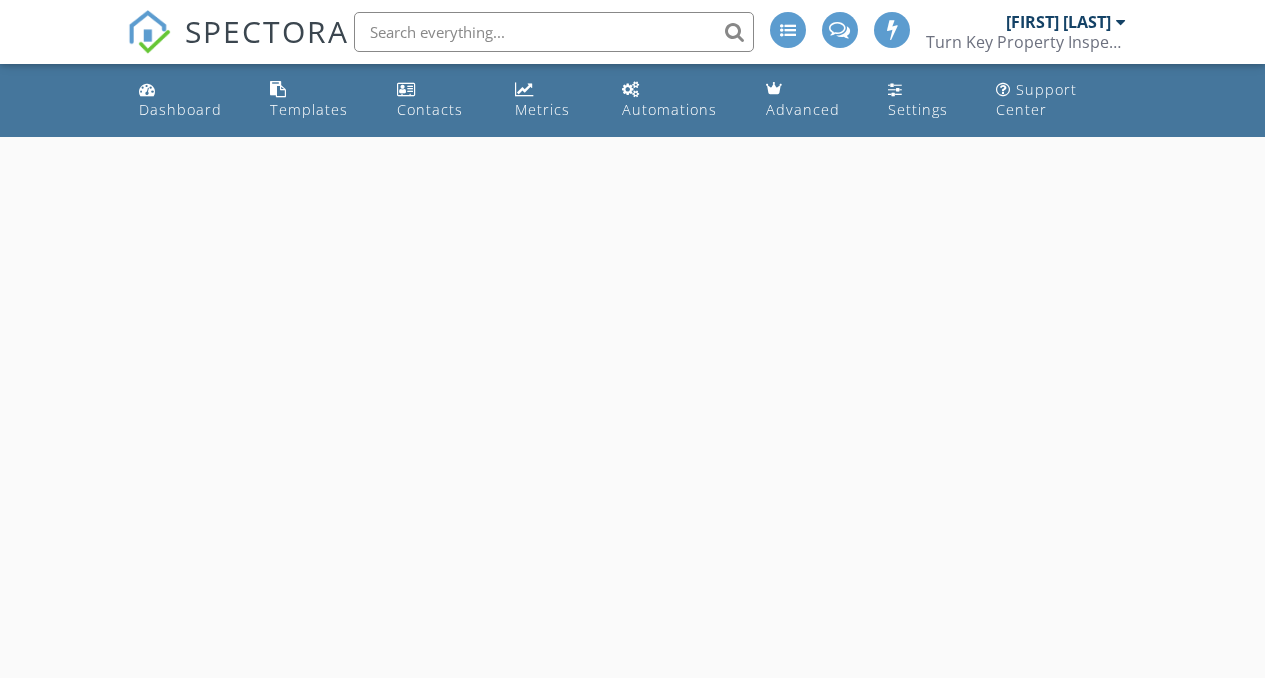 scroll, scrollTop: 0, scrollLeft: 0, axis: both 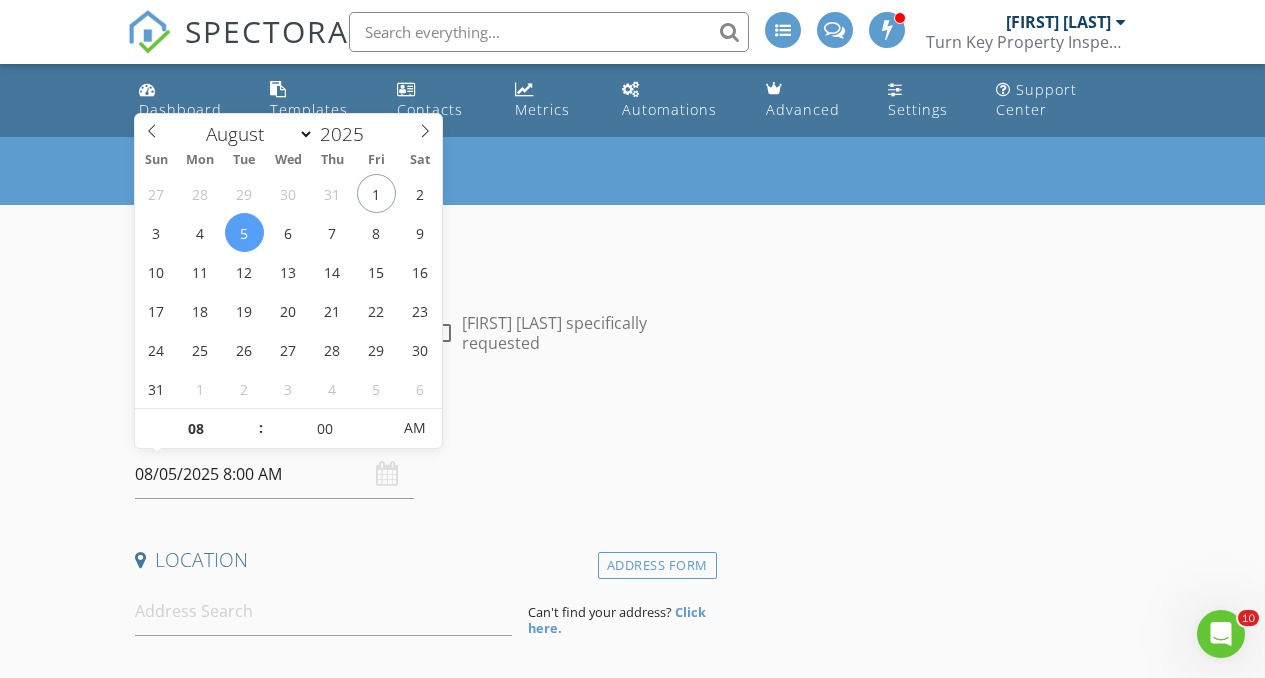 click on "08/05/2025 8:00 AM" at bounding box center (274, 474) 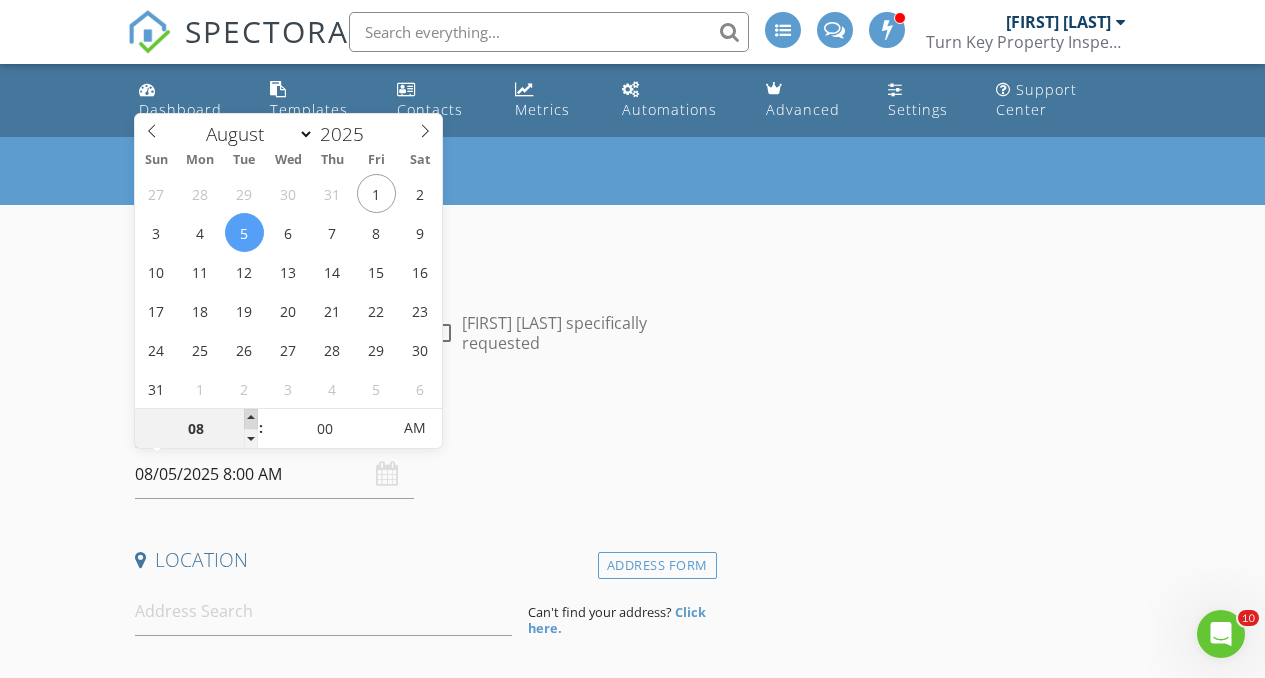 type on "09" 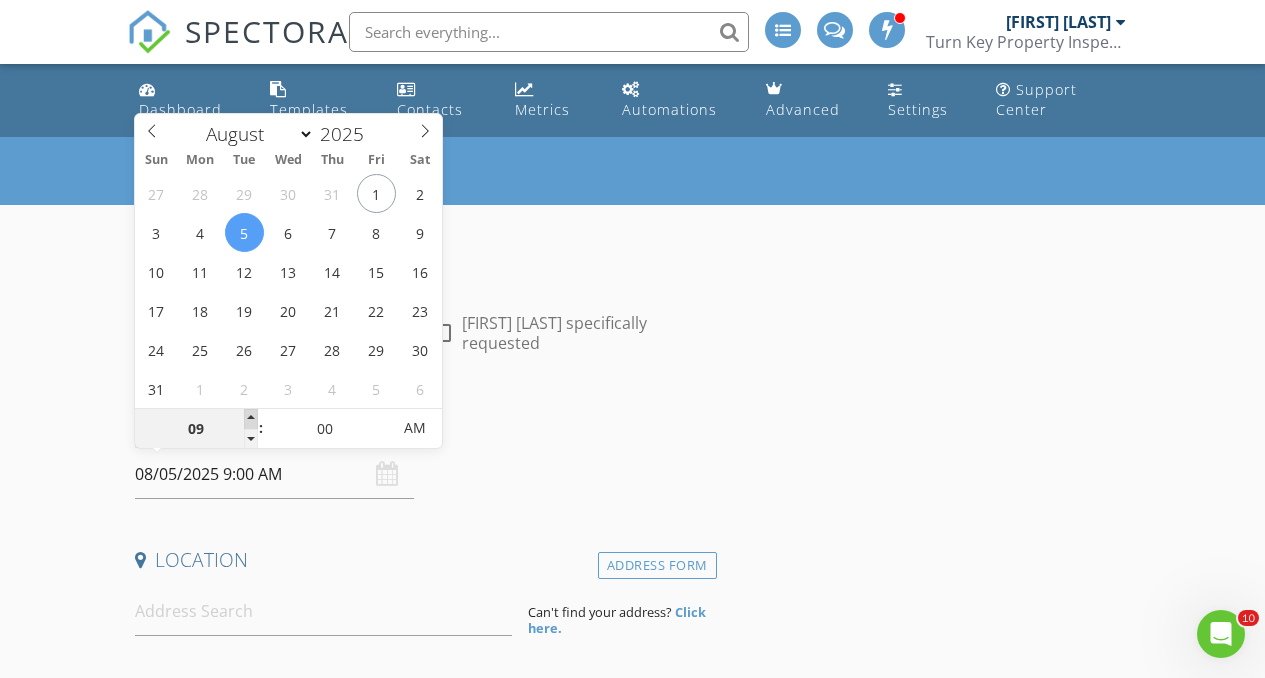 click at bounding box center (251, 419) 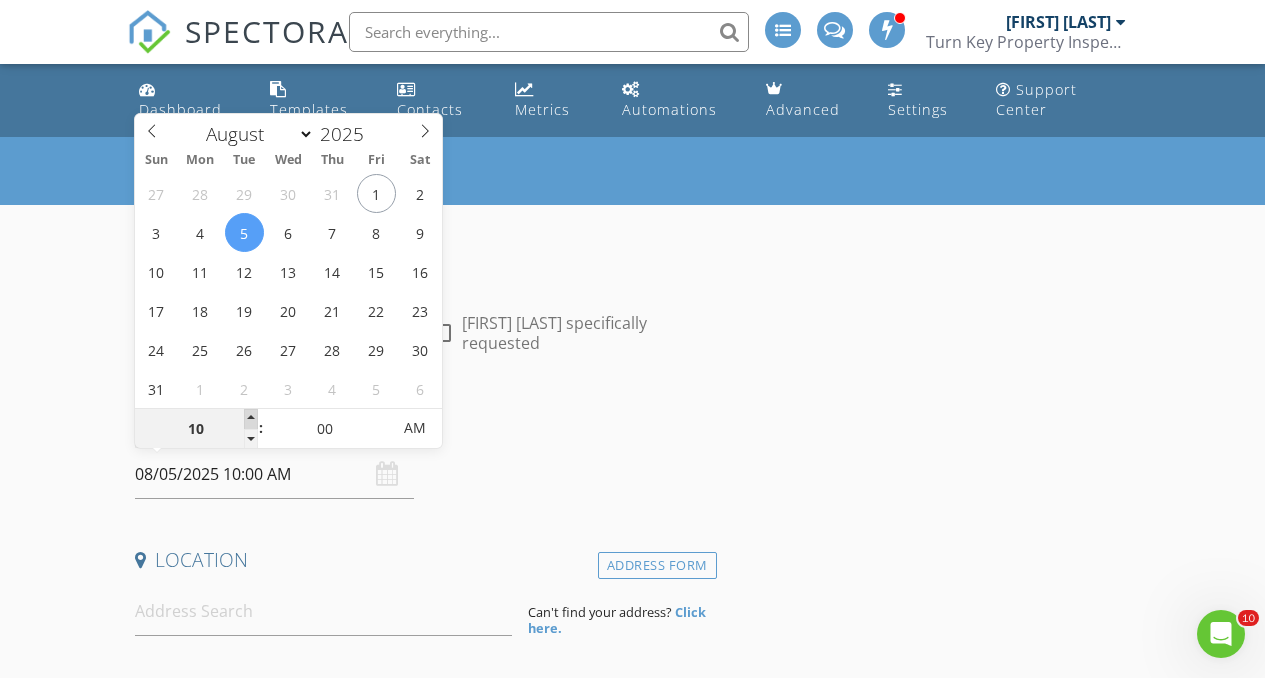 click at bounding box center [251, 419] 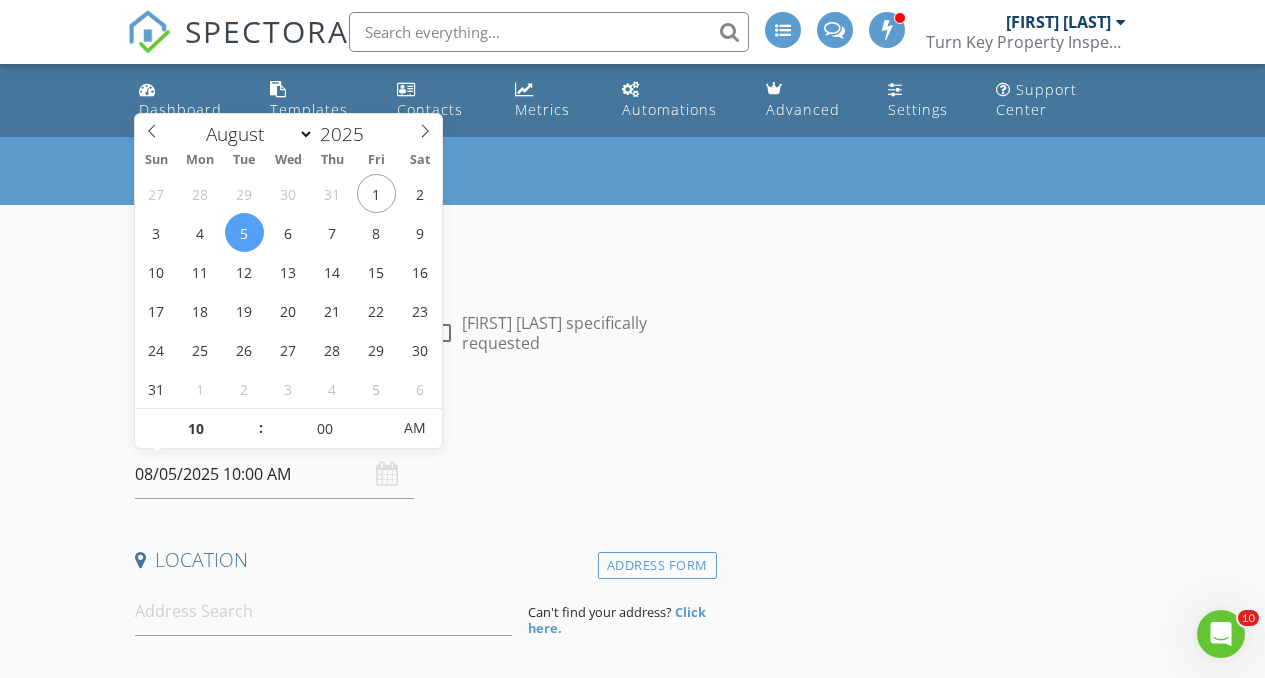 click on "New Inspection
INSPECTOR(S)
check_box   [FIRST] [LAST]   PRIMARY   check_box_outline_blank   [FIRST] [MIDDLE] [LAST]     check_box_outline_blank   [FIRST] [LAST]     [FIRST] [LAST] arrow_drop_down   check_box_outline_blank [FIRST] [LAST] specifically requested
Date/Time
08/05/2025 10:00 AM
Location
Address Form       Can't find your address?   Click here.
client
check_box Enable Client CC email for this inspection   Client Search     check_box_outline_blank Client is a Company/Organization     First Name   Last Name   Email   CC Email   Phone         Tags         Notes   Private Notes
ADDITIONAL client
SERVICES
check_box_outline_blank   Turn-Key Residential Inspection   Complete Home Inspection by a Certified Master Home Inspector check_box_outline_blank" at bounding box center (632, 1832) 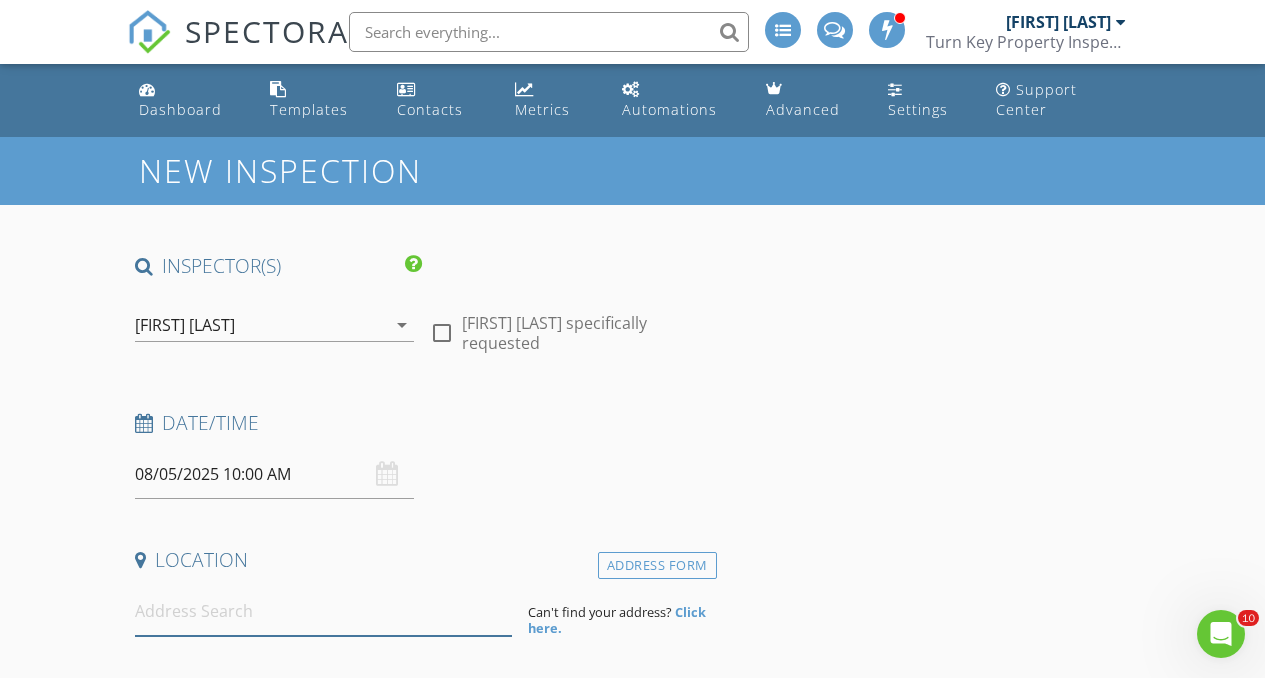 click at bounding box center [324, 611] 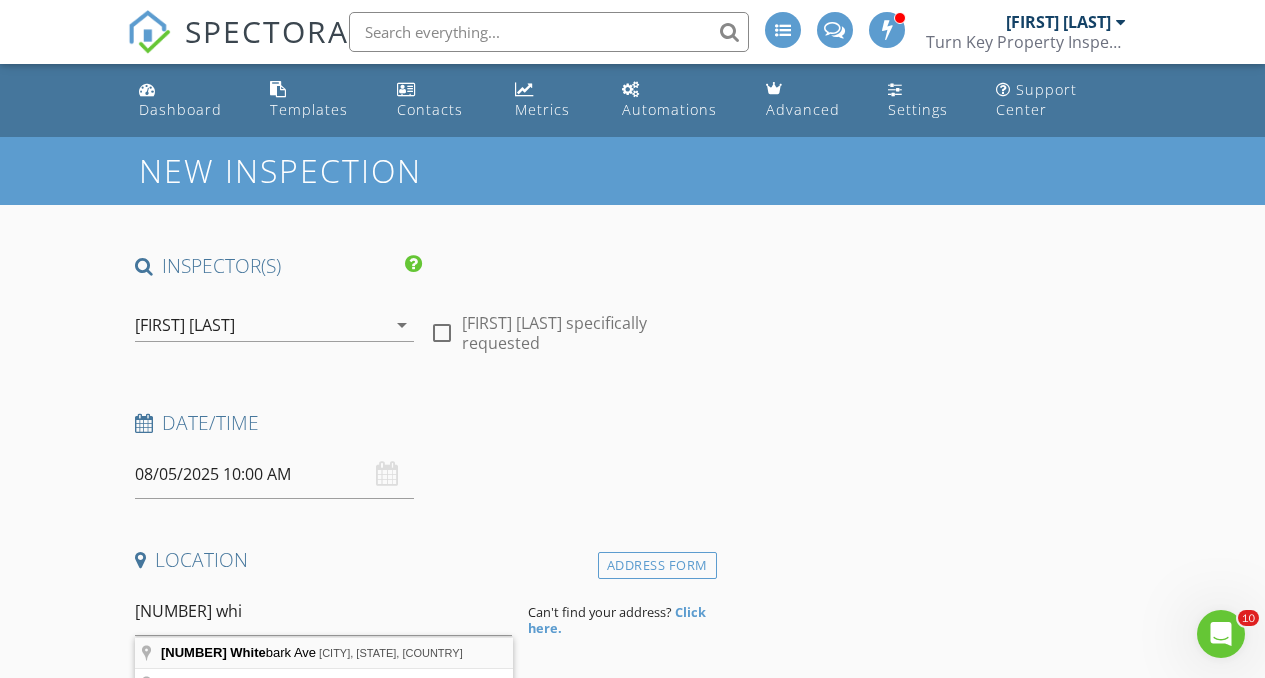 type on "[NUMBER] [STREET], [CITY], [STATE], [COUNTRY]" 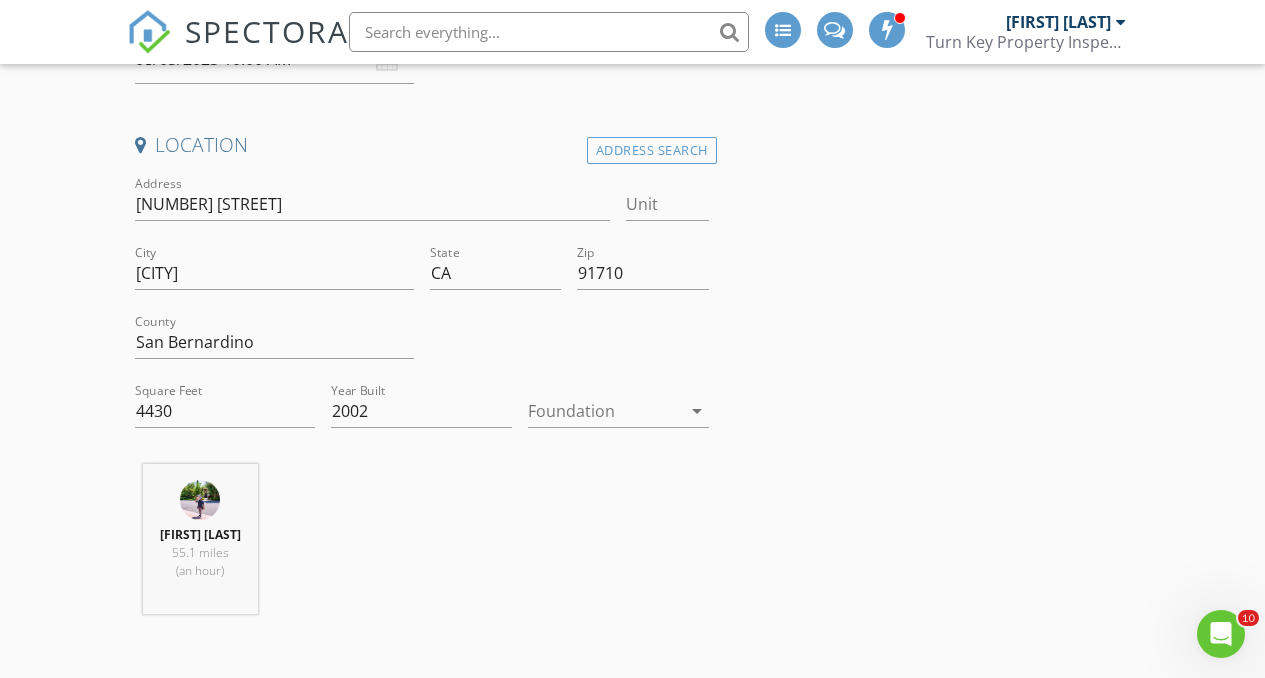 scroll, scrollTop: 477, scrollLeft: 0, axis: vertical 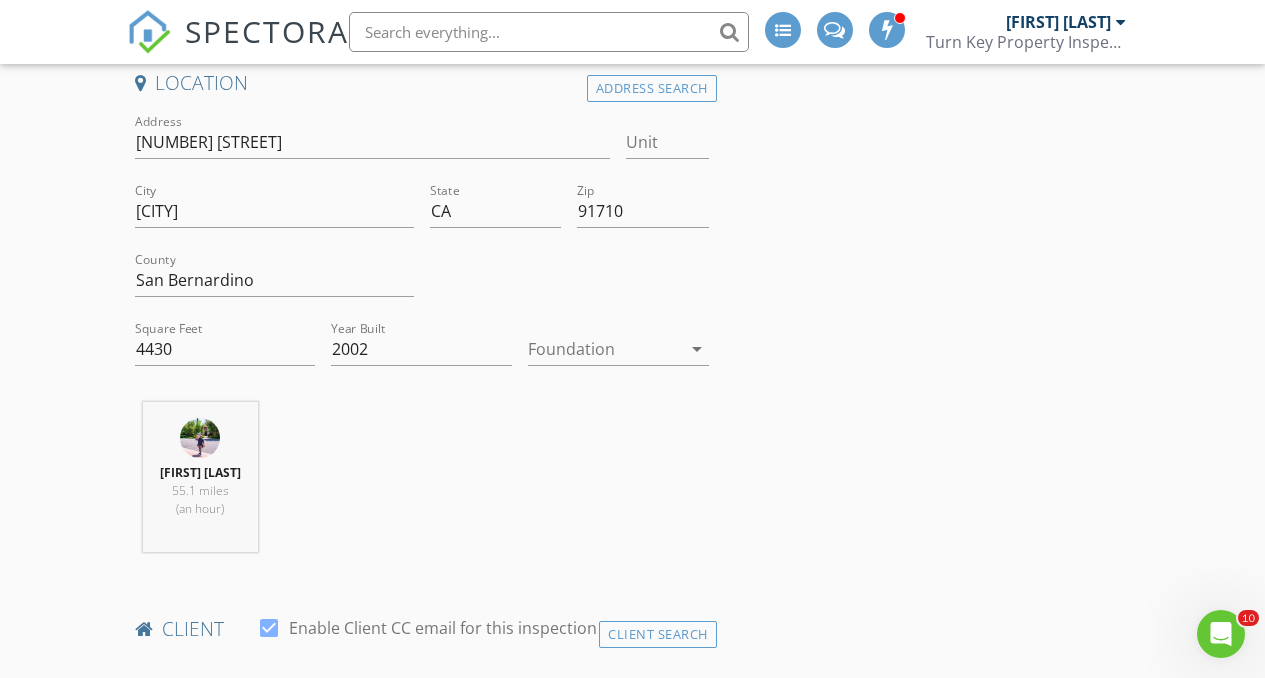 click at bounding box center (604, 349) 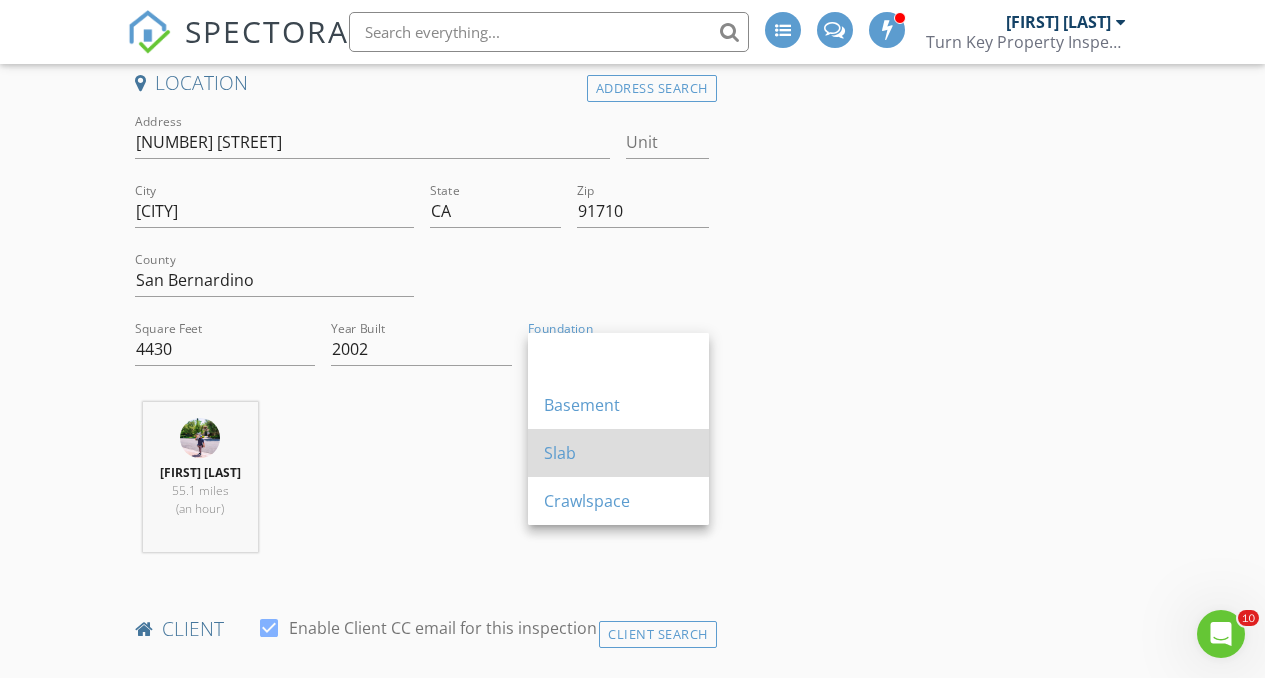 click on "Slab" at bounding box center [618, 453] 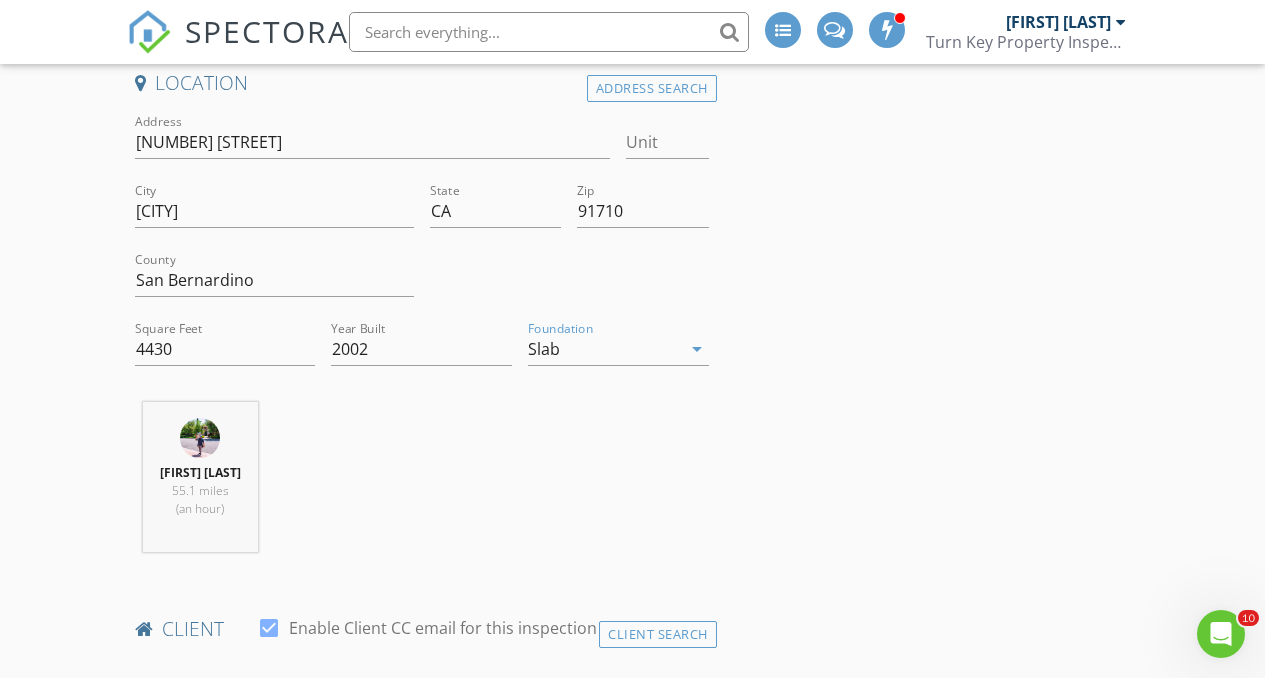 click on "New Inspection
INSPECTOR(S)
check_box   Anthony Flores   PRIMARY   check_box_outline_blank   Anthony V. Flores     check_box_outline_blank   Philip Reams     Anthony Flores arrow_drop_down   check_box_outline_blank Anthony Flores specifically requested
Date/Time
08/05/2025 10:00 AM
Location
Address Search       Address 14182 Whitebark Ave   Unit   City Chino   State CA   Zip 91710   County San Bernardino     Square Feet 4430   Year Built 2002   Foundation Slab arrow_drop_down     Anthony Flores     55.1 miles     (an hour)
client
check_box Enable Client CC email for this inspection   Client Search     check_box_outline_blank Client is a Company/Organization     First Name   Last Name   Email   CC Email   Phone         Tags         Notes   Private Notes
ADD ADDITIONAL client
check_box_outline_blank" at bounding box center (632, 1559) 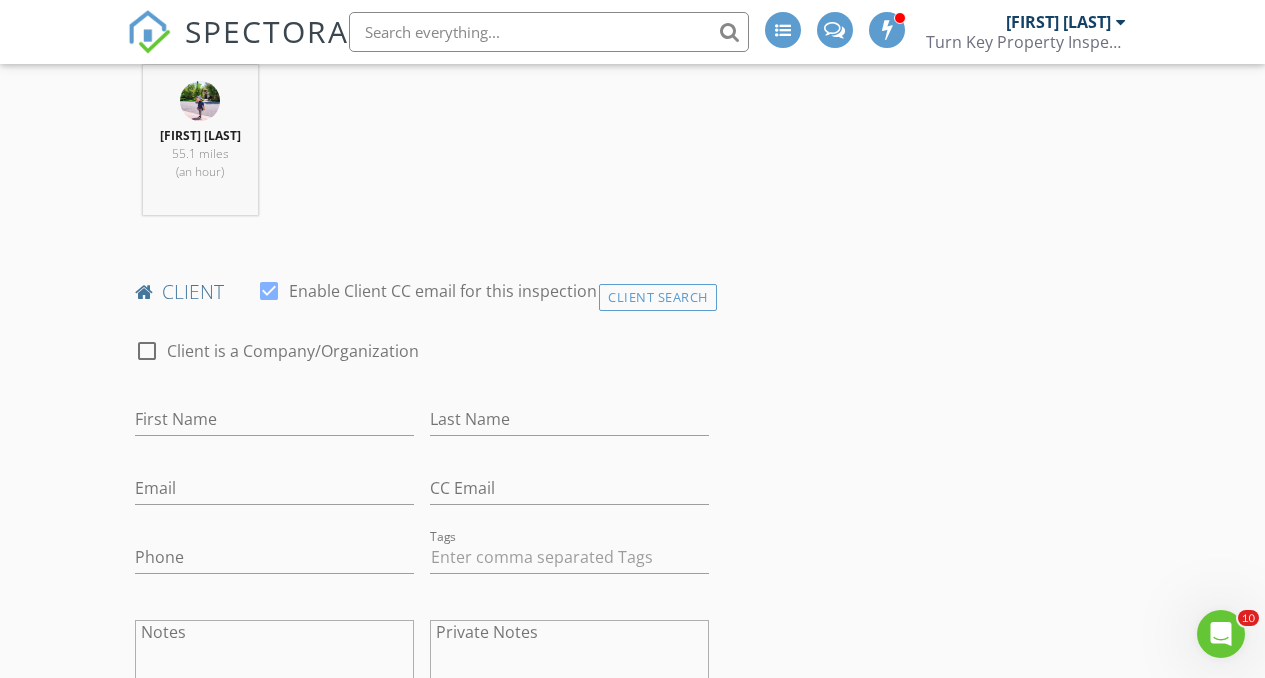 scroll, scrollTop: 850, scrollLeft: 0, axis: vertical 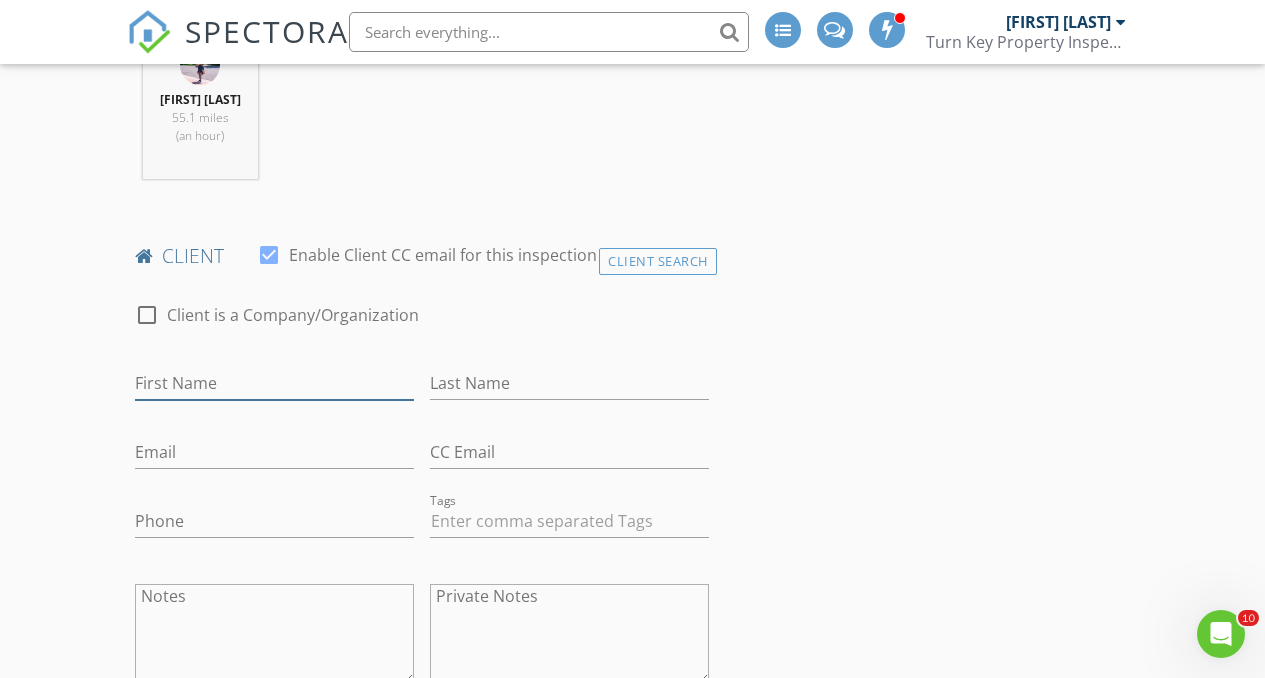 click on "First Name" at bounding box center [274, 383] 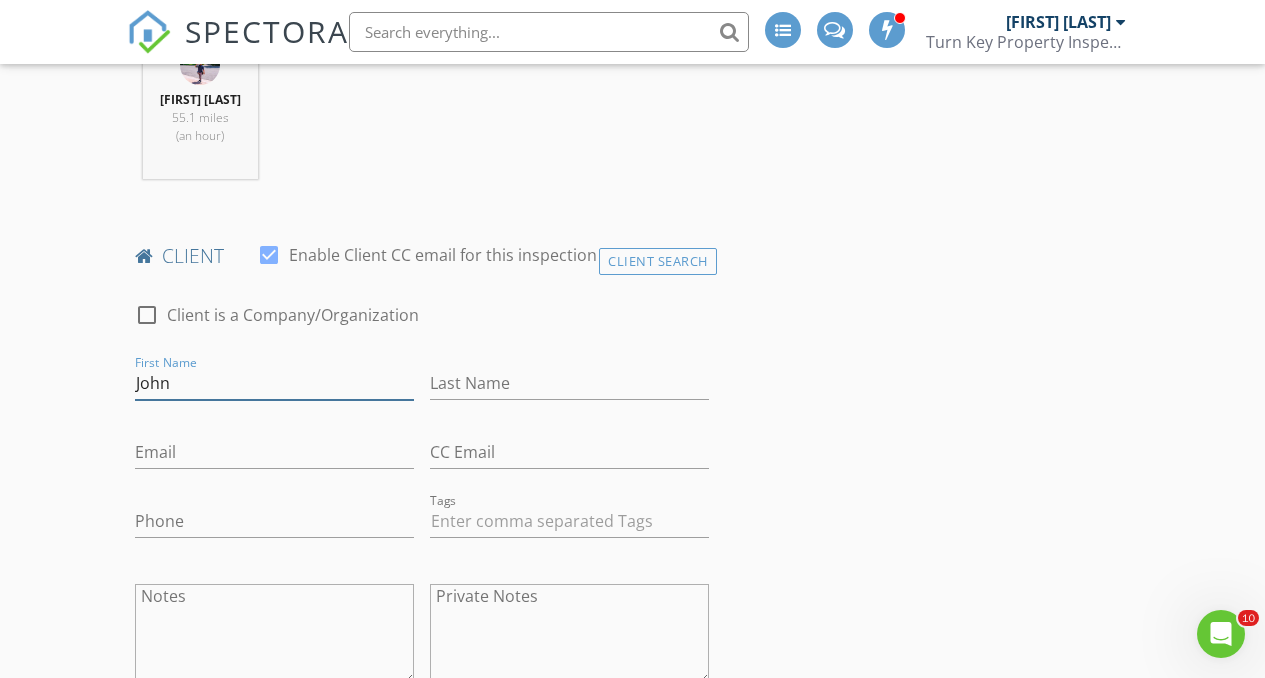 type on "John" 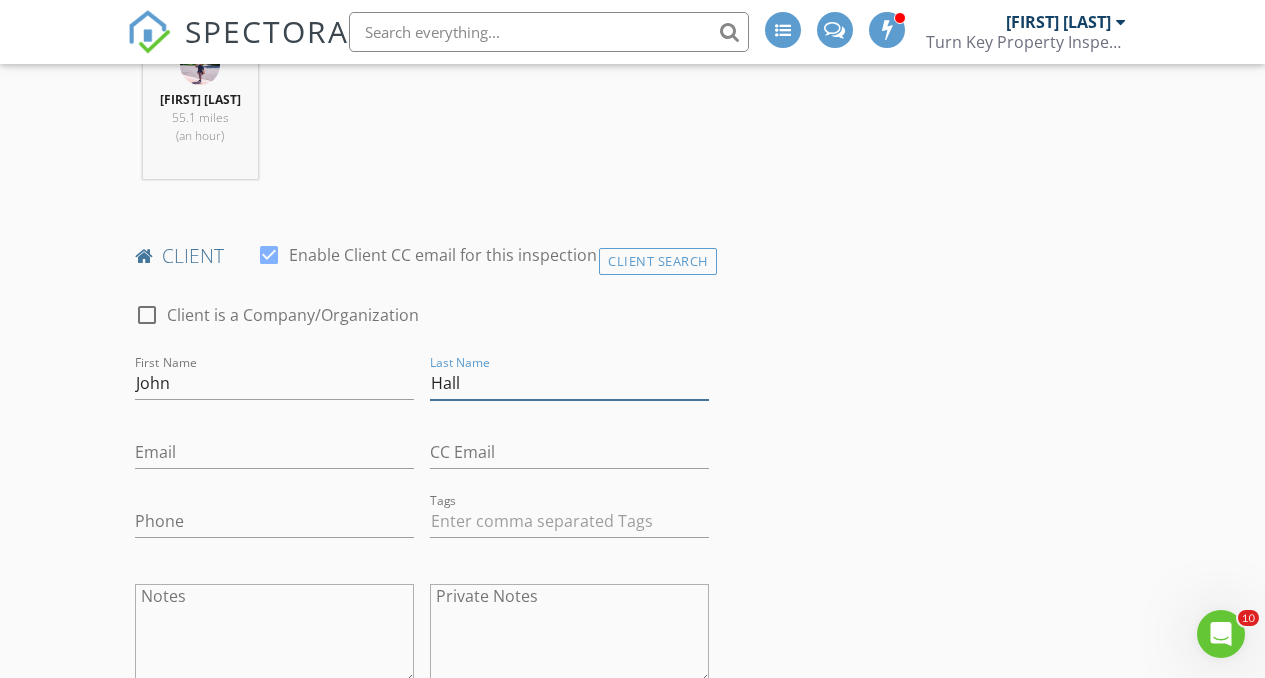 type on "Hall" 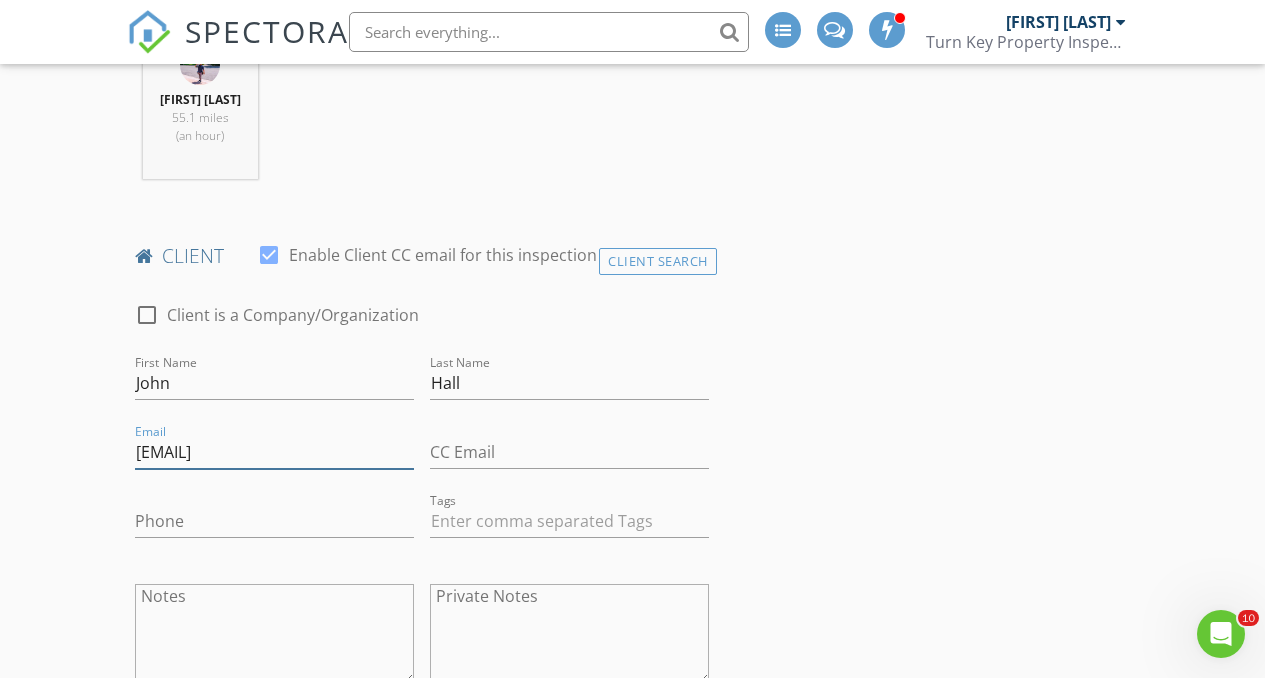 type on "[EMAIL]" 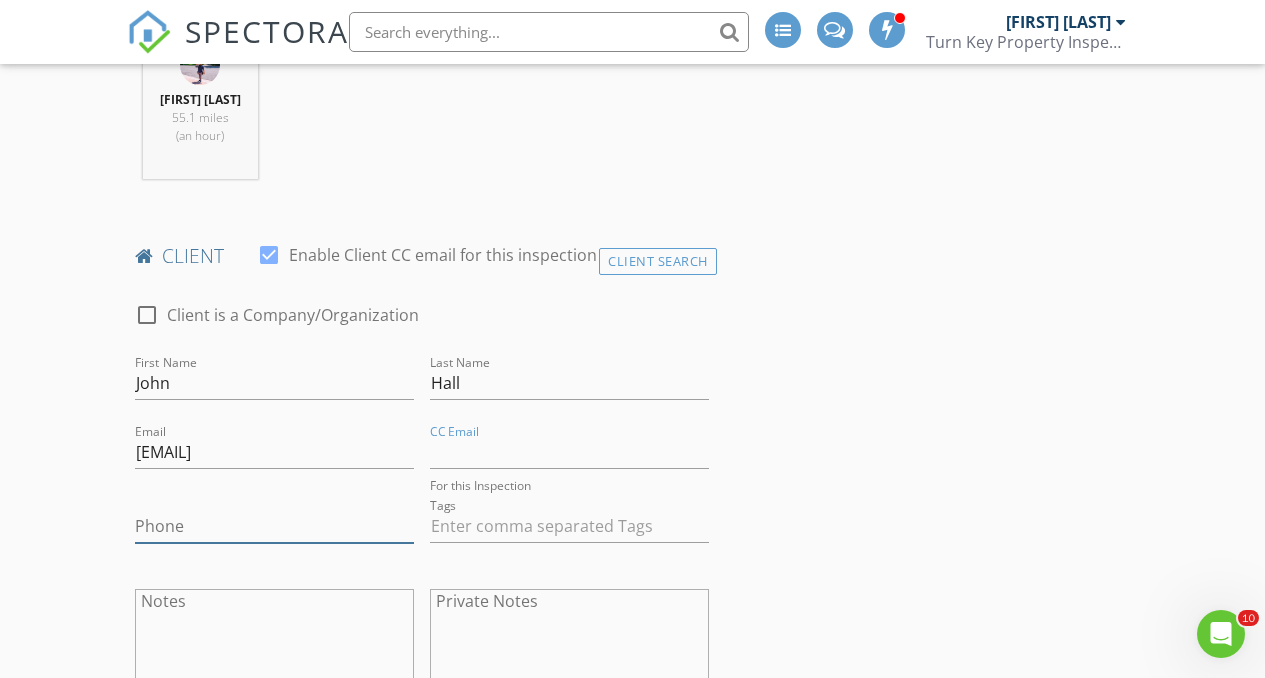 click on "Phone" at bounding box center (274, 526) 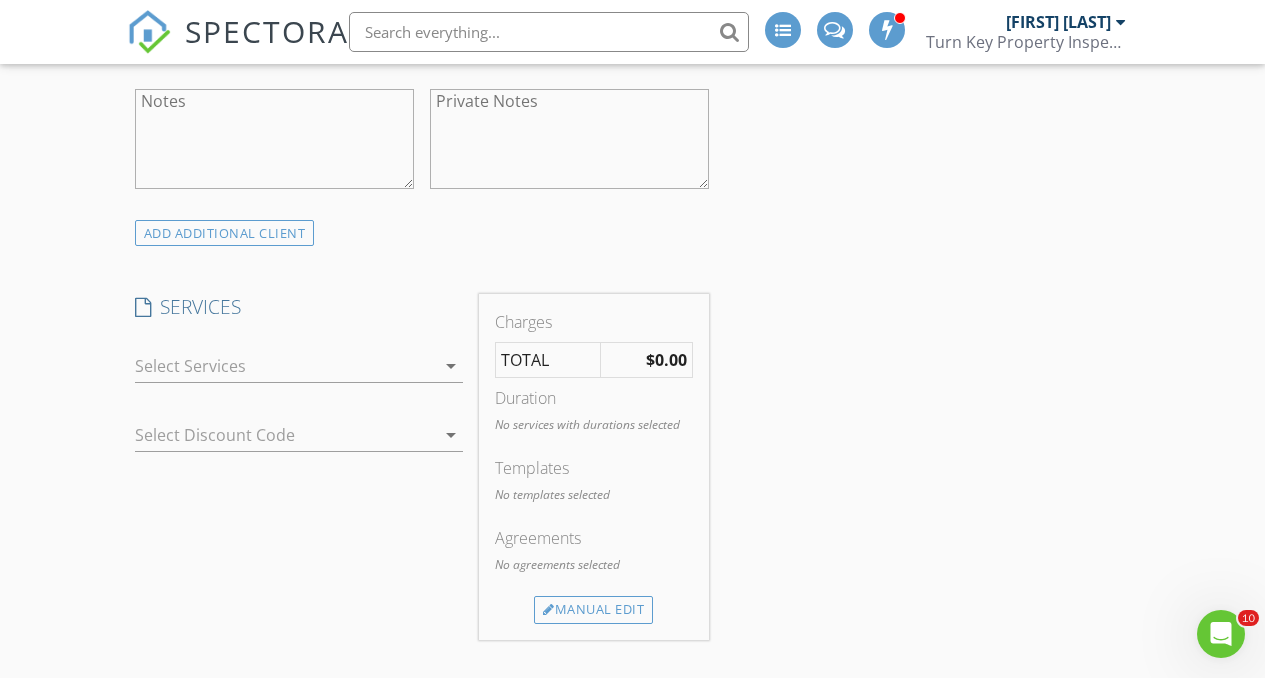scroll, scrollTop: 1397, scrollLeft: 0, axis: vertical 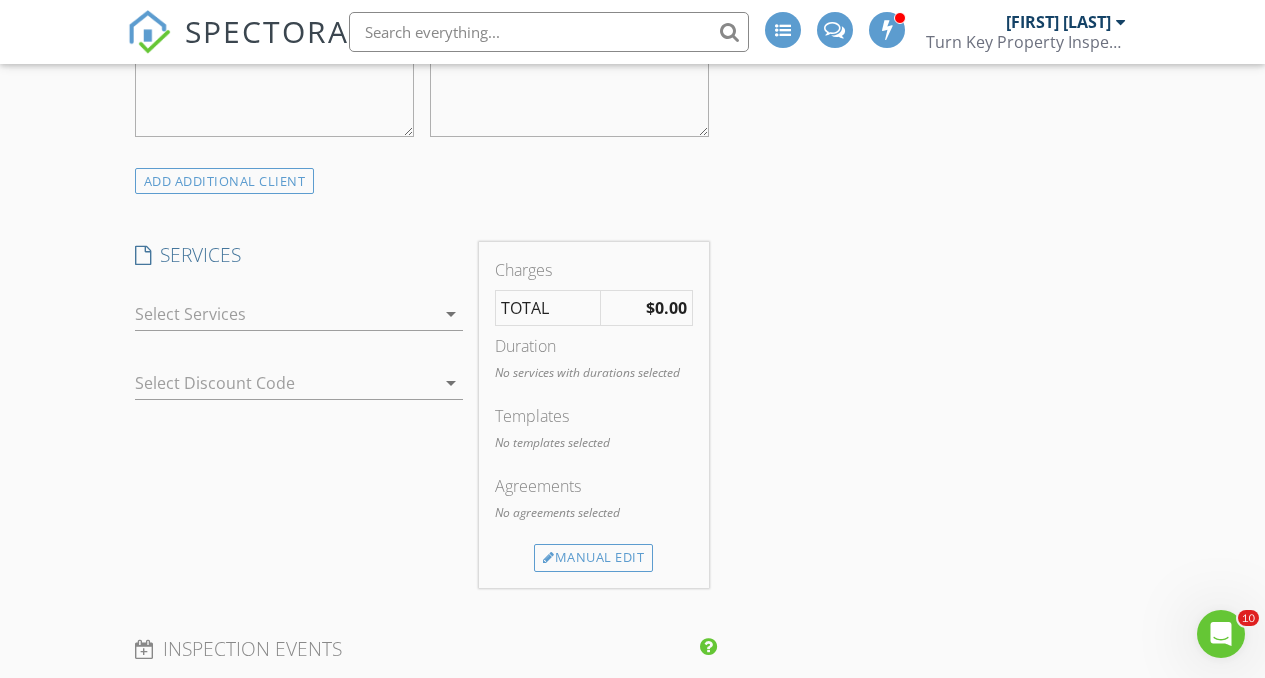 type on "[PHONE]" 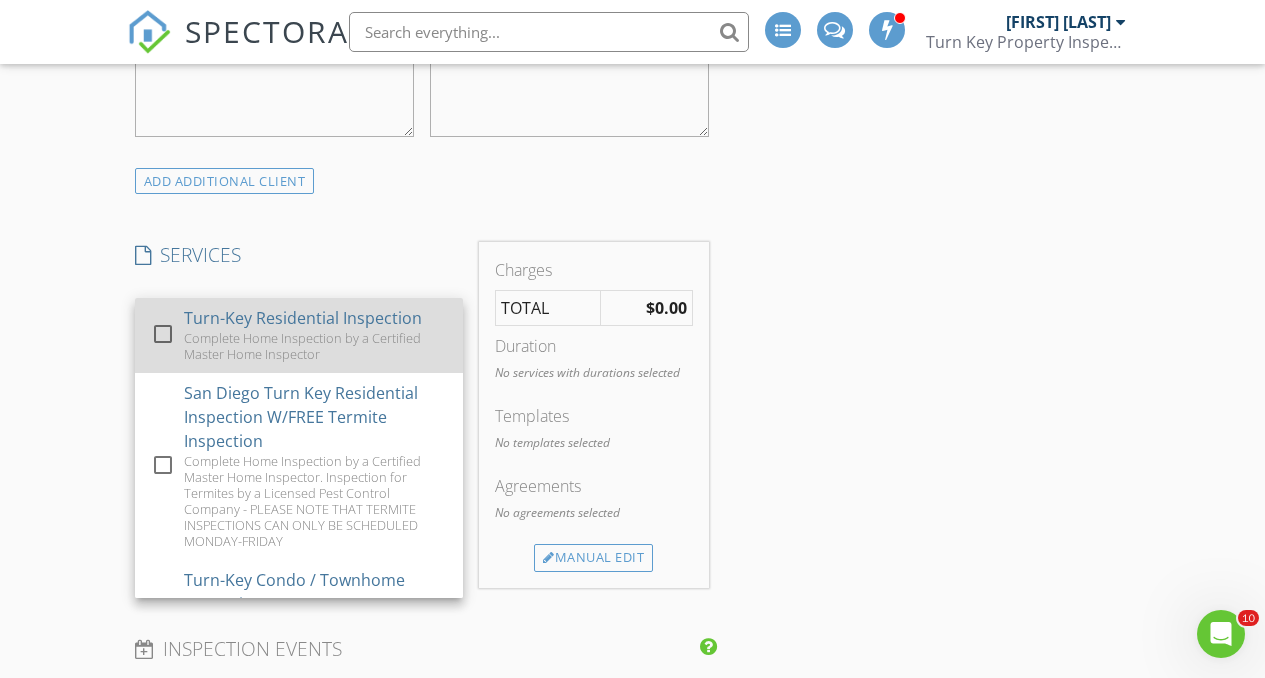 click at bounding box center [163, 334] 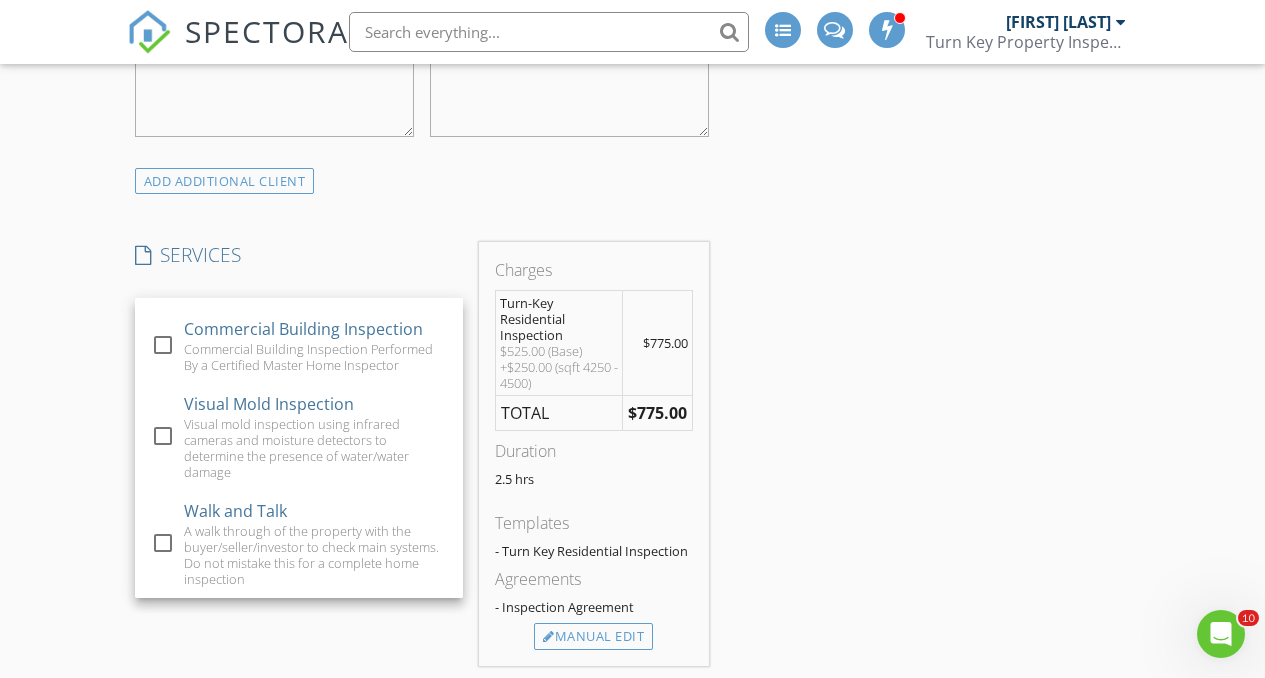 scroll, scrollTop: 919, scrollLeft: 0, axis: vertical 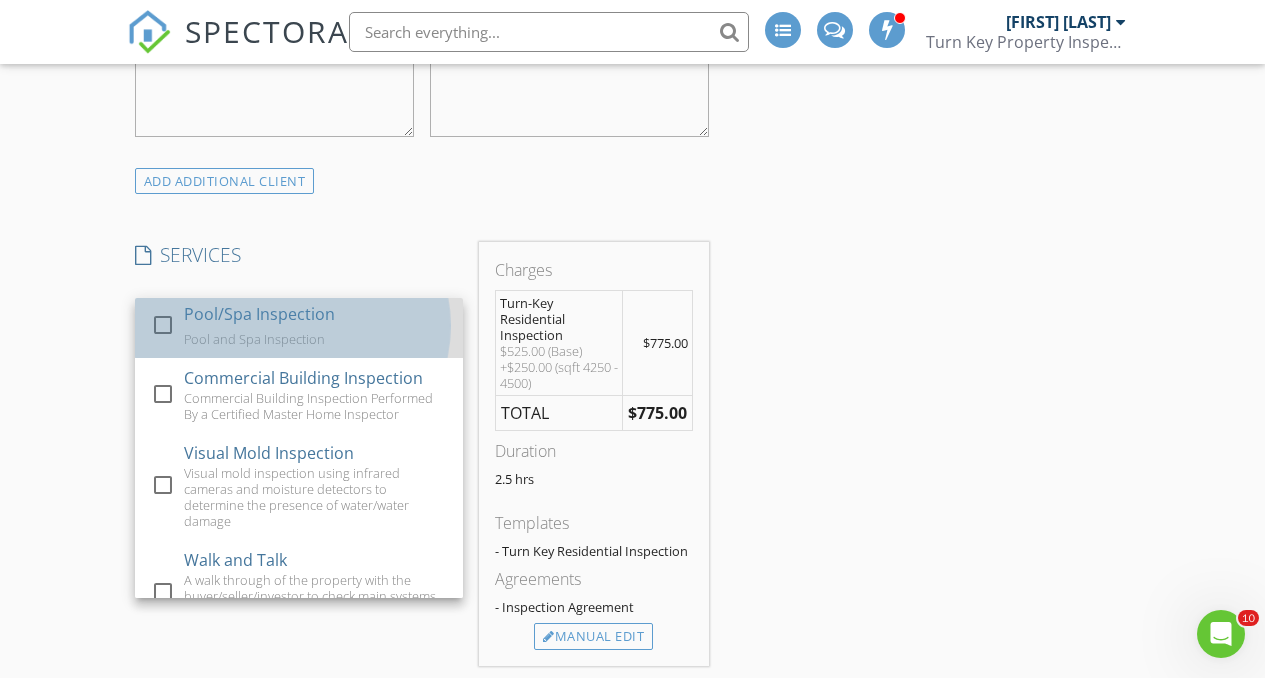 click on "Pool and Spa Inspection" at bounding box center (253, 339) 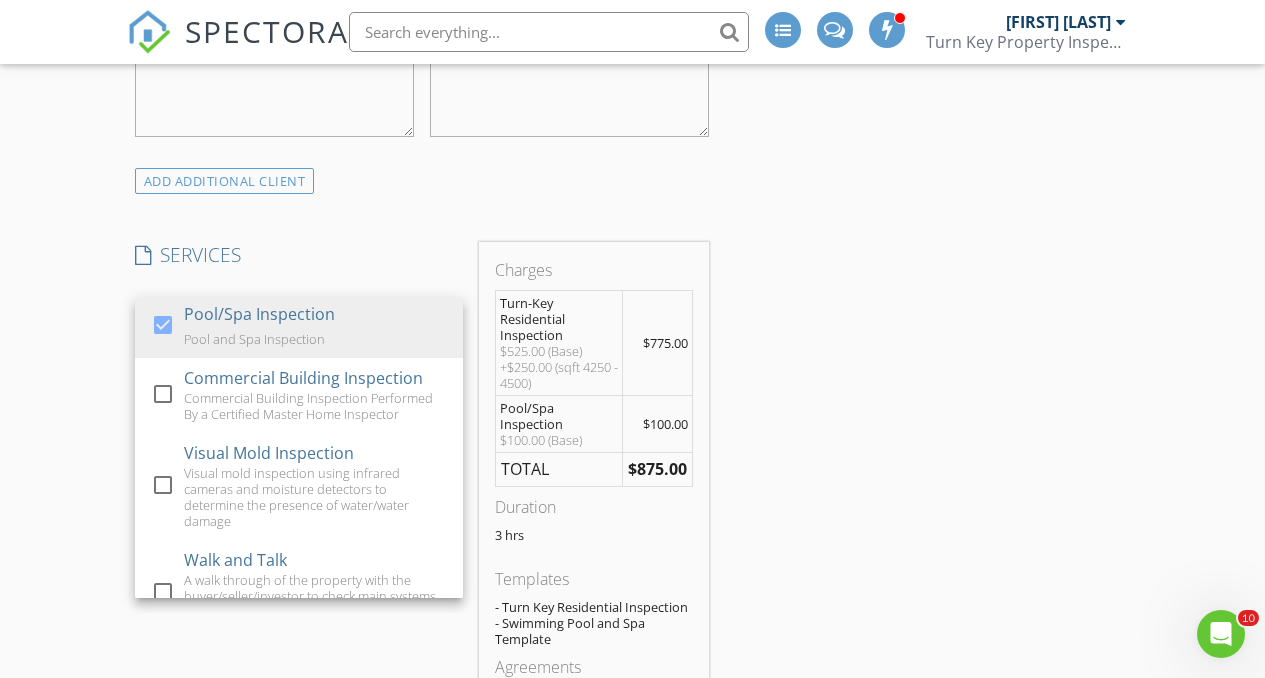 click on "New Inspection
INSPECTOR(S)
check_box   Anthony Flores   PRIMARY   check_box_outline_blank   Anthony V. Flores     check_box_outline_blank   Philip Reams     Anthony Flores arrow_drop_down   check_box_outline_blank Anthony Flores specifically requested
Date/Time
08/05/2025 10:00 AM
Location
Address Search       Address 14182 Whitebark Ave   Unit   City Chino   State CA   Zip 91710   County San Bernardino     Square Feet 4430   Year Built 2002   Foundation Slab arrow_drop_down     Anthony Flores     55.1 miles     (an hour)
client
check_box Enable Client CC email for this inspection   Client Search     check_box_outline_blank Client is a Company/Organization     First Name John   Last Name Hall   Email jhall@aqueoustech.com   CC Email   Phone 714-381-8656         Tags         Notes   Private Notes
SERVICES" at bounding box center (632, 731) 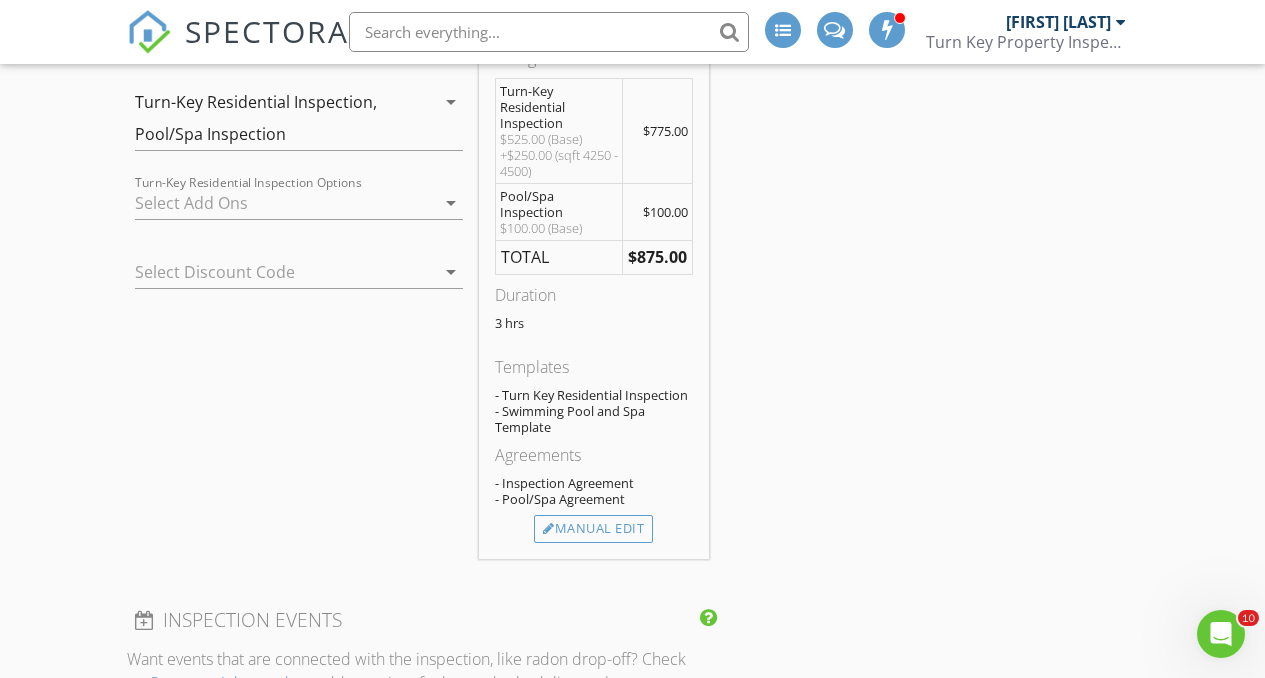 scroll, scrollTop: 1562, scrollLeft: 0, axis: vertical 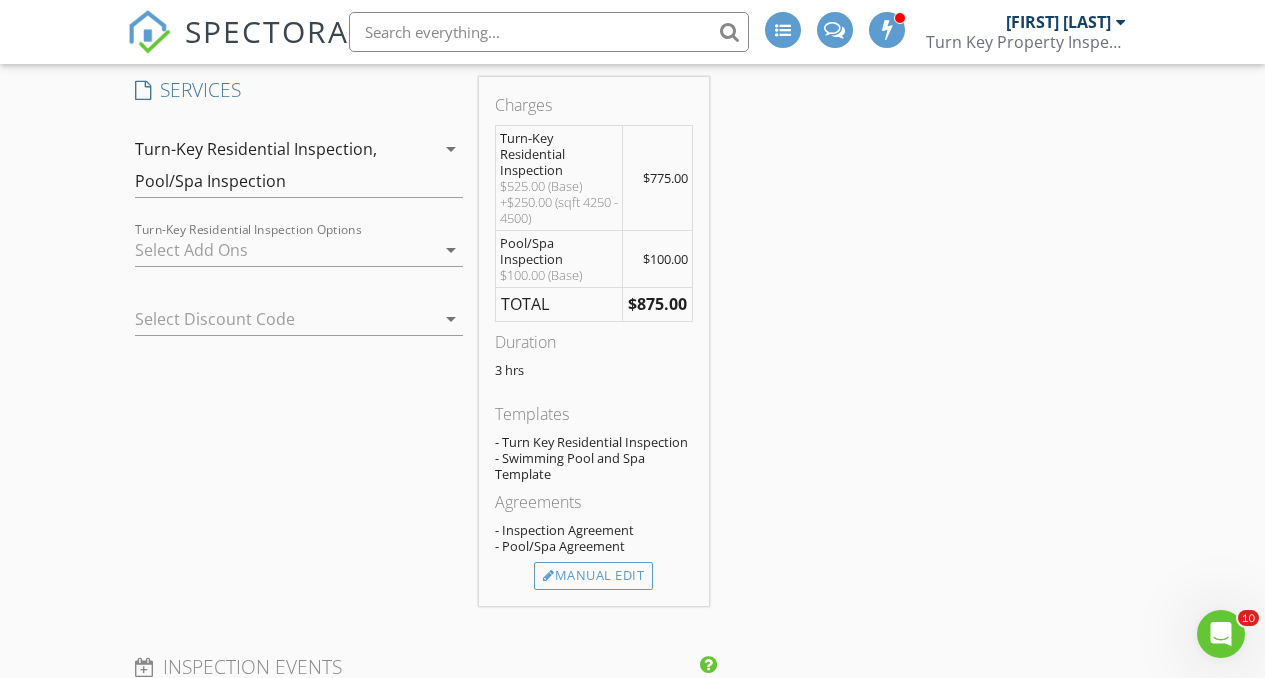 click on "Turn-Key Residential Inspection,  Pool/Spa Inspection" at bounding box center [285, 165] 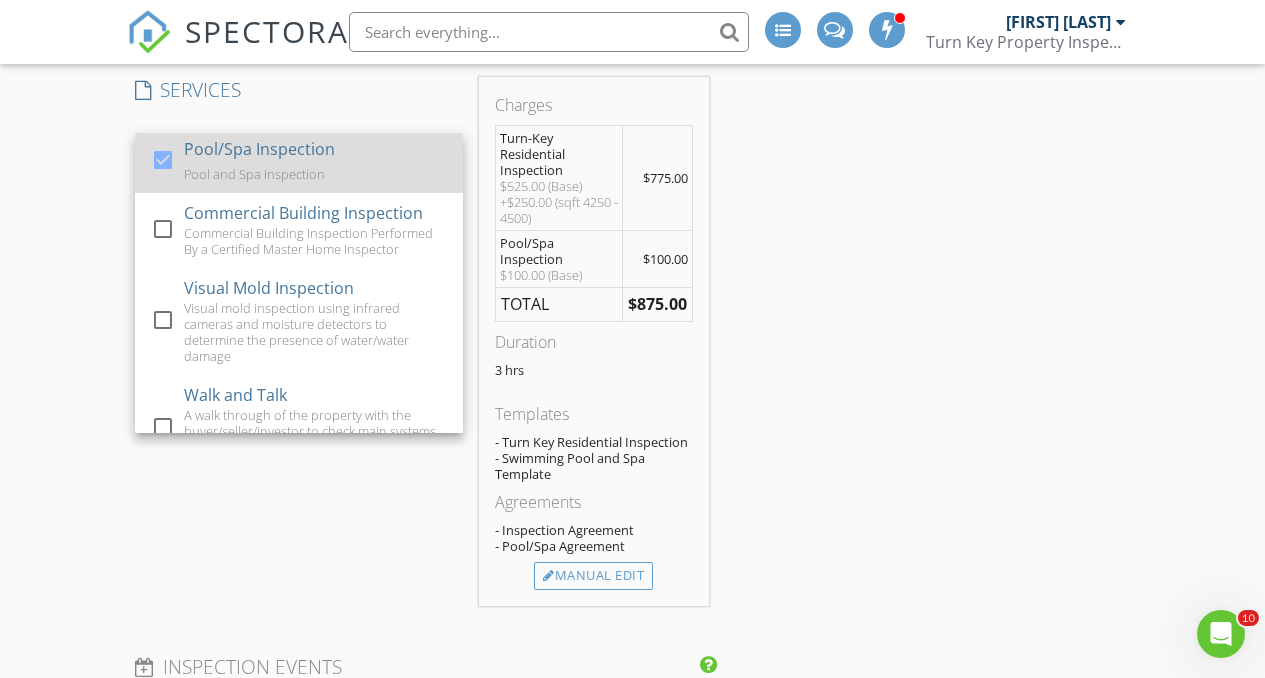 click at bounding box center [163, 160] 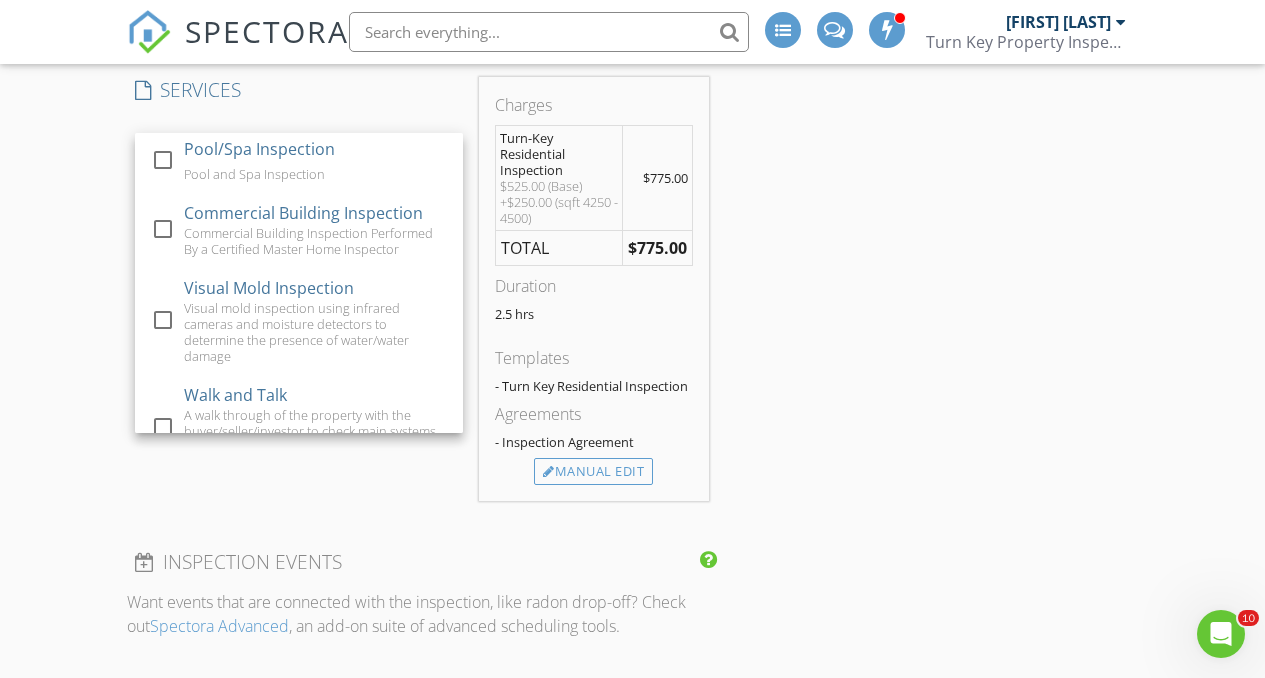 click on "New Inspection
INSPECTOR(S)
check_box   Anthony Flores   PRIMARY   check_box_outline_blank   Anthony V. Flores     check_box_outline_blank   Philip Reams     Anthony Flores arrow_drop_down   check_box_outline_blank Anthony Flores specifically requested
Date/Time
08/05/2025 10:00 AM
Location
Address Search       Address 14182 Whitebark Ave   Unit   City Chino   State CA   Zip 91710   County San Bernardino     Square Feet 4430   Year Built 2002   Foundation Slab arrow_drop_down     Anthony Flores     55.1 miles     (an hour)
client
check_box Enable Client CC email for this inspection   Client Search     check_box_outline_blank Client is a Company/Organization     First Name John   Last Name Hall   Email jhall@aqueoustech.com   CC Email   Phone 714-381-8656         Tags         Notes   Private Notes
SERVICES" at bounding box center (632, 514) 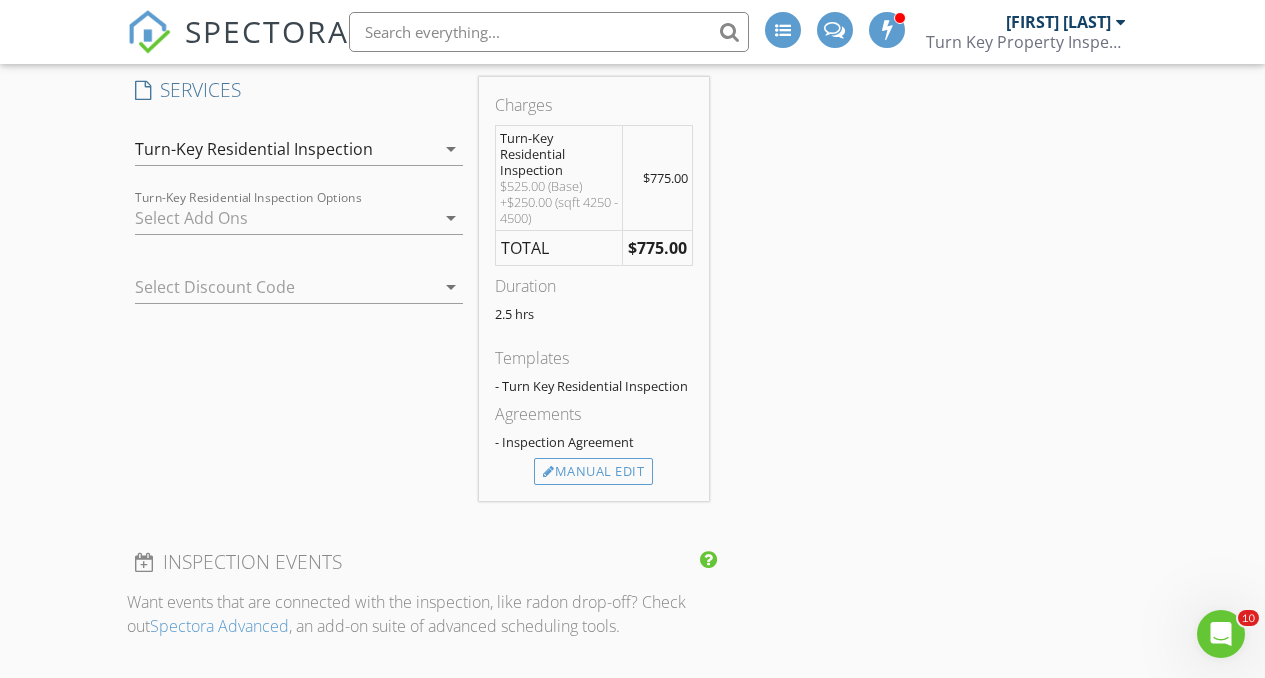 click at bounding box center (285, 218) 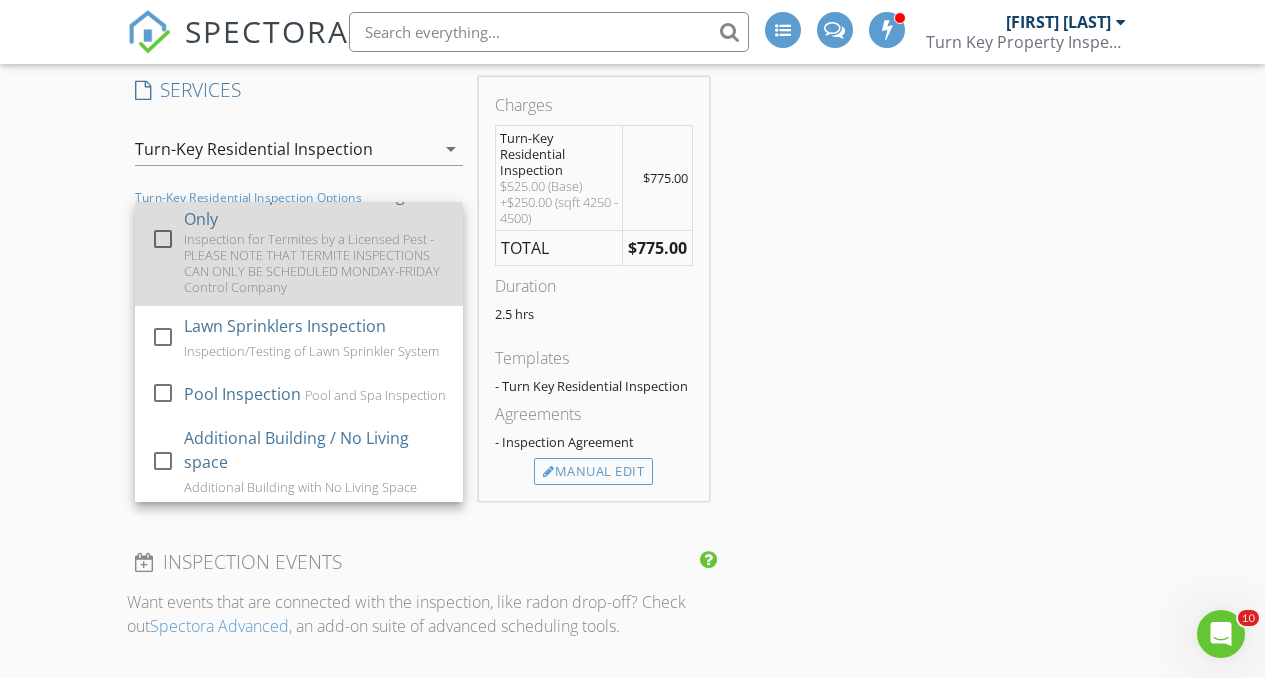 scroll, scrollTop: 179, scrollLeft: 0, axis: vertical 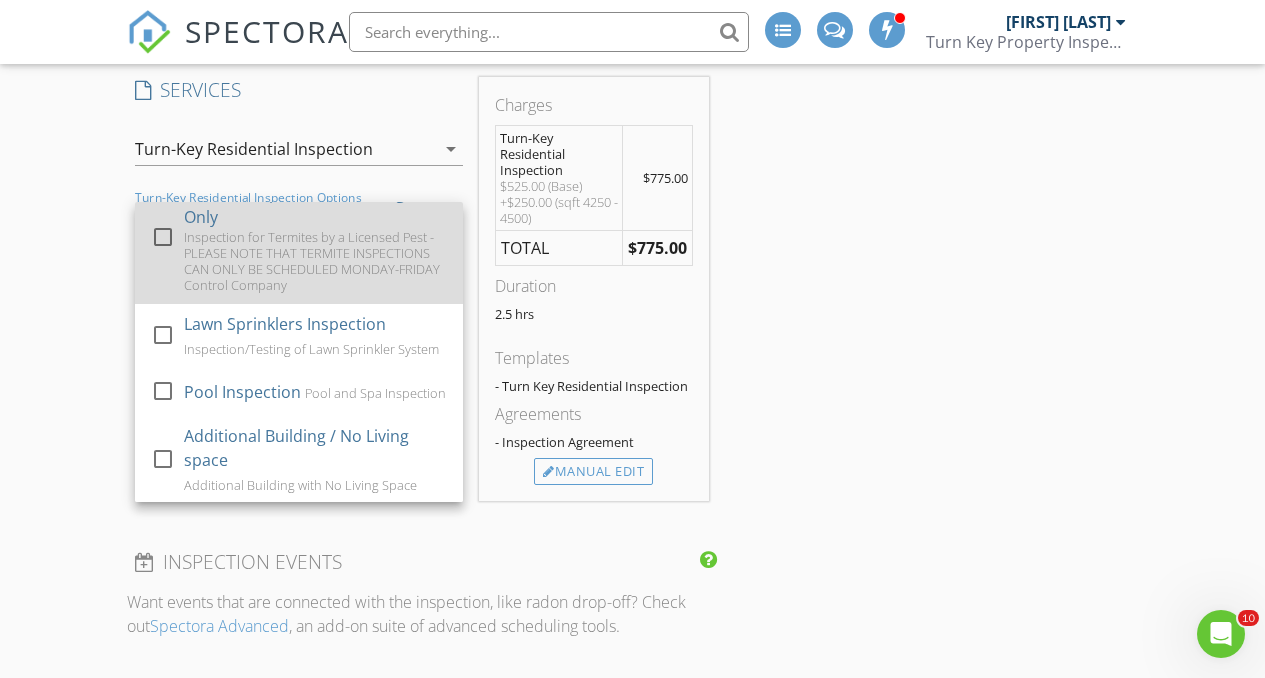 click on "Pool Inspection" at bounding box center (241, 392) 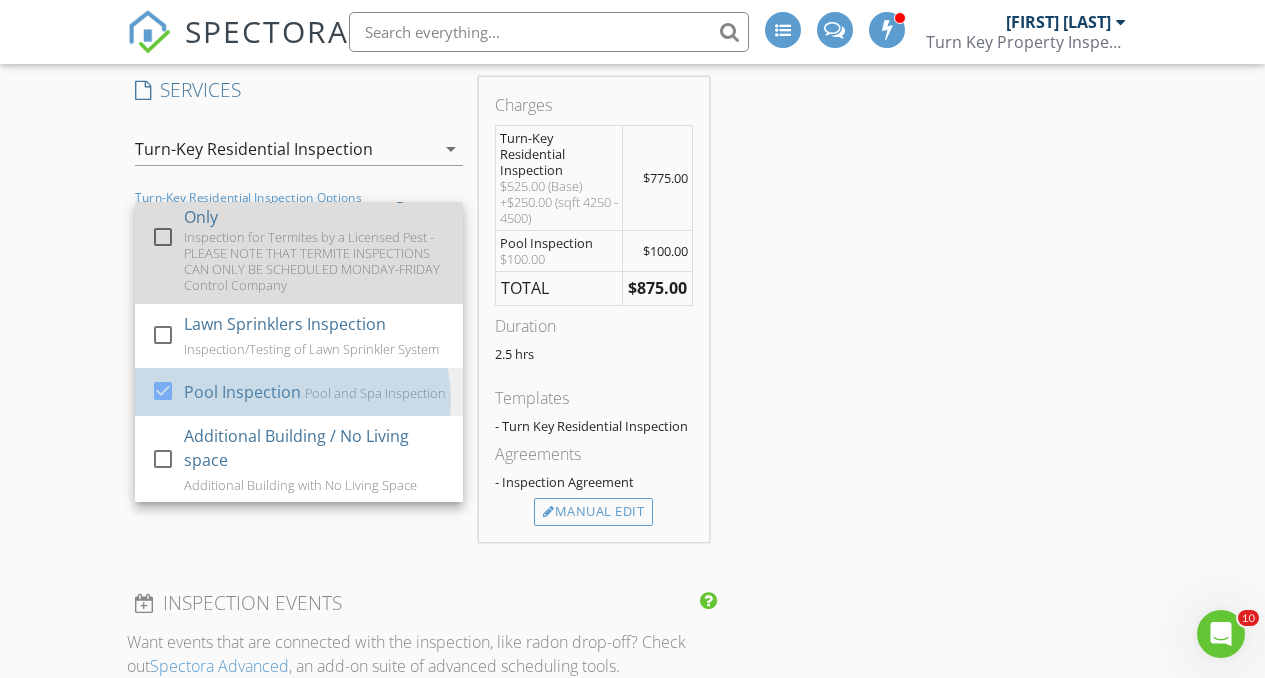 click on "Pool Inspection" at bounding box center [241, 392] 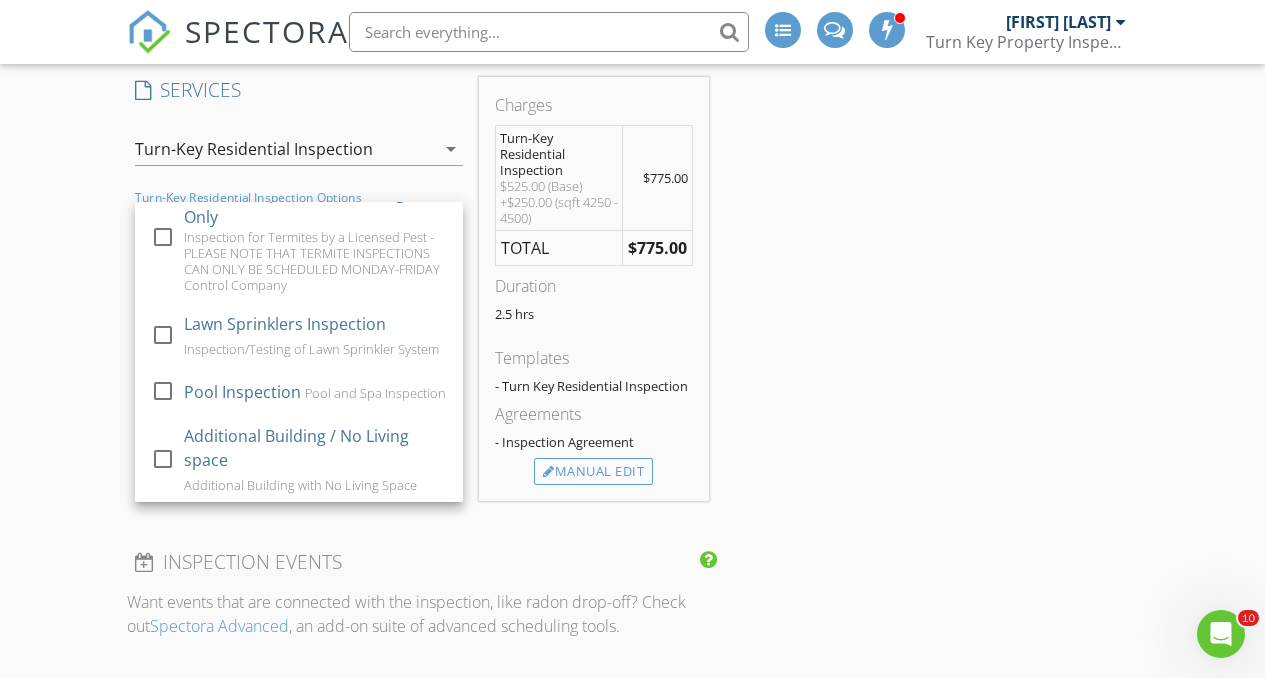 click on "New Inspection
INSPECTOR(S)
check_box   Anthony Flores   PRIMARY   check_box_outline_blank   Anthony V. Flores     check_box_outline_blank   Philip Reams     Anthony Flores arrow_drop_down   check_box_outline_blank Anthony Flores specifically requested
Date/Time
08/05/2025 10:00 AM
Location
Address Search       Address 14182 Whitebark Ave   Unit   City Chino   State CA   Zip 91710   County San Bernardino     Square Feet 4430   Year Built 2002   Foundation Slab arrow_drop_down     Anthony Flores     55.1 miles     (an hour)
client
check_box Enable Client CC email for this inspection   Client Search     check_box_outline_blank Client is a Company/Organization     First Name John   Last Name Hall   Email jhall@aqueoustech.com   CC Email   Phone 714-381-8656         Tags         Notes   Private Notes
SERVICES" at bounding box center [632, 514] 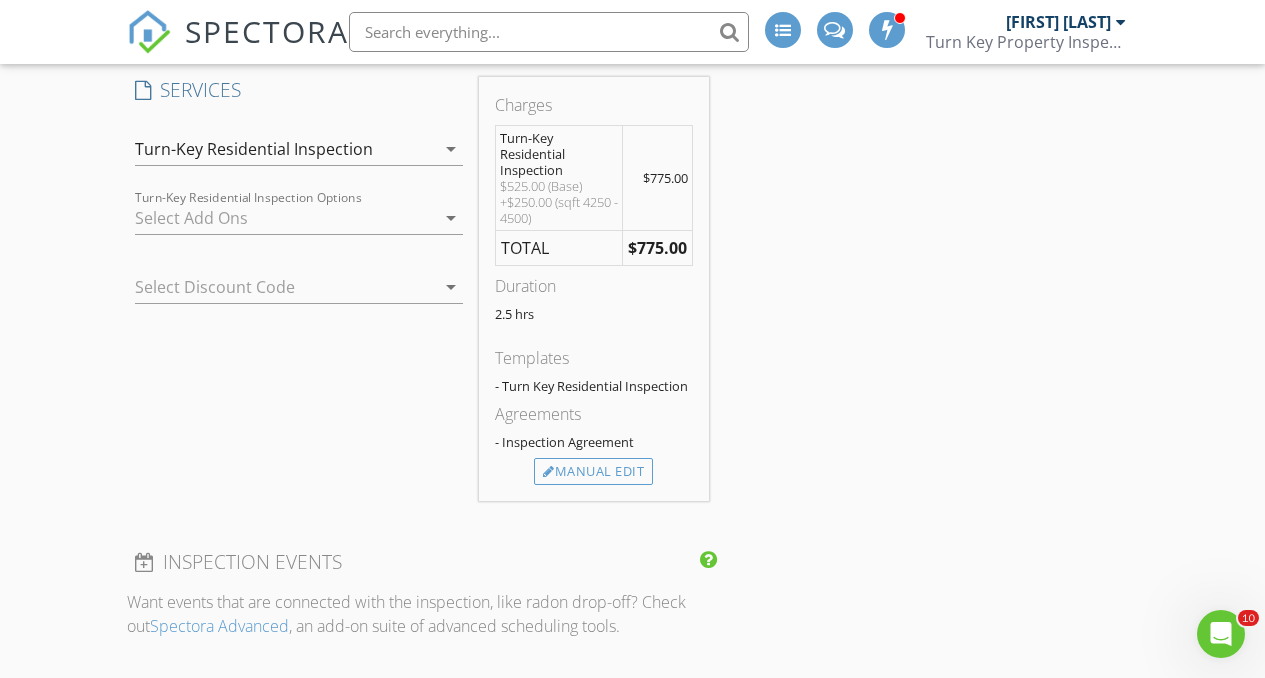 click on "Turn-Key Residential Inspection" at bounding box center [254, 149] 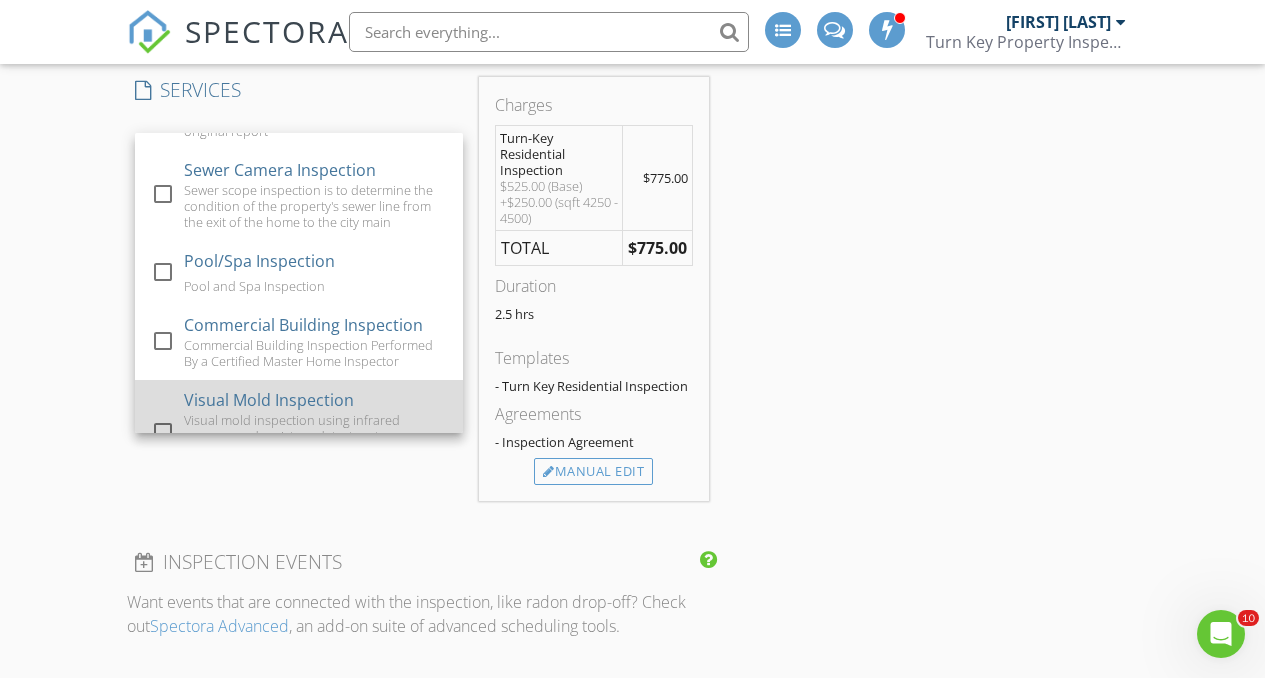 scroll, scrollTop: 798, scrollLeft: 0, axis: vertical 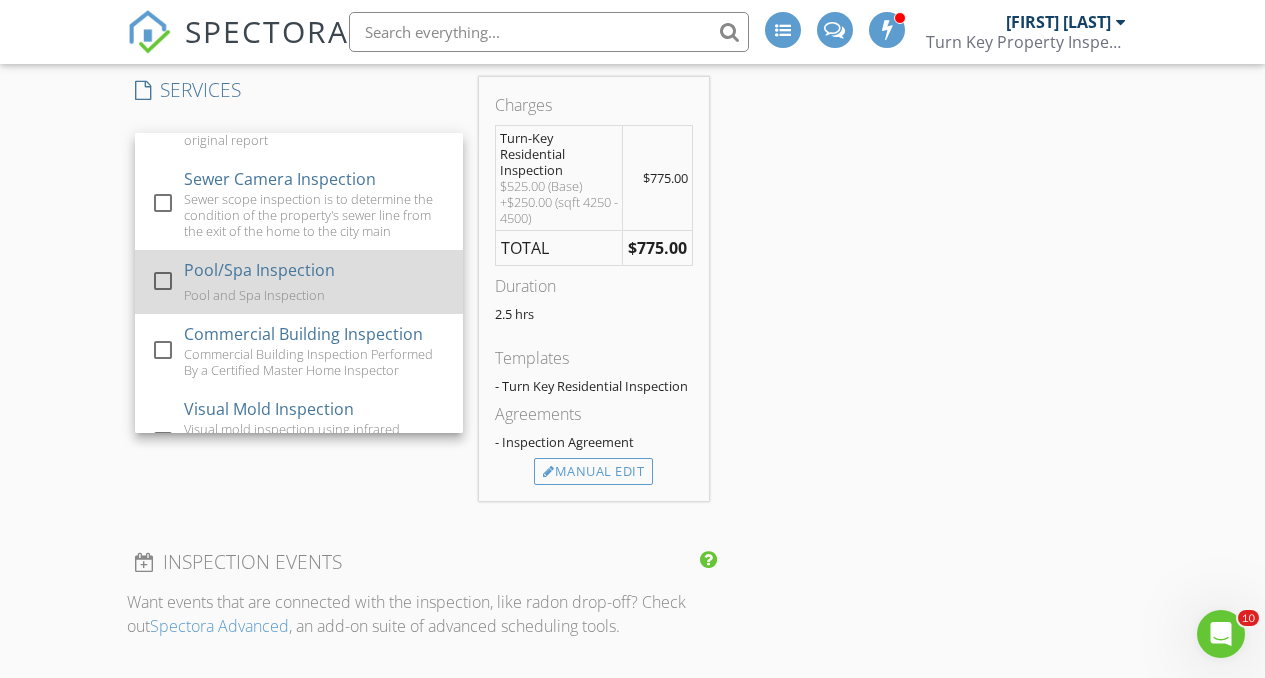 click on "Pool/Spa Inspection   Pool and Spa Inspection" at bounding box center (314, 282) 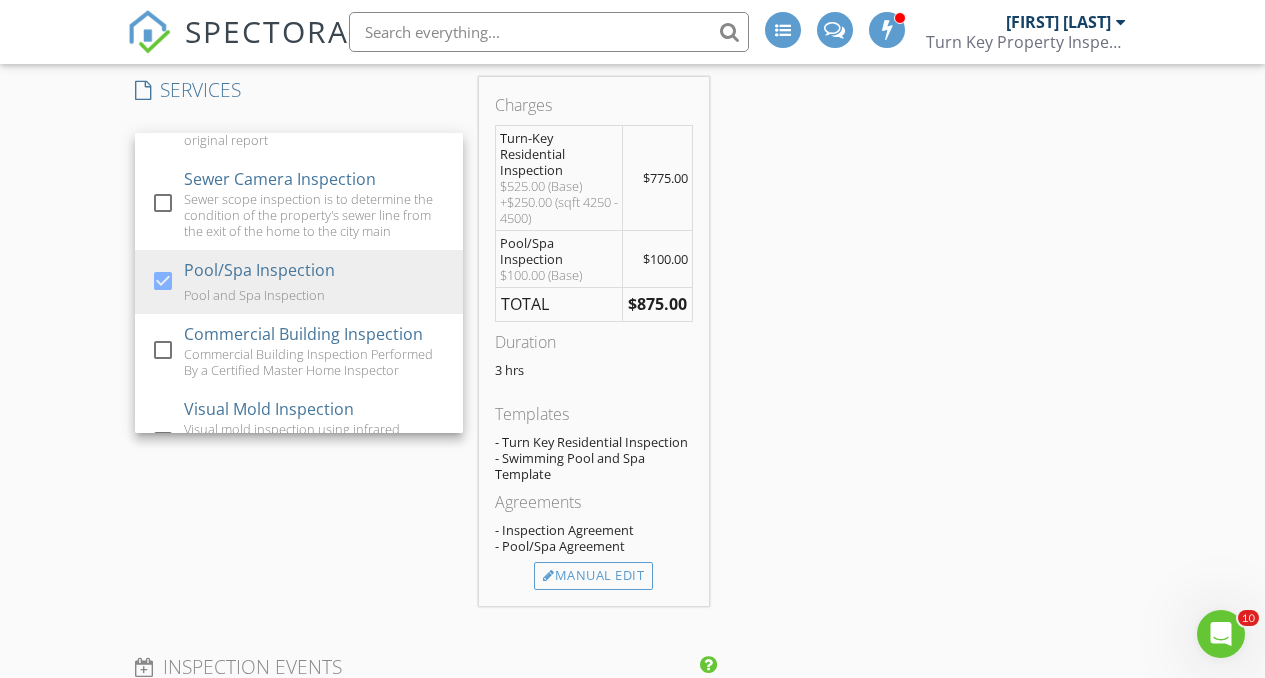 click on "New Inspection
INSPECTOR(S)
check_box   Anthony Flores   PRIMARY   check_box_outline_blank   Anthony V. Flores     check_box_outline_blank   Philip Reams     Anthony Flores arrow_drop_down   check_box_outline_blank Anthony Flores specifically requested
Date/Time
08/05/2025 10:00 AM
Location
Address Search       Address 14182 Whitebark Ave   Unit   City Chino   State CA   Zip 91710   County San Bernardino     Square Feet 4430   Year Built 2002   Foundation Slab arrow_drop_down     Anthony Flores     55.1 miles     (an hour)
client
check_box Enable Client CC email for this inspection   Client Search     check_box_outline_blank Client is a Company/Organization     First Name John   Last Name Hall   Email jhall@aqueoustech.com   CC Email   Phone 714-381-8656         Tags         Notes   Private Notes
SERVICES" at bounding box center (632, 566) 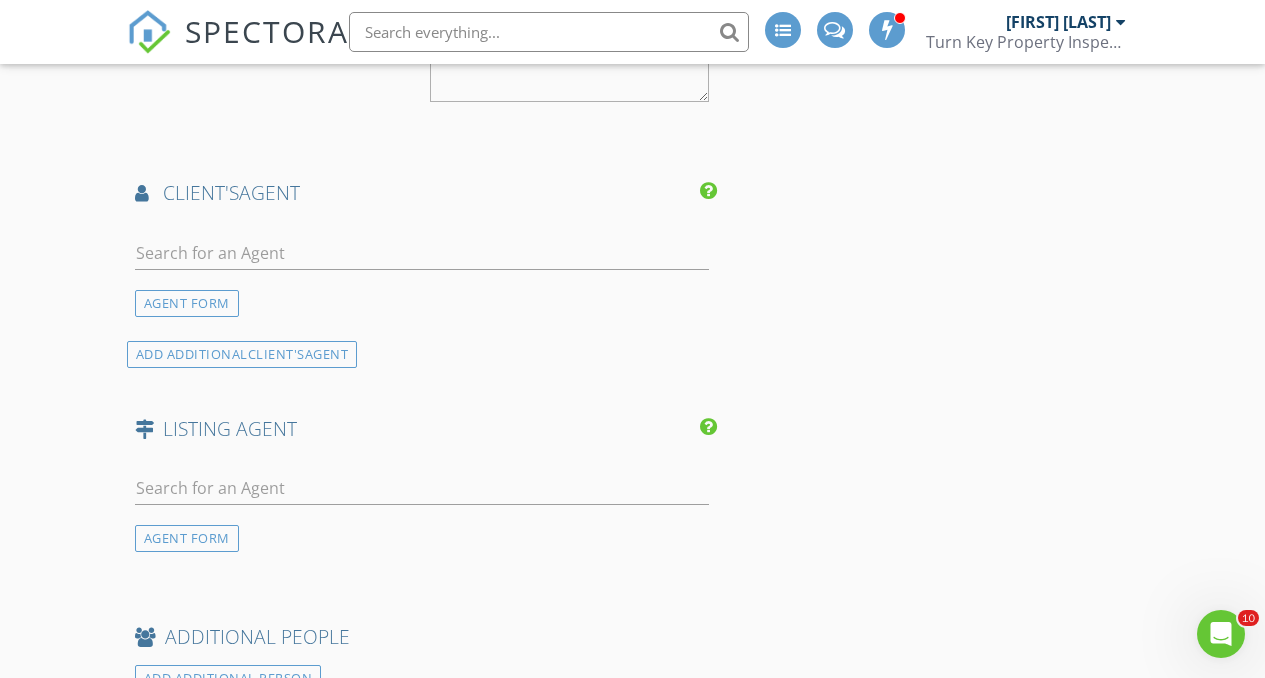 scroll, scrollTop: 2486, scrollLeft: 0, axis: vertical 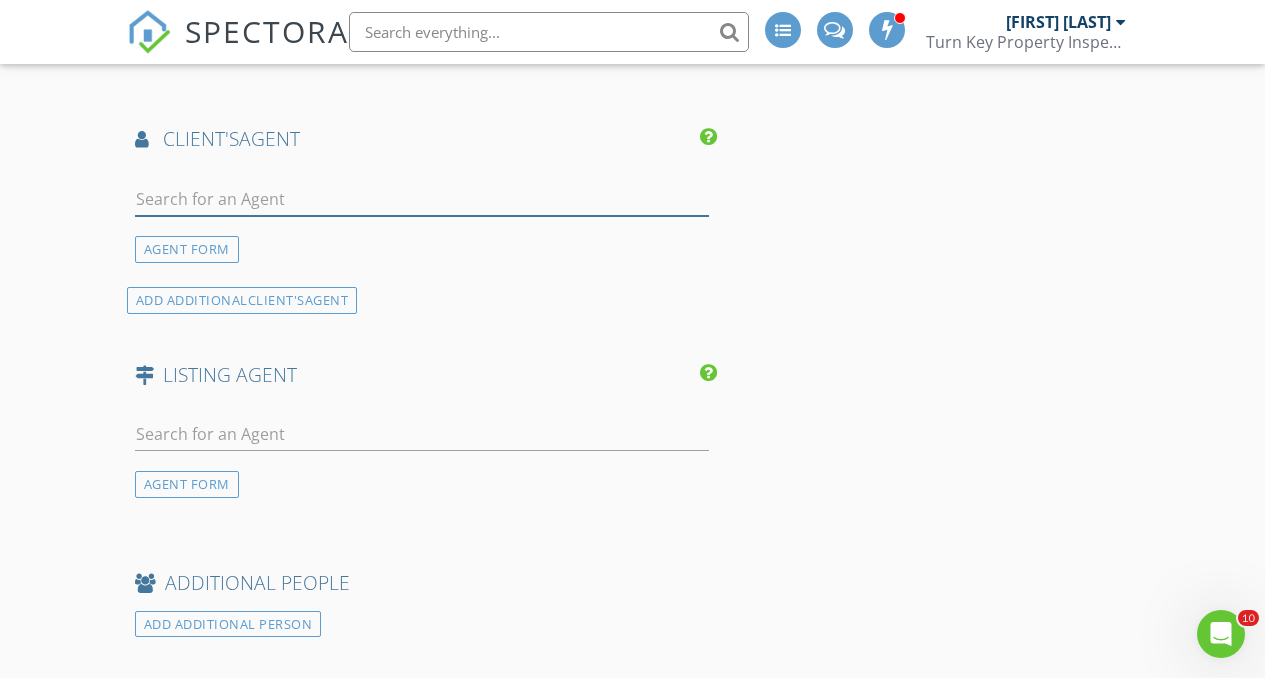 click at bounding box center (422, 199) 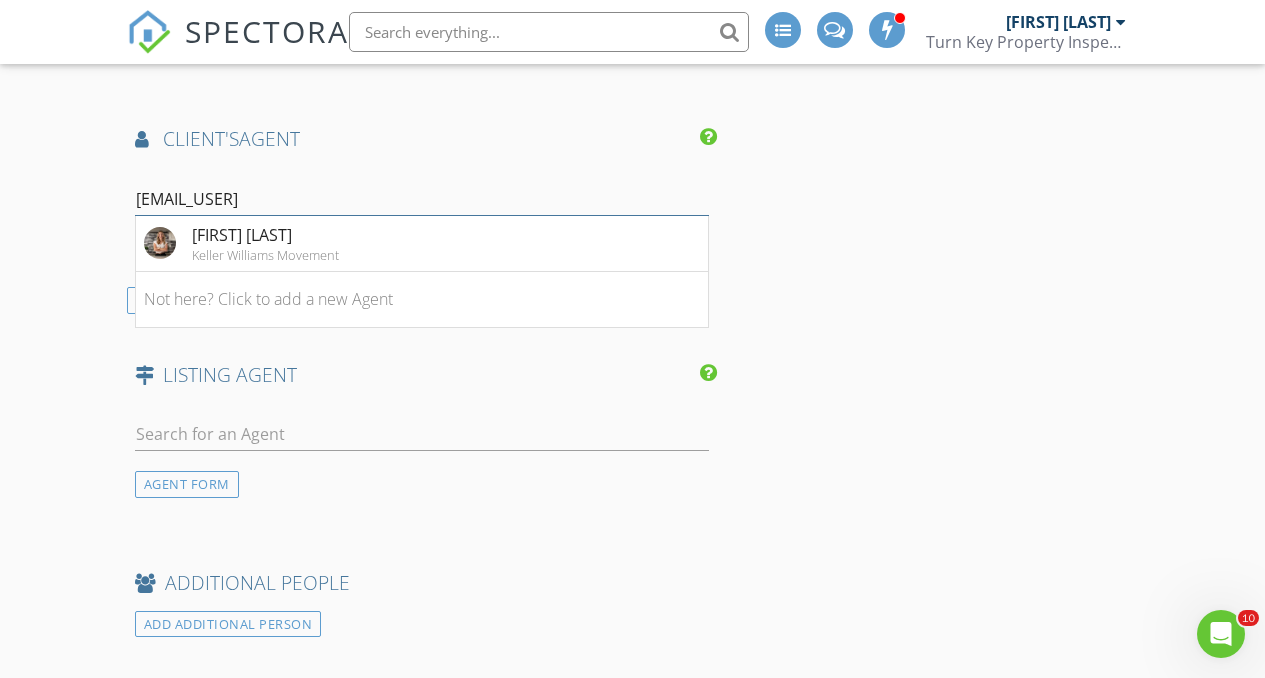 type on "kail" 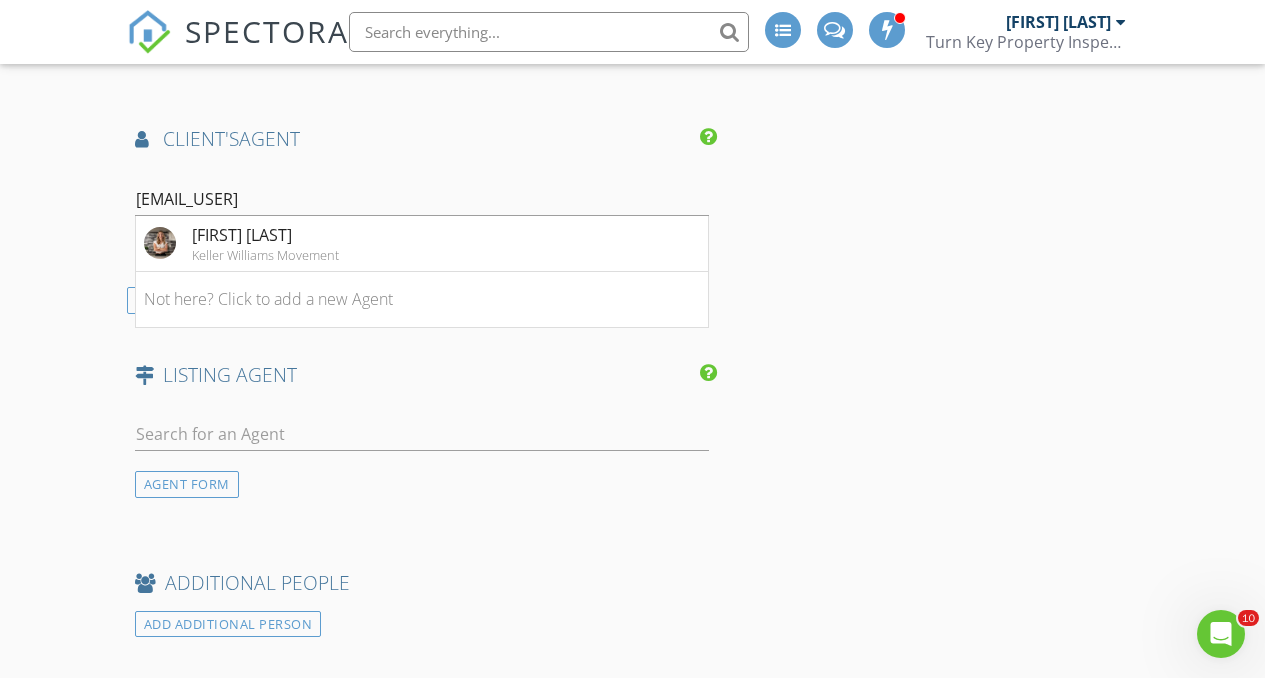 click on "Kailee Briggs
Keller Williams Movement" at bounding box center [422, 244] 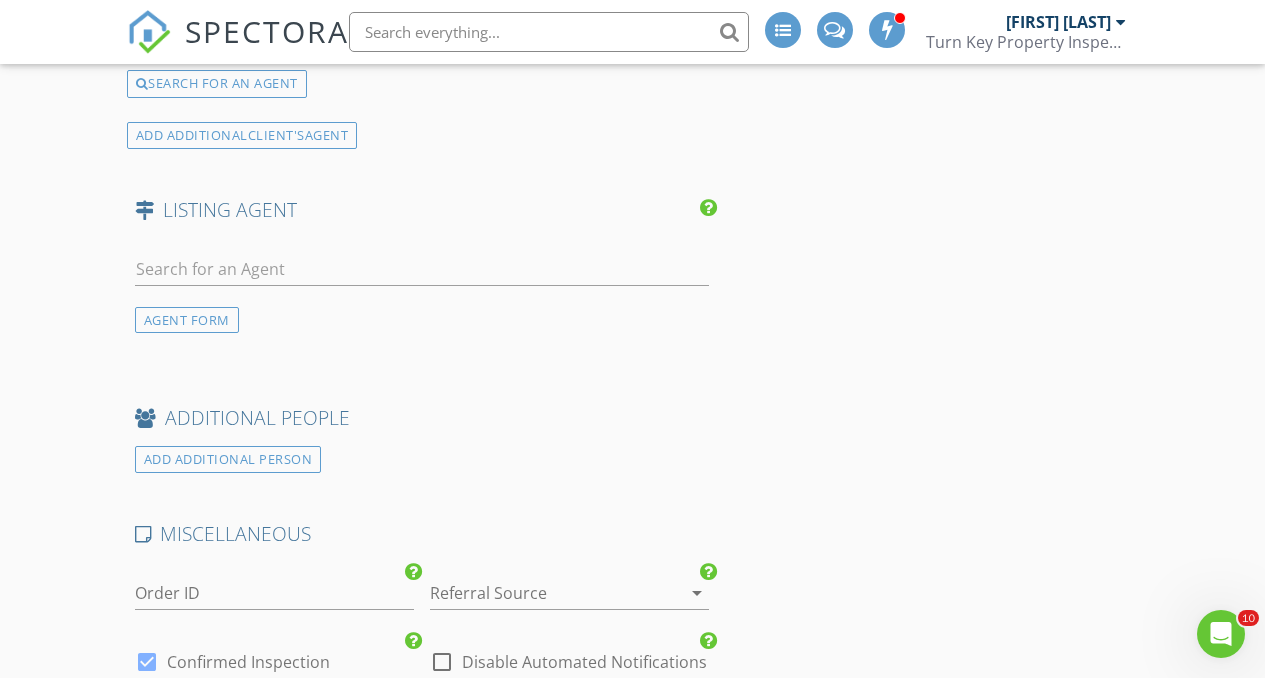 scroll, scrollTop: 3154, scrollLeft: 0, axis: vertical 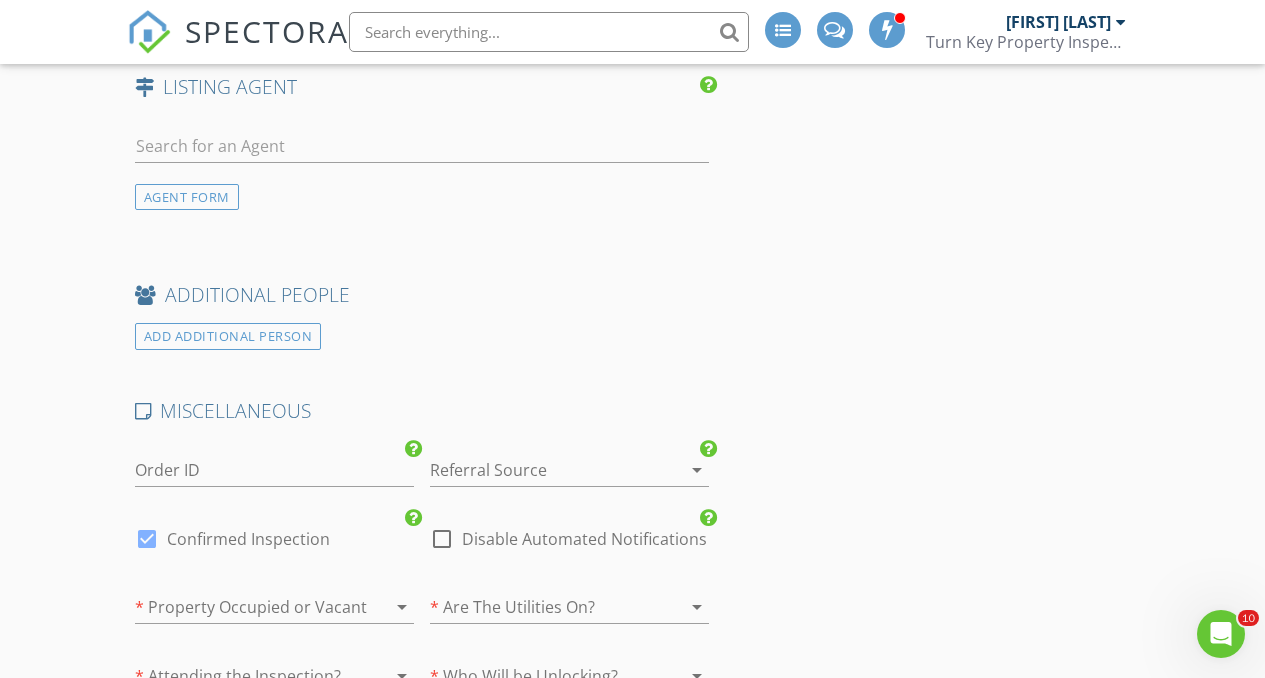click at bounding box center (541, 470) 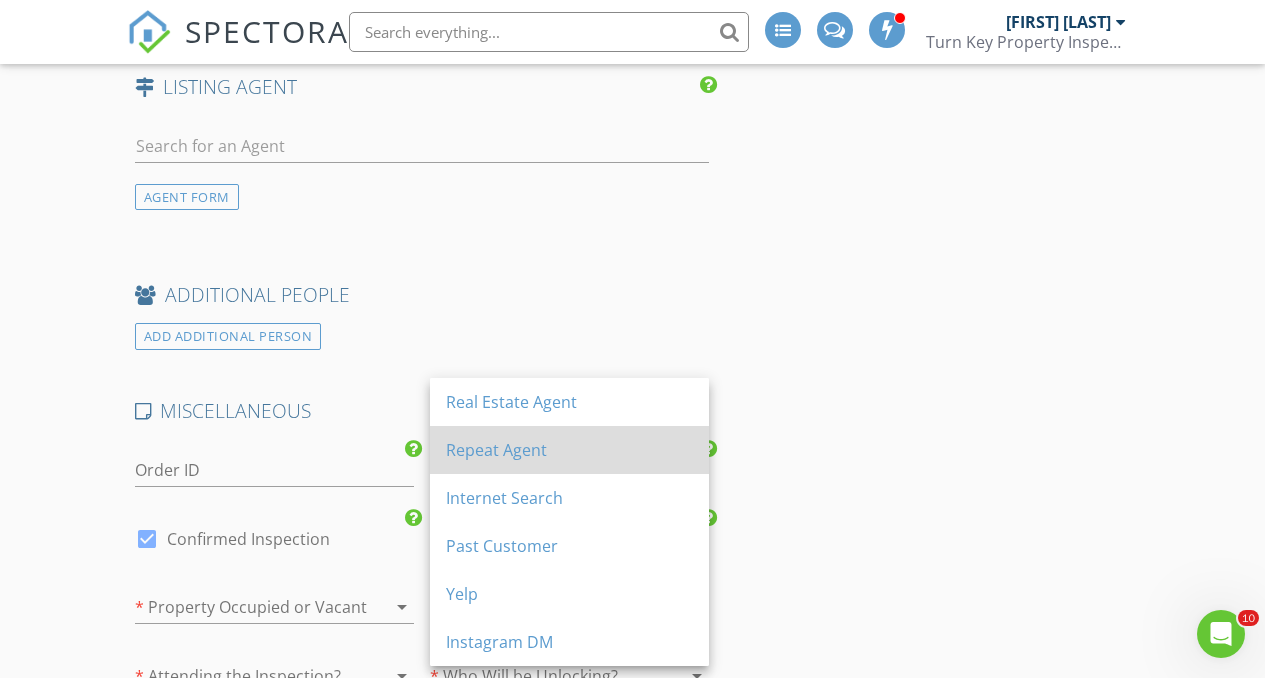 click on "Repeat Agent" at bounding box center [569, 450] 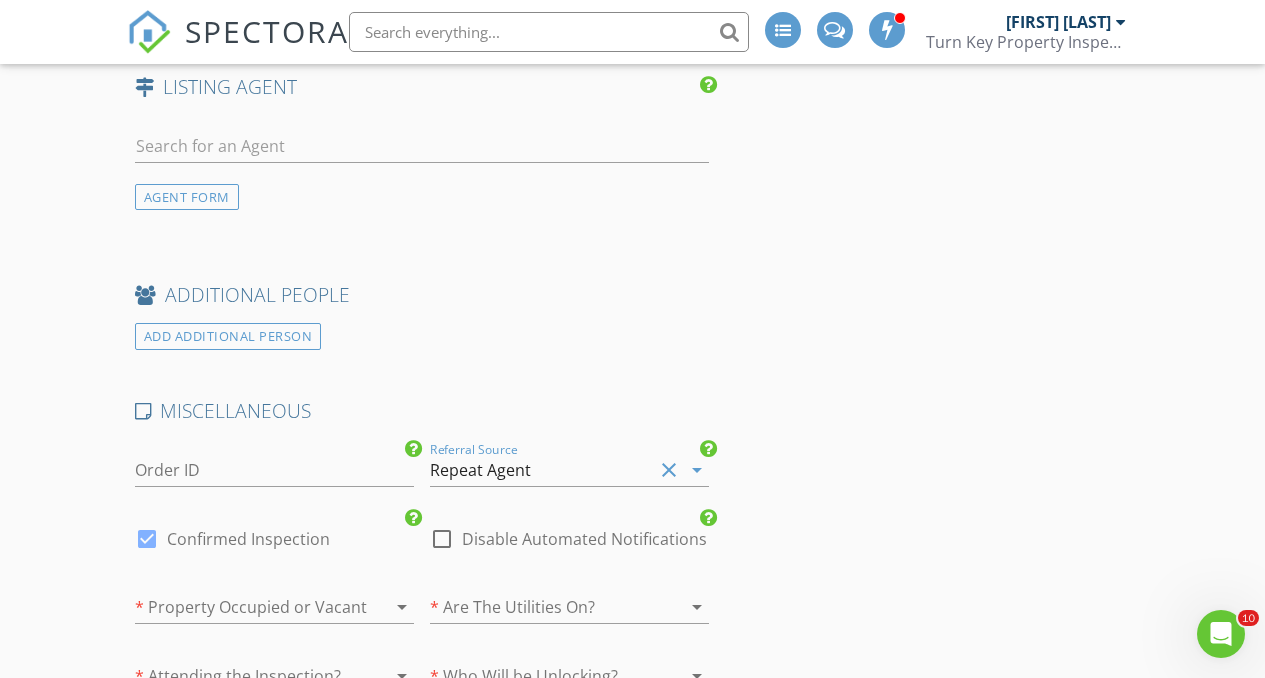 click on "INSPECTOR(S)
check_box   Anthony Flores   PRIMARY   check_box_outline_blank   Anthony V. Flores     check_box_outline_blank   Philip Reams     Anthony Flores arrow_drop_down   check_box_outline_blank Anthony Flores specifically requested
Date/Time
08/05/2025 10:00 AM
Location
Address Search       Address 14182 Whitebark Ave   Unit   City Chino   State CA   Zip 91710   County San Bernardino     Square Feet 4430   Year Built 2002   Foundation Slab arrow_drop_down     Anthony Flores     55.1 miles     (an hour)
client
check_box Enable Client CC email for this inspection   Client Search     check_box_outline_blank Client is a Company/Organization     First Name John   Last Name Hall   Email jhall@aqueoustech.com   CC Email   Phone 714-381-8656         Tags         Notes   Private Notes
ADD ADDITIONAL client" at bounding box center (633, -802) 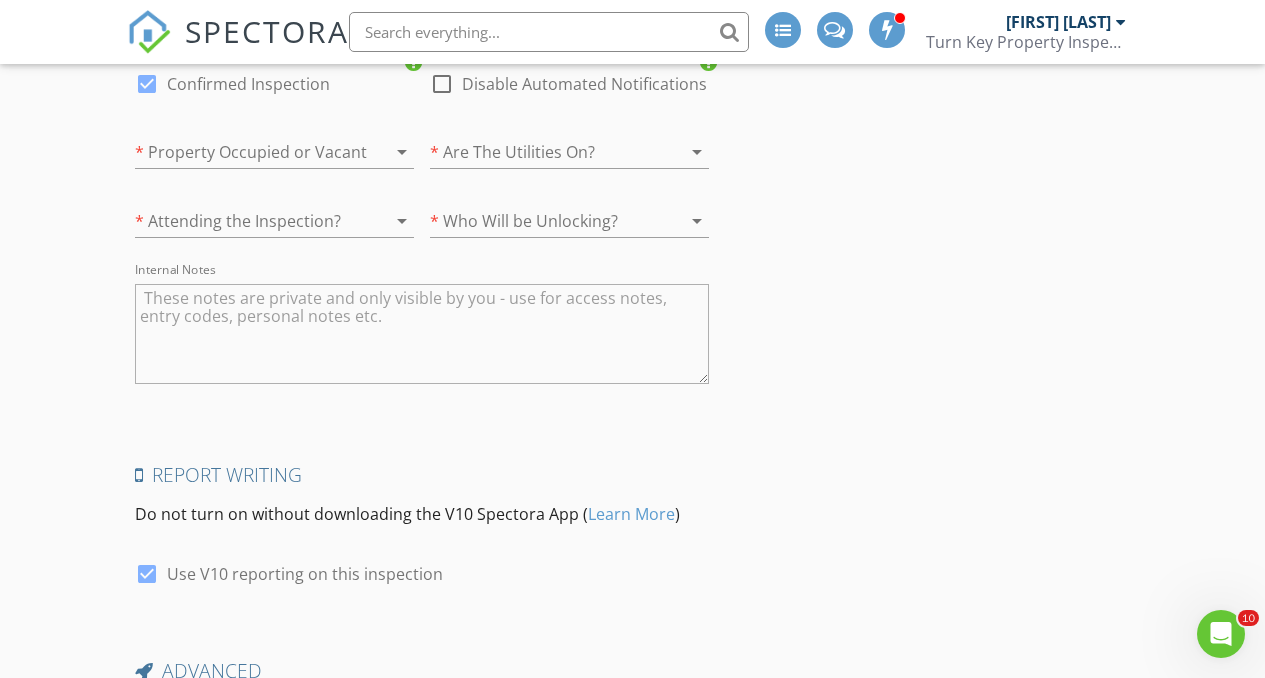 scroll, scrollTop: 3838, scrollLeft: 0, axis: vertical 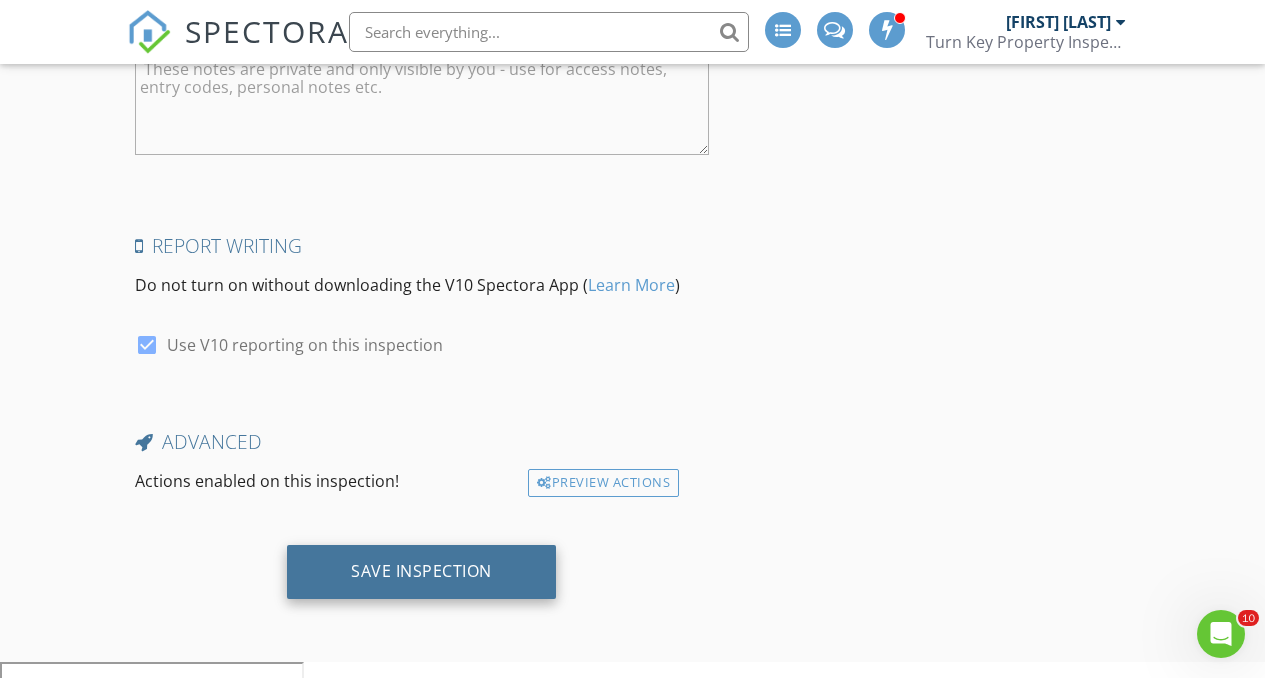 click on "Save Inspection" at bounding box center [421, 571] 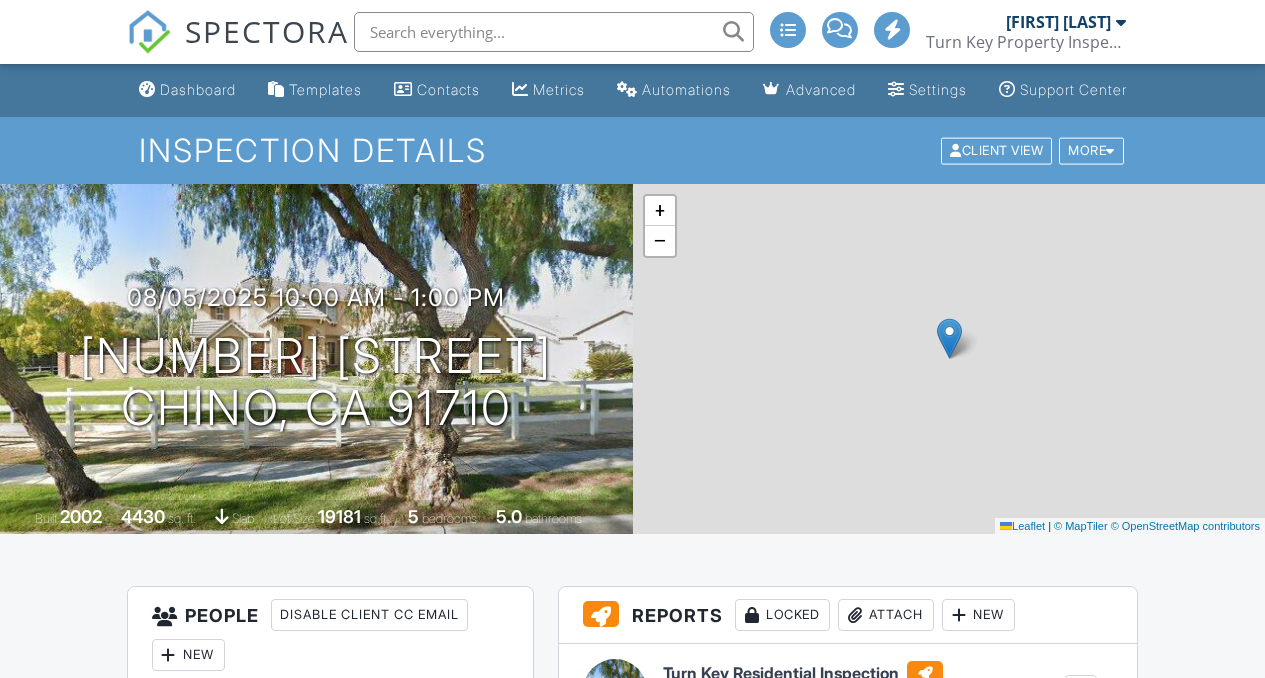 scroll, scrollTop: 0, scrollLeft: 0, axis: both 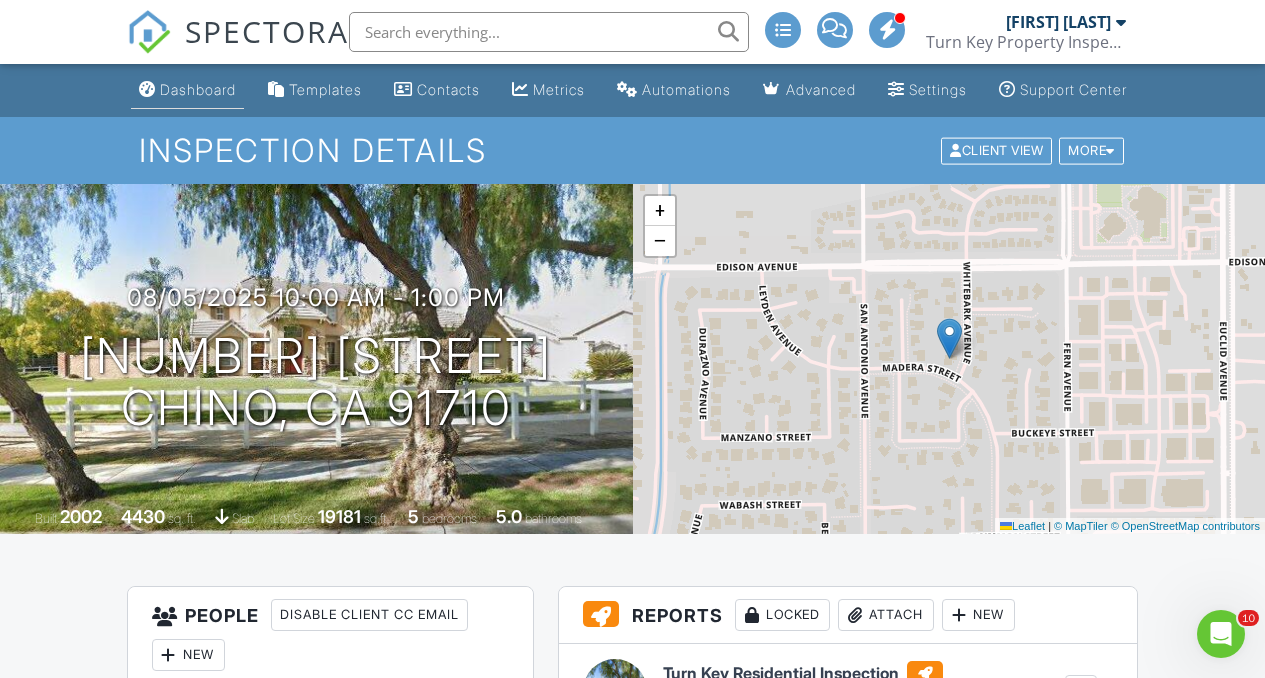 click on "Dashboard" at bounding box center [198, 89] 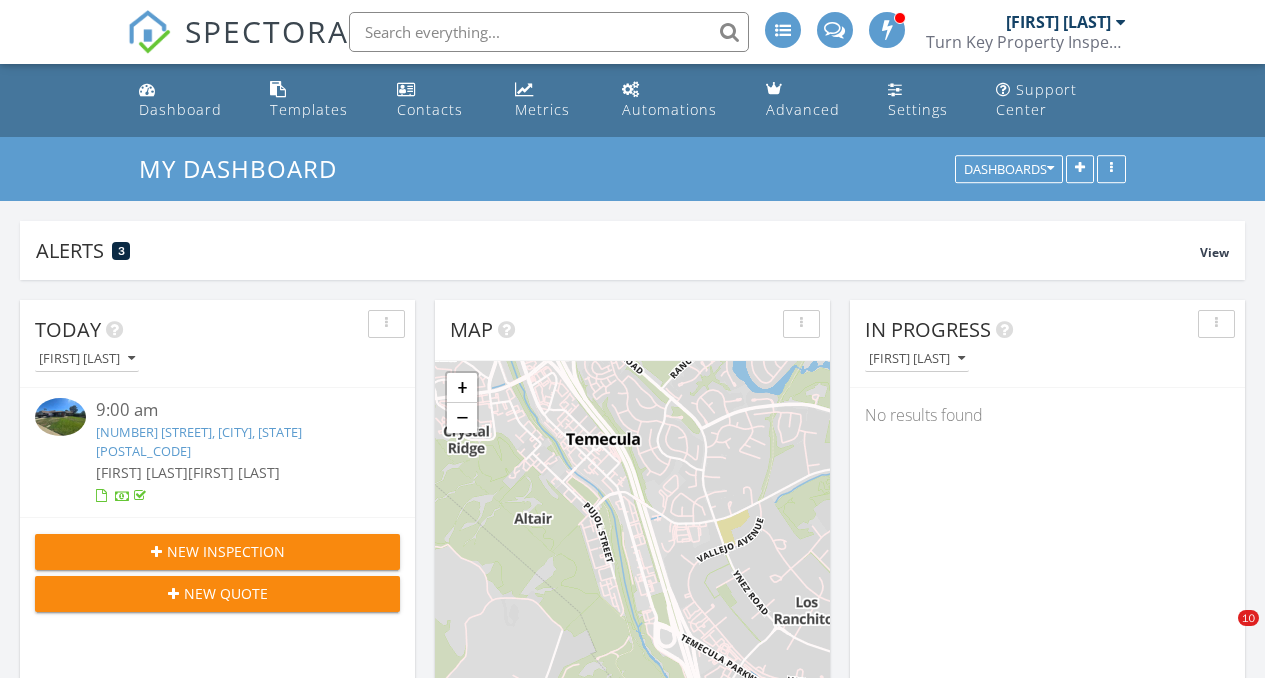 scroll, scrollTop: 1304, scrollLeft: 0, axis: vertical 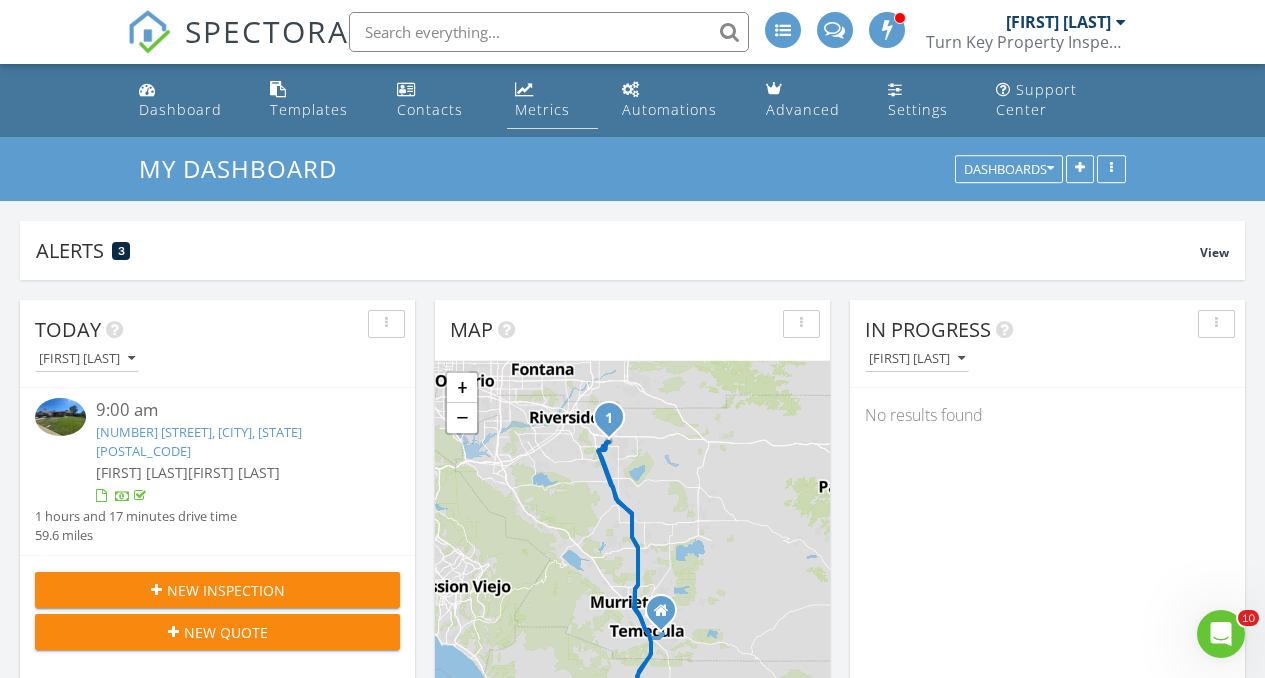click on "Metrics" at bounding box center [542, 109] 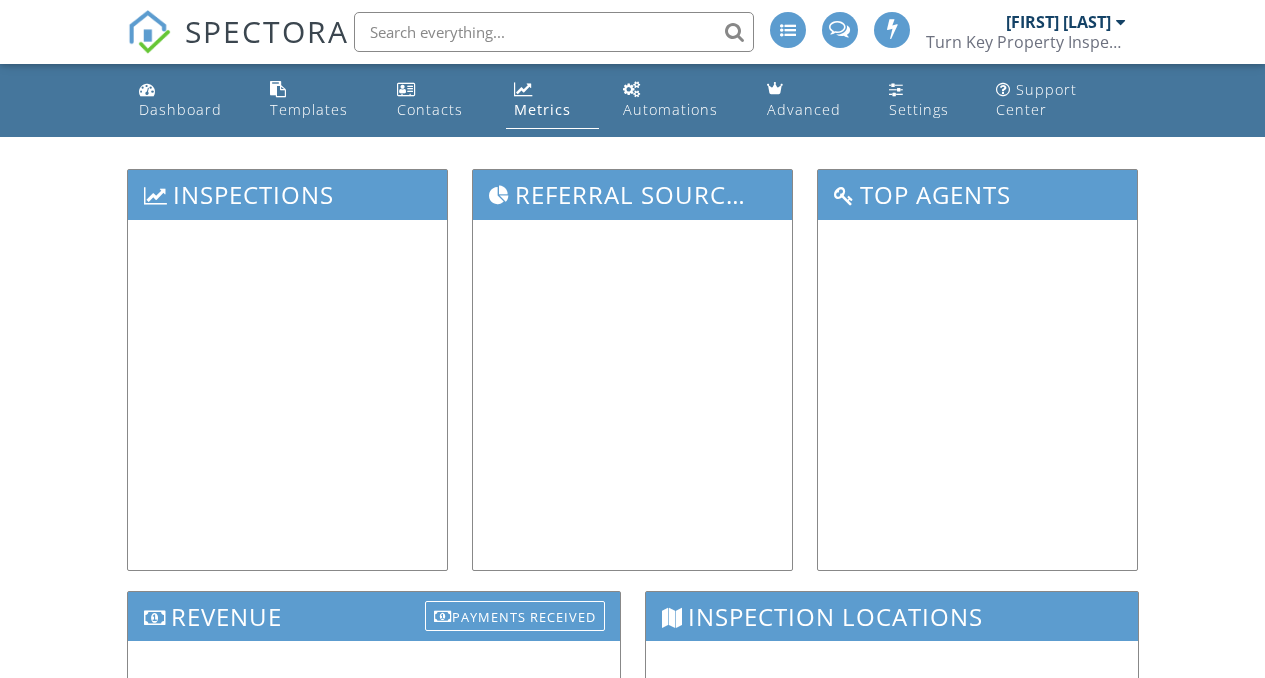 scroll, scrollTop: 0, scrollLeft: 0, axis: both 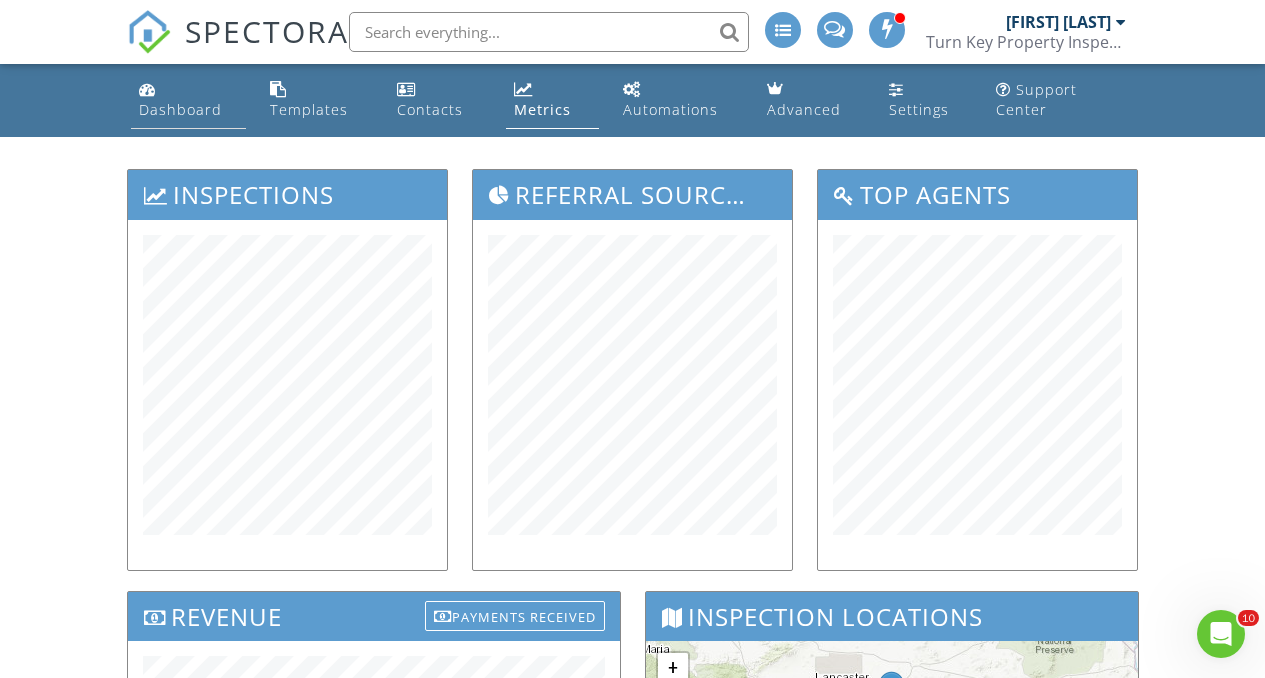 click on "Dashboard" at bounding box center [180, 109] 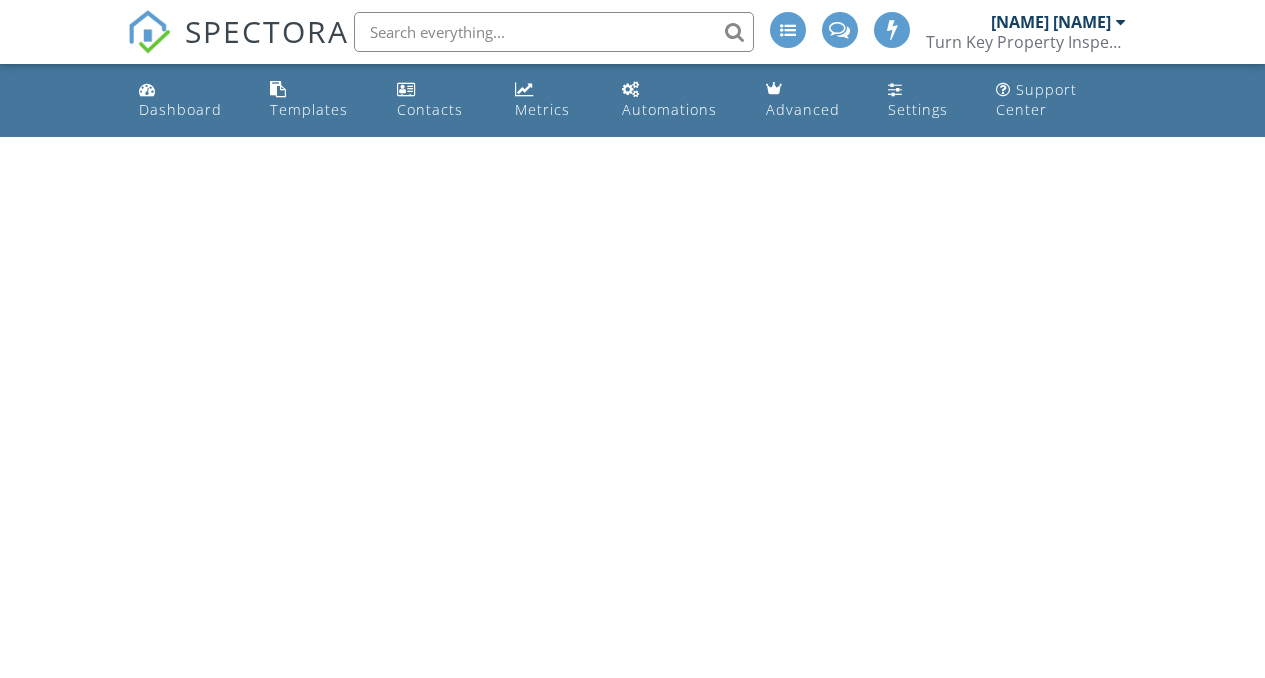 scroll, scrollTop: 0, scrollLeft: 0, axis: both 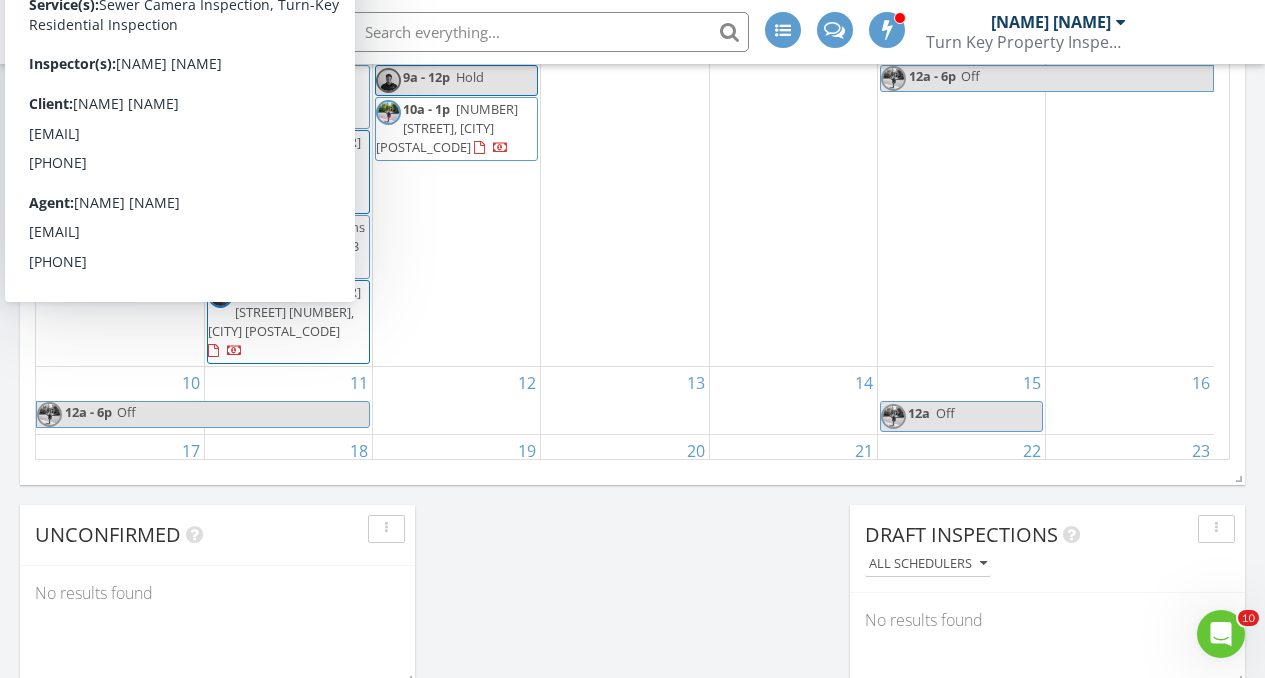 click on "Today [NAME] [NAME] [TIME] [NUMBER] [STREET], [CITY], [STATE] [POSTAL_CODE] [NAME] [NAME] [NAME] [NAME] [DURATION] drive time [DISTANCE] New Inspection New Quote Map 1 2 3 1 + − Escondido Freeway, I 215, Escondido Freeway, Avocado Highway, South Rancho Santa Fe Road, West San Marcos Boulevard [DISTANCE], [DURATION] Head east on Catalina Circle [DISTANCE] Turn right to stay on Catalina Circle [DISTANCE] Turn left onto Oceanside Boulevard [DISTANCE] Continue onto West Bobier Drive [DISTANCE] Turn left onto East Vista Way (S13) [DISTANCE] Turn right onto Mission Avenue (CA 76) [DISTANCE] Continue onto Pala Road (CA 76) [DISTANCE] Take the ramp [DISTANCE] Merge left onto Avocado Highway (I 15) [DISTANCE] Continue onto Escondido Freeway (I 15) [DISTANCE] Continue onto Temecula Valley Freeway (I 15) [DISTANCE] Keep right towards I 215 [DISTANCE] Take the ramp towards March Air Reserve Base" at bounding box center (632, -205) 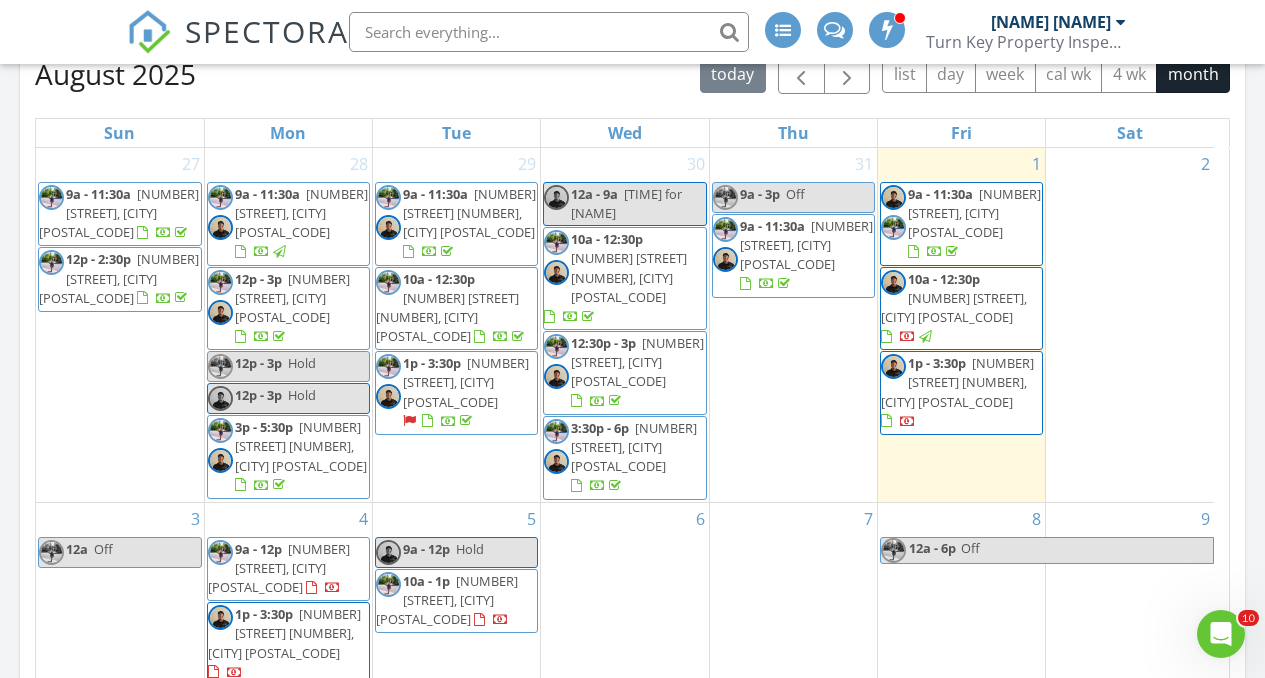 scroll, scrollTop: 907, scrollLeft: 0, axis: vertical 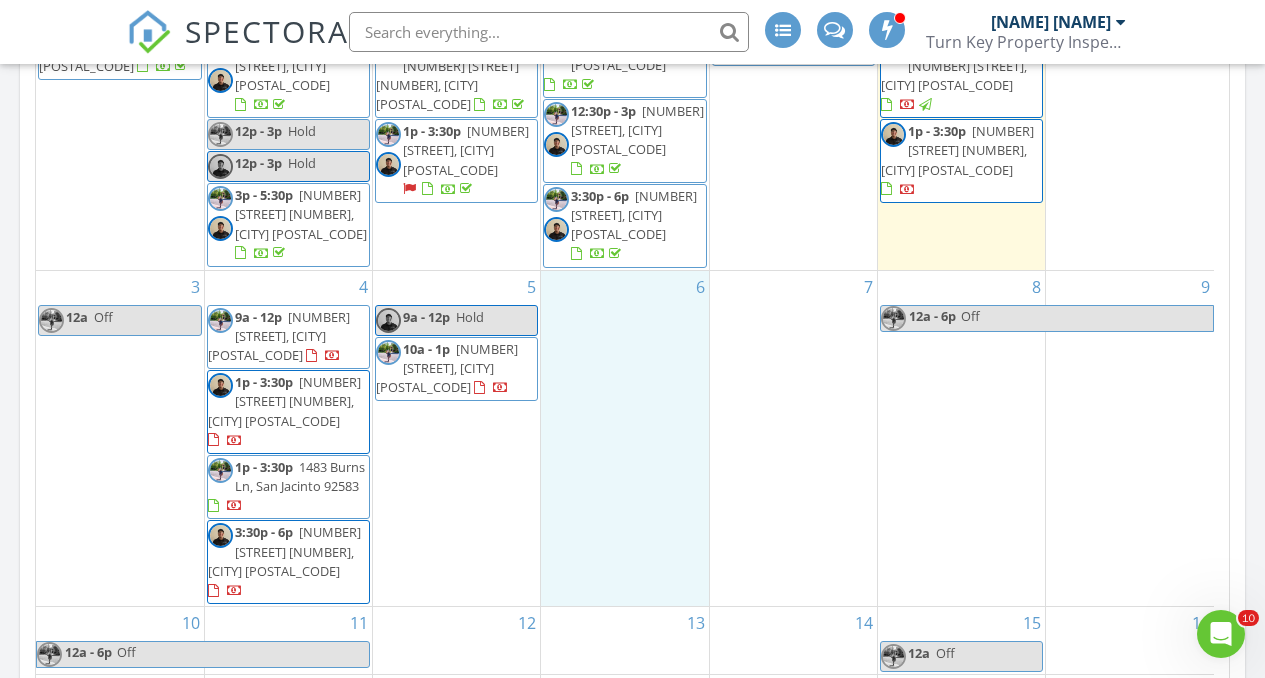 click on "6" at bounding box center (624, 439) 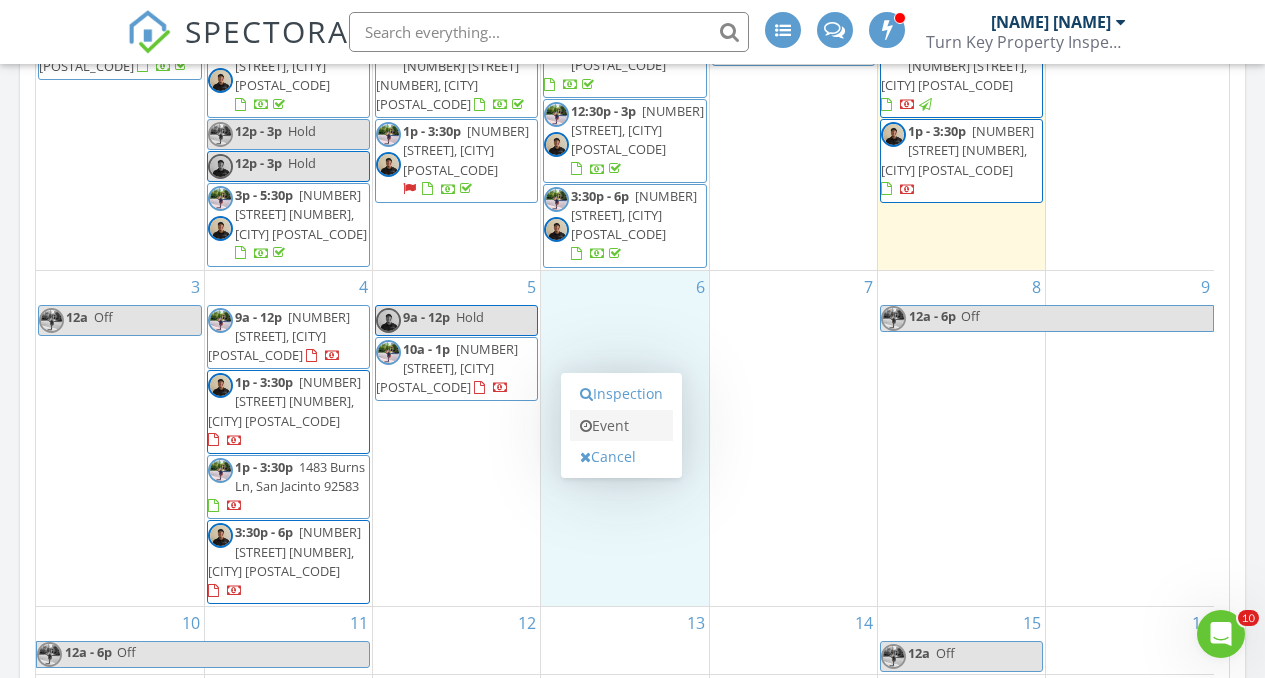 click on "Event" at bounding box center [621, 426] 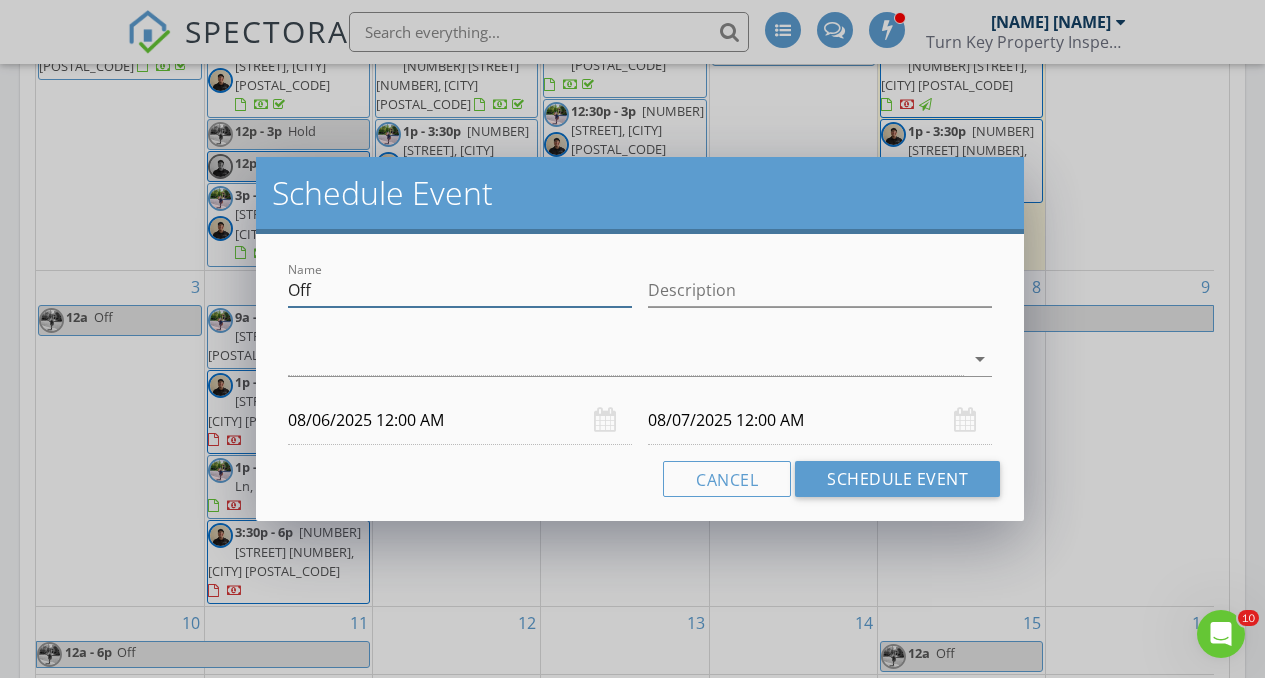click on "Off" at bounding box center [460, 290] 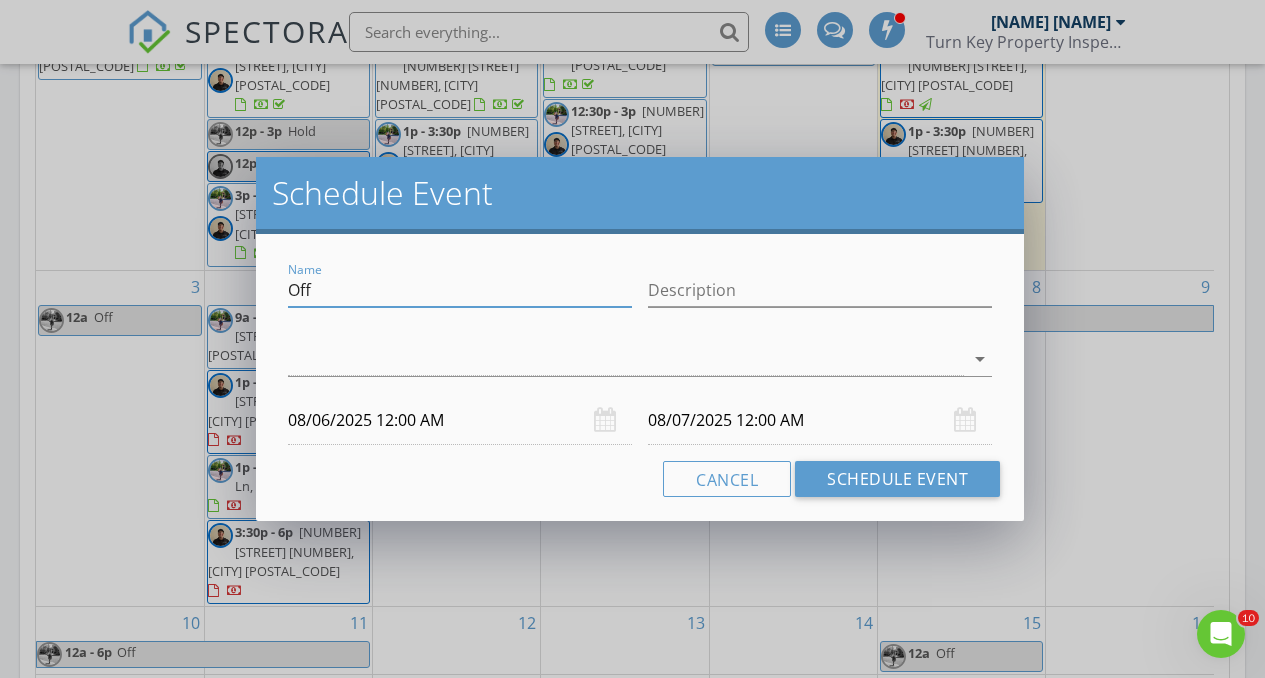 click on "Off" at bounding box center [460, 290] 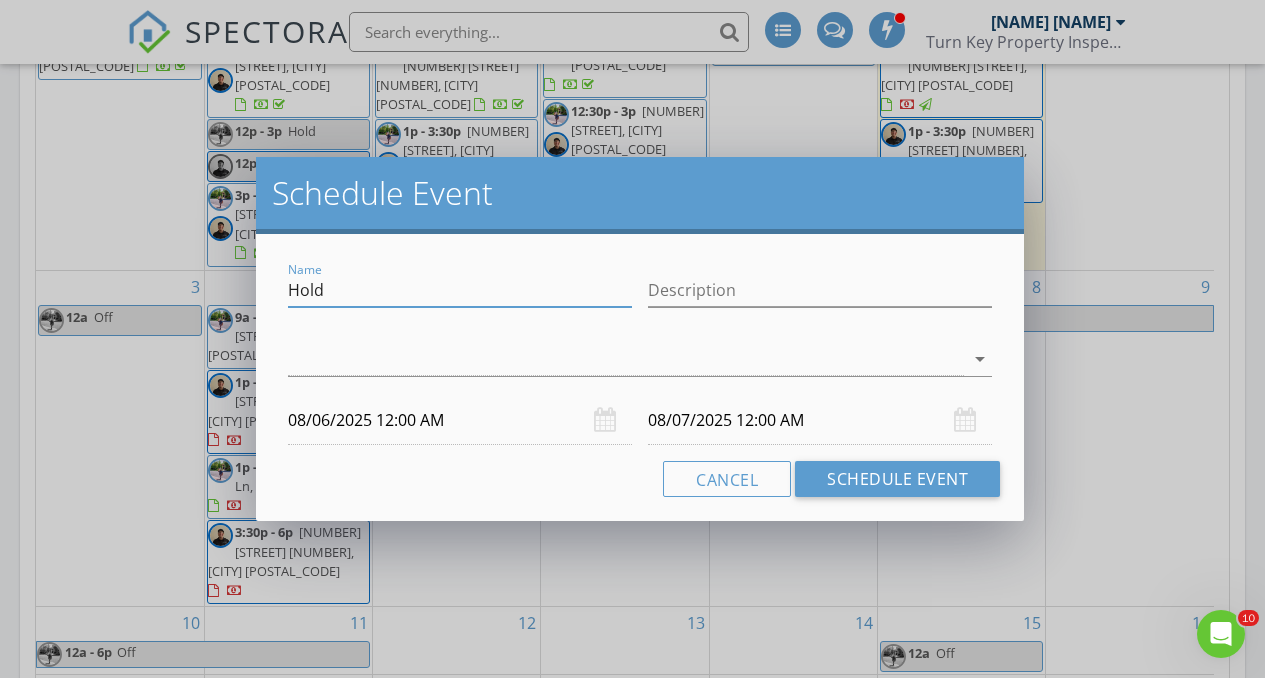 type on "Hold" 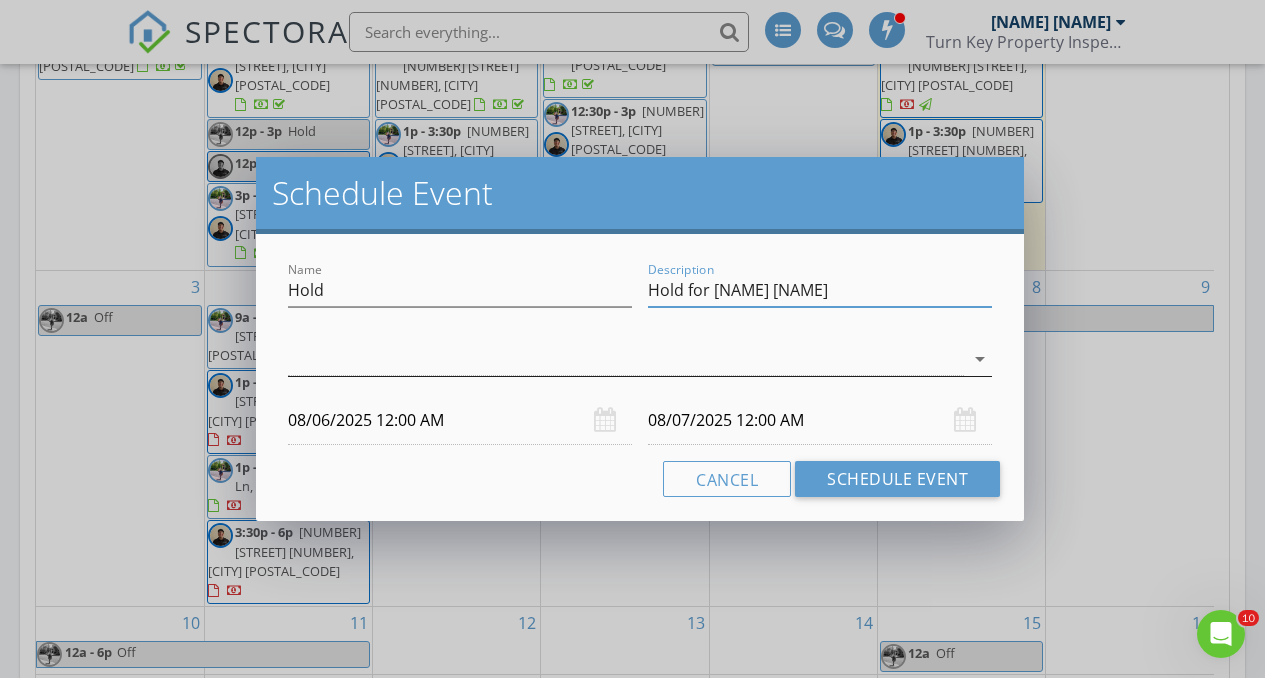 type on "Hold for Raul Lopez" 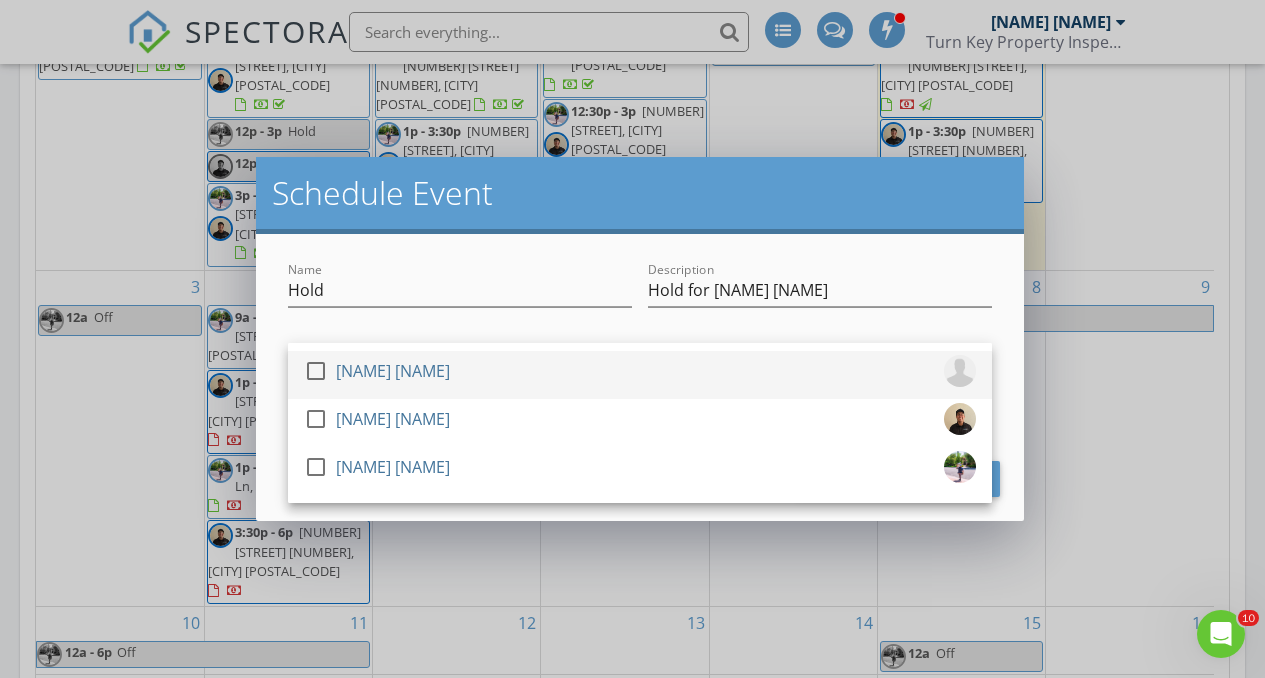 click on "[FIRST] [LAST]" at bounding box center [393, 371] 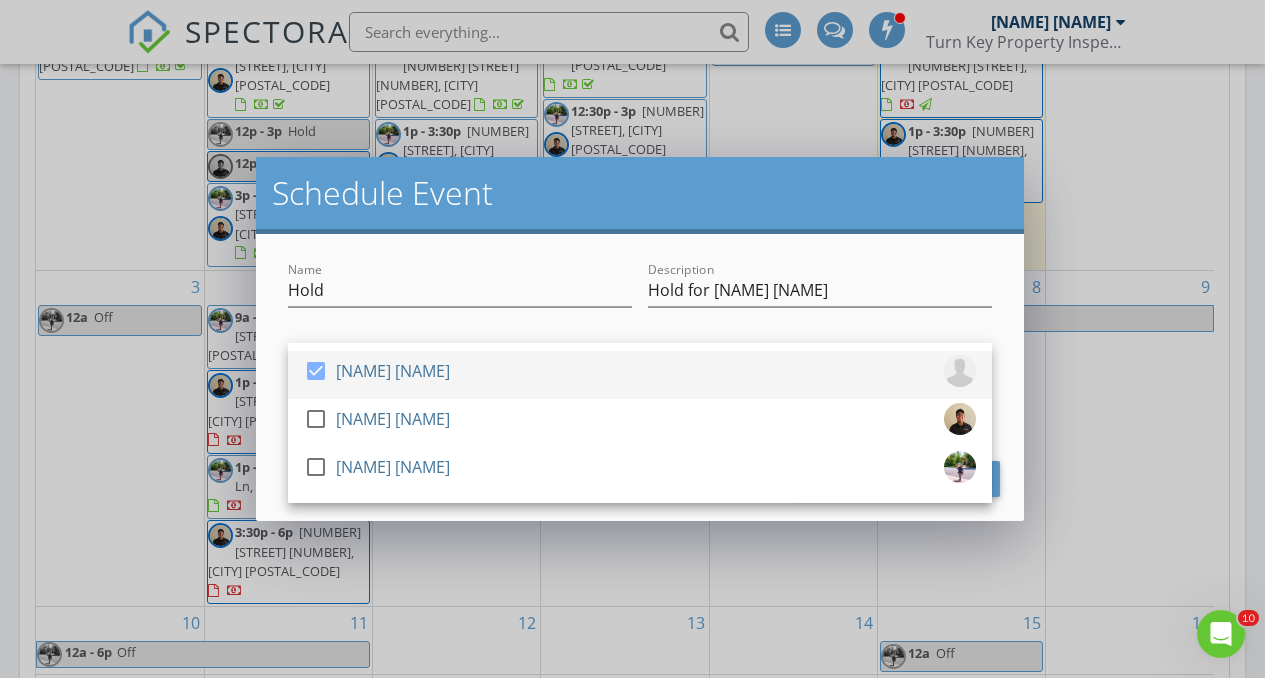 click on "[FIRST] [LAST]" at bounding box center (393, 371) 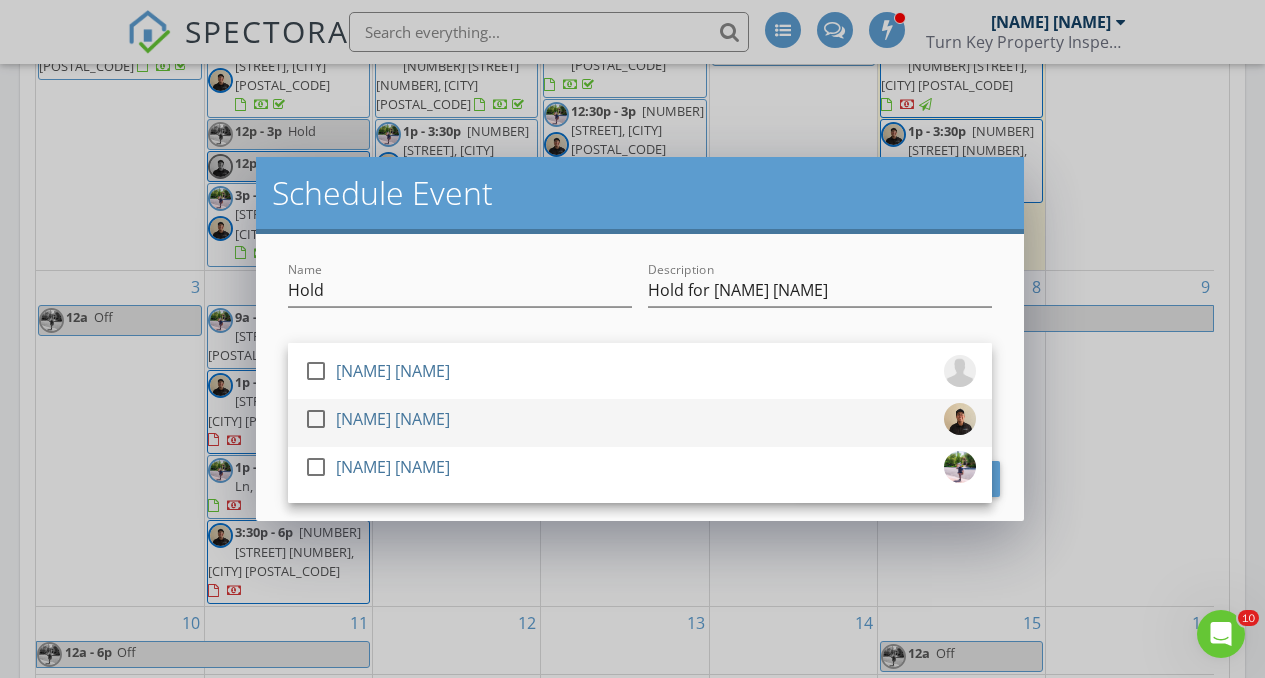 click on "[FIRST] [LAST]" at bounding box center [393, 419] 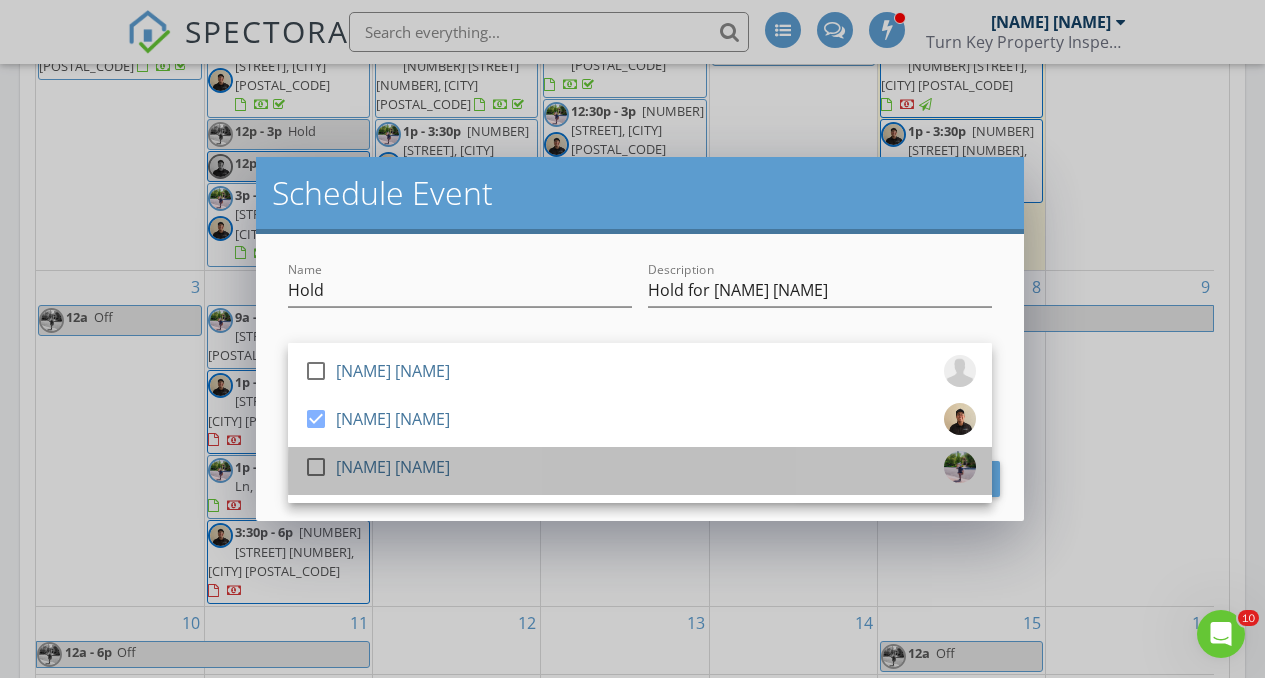 click on "[FIRST] [LAST]" at bounding box center (393, 467) 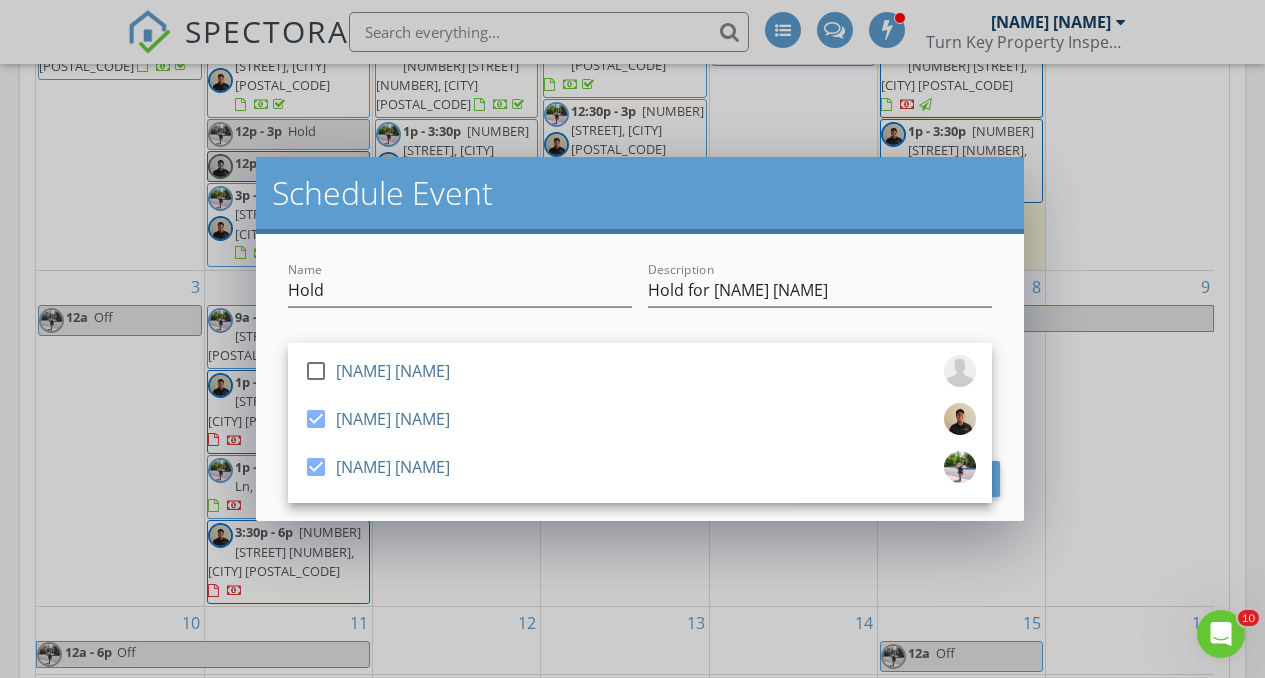 click on "Name Hold   Description Hold for Raul Lopez     check_box_outline_blank   Philip Reams   check_box   Anthony V. Flores   check_box   Anthony Flores   Anthony V. Flores,  Anthony Flores arrow_drop_down   08/06/2025 12:00 AM   08/07/2025 12:00 AM         Cancel   Schedule Event" at bounding box center [640, 377] 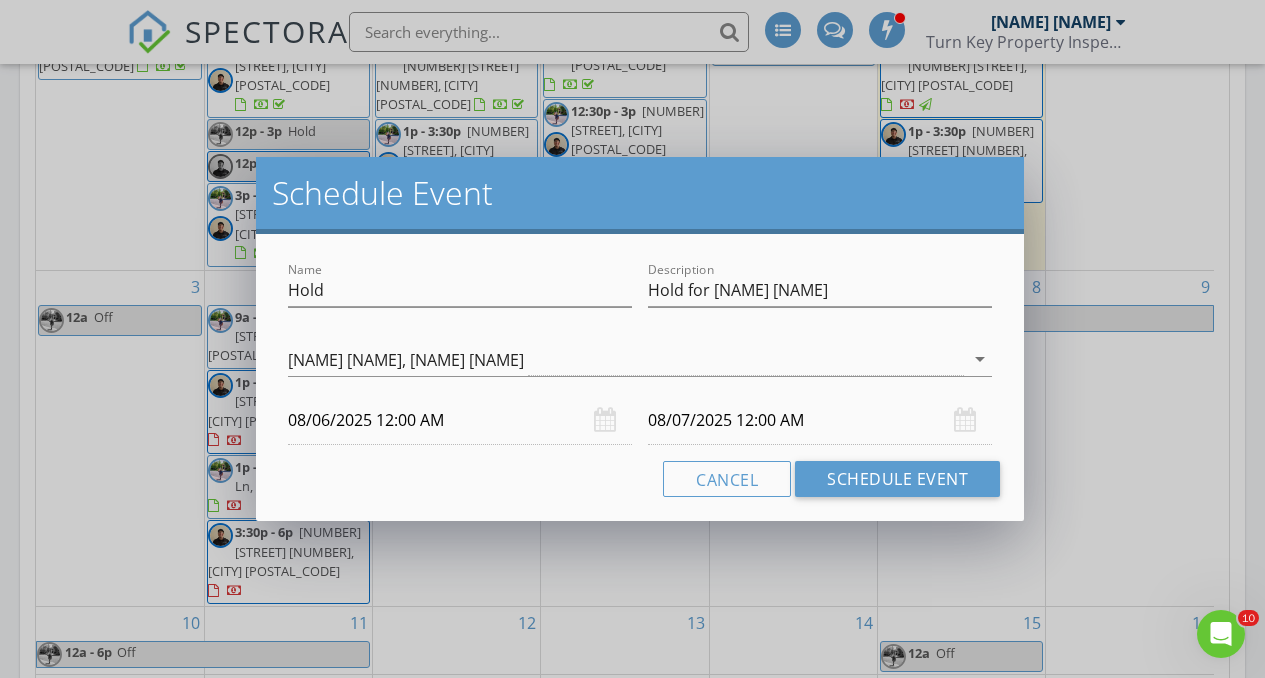 click on "08/06/2025 12:00 AM" at bounding box center (460, 420) 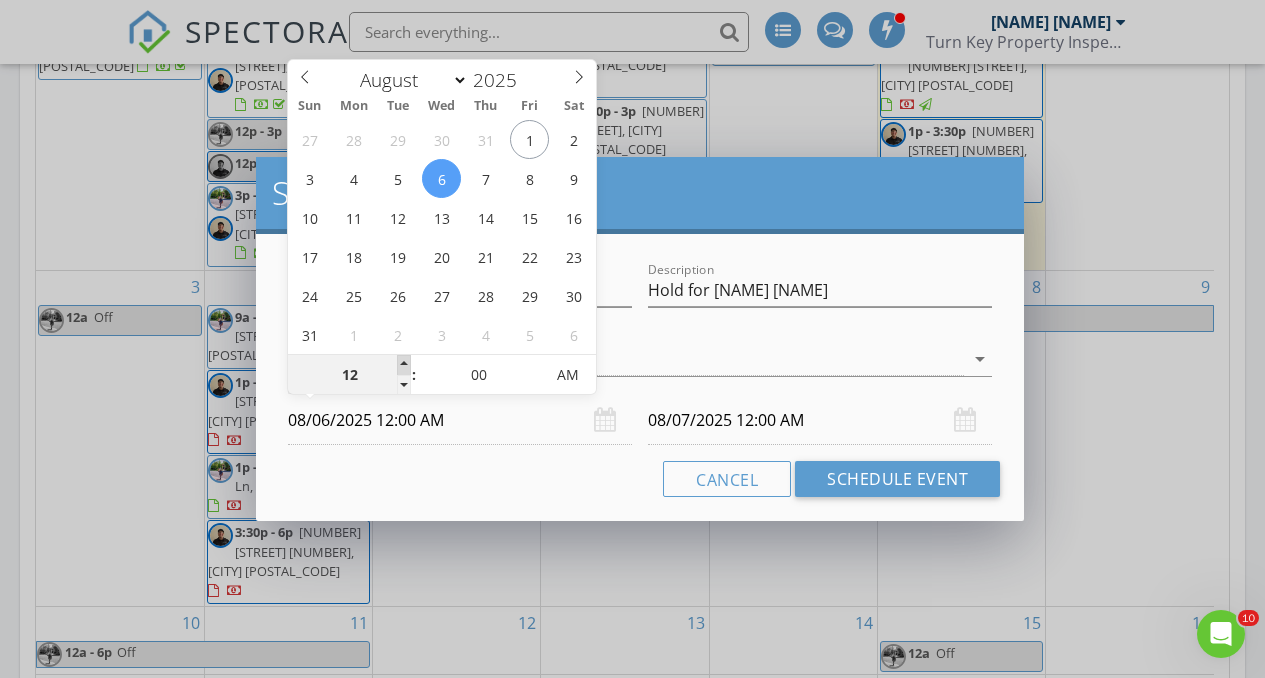 type on "01" 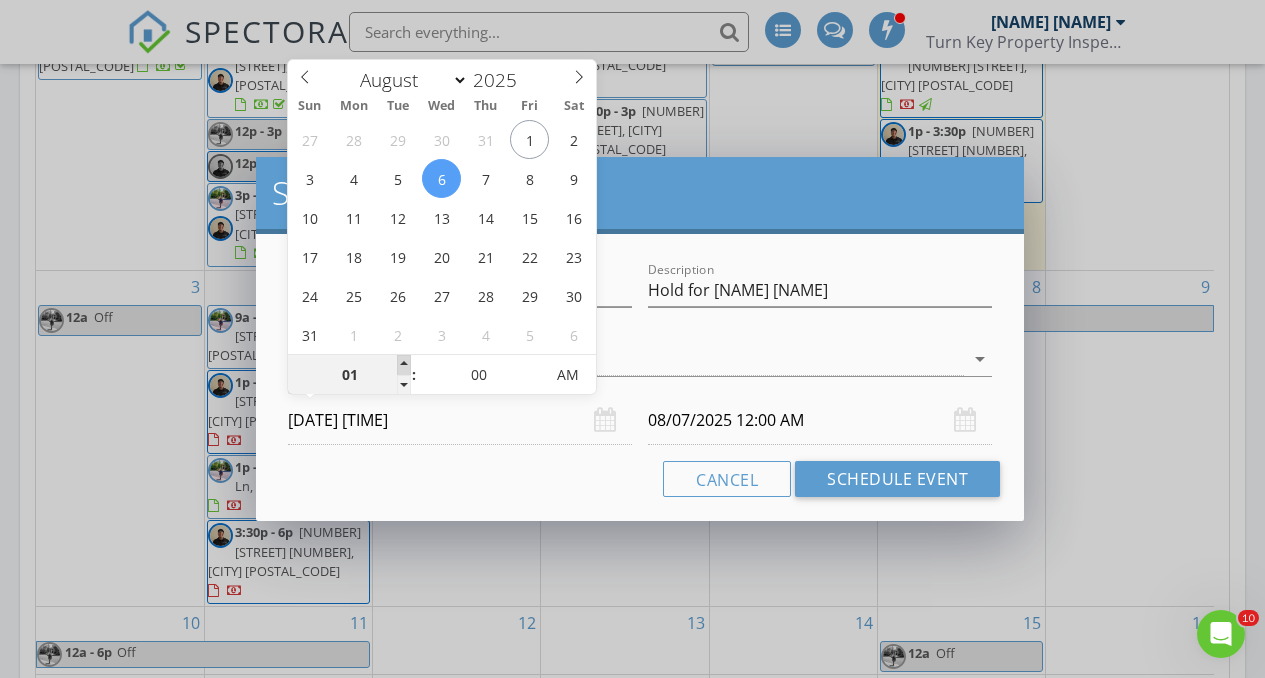click at bounding box center (404, 365) 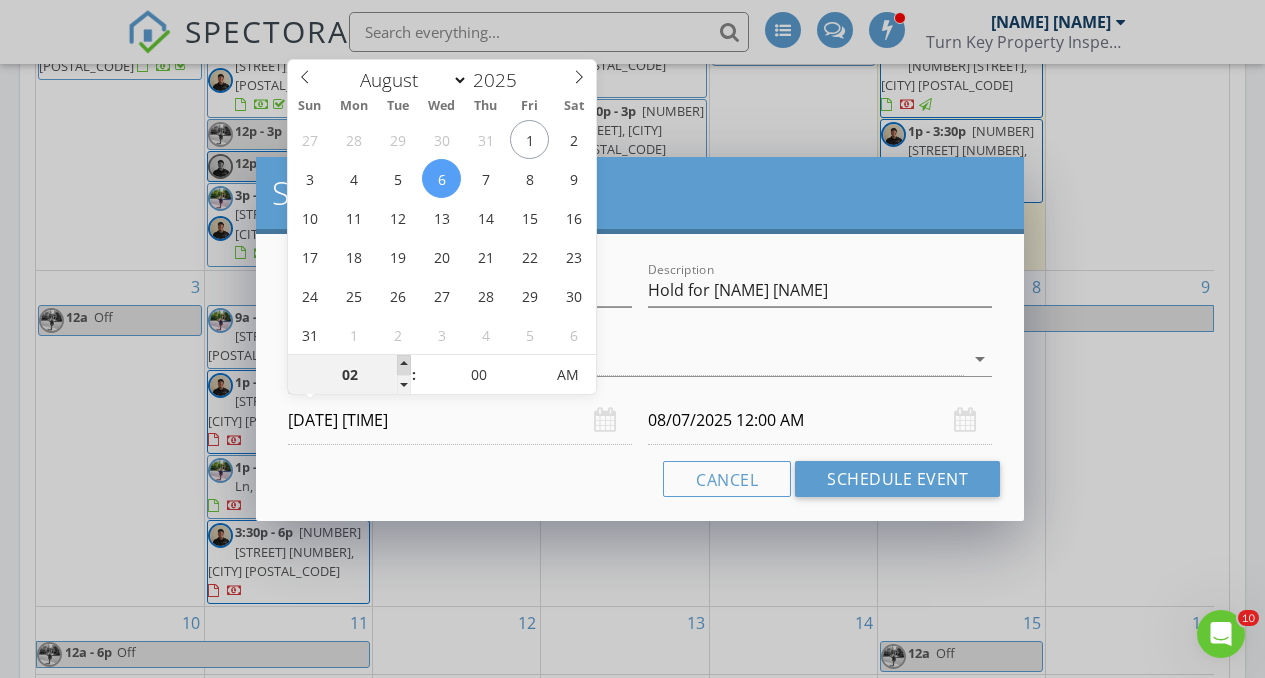 click at bounding box center (404, 365) 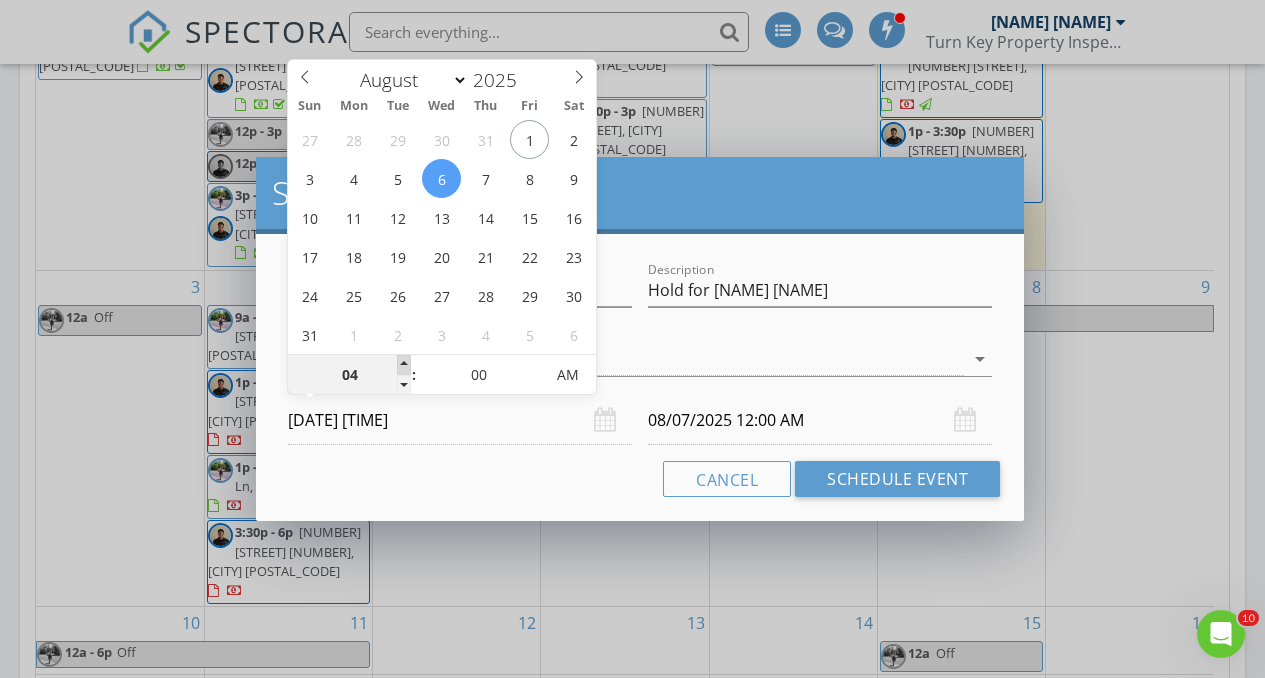click at bounding box center [404, 365] 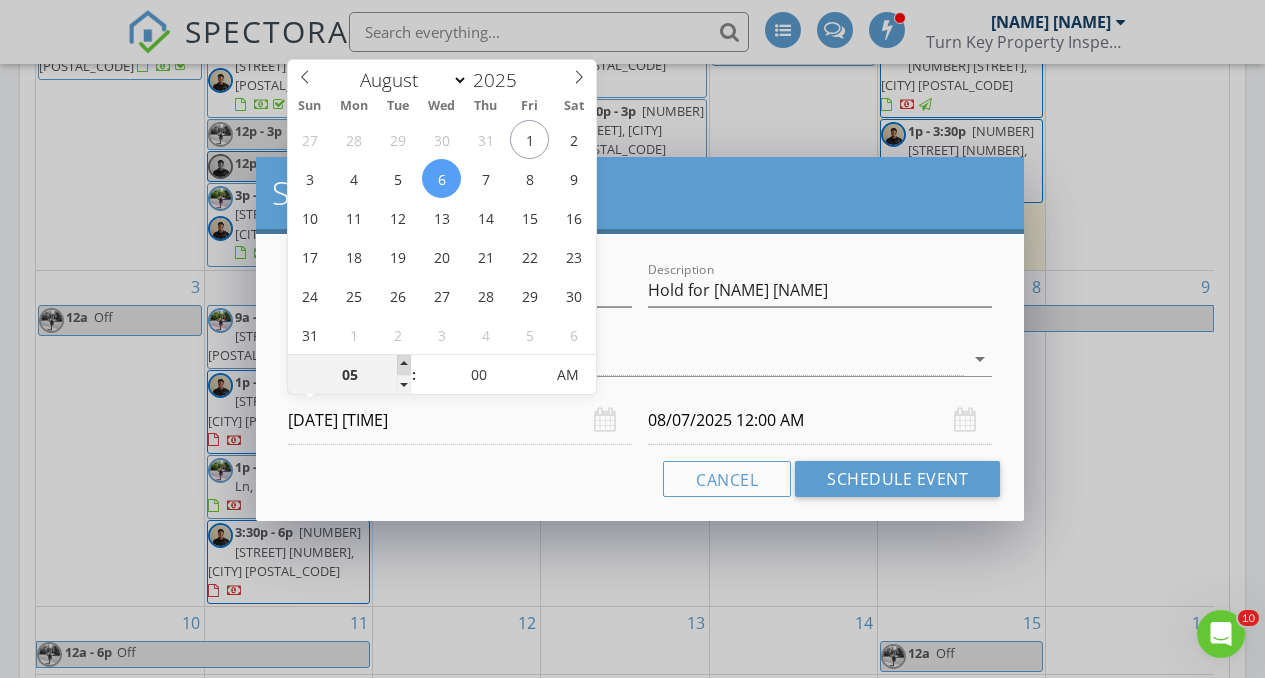 click at bounding box center (404, 365) 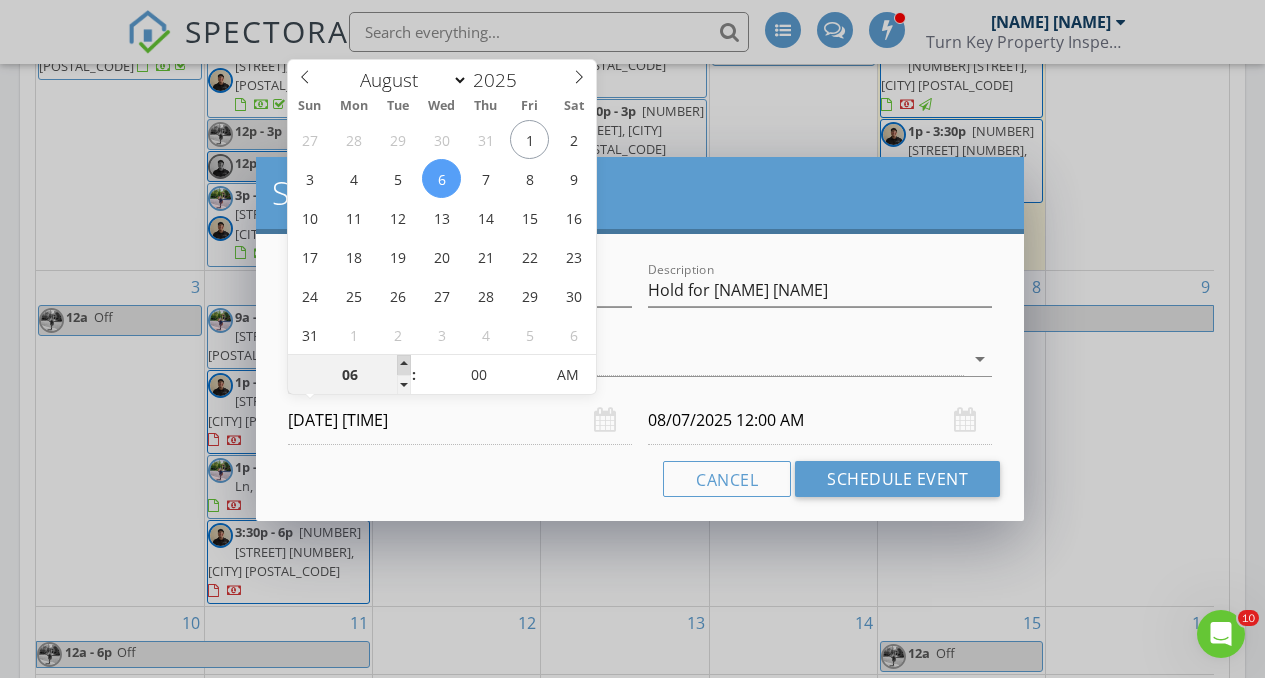 click at bounding box center [404, 365] 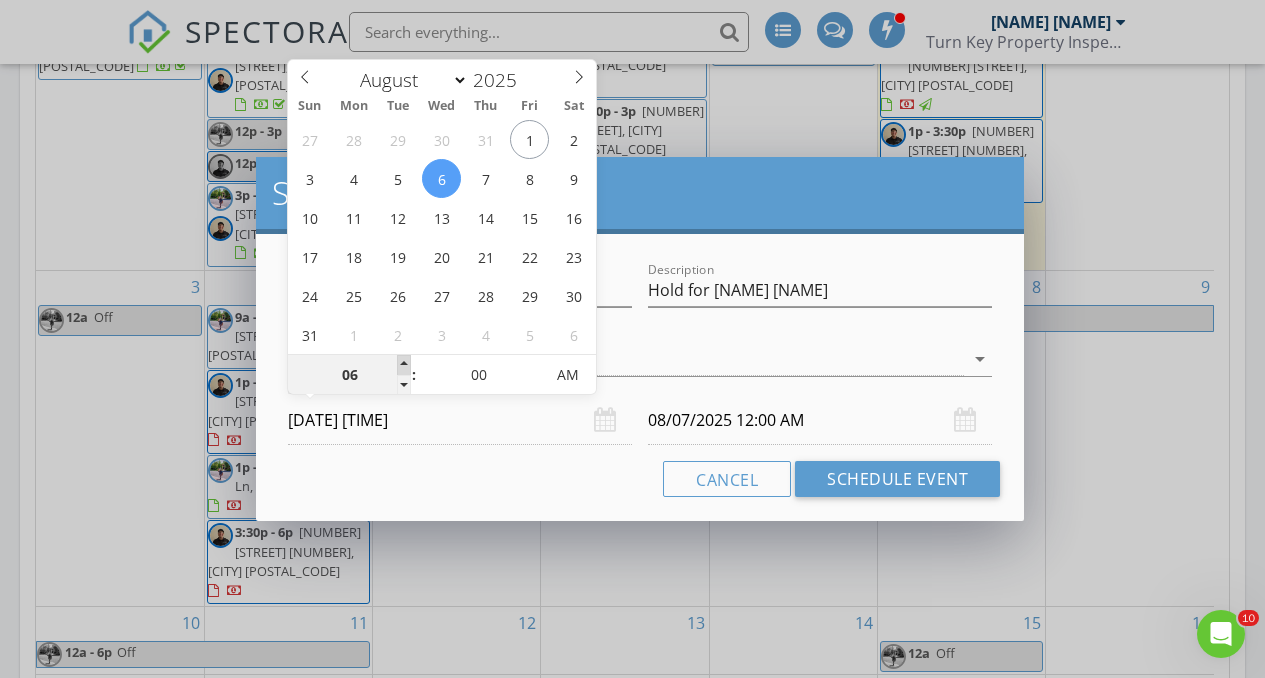 type on "07" 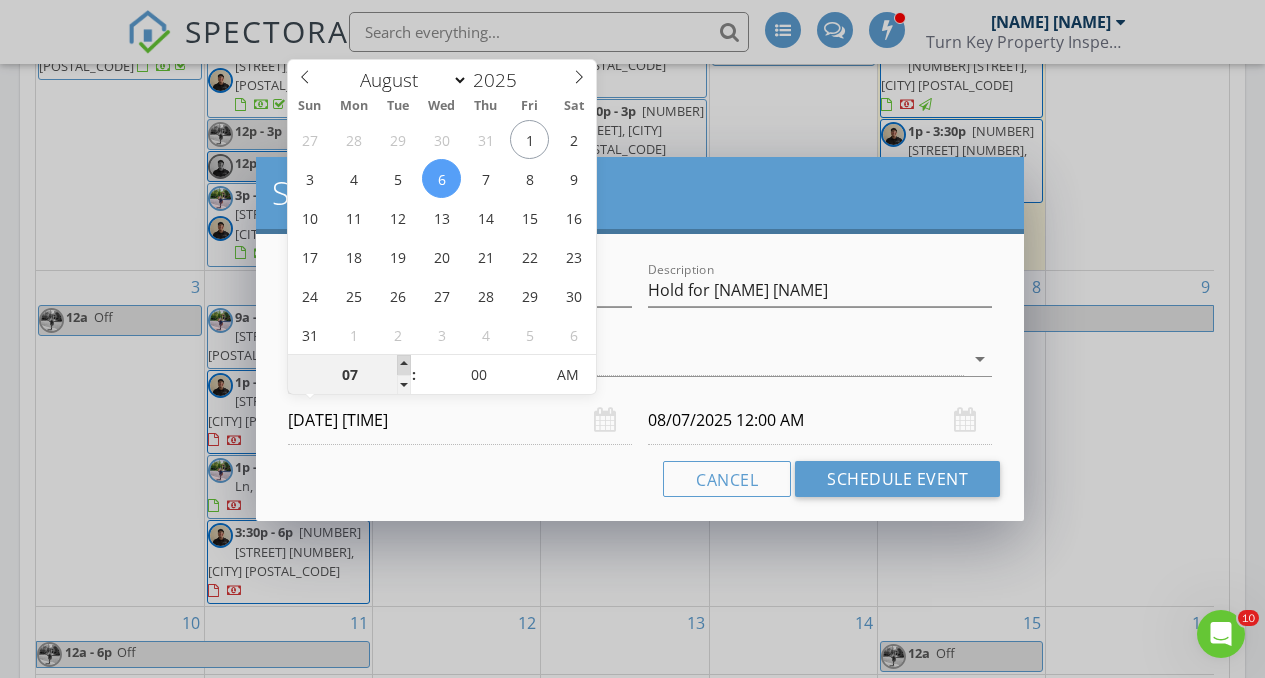 click at bounding box center [404, 365] 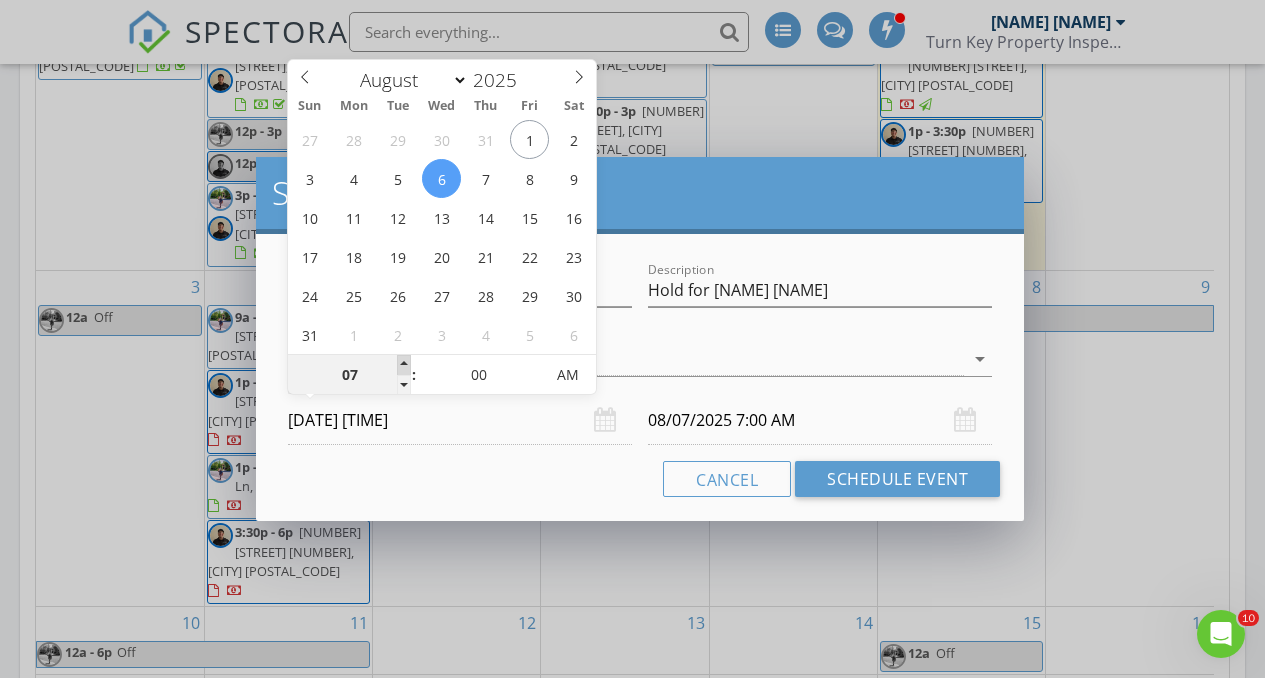 type on "08" 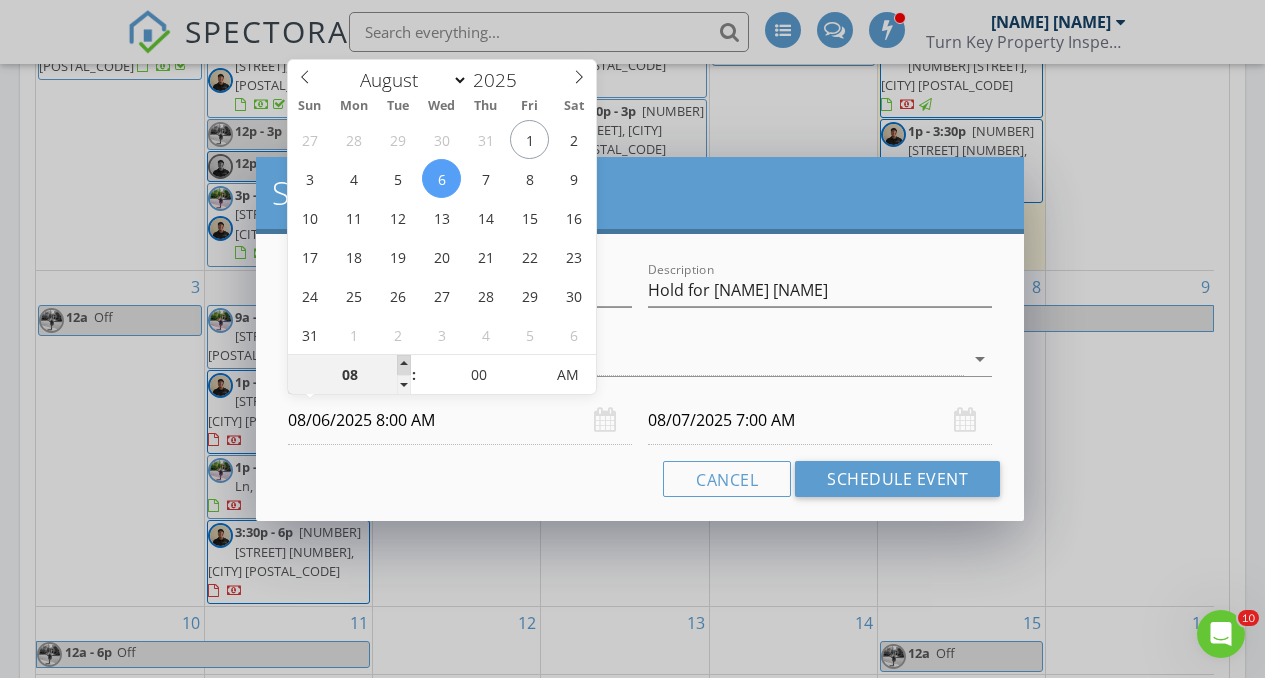 click at bounding box center (404, 365) 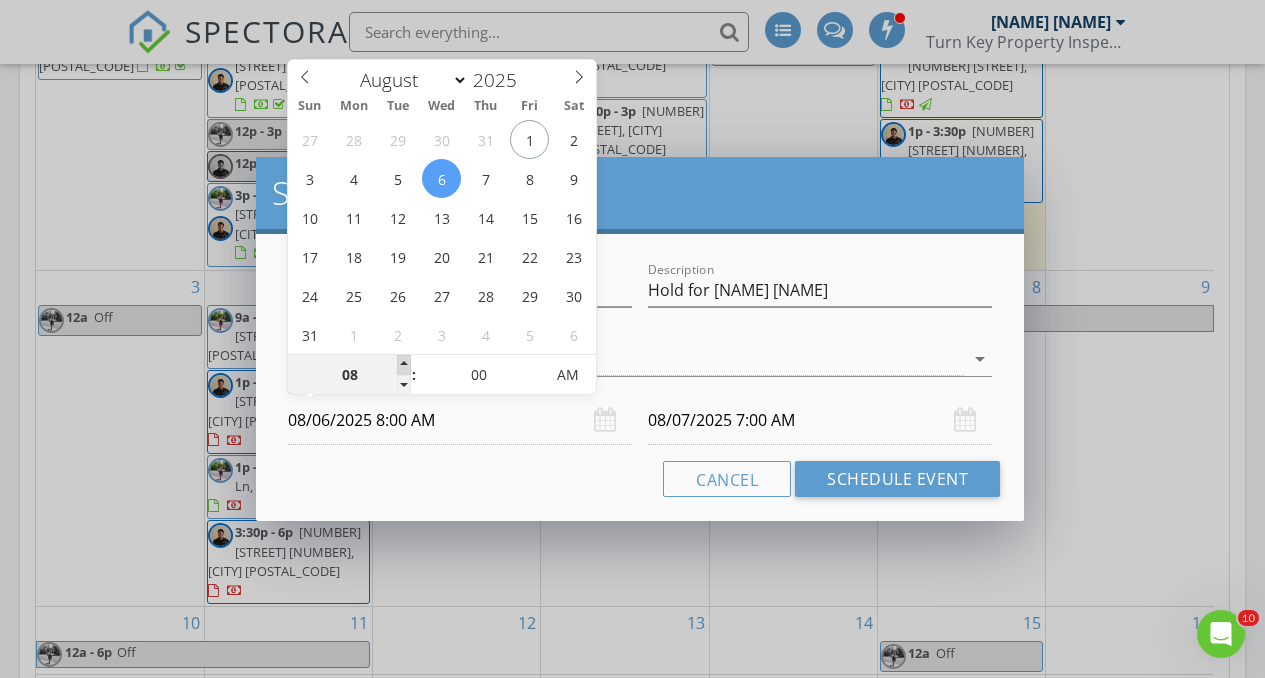 type on "08/07/2025 8:00 AM" 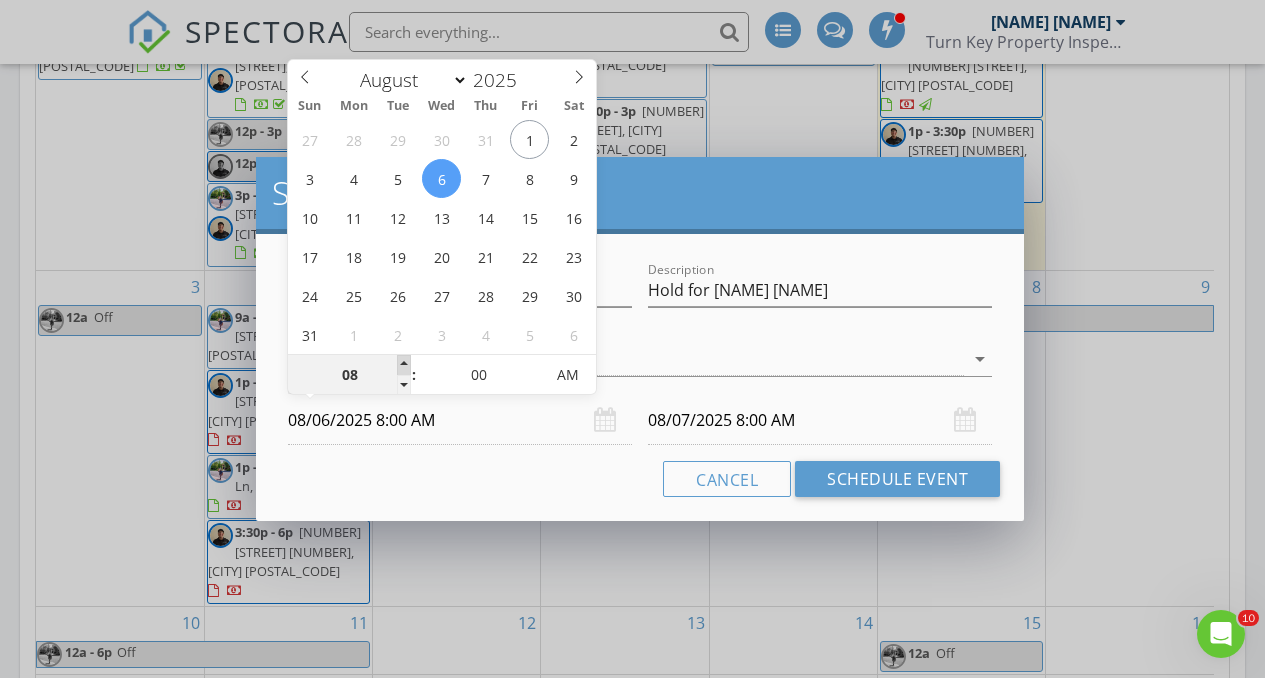 type on "09" 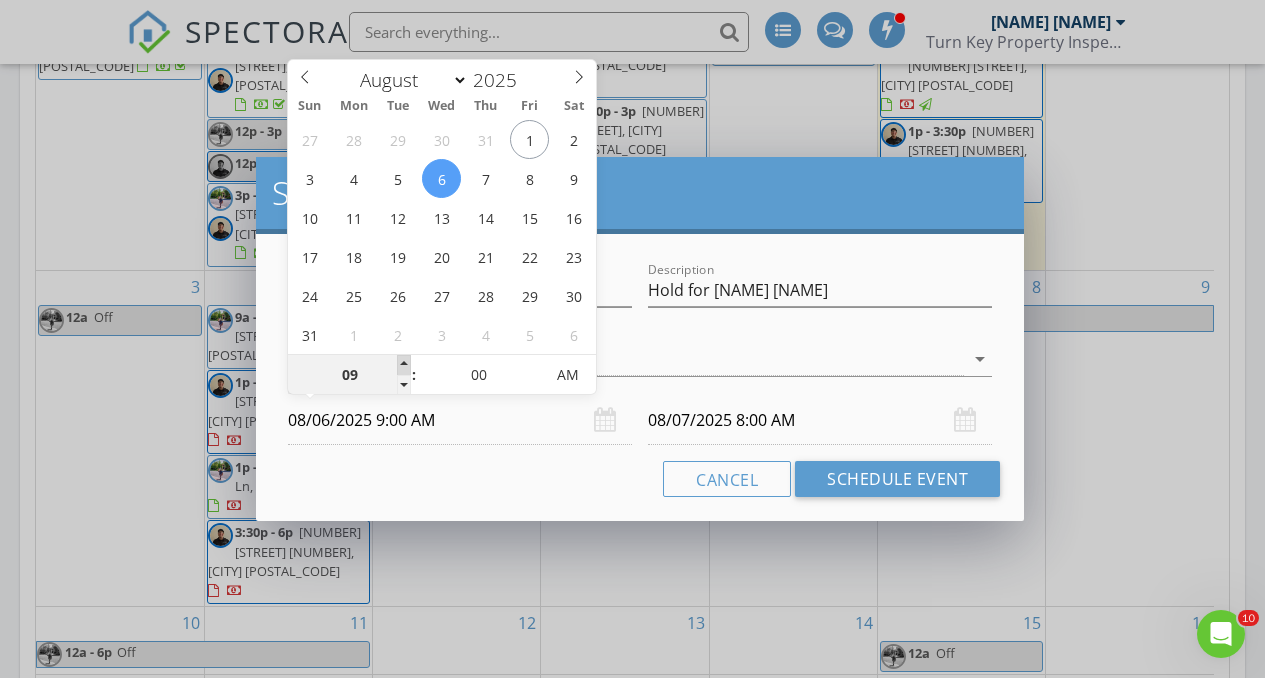 click at bounding box center [404, 365] 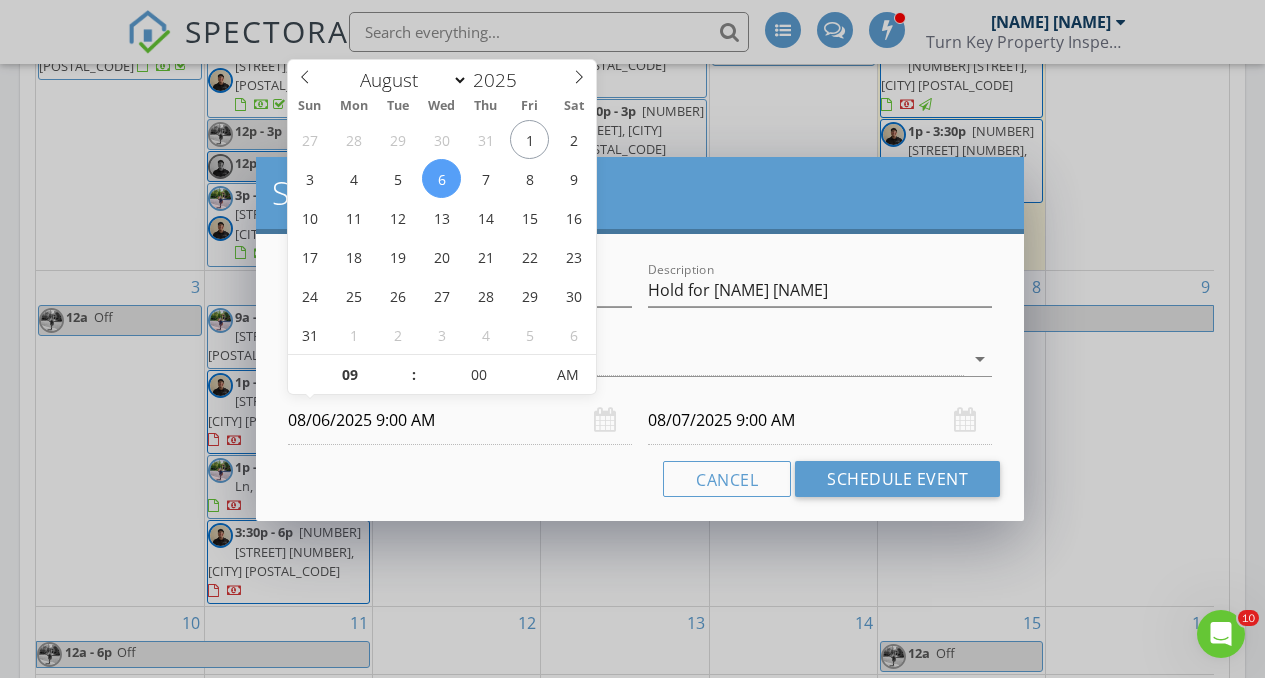 click on "08/07/2025 9:00 AM" at bounding box center [820, 420] 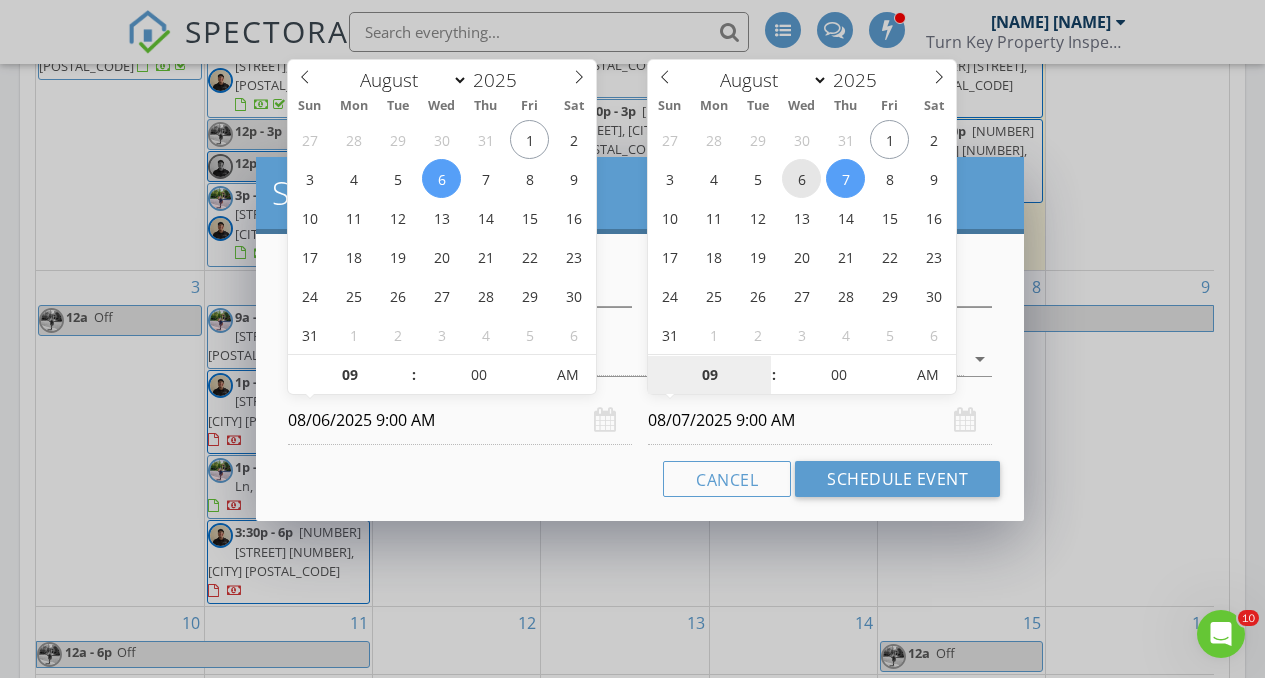 type on "08/06/2025 9:00 AM" 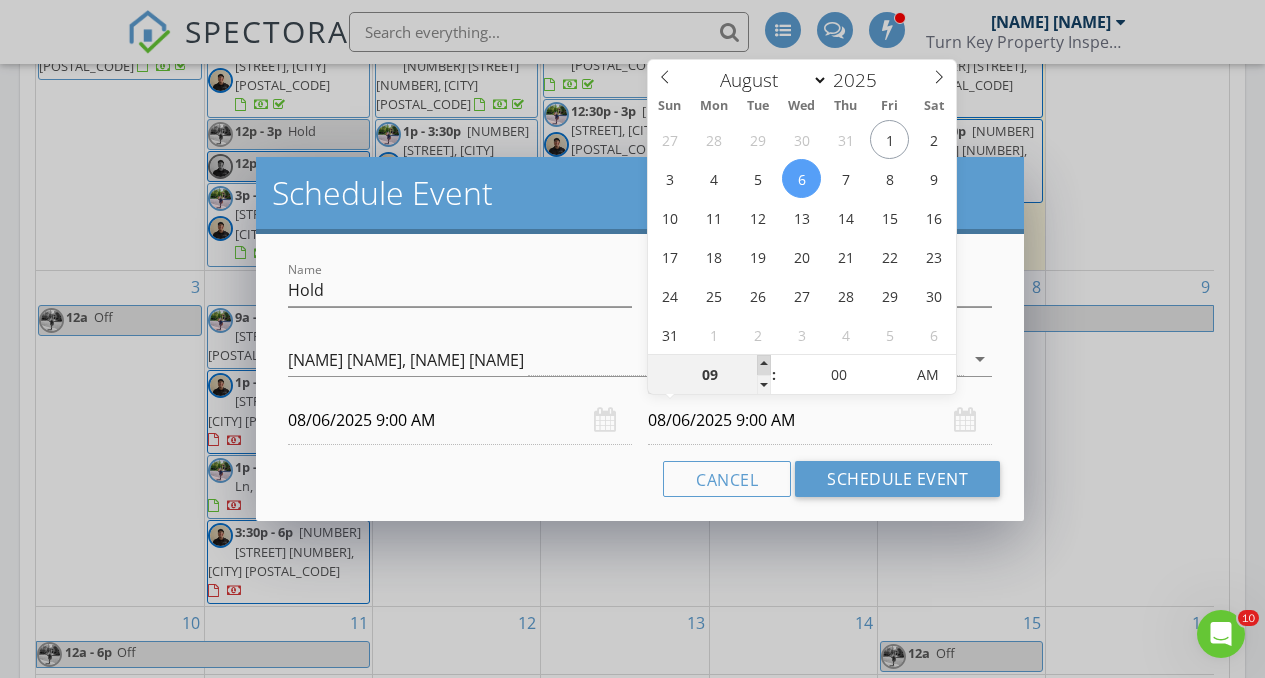 type on "10" 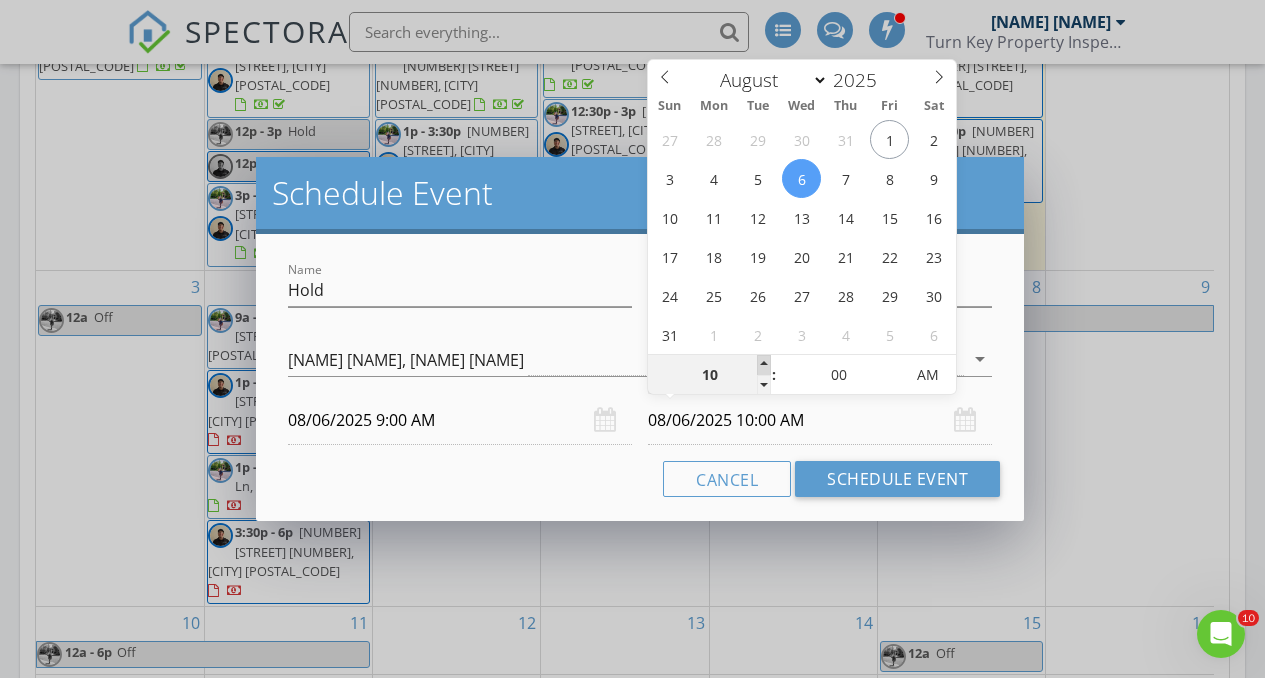 click at bounding box center (764, 365) 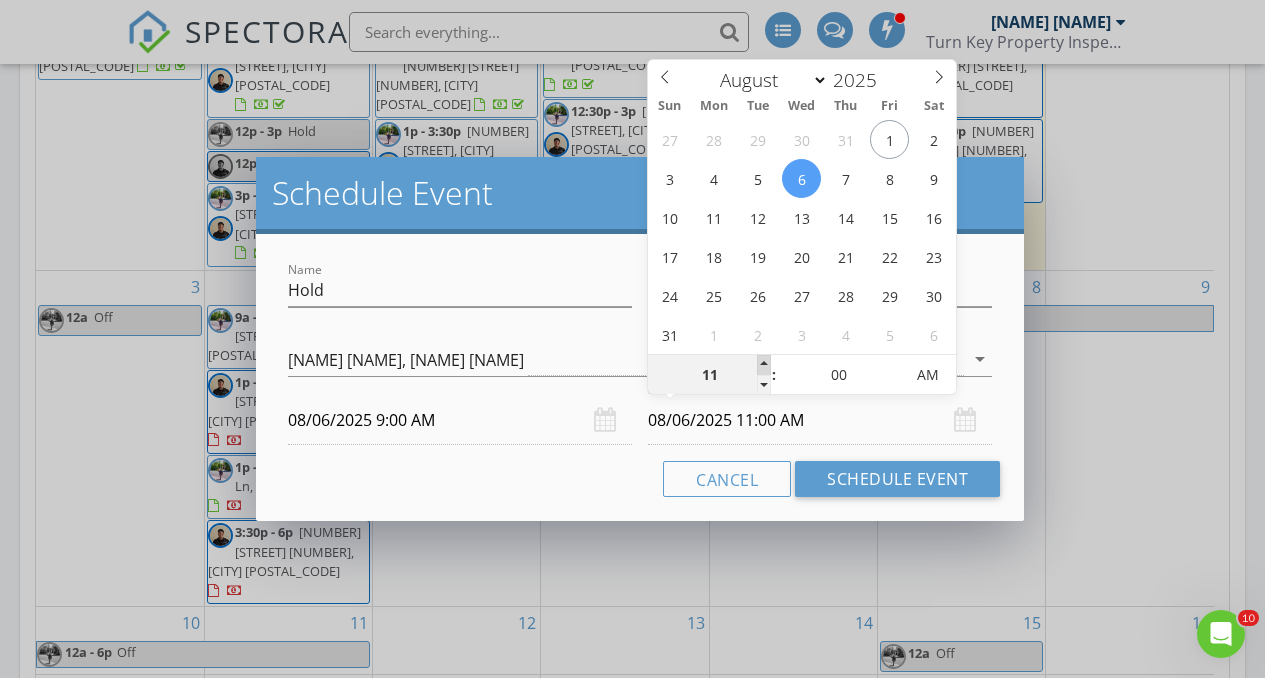 type on "12" 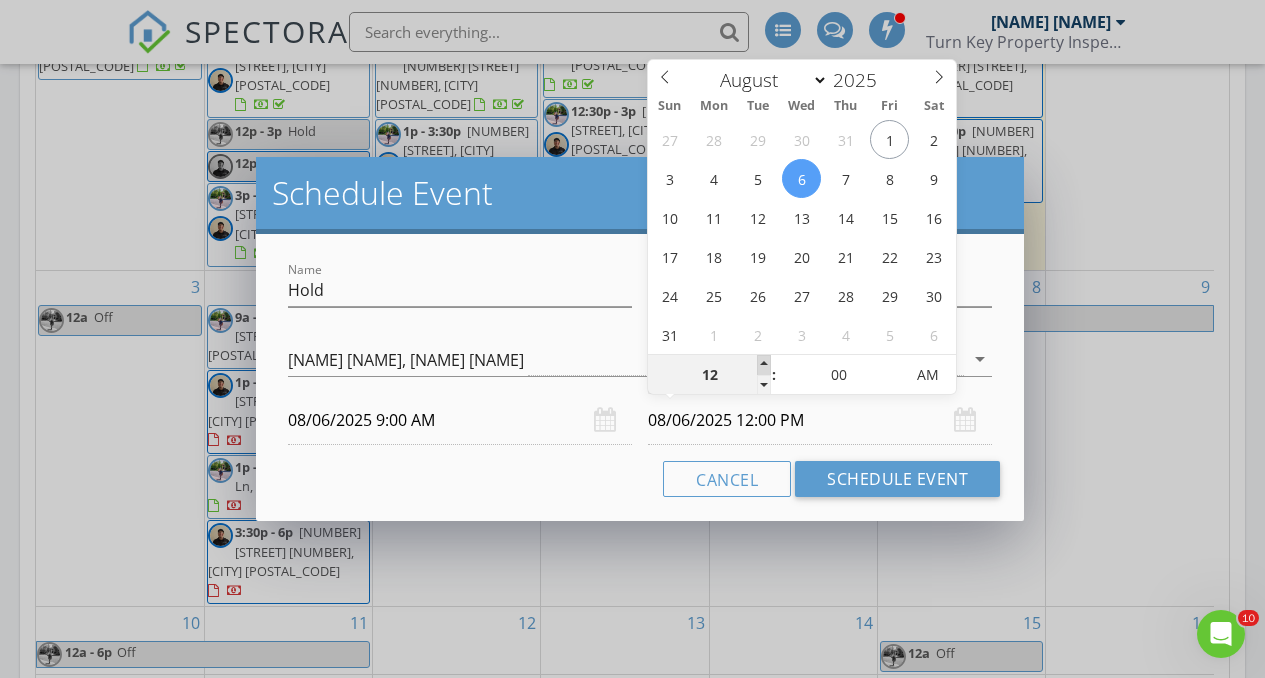 click at bounding box center (764, 365) 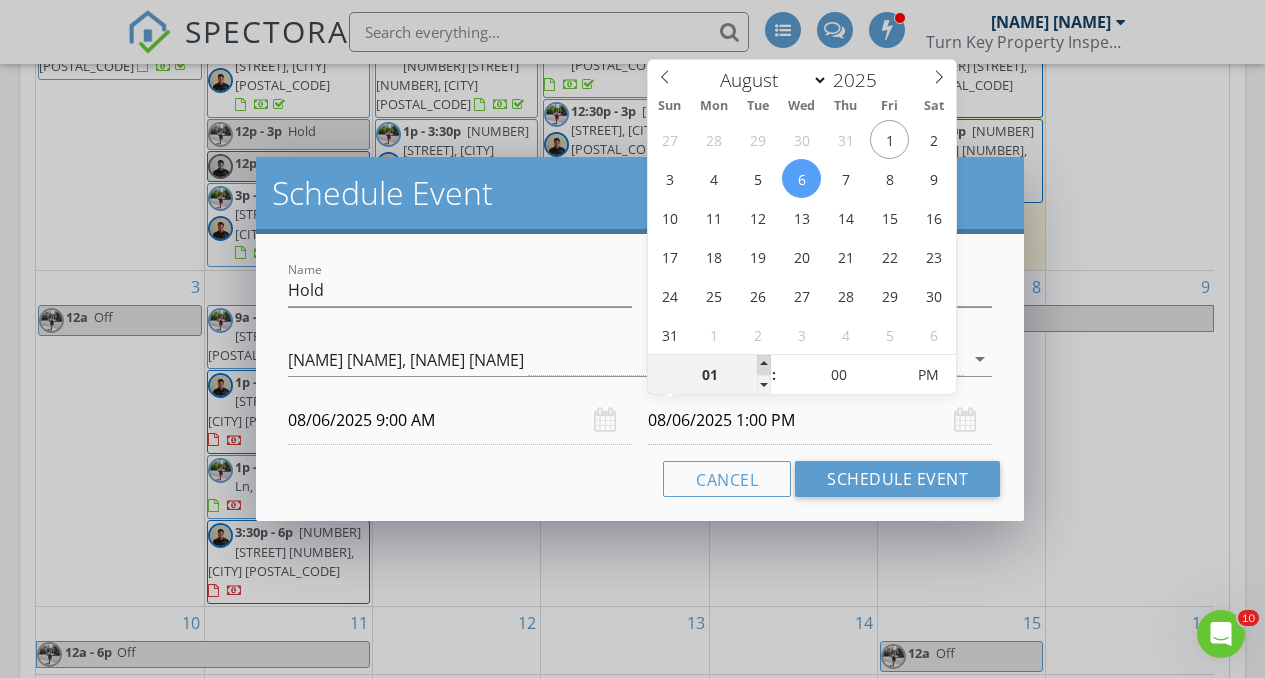 click at bounding box center (764, 365) 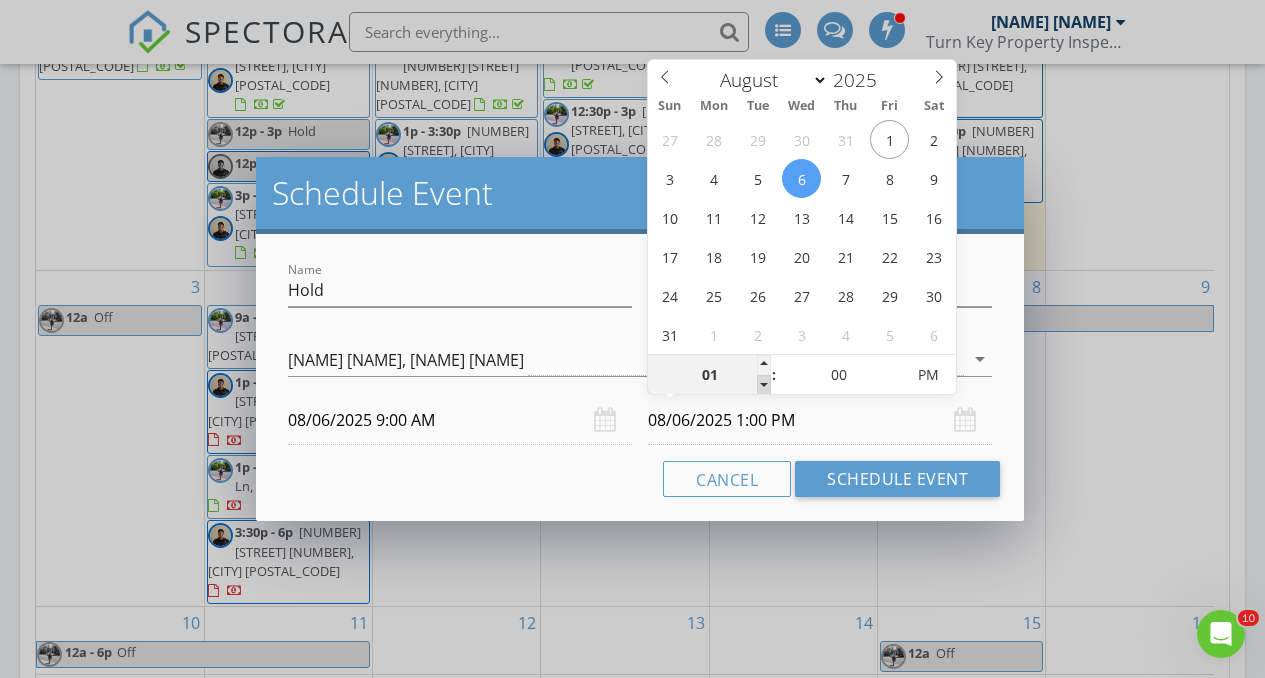 type on "12" 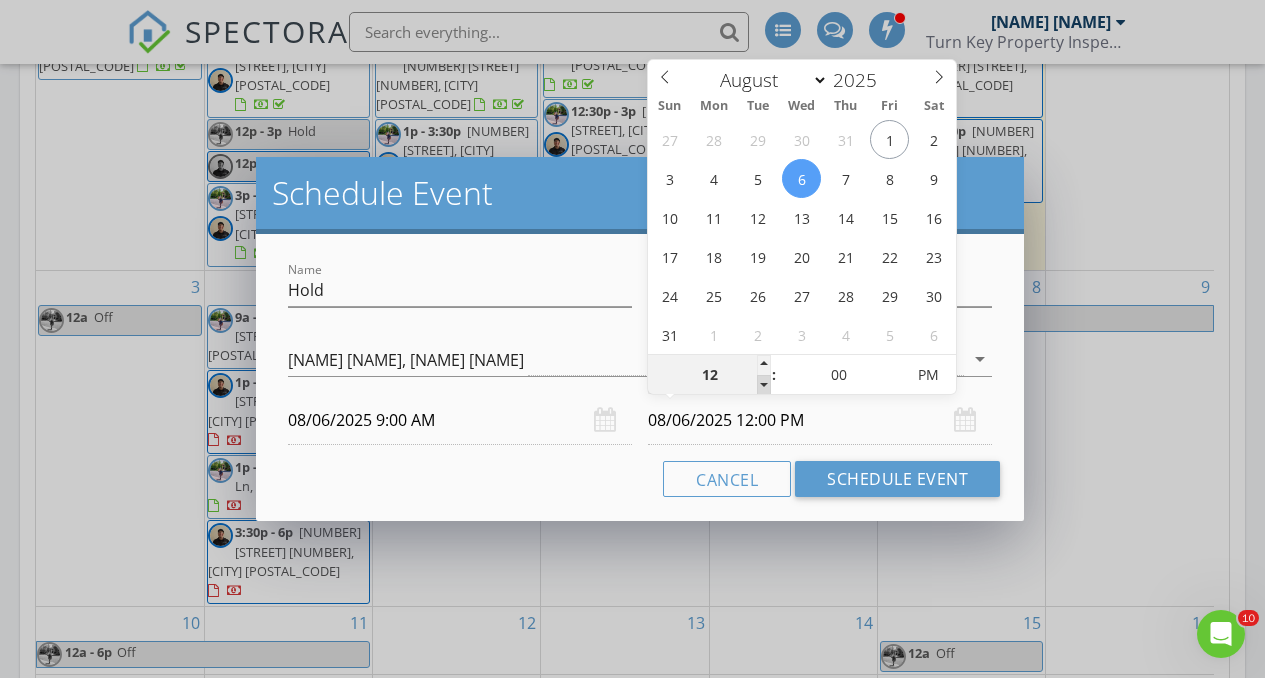 click at bounding box center [764, 385] 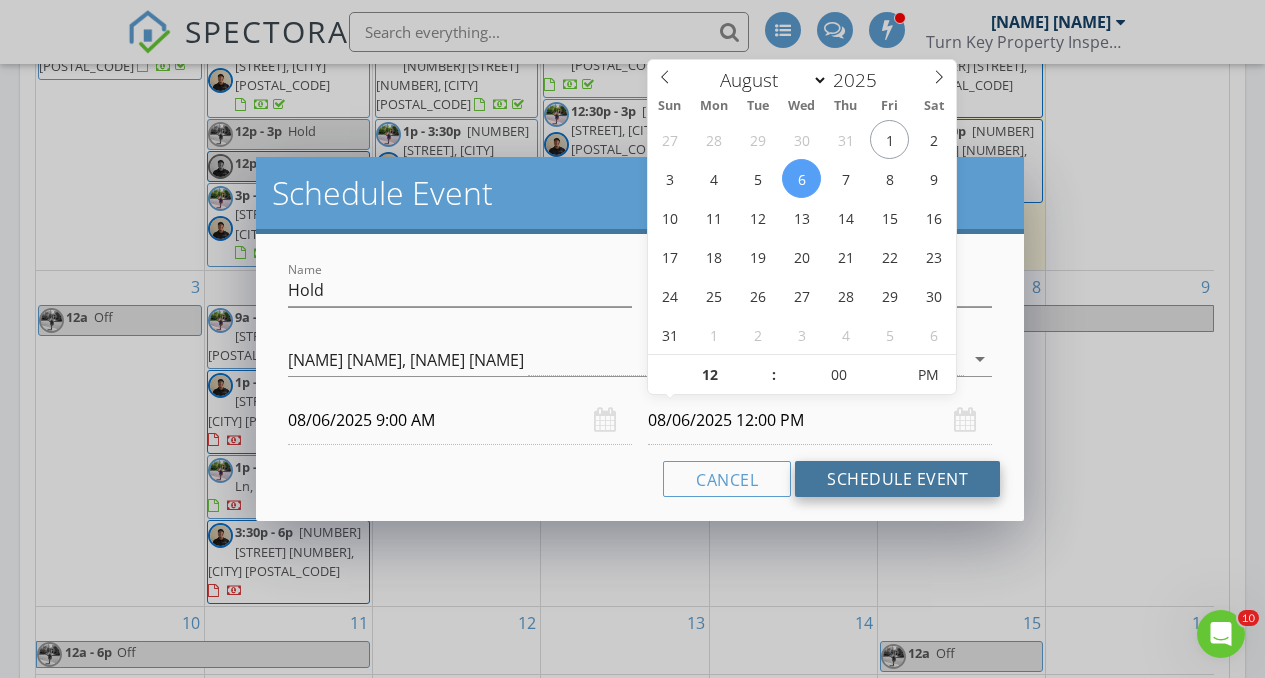 click on "Schedule Event" at bounding box center [897, 479] 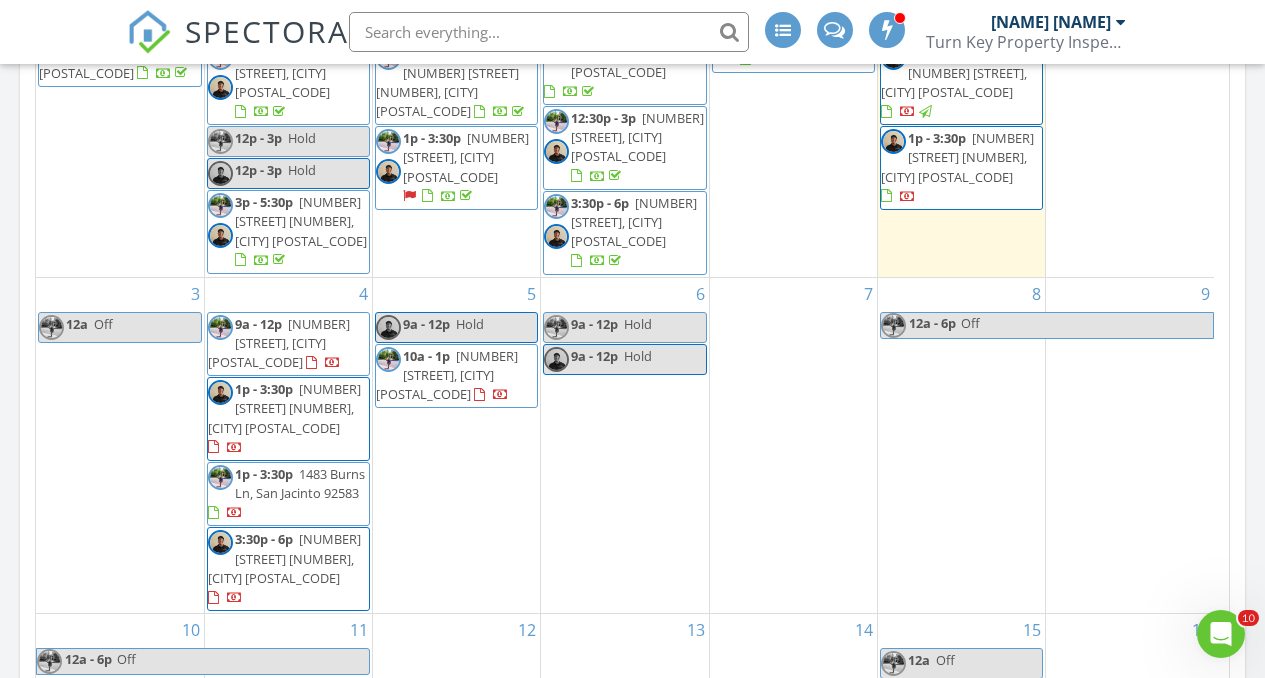 scroll, scrollTop: 84, scrollLeft: 0, axis: vertical 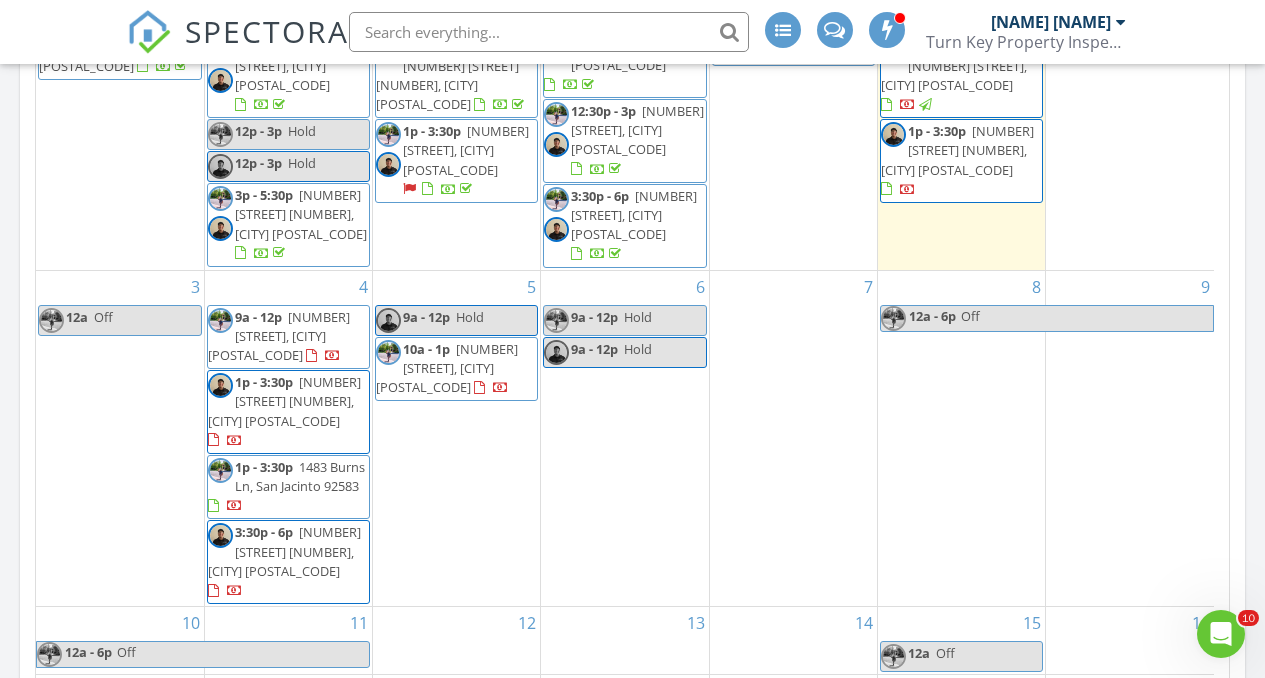 click on "9a - 12p" at bounding box center (594, 317) 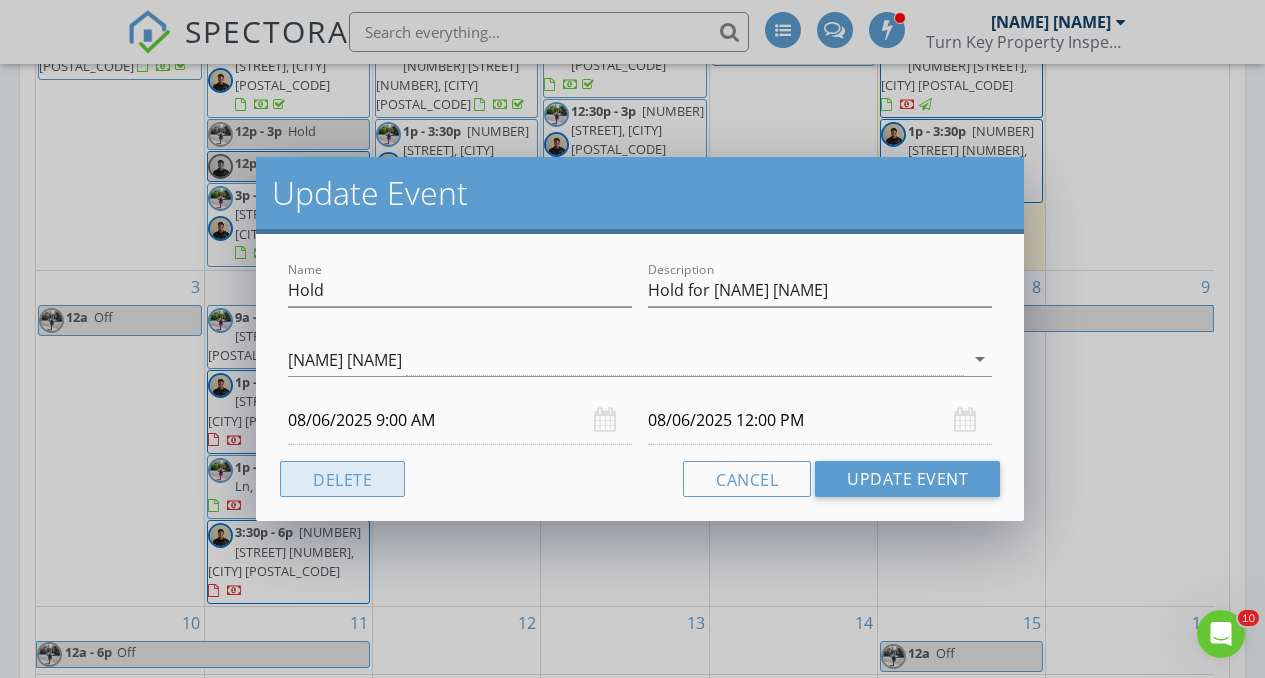 click on "Delete" at bounding box center (342, 479) 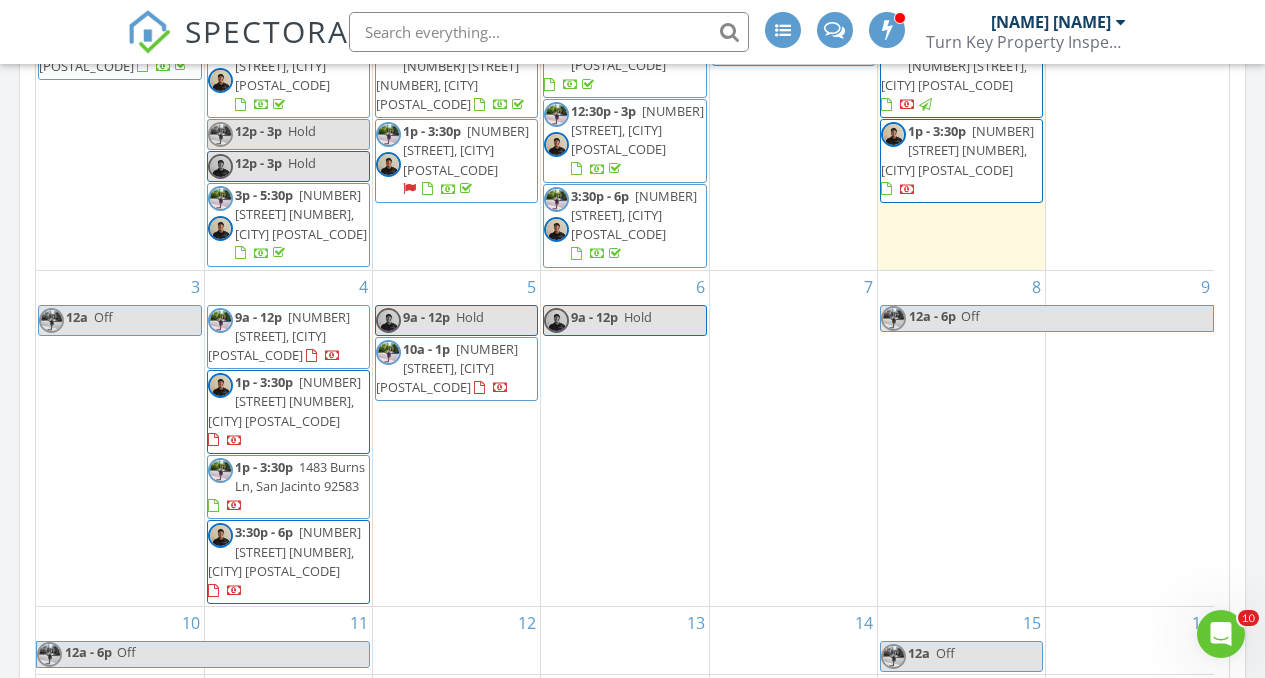 scroll, scrollTop: 0, scrollLeft: 0, axis: both 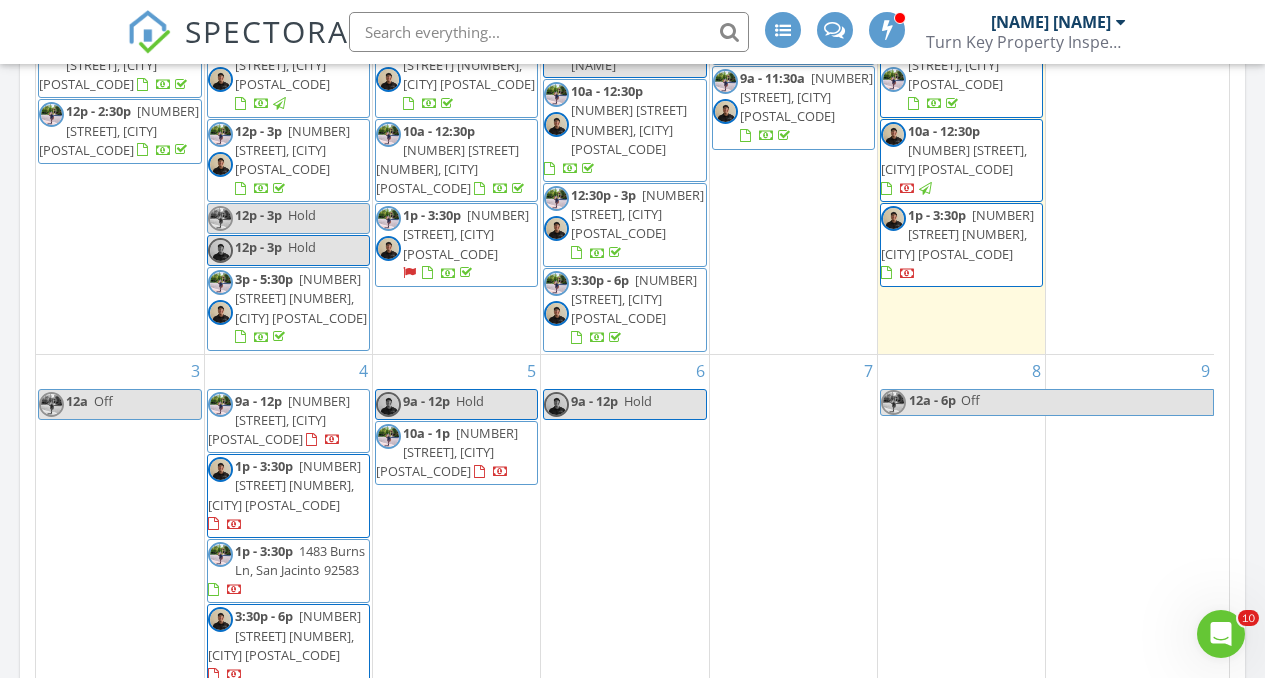 click on "9a - 12p
Hold" at bounding box center (598, 401) 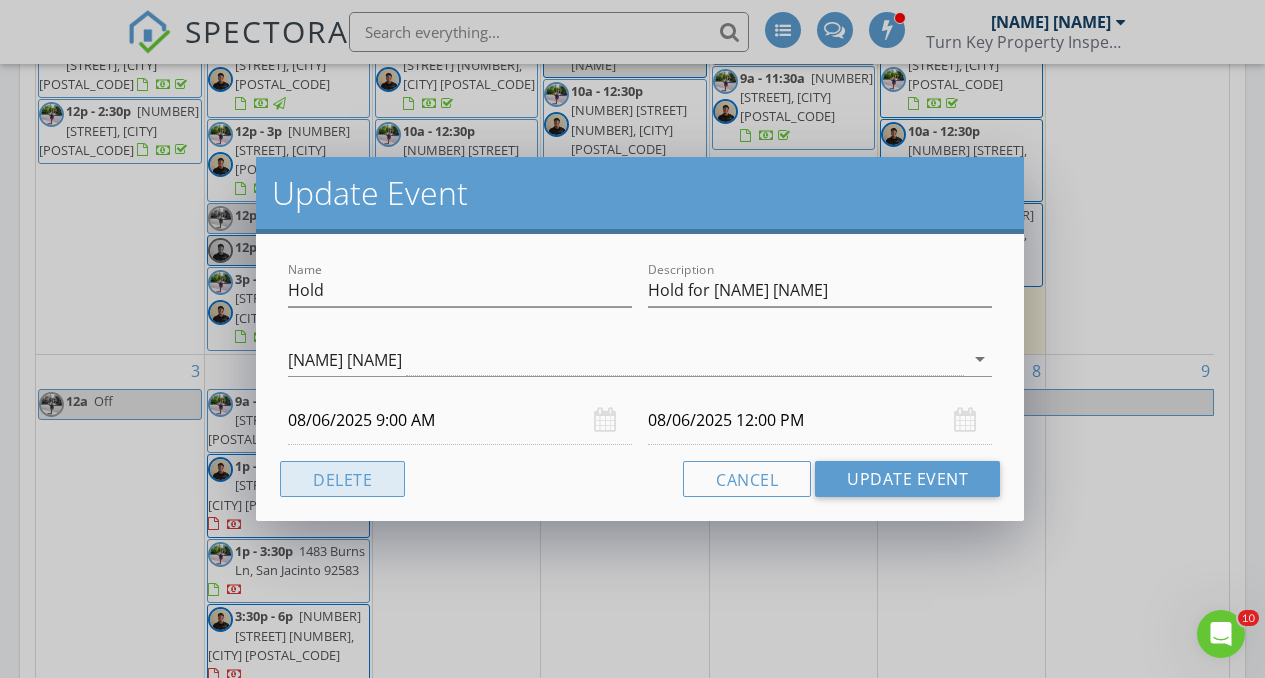 click on "Delete" at bounding box center [342, 479] 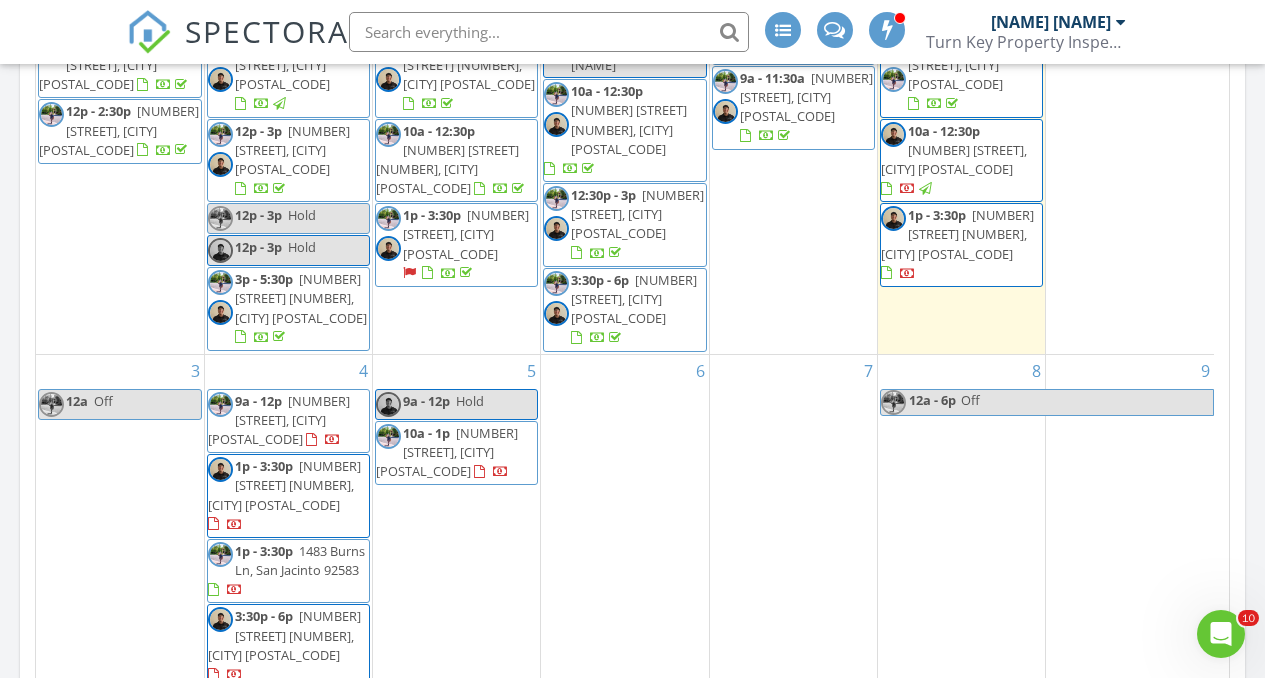 click on "6" at bounding box center [624, 523] 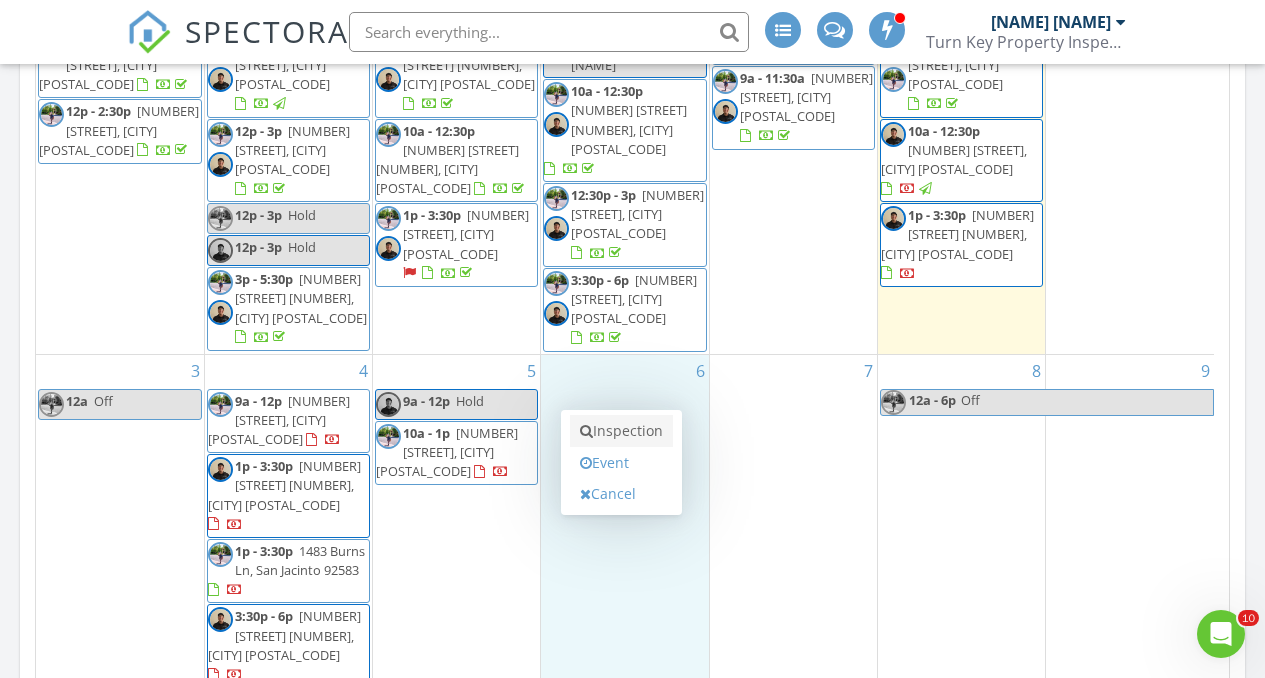 click on "Inspection" at bounding box center (621, 431) 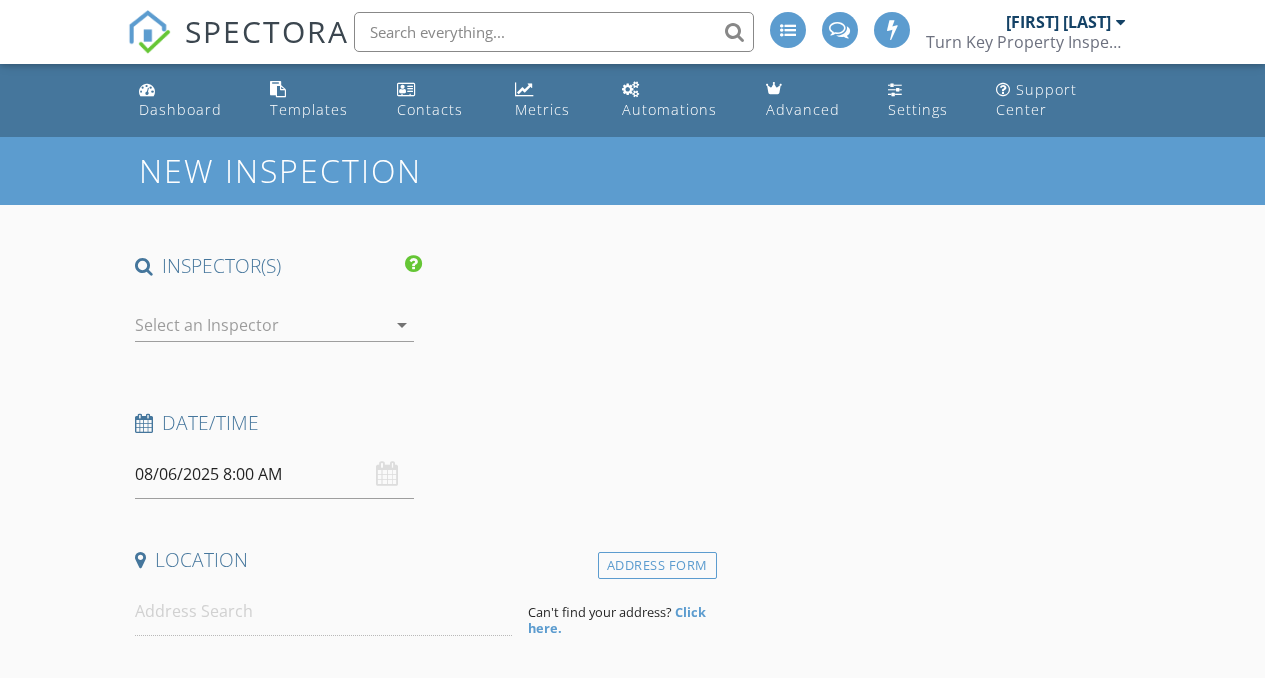 scroll, scrollTop: 0, scrollLeft: 0, axis: both 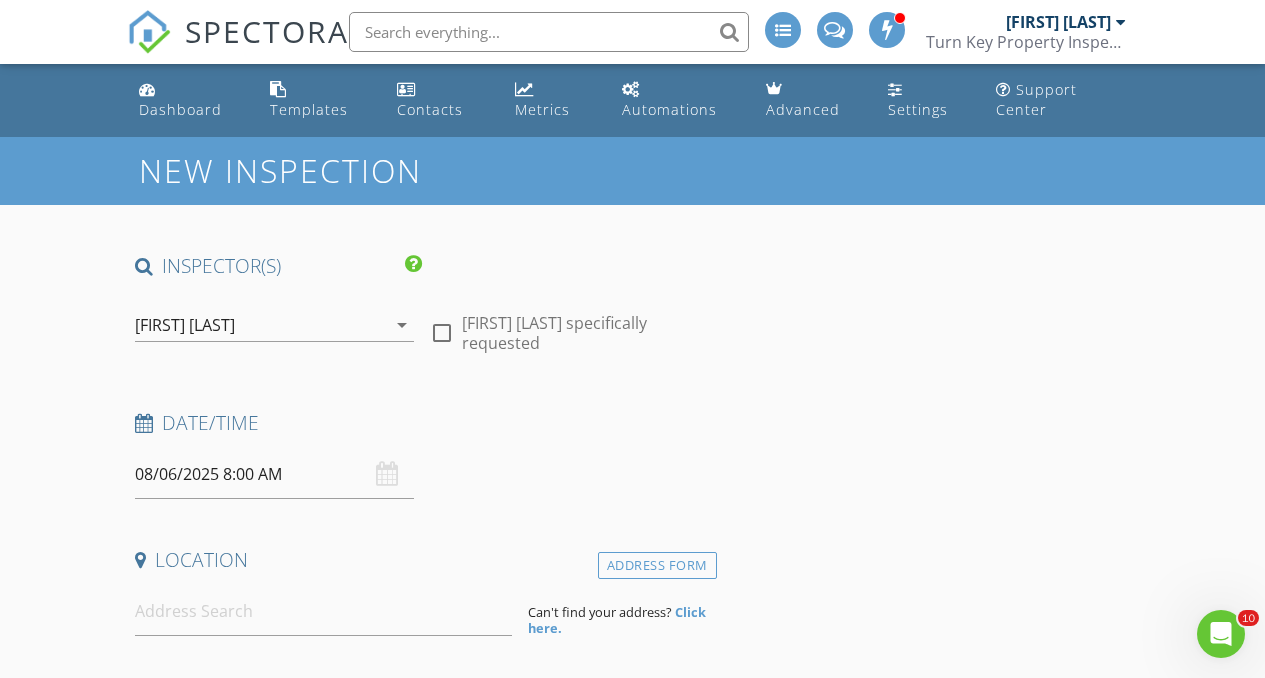 click on "[FIRST] [LAST]" at bounding box center (260, 325) 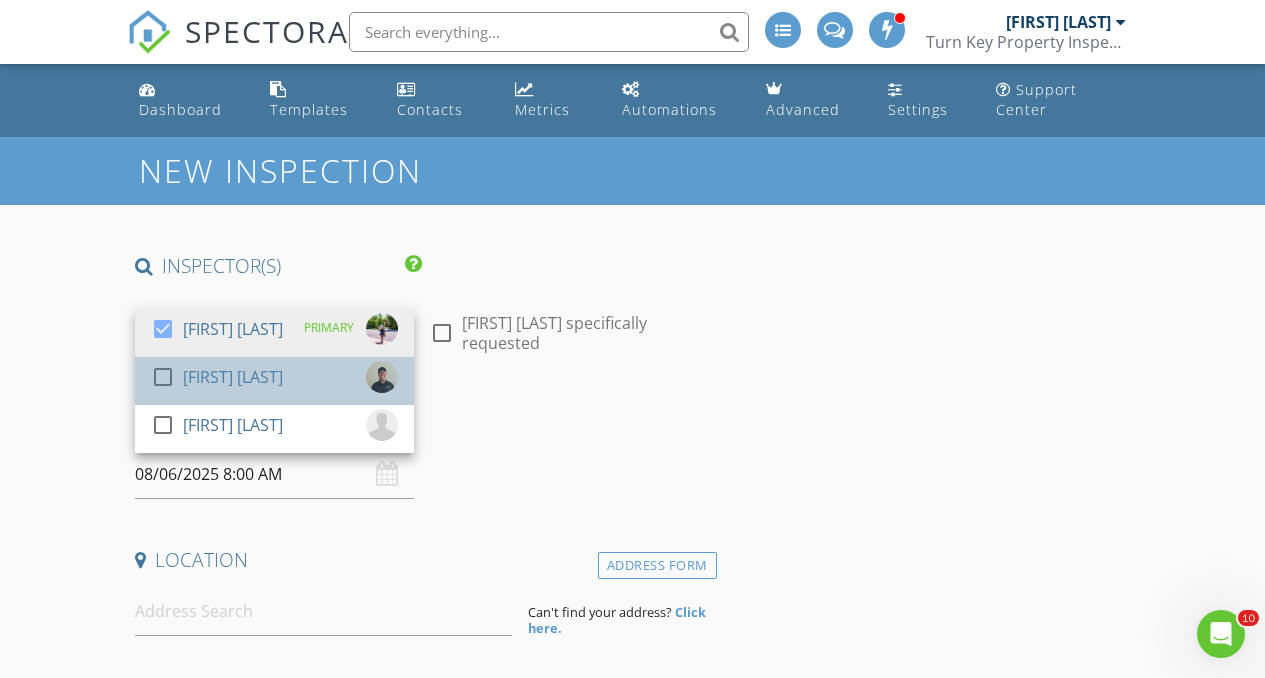 click on "[FIRST] [LAST]" at bounding box center [233, 377] 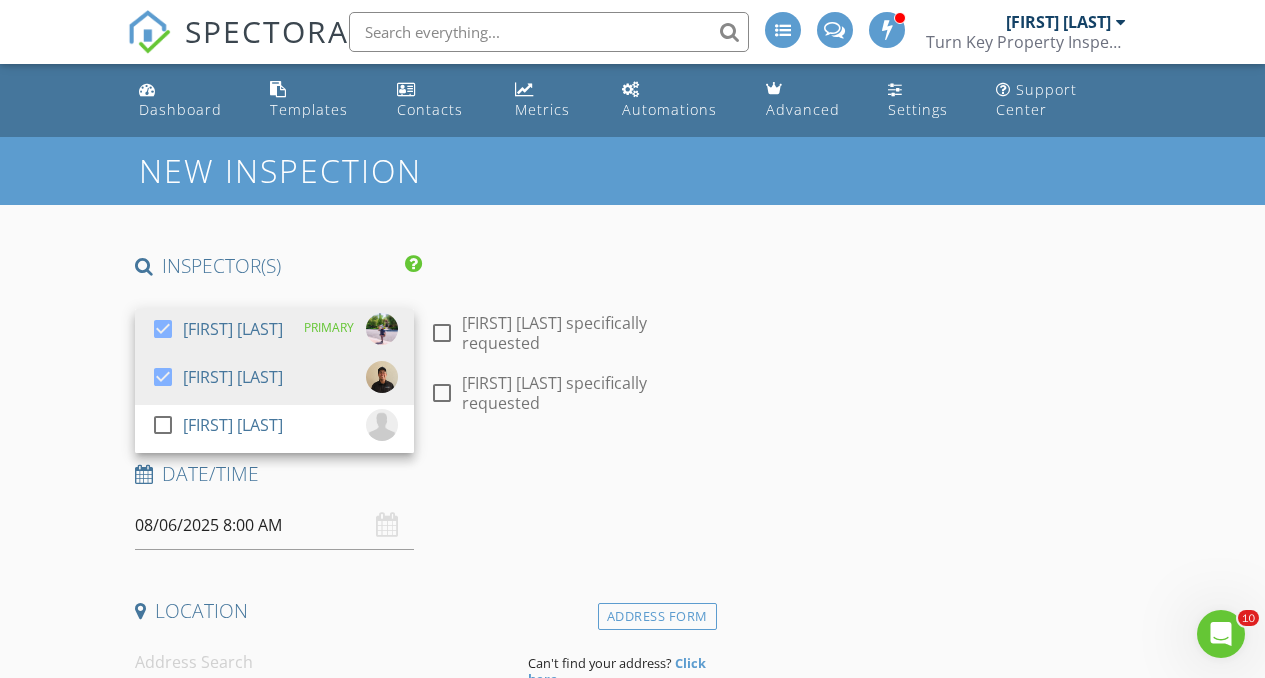 click on "New Inspection
INSPECTOR(S)
check_box   [FIRST] [LAST]   PRIMARY   check_box   [FIRST] [LAST]     check_box_outline_blank   [LAST]     [FIRST] [LAST],  [FIRST] [LAST] arrow_drop_down   check_box_outline_blank [FIRST] [LAST] specifically requested check_box_outline_blank [FIRST] [LAST] specifically requested
Date/Time
08/06/2025 8:00 AM
Location
Address Form       Can't find your address?   Click here.
client
check_box Enable Client CC email for this inspection   Client Search     check_box_outline_blank Client is a Company/Organization     First Name   Last Name   Email   CC Email   Phone         Tags         Notes   Private Notes
ADDITIONAL client
SERVICES
check_box_outline_blank   Turn-Key Residential Inspection   check_box_outline_blank" at bounding box center (632, 1857) 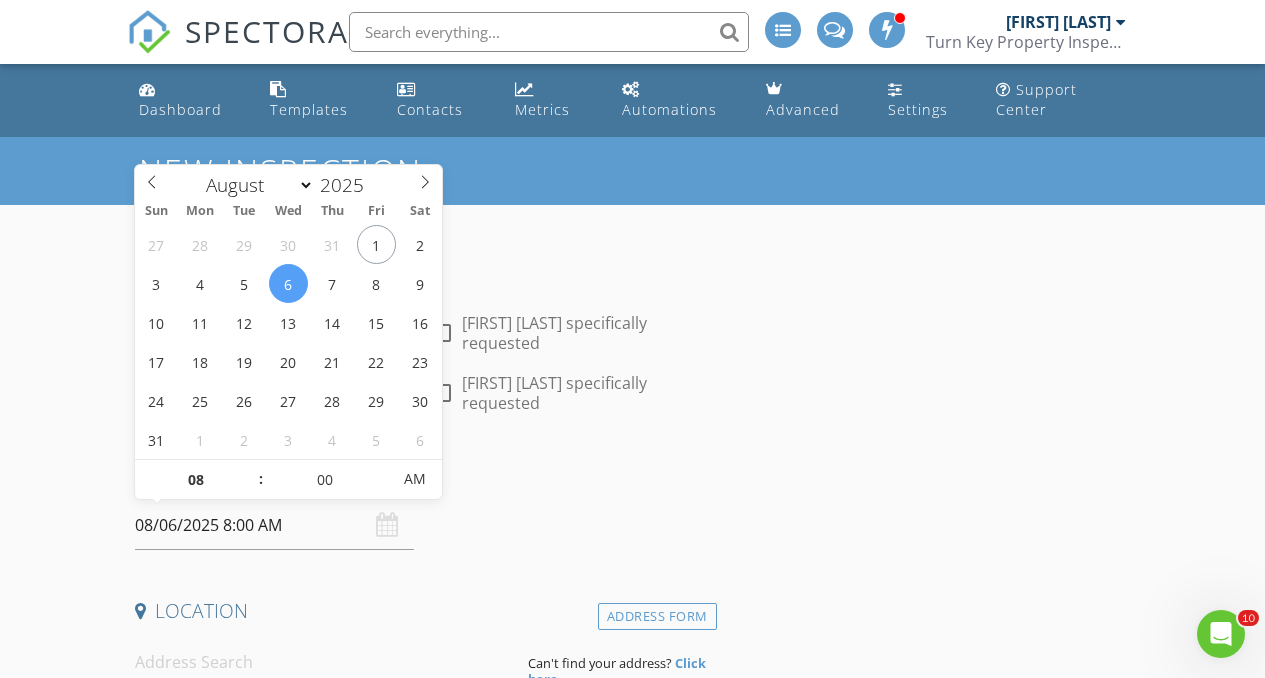 click on "08/06/2025 8:00 AM" at bounding box center [274, 525] 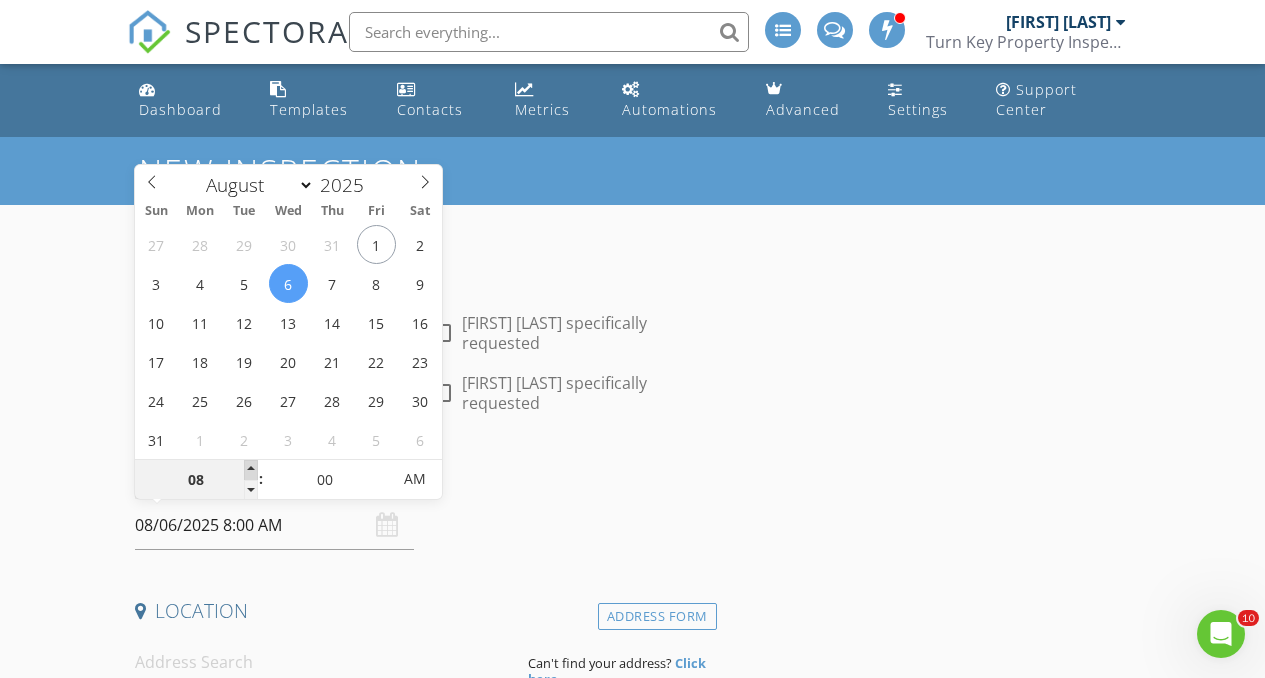 type on "09" 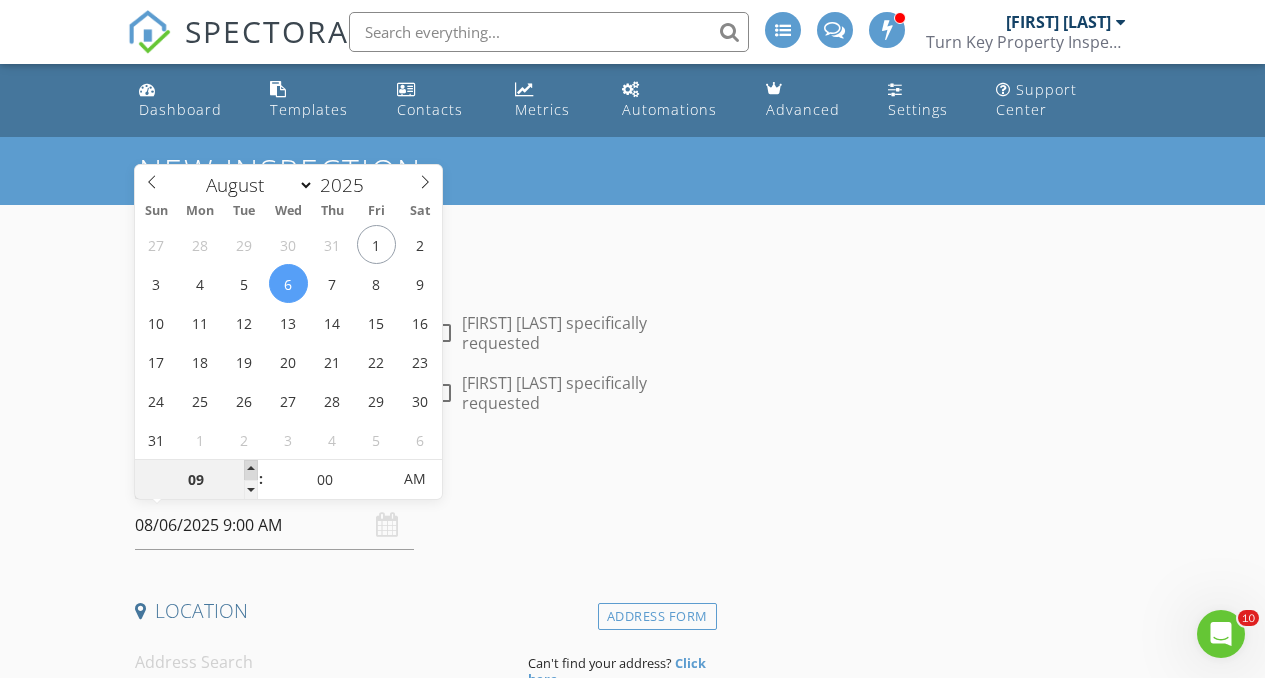 click at bounding box center (251, 470) 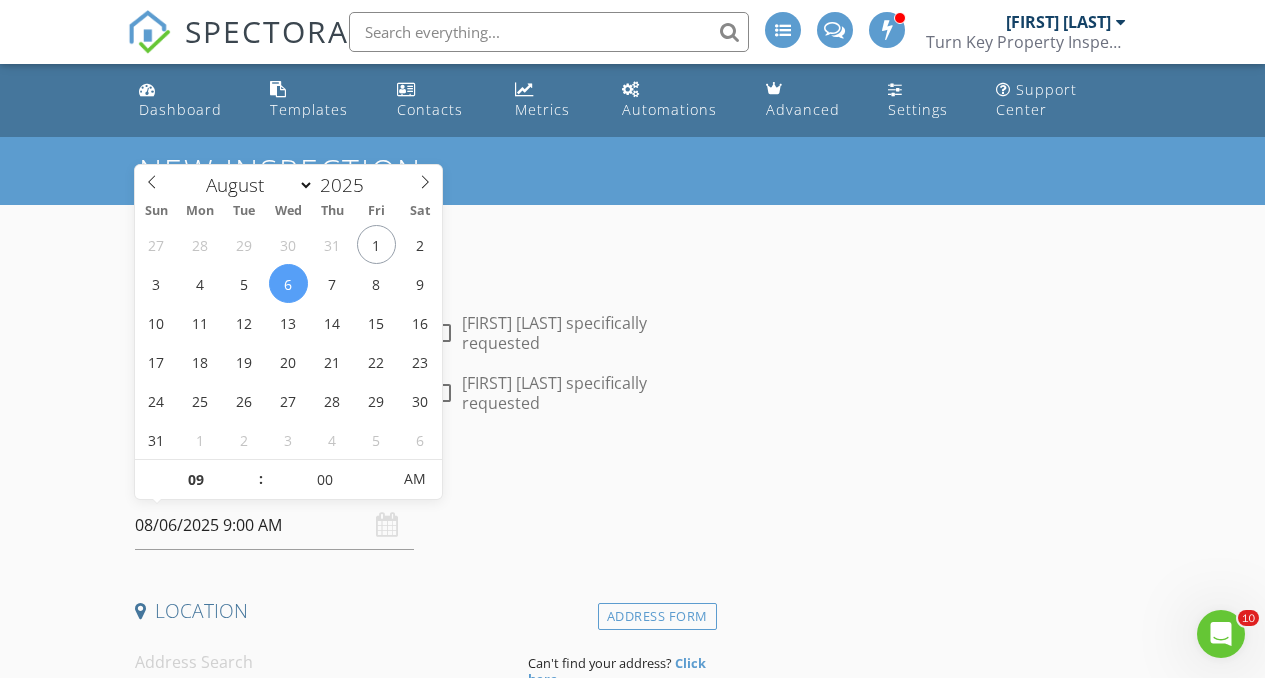 click on "New Inspection
INSPECTOR(S)
check_box   Anthony Flores   PRIMARY   check_box   Anthony V. Flores     check_box_outline_blank   Philip Reams     Anthony Flores,  Anthony V. Flores arrow_drop_down   check_box_outline_blank Anthony Flores specifically requested check_box_outline_blank Anthony V. Flores specifically requested
Date/Time
08/06/2025 9:00 AM
Location
Address Form       Can't find your address?   Click here.
client
check_box Enable Client CC email for this inspection   Client Search     check_box_outline_blank Client is a Company/Organization     First Name   Last Name   Email   CC Email   Phone         Tags         Notes   Private Notes
ADD ADDITIONAL client
SERVICES
check_box_outline_blank   Turn-Key Residential Inspection   check_box_outline_blank" at bounding box center (632, 1857) 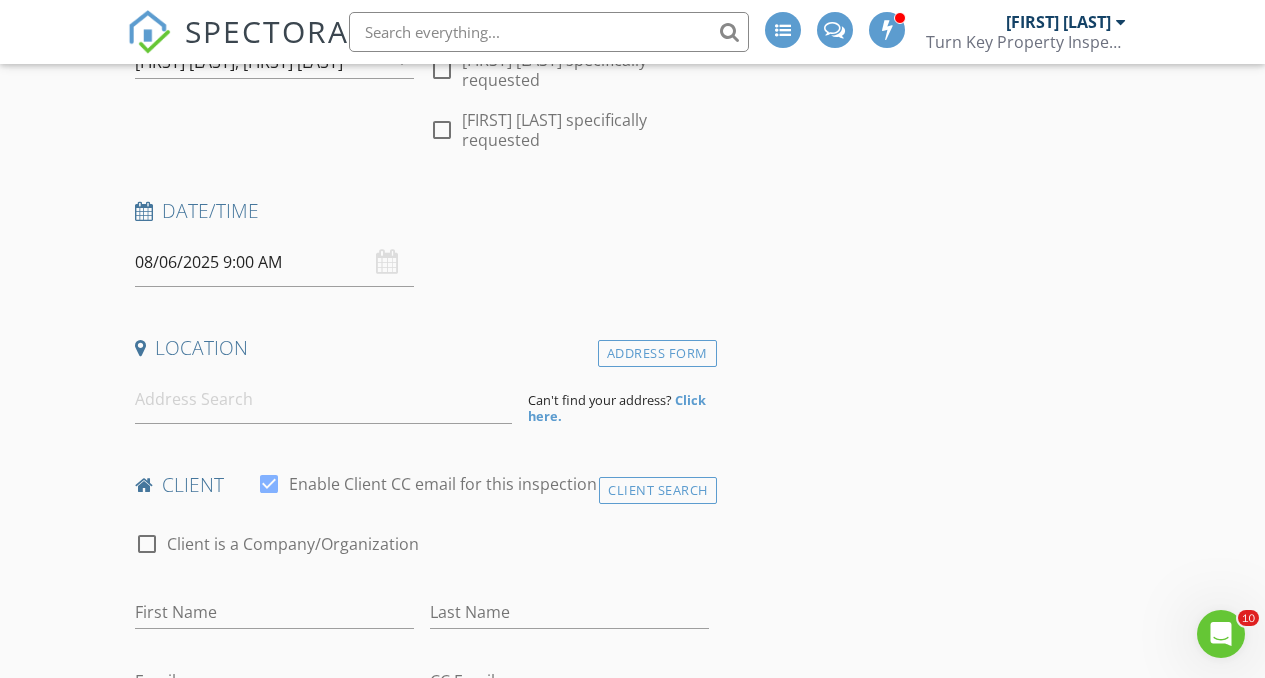 scroll, scrollTop: 291, scrollLeft: 0, axis: vertical 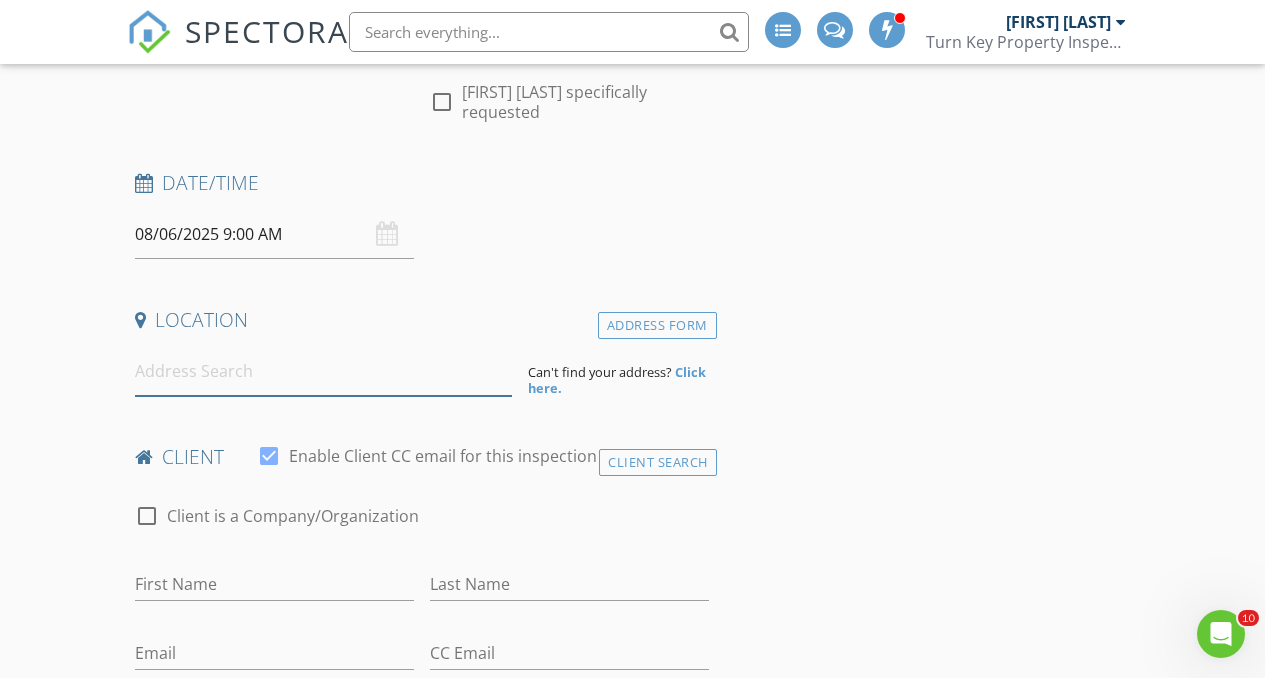 click at bounding box center (324, 371) 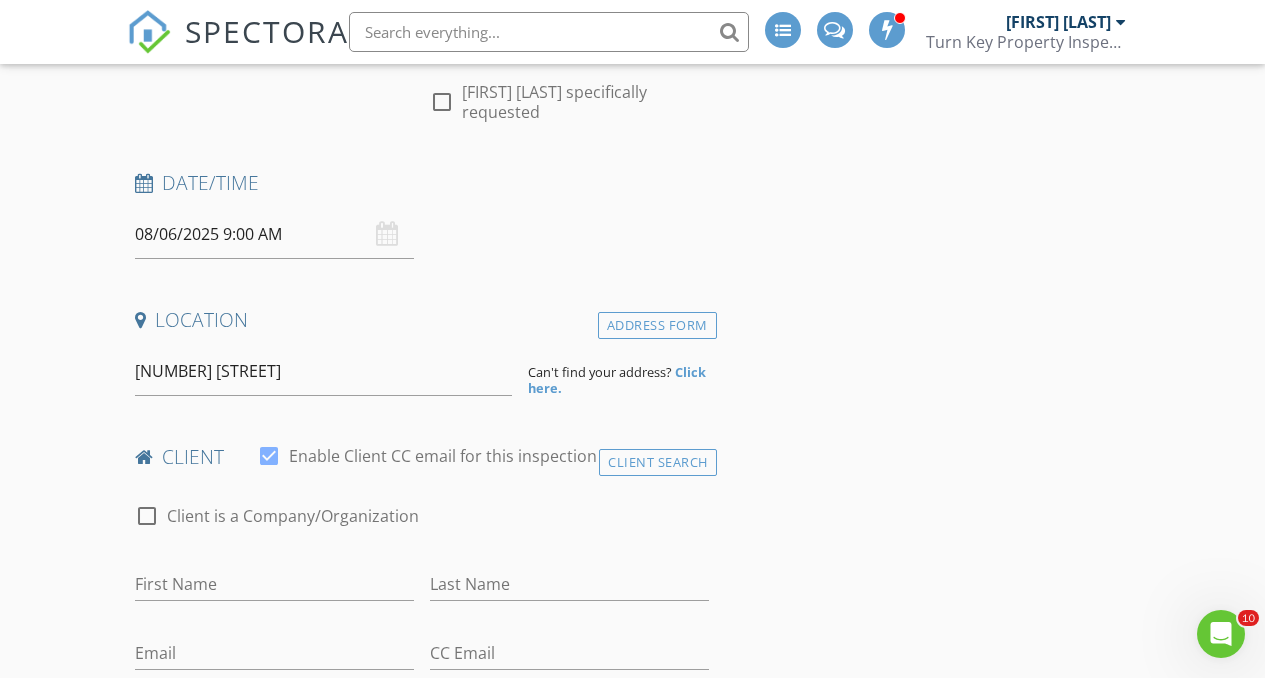 type on "1002 Alveda Avenue, El Cajon, CA, USA" 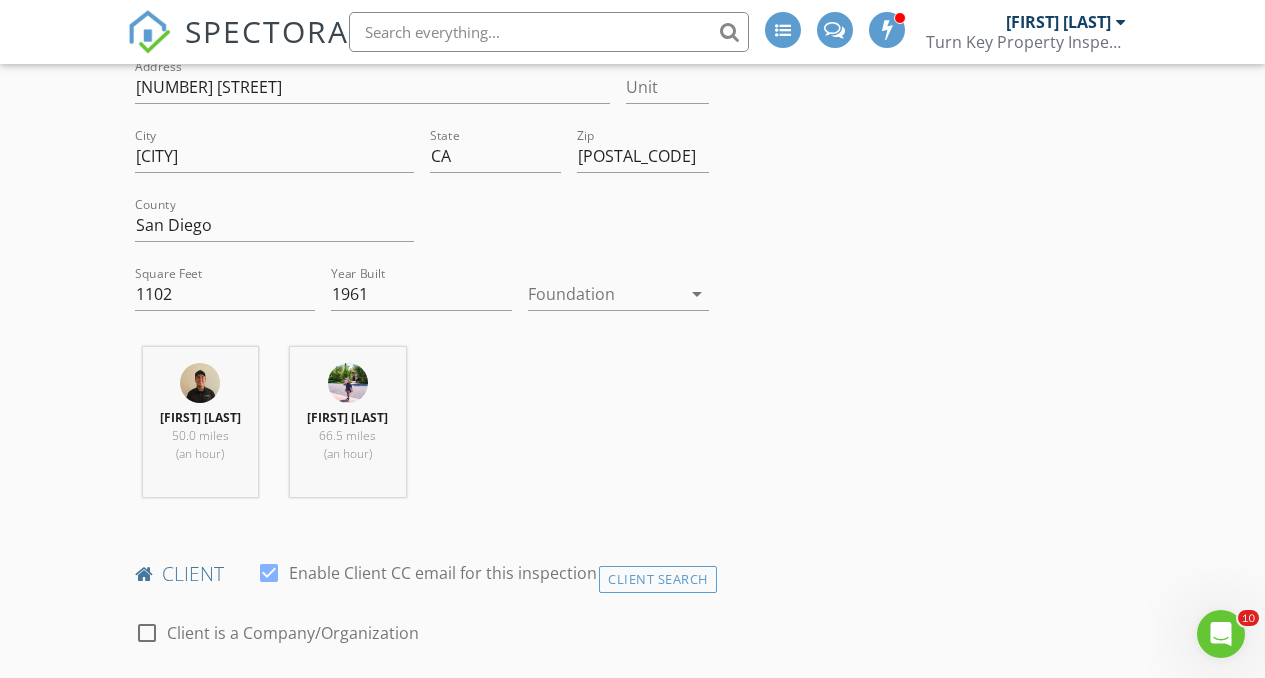 scroll, scrollTop: 614, scrollLeft: 0, axis: vertical 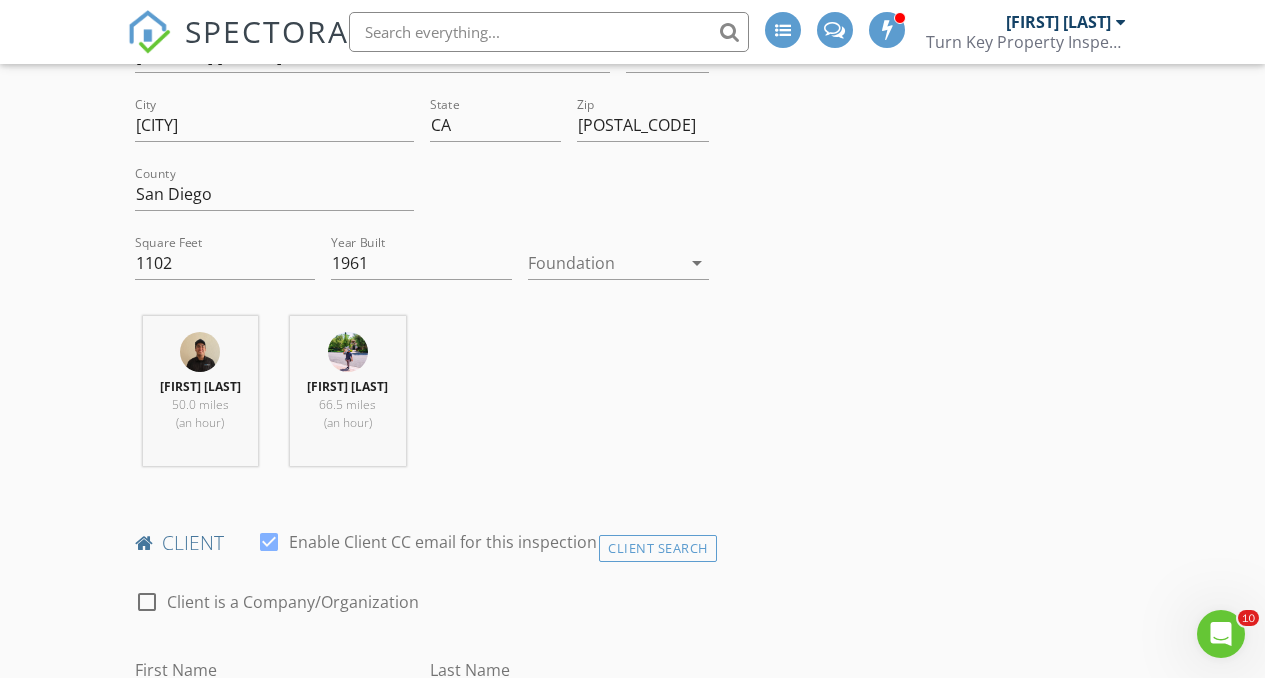 click at bounding box center (604, 263) 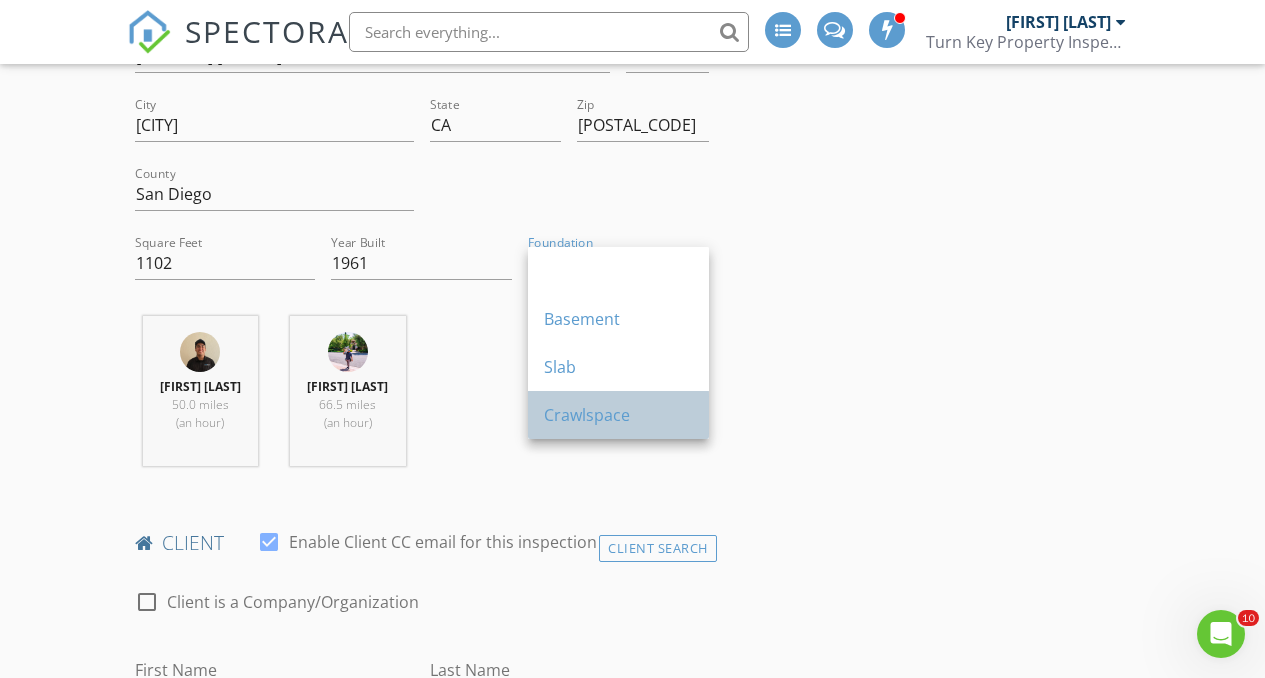 click on "Crawlspace" at bounding box center [618, 415] 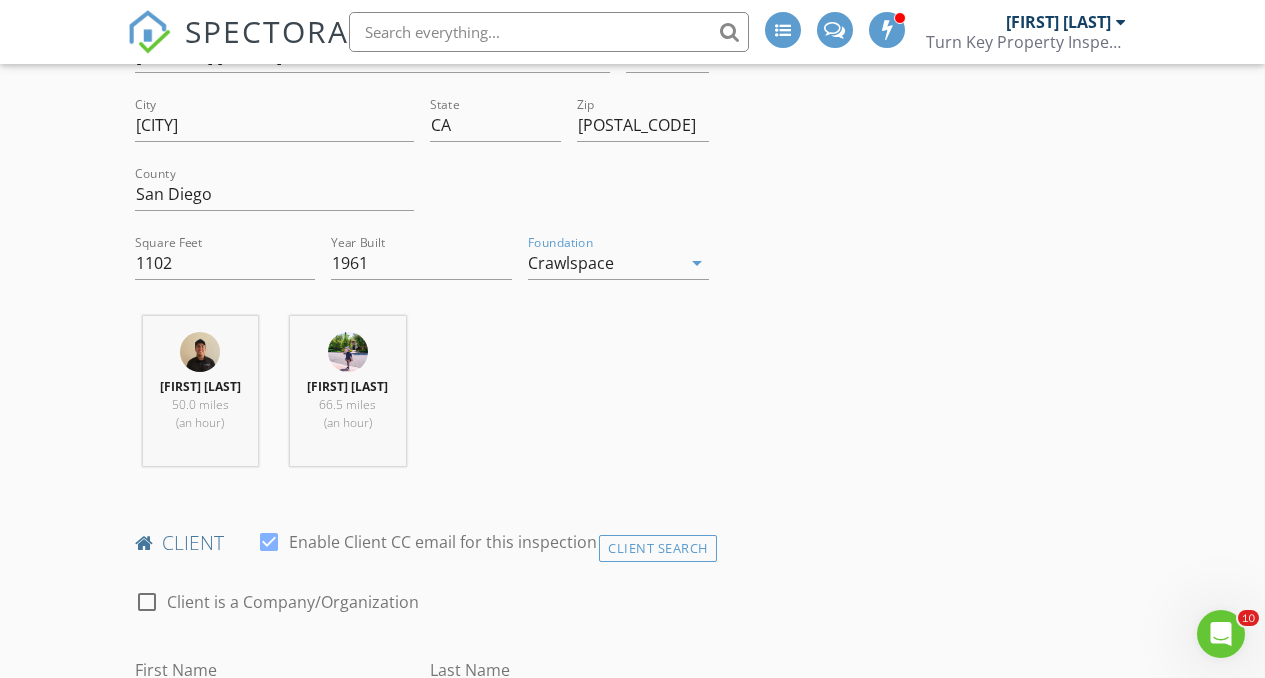 click on "New Inspection
INSPECTOR(S)
check_box   Anthony Flores   PRIMARY   check_box   Anthony V. Flores     check_box_outline_blank   Philip Reams     Anthony Flores,  Anthony V. Flores arrow_drop_down   check_box_outline_blank Anthony Flores specifically requested check_box_outline_blank Anthony V. Flores specifically requested
Date/Time
08/06/2025 9:00 AM
Location
Address Search       Address 1002 Alveda Ave   Unit   City El Cajon   State CA   Zip 92019   County San Diego     Square Feet 1102   Year Built 1961   Foundation Crawlspace arrow_drop_down     Anthony V. Flores     50.0 miles     (an hour)         Anthony Flores     66.5 miles     (an hour)
client
check_box Enable Client CC email for this inspection   Client Search     check_box_outline_blank Client is a Company/Organization     First Name   Last Name   Email   CC Email   Phone         Tags" at bounding box center [632, 1448] 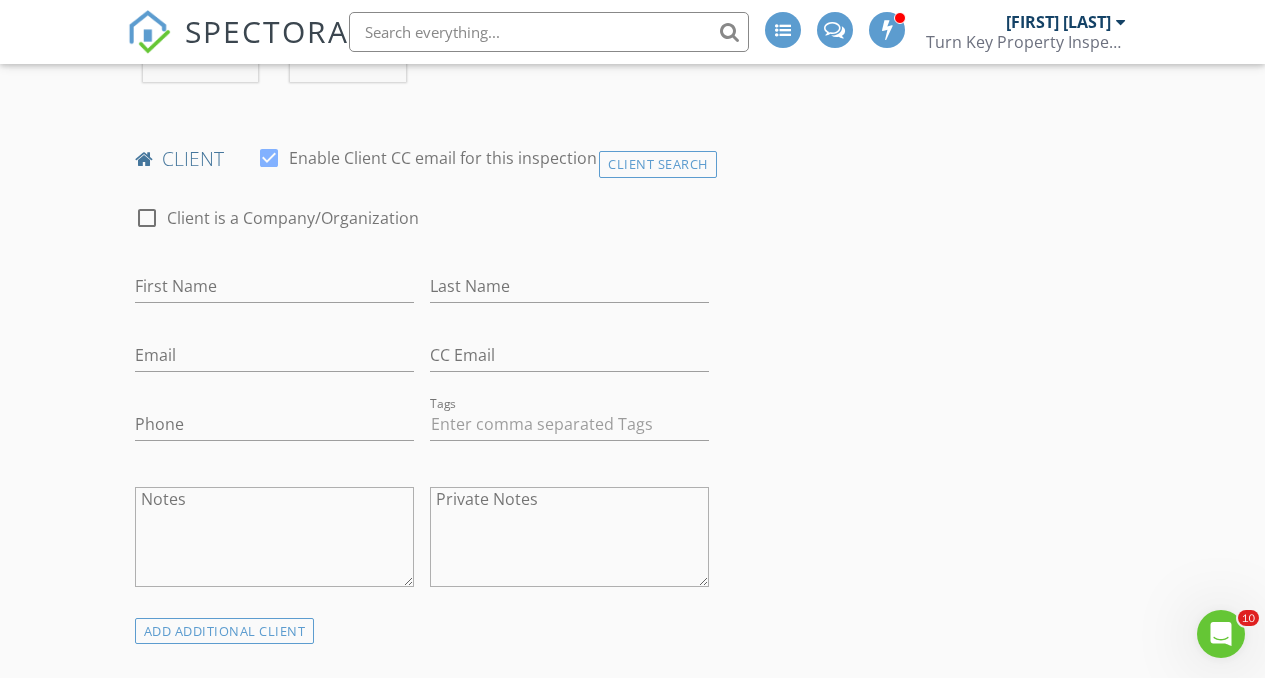 scroll, scrollTop: 1000, scrollLeft: 0, axis: vertical 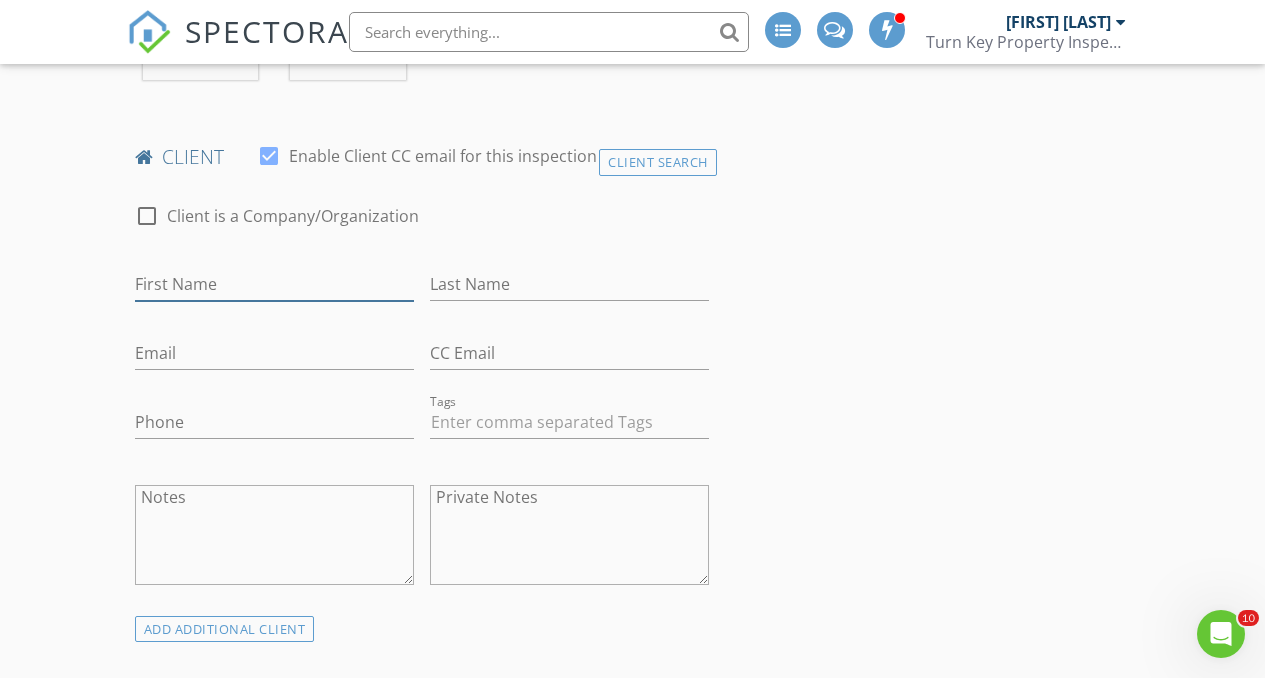 click on "First Name" at bounding box center [274, 284] 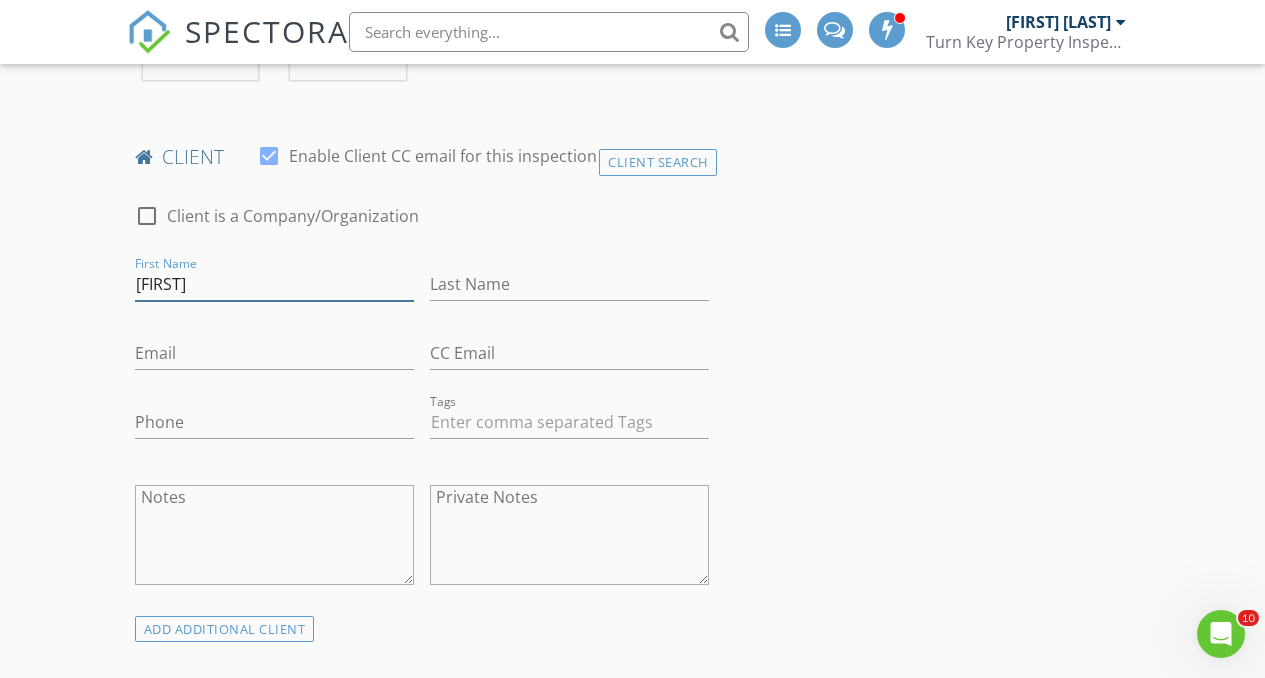 type on "Esmeralda" 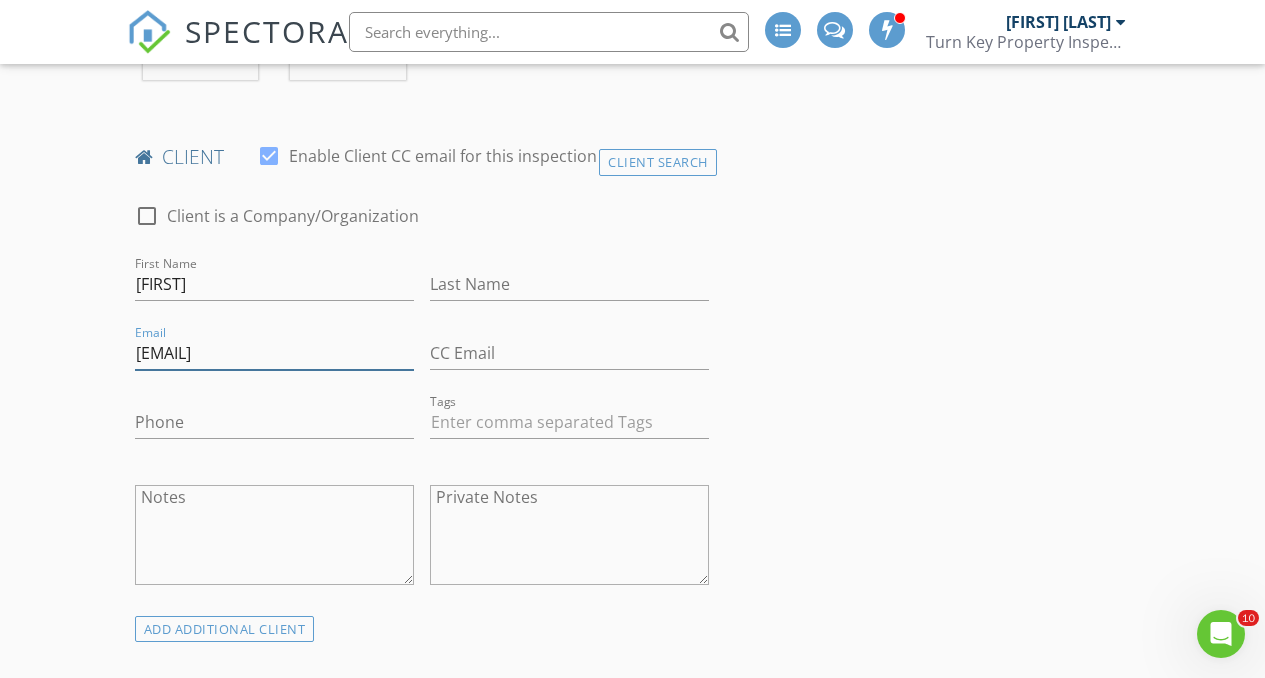 type on "esmeraldak.ruvalcaba@gmail.com" 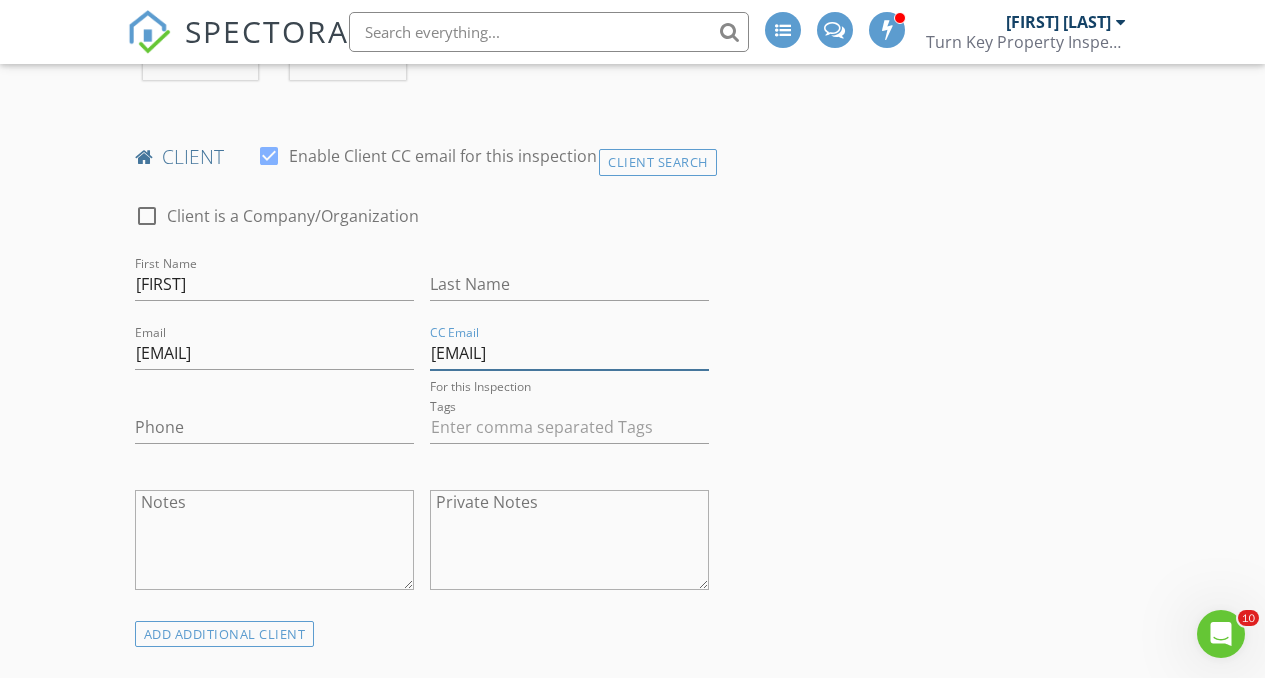 type on "lruvalsh@gmail.com" 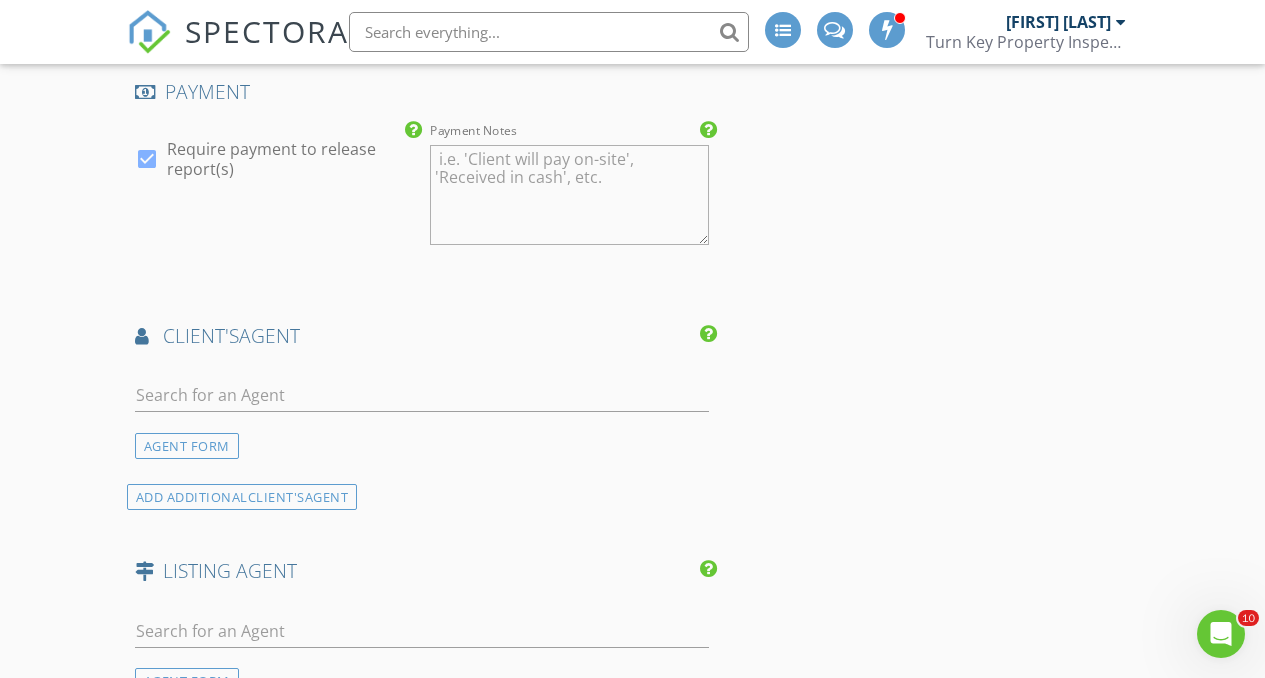 scroll, scrollTop: 2198, scrollLeft: 0, axis: vertical 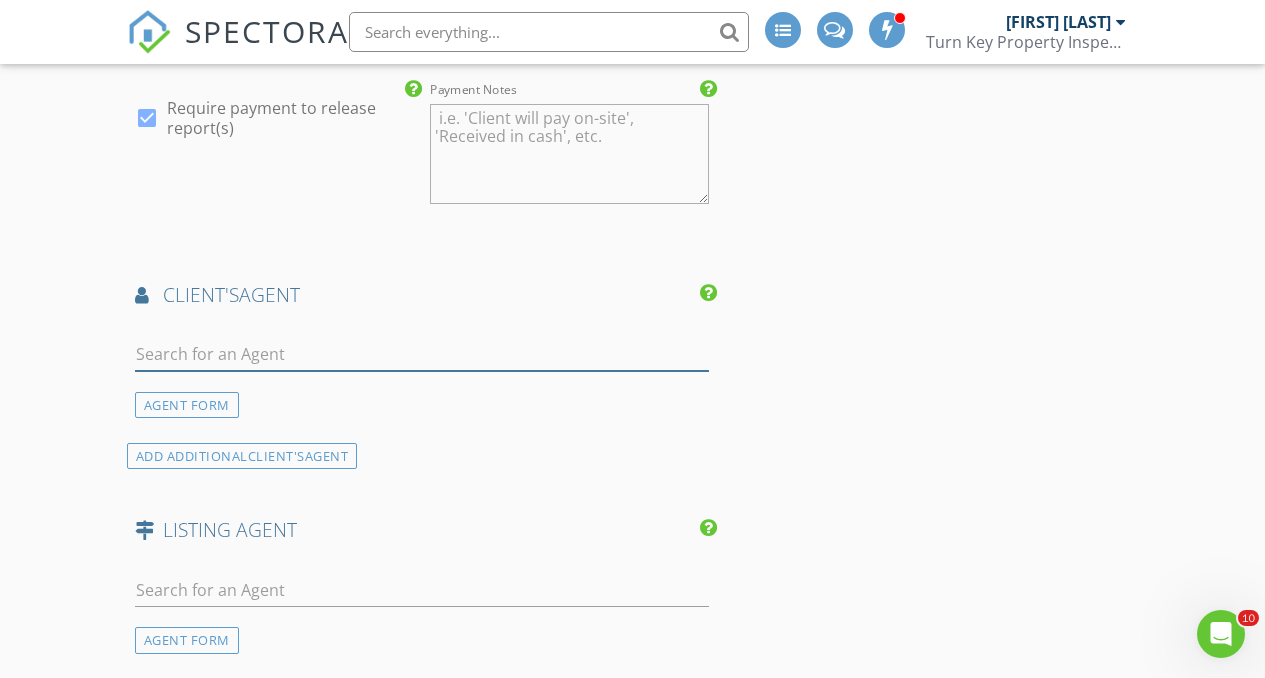 click at bounding box center (422, 354) 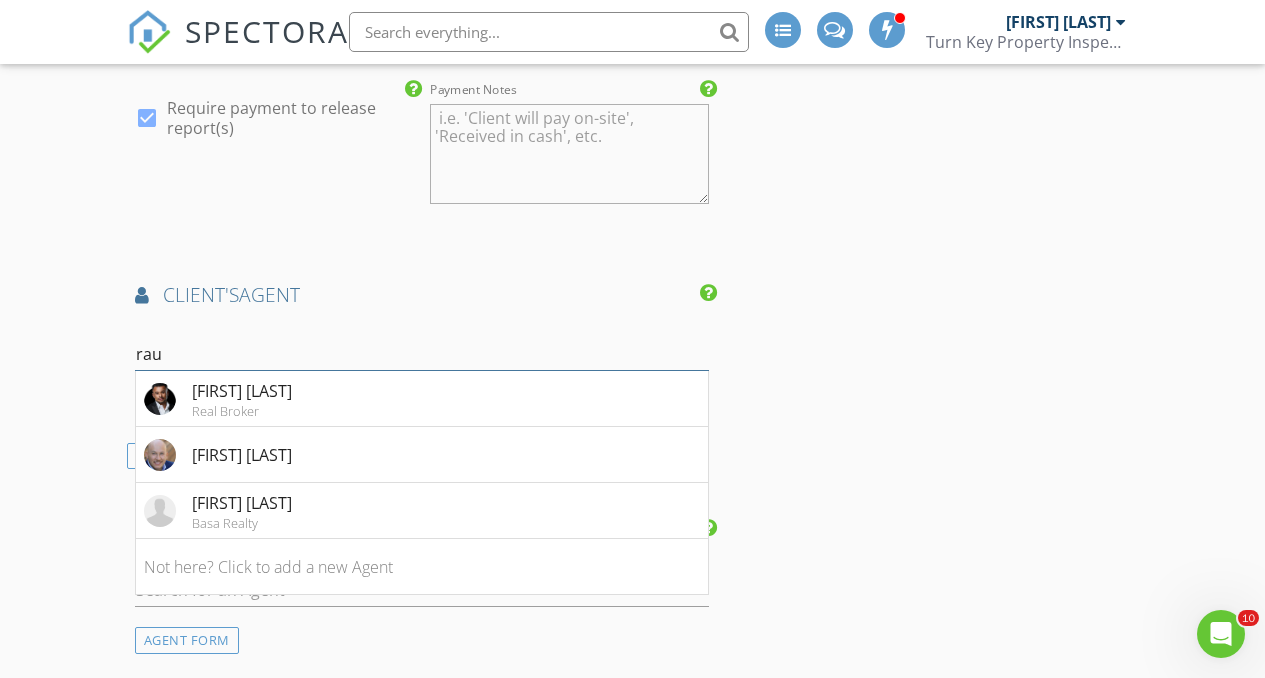 type on "rau" 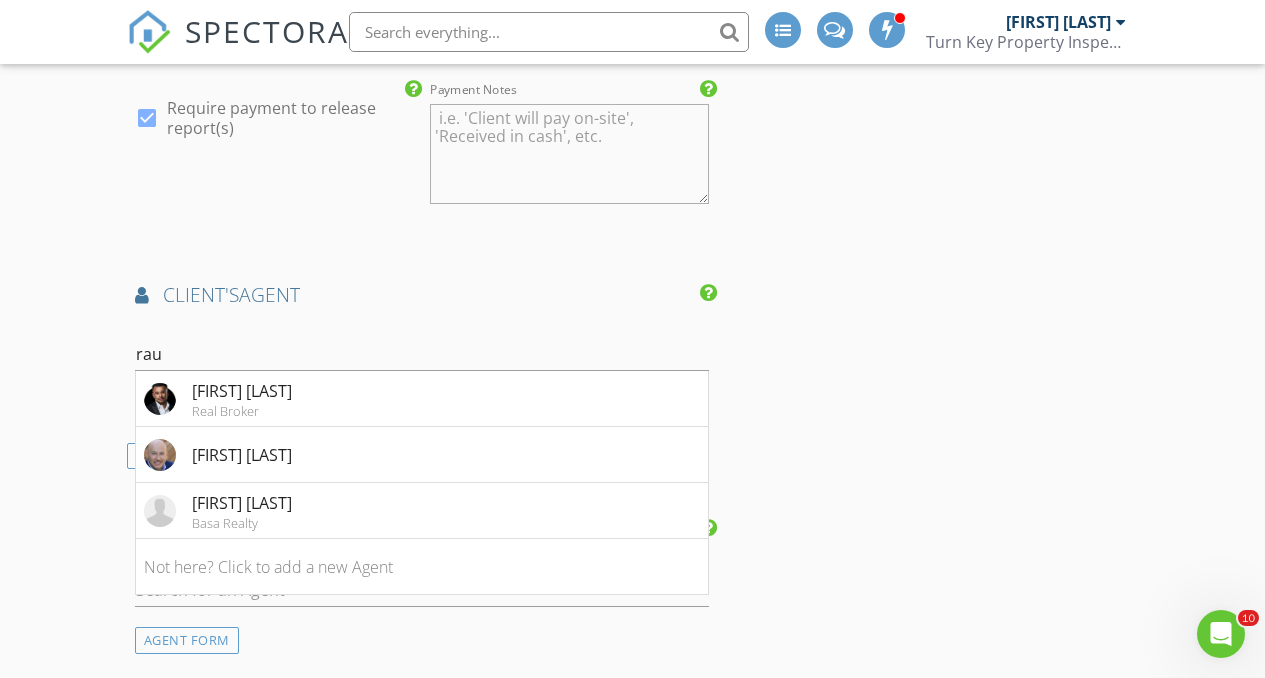 click on "Raul Lopez
Real Broker" at bounding box center [422, 399] 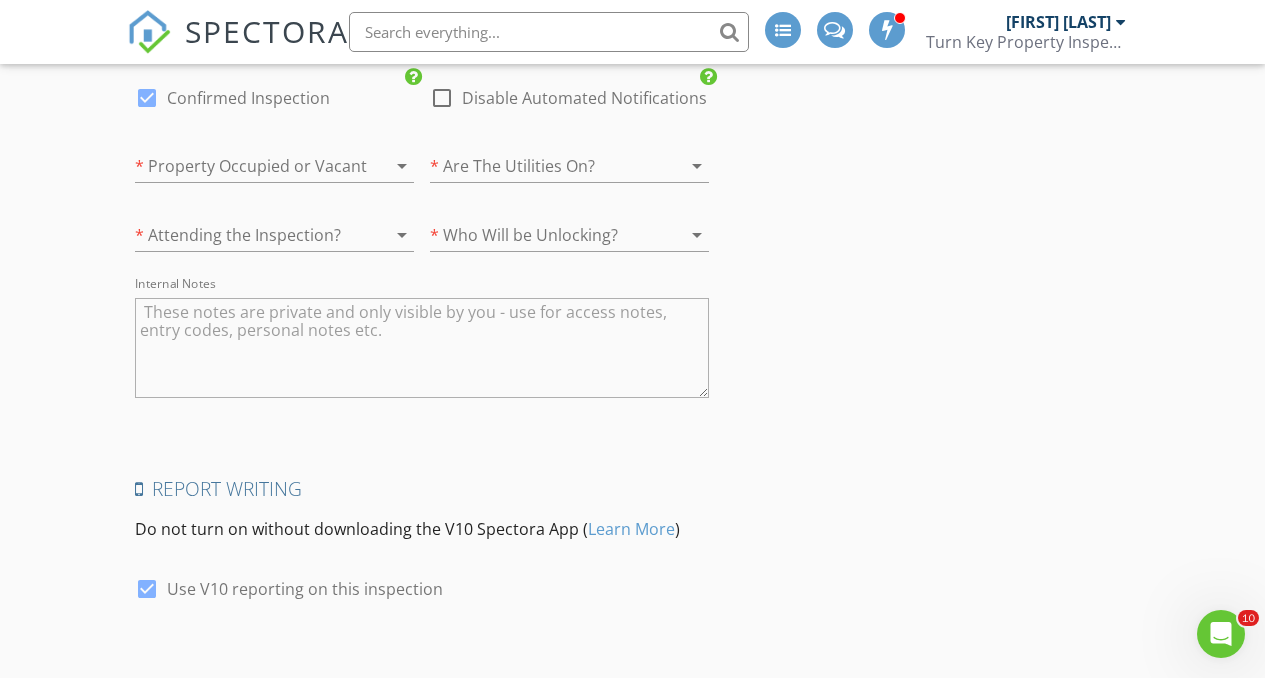 scroll, scrollTop: 3051, scrollLeft: 0, axis: vertical 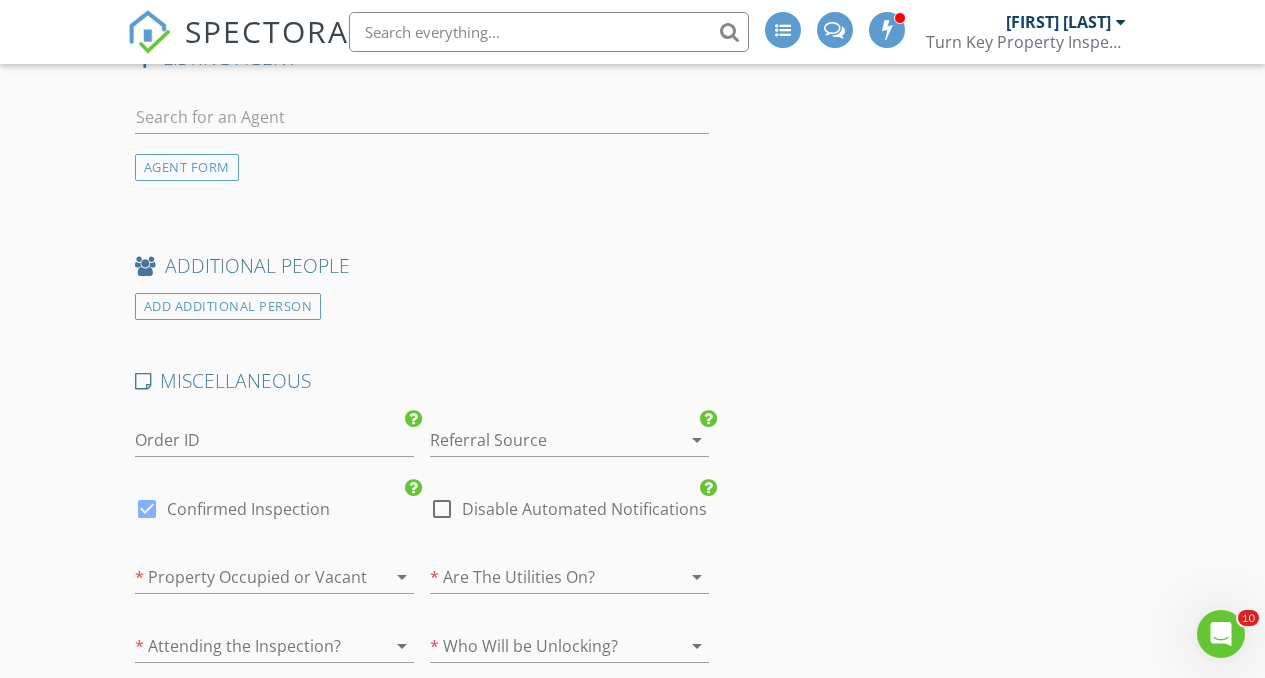 click at bounding box center (541, 440) 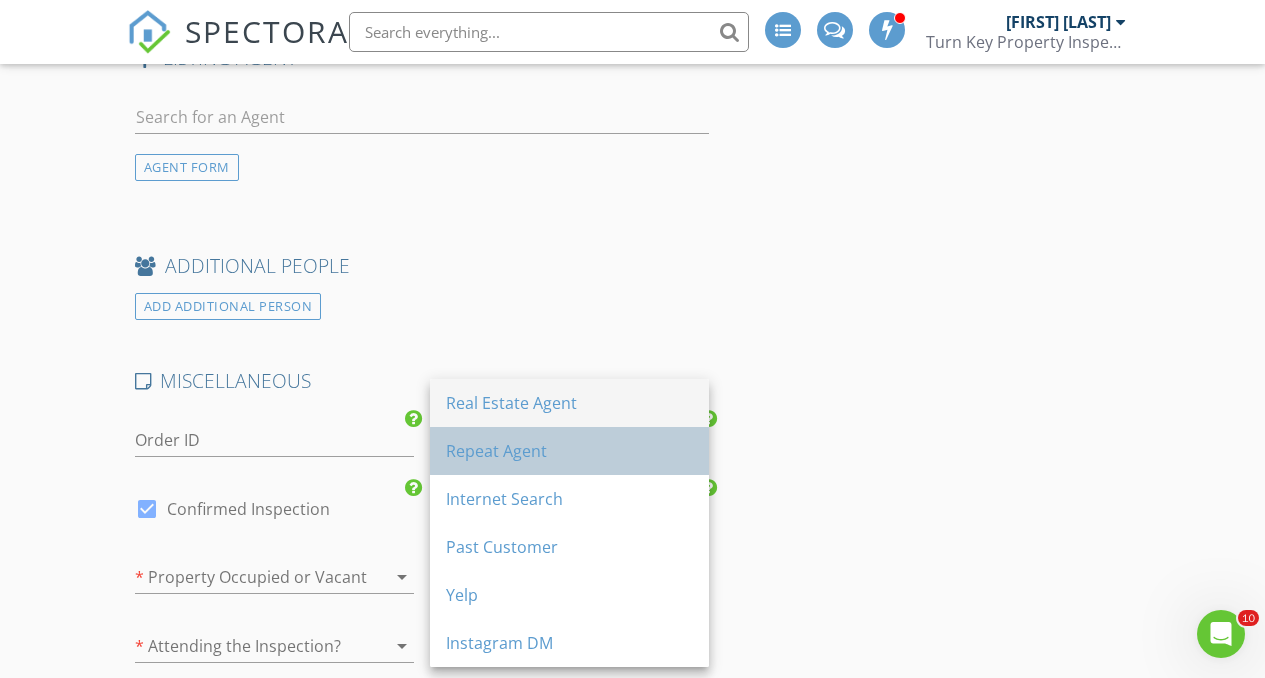 click on "Repeat Agent" at bounding box center [569, 451] 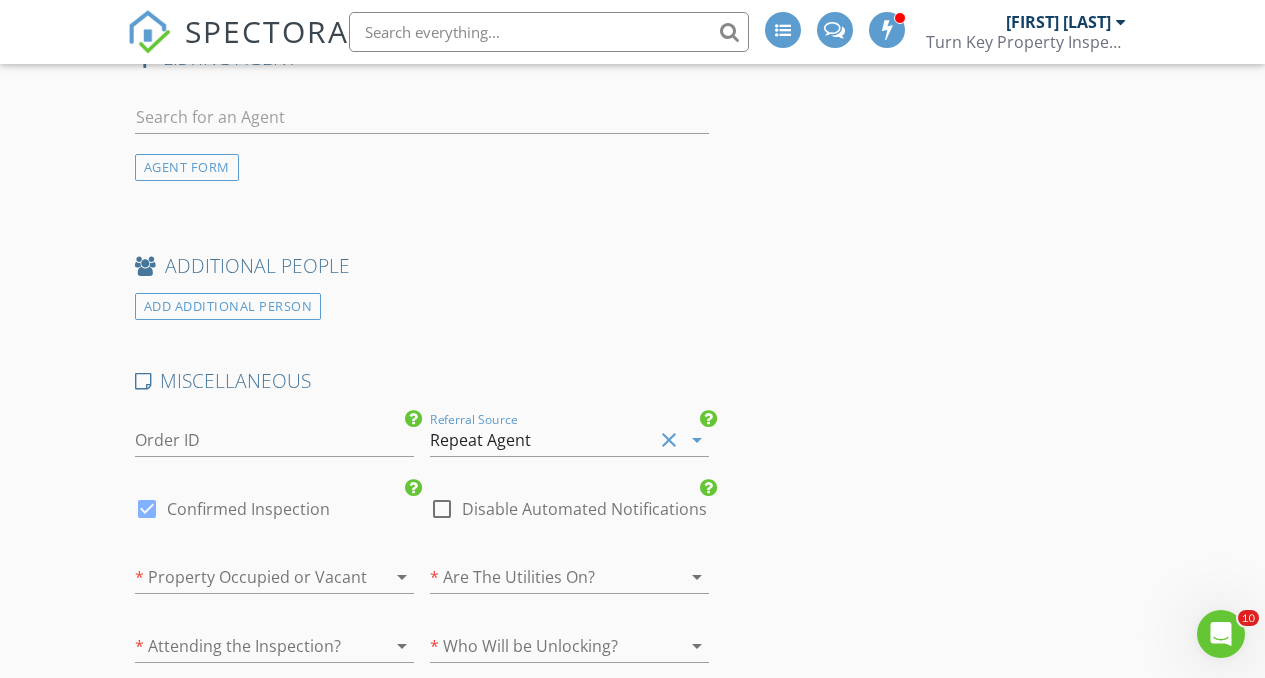 click on "INSPECTOR(S)
check_box   Anthony Flores   PRIMARY   check_box   Anthony V. Flores     check_box_outline_blank   Philip Reams     Anthony Flores,  Anthony V. Flores arrow_drop_down   check_box_outline_blank Anthony Flores specifically requested check_box_outline_blank Anthony V. Flores specifically requested
Date/Time
08/06/2025 9:00 AM
Location
Address Search       Address 1002 Alveda Ave   Unit   City El Cajon   State CA   Zip 92019   County San Diego     Square Feet 1102   Year Built 1961   Foundation Crawlspace arrow_drop_down     Anthony V. Flores     50.0 miles     (an hour)         Anthony Flores     66.5 miles     (an hour)
client
check_box Enable Client CC email for this inspection   Client Search     check_box_outline_blank Client is a Company/Organization     First Name Esmeralda   Last Name   Email esmeraldak.ruvalcaba@gmail.com   CC Email" at bounding box center (633, -765) 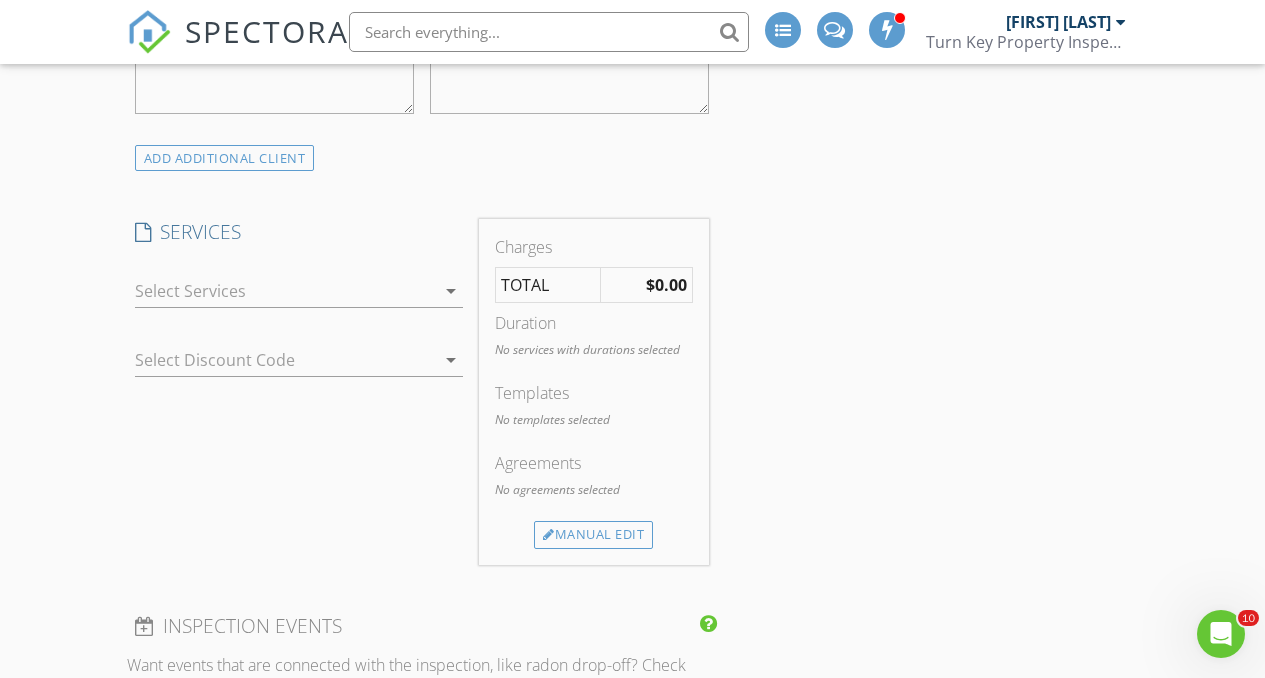 scroll, scrollTop: 1382, scrollLeft: 0, axis: vertical 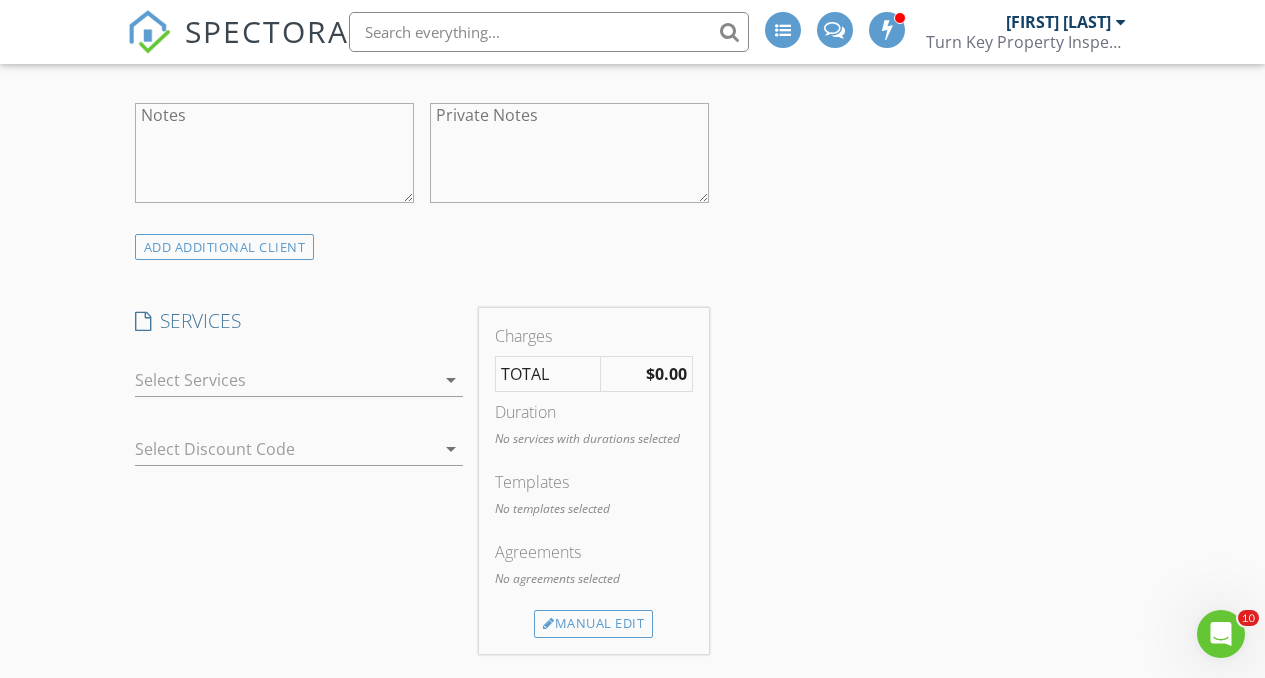 click at bounding box center (285, 380) 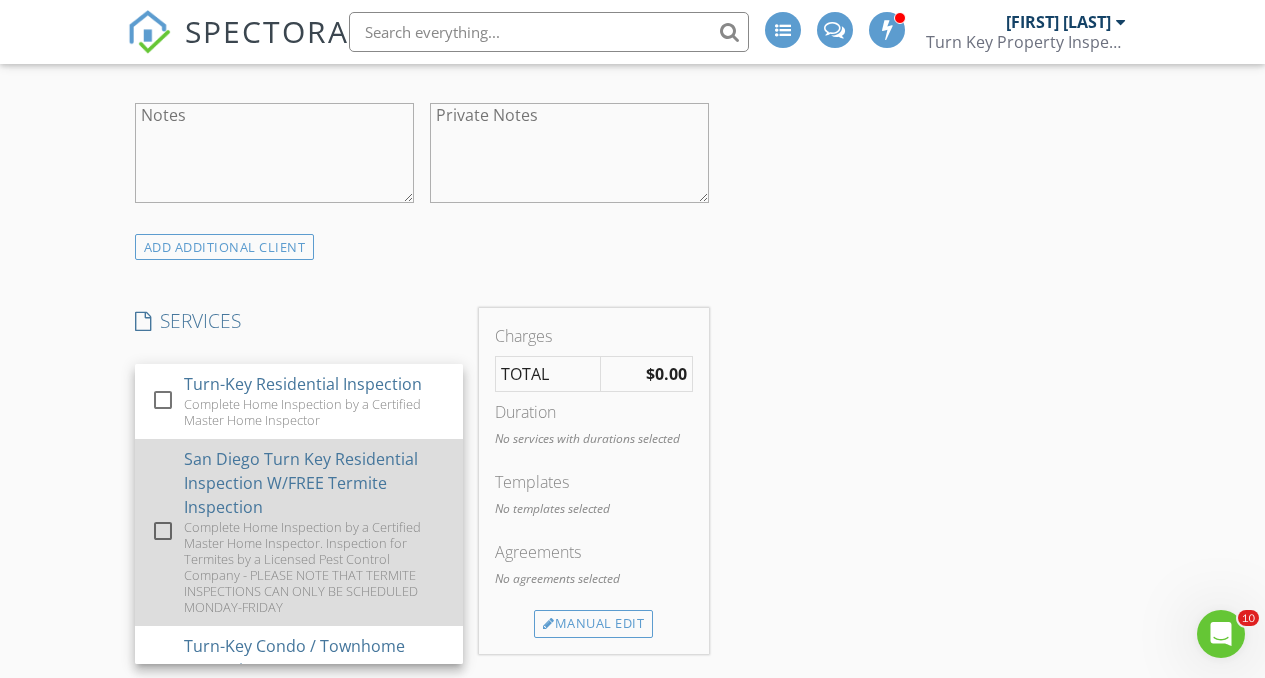 click at bounding box center [163, 531] 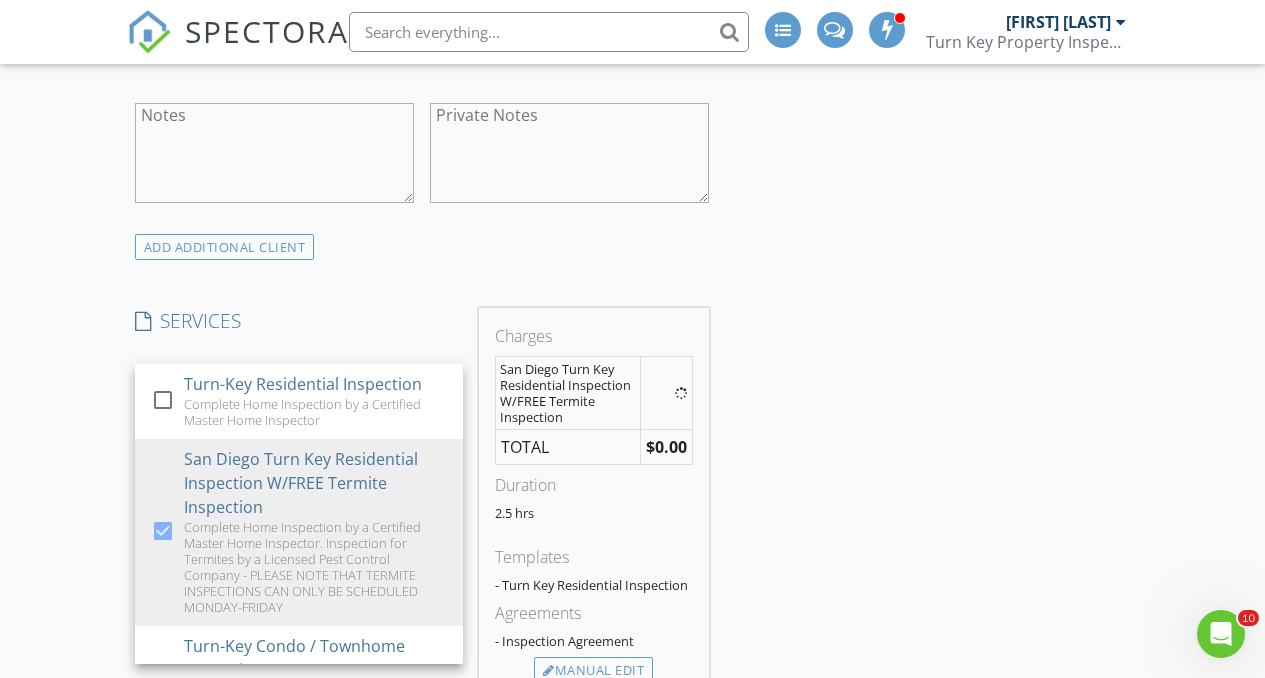 click on "INSPECTOR(S)
check_box   Anthony Flores   PRIMARY   check_box   Anthony V. Flores     check_box_outline_blank   Philip Reams     Anthony Flores,  Anthony V. Flores arrow_drop_down   check_box_outline_blank Anthony Flores specifically requested check_box_outline_blank Anthony V. Flores specifically requested
Date/Time
08/06/2025 9:00 AM
Location
Address Search       Address 1002 Alveda Ave   Unit   City El Cajon   State CA   Zip 92019   County San Diego     Square Feet 1102   Year Built 1961   Foundation Crawlspace arrow_drop_down     Anthony V. Flores     50.0 miles     (an hour)         Anthony Flores     66.5 miles     (an hour)
client
check_box Enable Client CC email for this inspection   Client Search     check_box_outline_blank Client is a Company/Organization     First Name Esmeralda   Last Name   Email esmeraldak.ruvalcaba@gmail.com   CC Email" at bounding box center [633, 928] 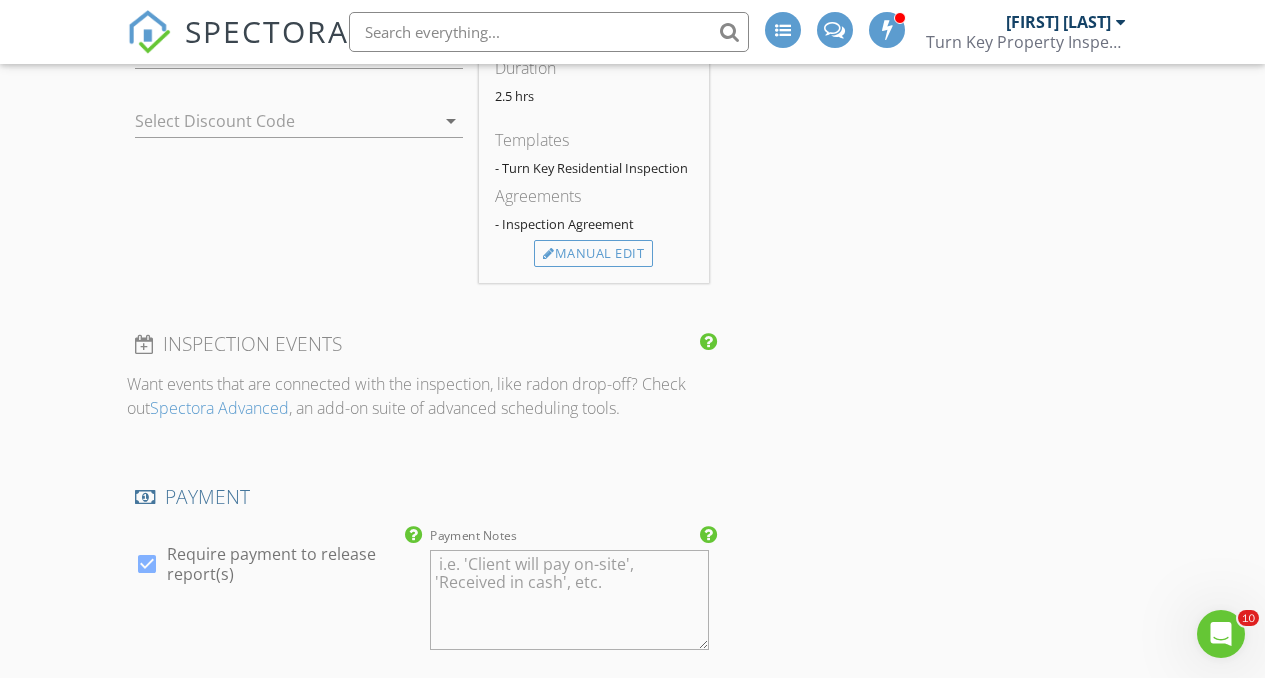 scroll, scrollTop: 1858, scrollLeft: 0, axis: vertical 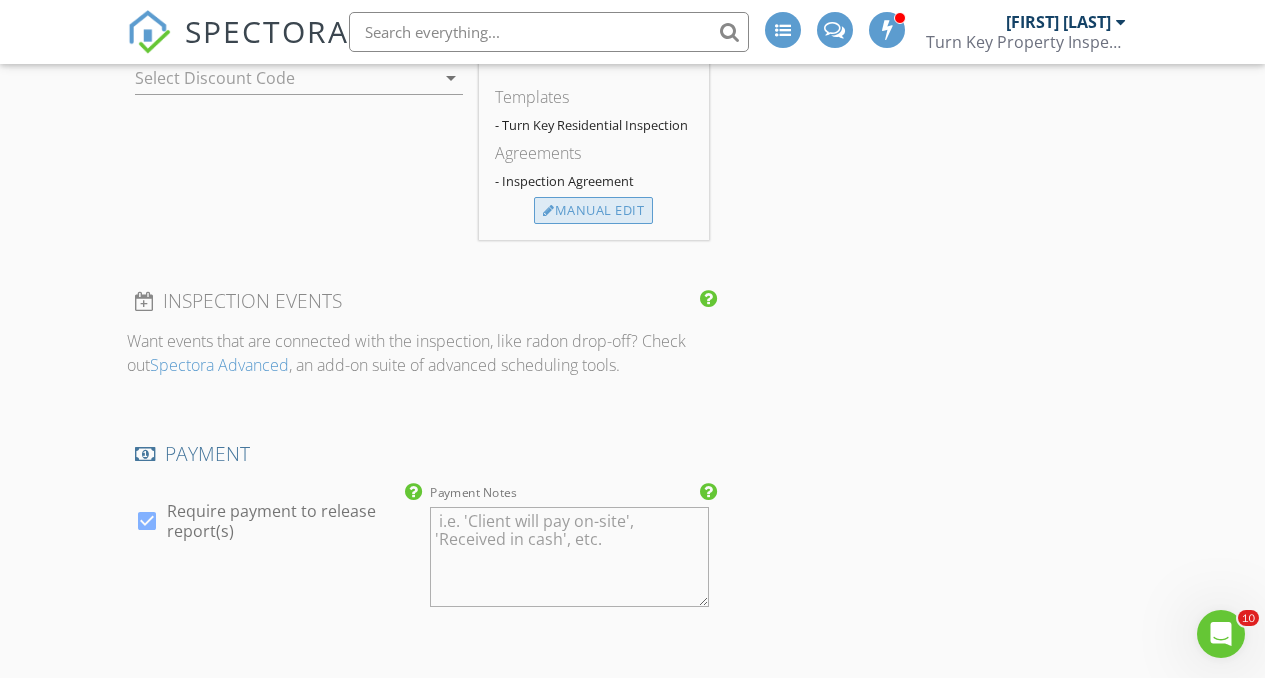 click on "Manual Edit" at bounding box center (593, 211) 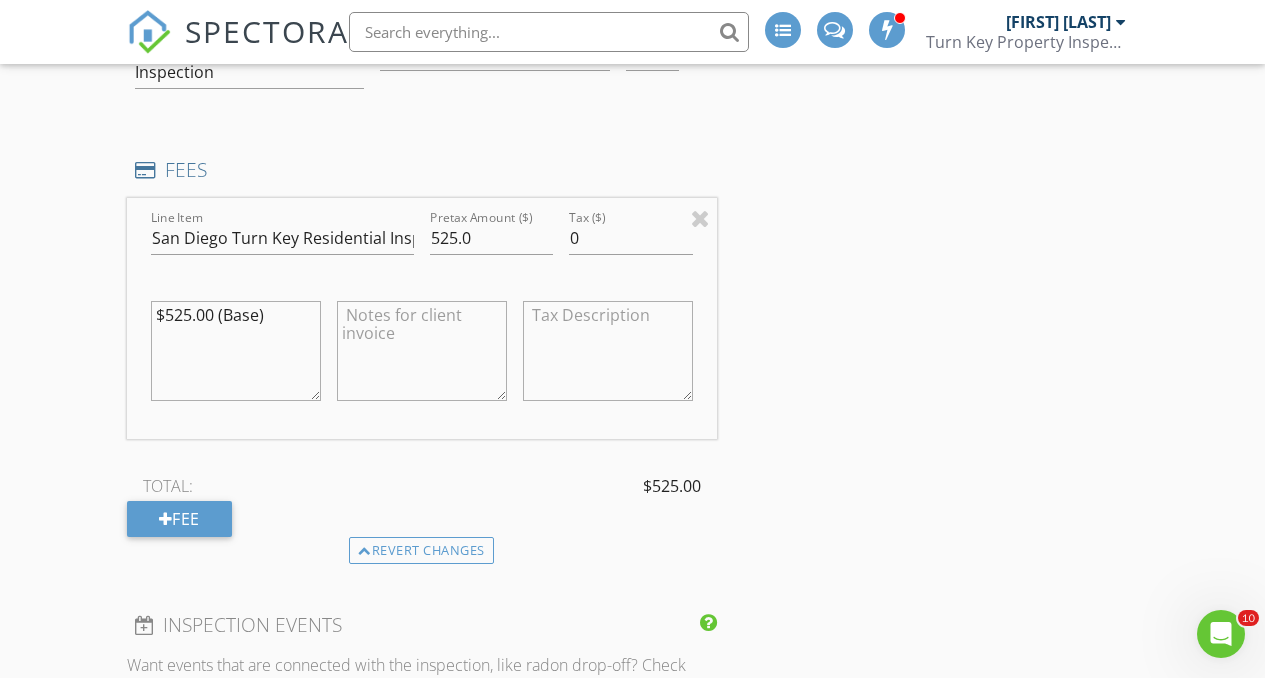 scroll, scrollTop: 1679, scrollLeft: 0, axis: vertical 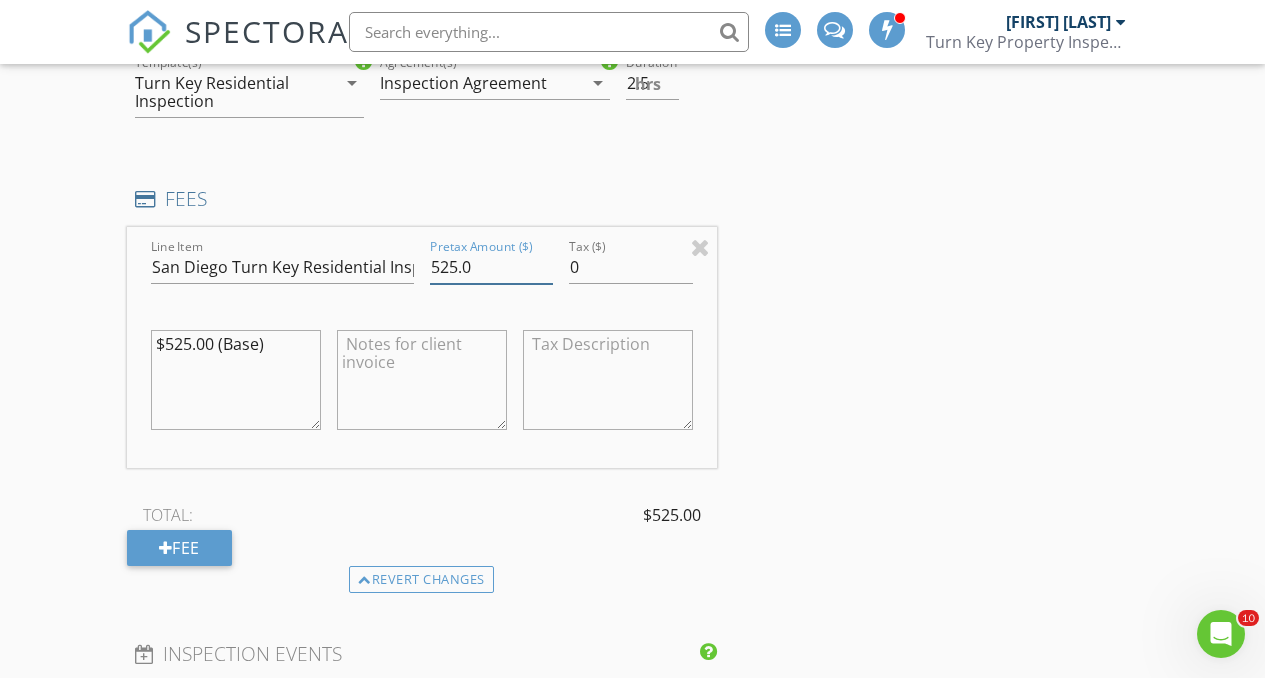 click on "525.0" at bounding box center [492, 267] 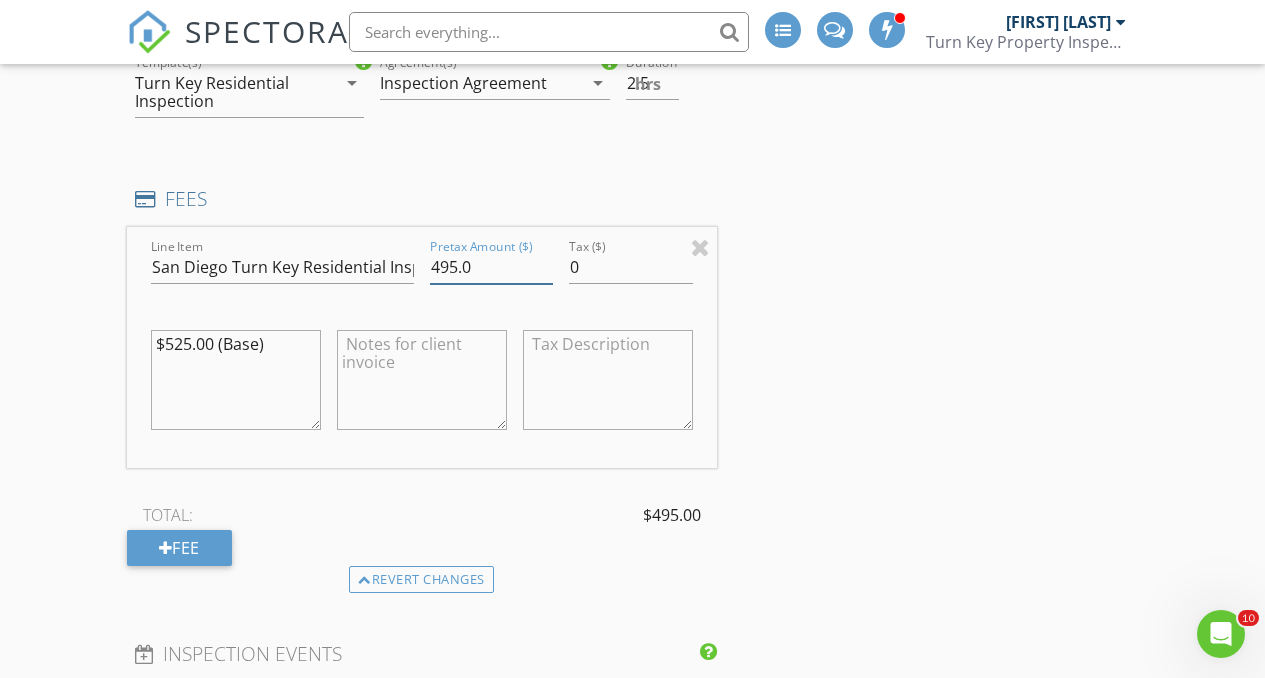type on "495.0" 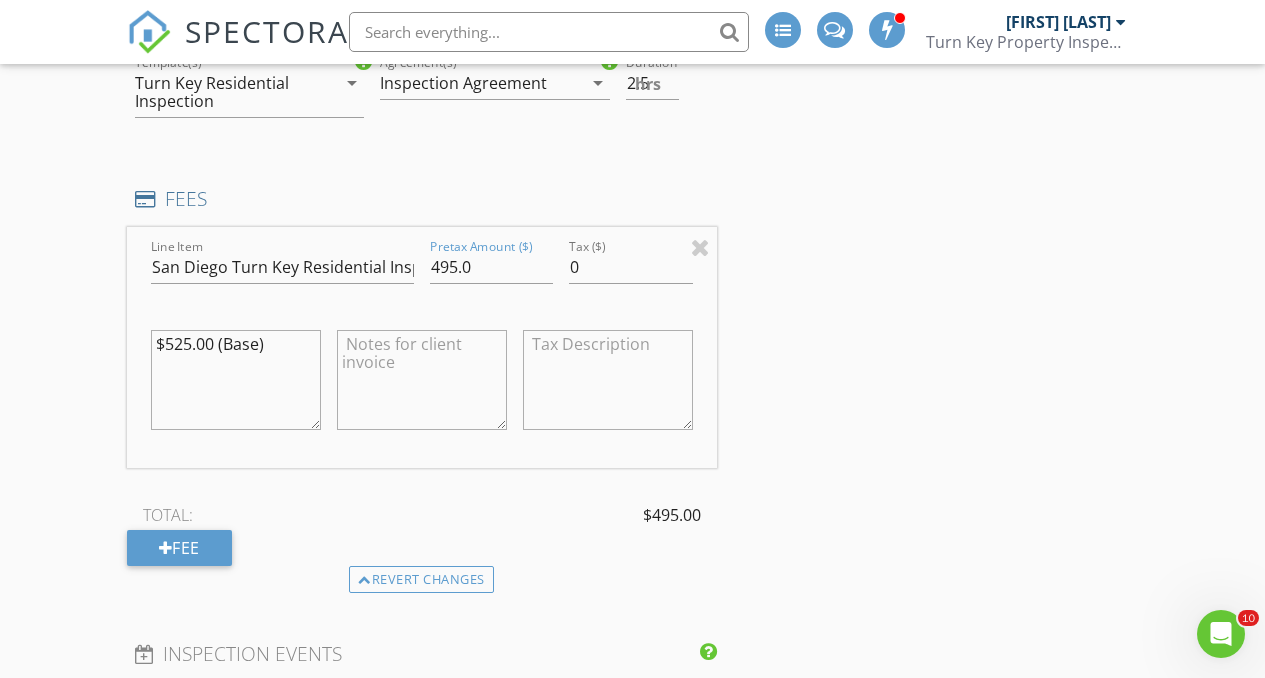 click on "INSPECTOR(S)
check_box   Anthony Flores   PRIMARY   check_box   Anthony V. Flores     check_box_outline_blank   Philip Reams     Anthony Flores,  Anthony V. Flores arrow_drop_down   check_box_outline_blank Anthony Flores specifically requested check_box_outline_blank Anthony V. Flores specifically requested
Date/Time
08/06/2025 9:00 AM
Location
Address Search       Address 1002 Alveda Ave   Unit   City El Cajon   State CA   Zip 92019   County San Diego     Square Feet 1102   Year Built 1961   Foundation Crawlspace arrow_drop_down     Anthony V. Flores     50.0 miles     (an hour)         Anthony Flores     66.5 miles     (an hour)
client
check_box Enable Client CC email for this inspection   Client Search     check_box_outline_blank Client is a Company/Organization     First Name Esmeralda   Last Name   Email esmeraldak.ruvalcaba@gmail.com   CC Email" at bounding box center [633, 726] 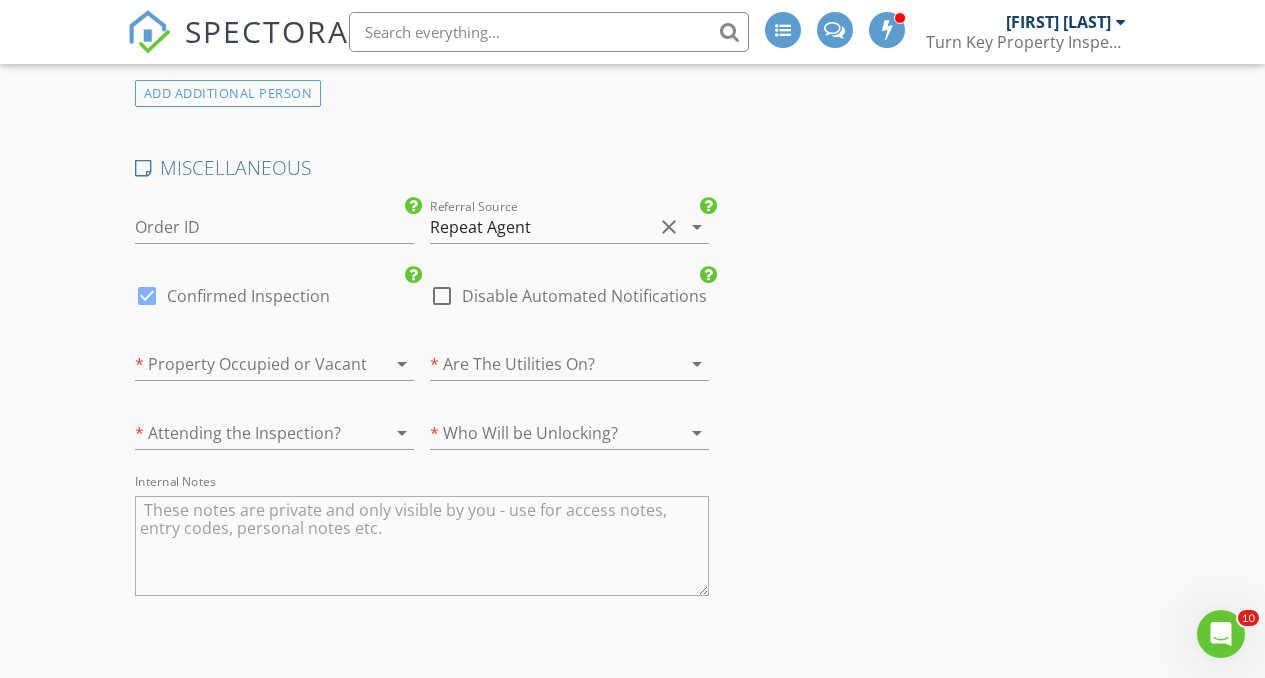 scroll, scrollTop: 3943, scrollLeft: 0, axis: vertical 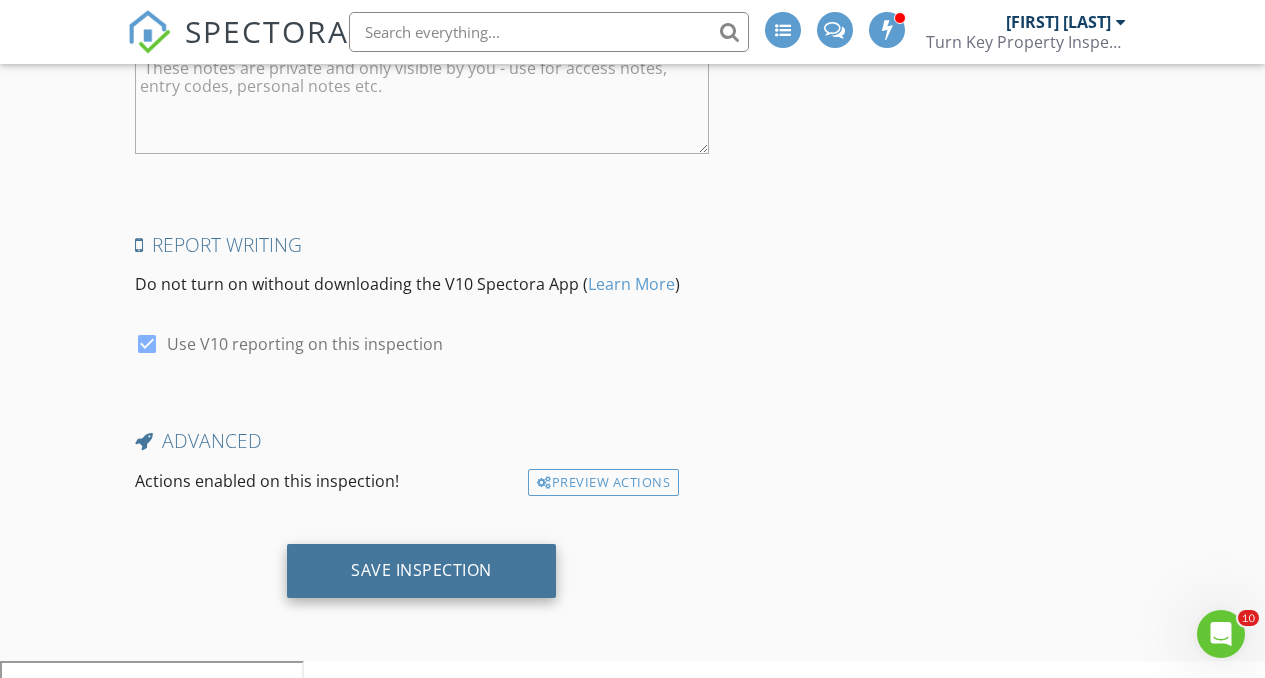 click on "Save Inspection" at bounding box center (421, 570) 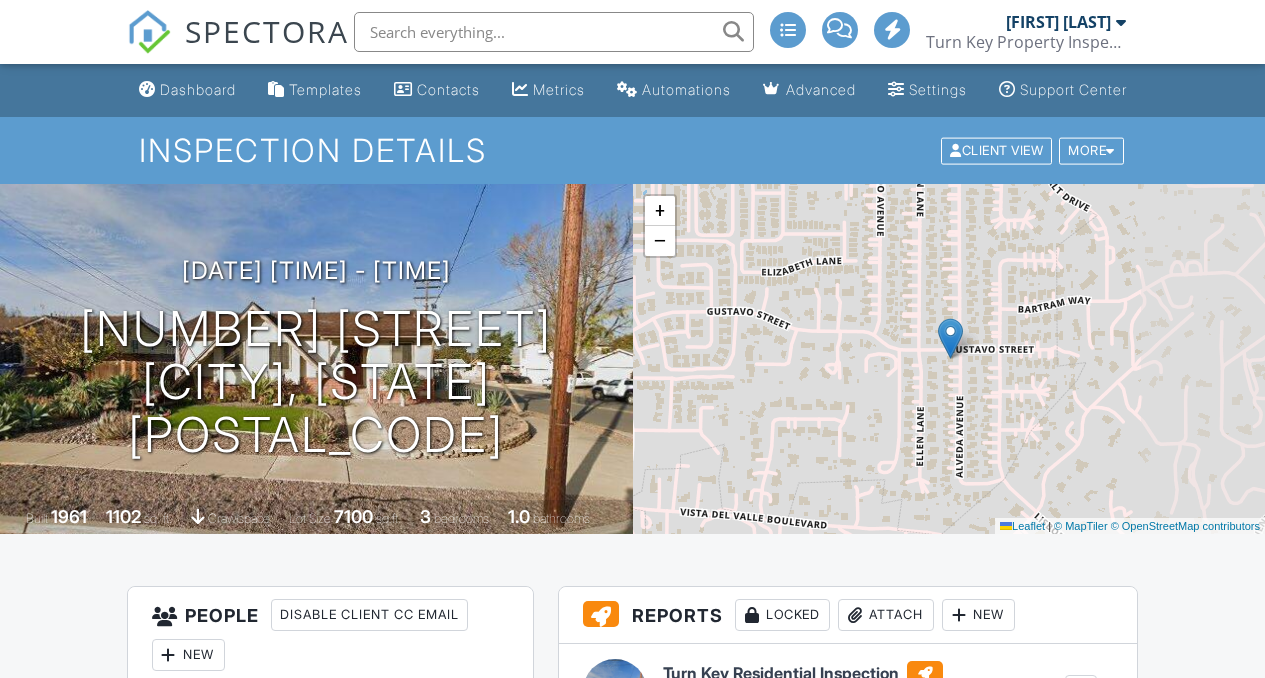 scroll, scrollTop: 497, scrollLeft: 0, axis: vertical 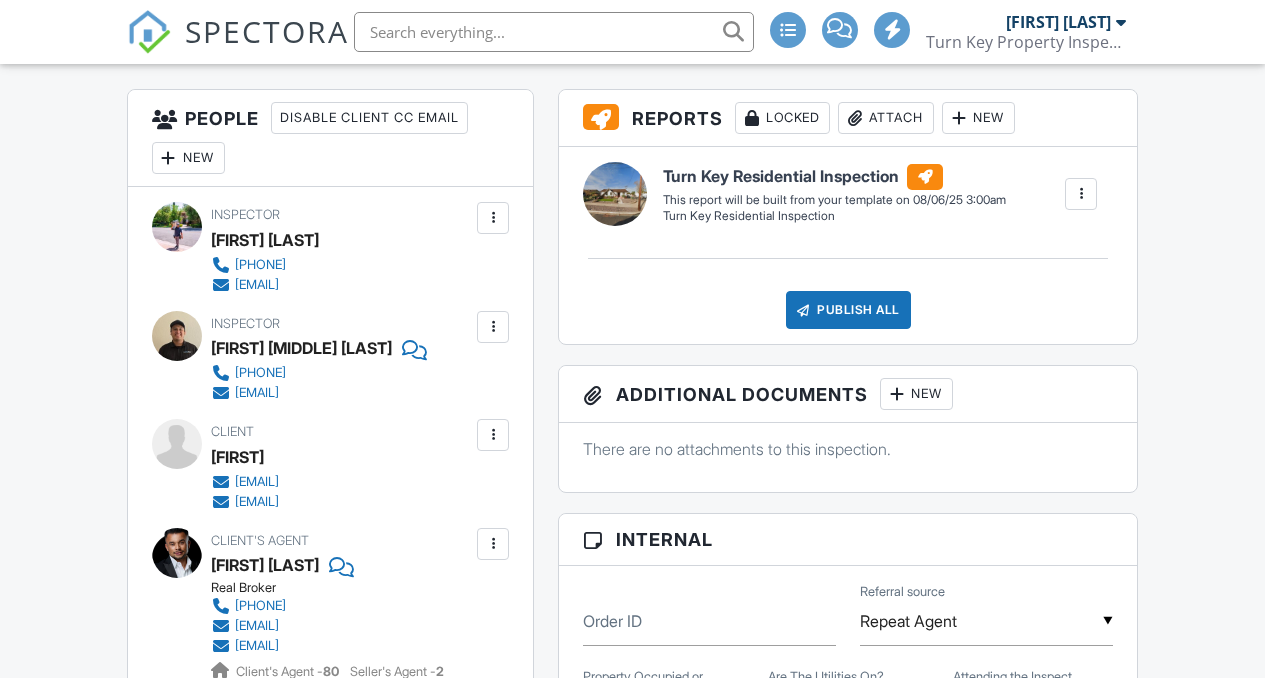 click on "Dashboard" at bounding box center [198, -408] 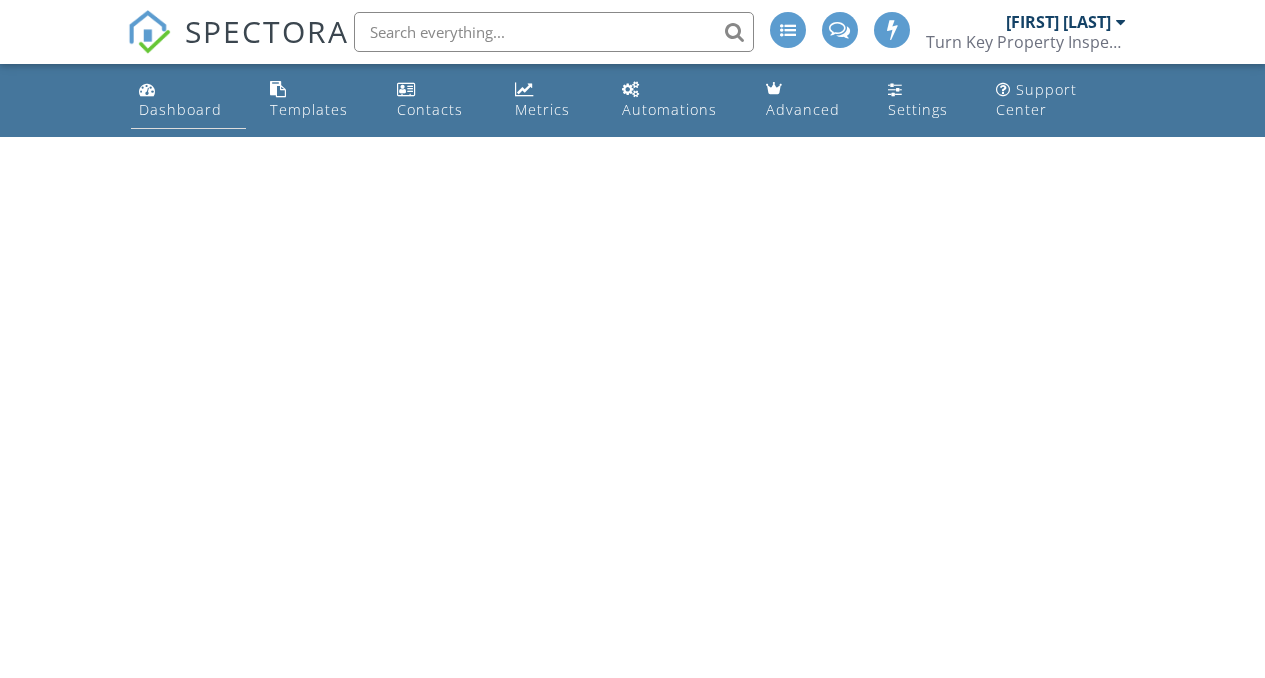 scroll, scrollTop: 0, scrollLeft: 0, axis: both 